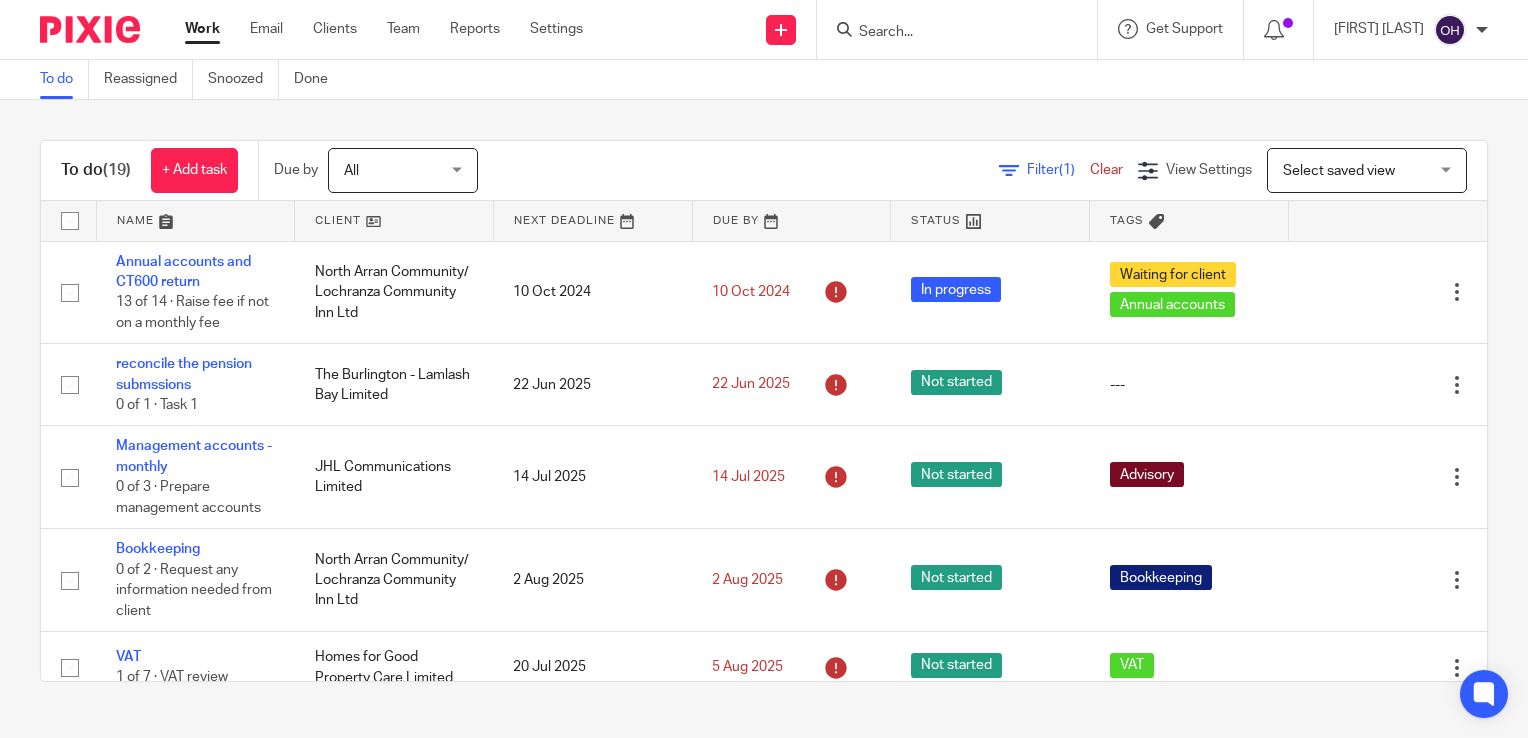 scroll, scrollTop: 0, scrollLeft: 0, axis: both 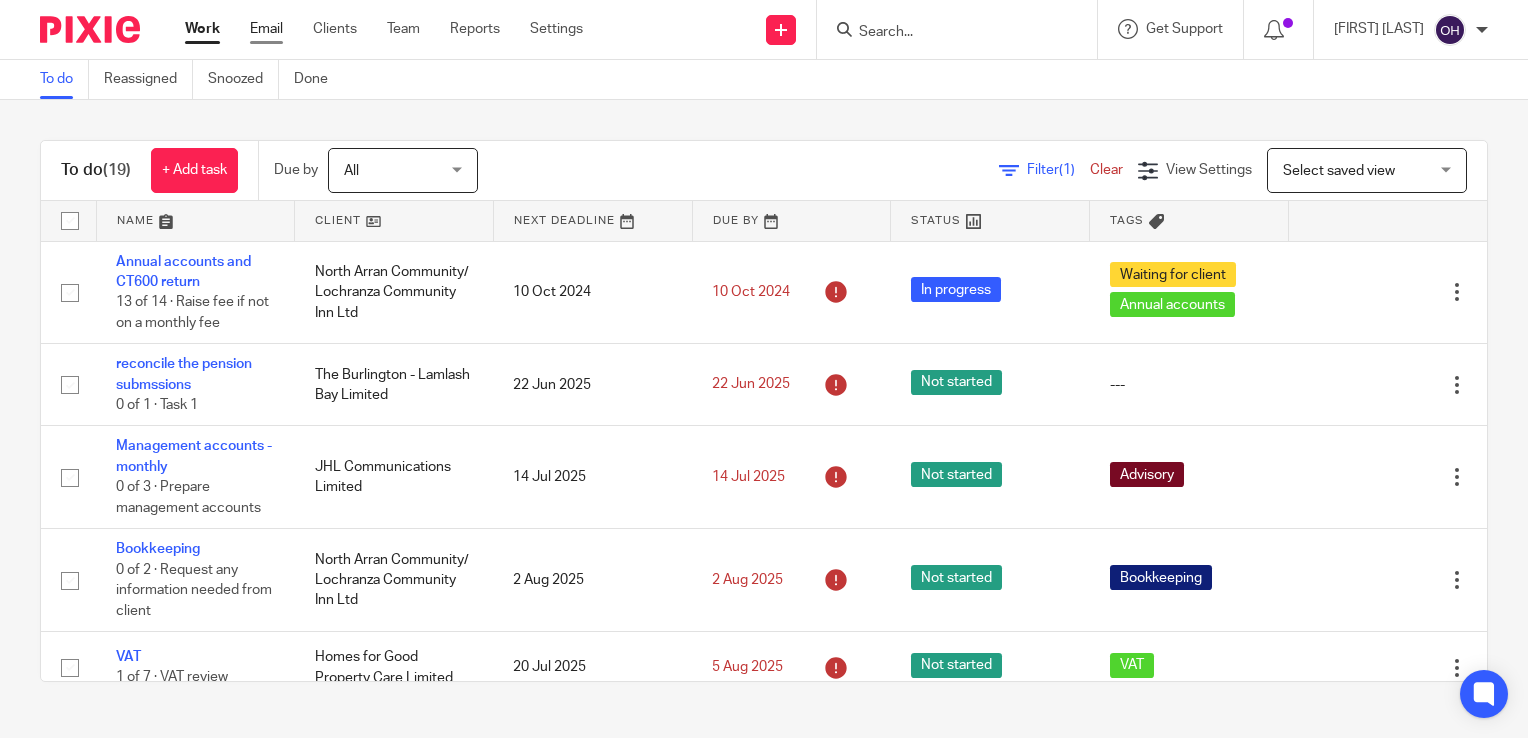 click on "Email" at bounding box center (266, 29) 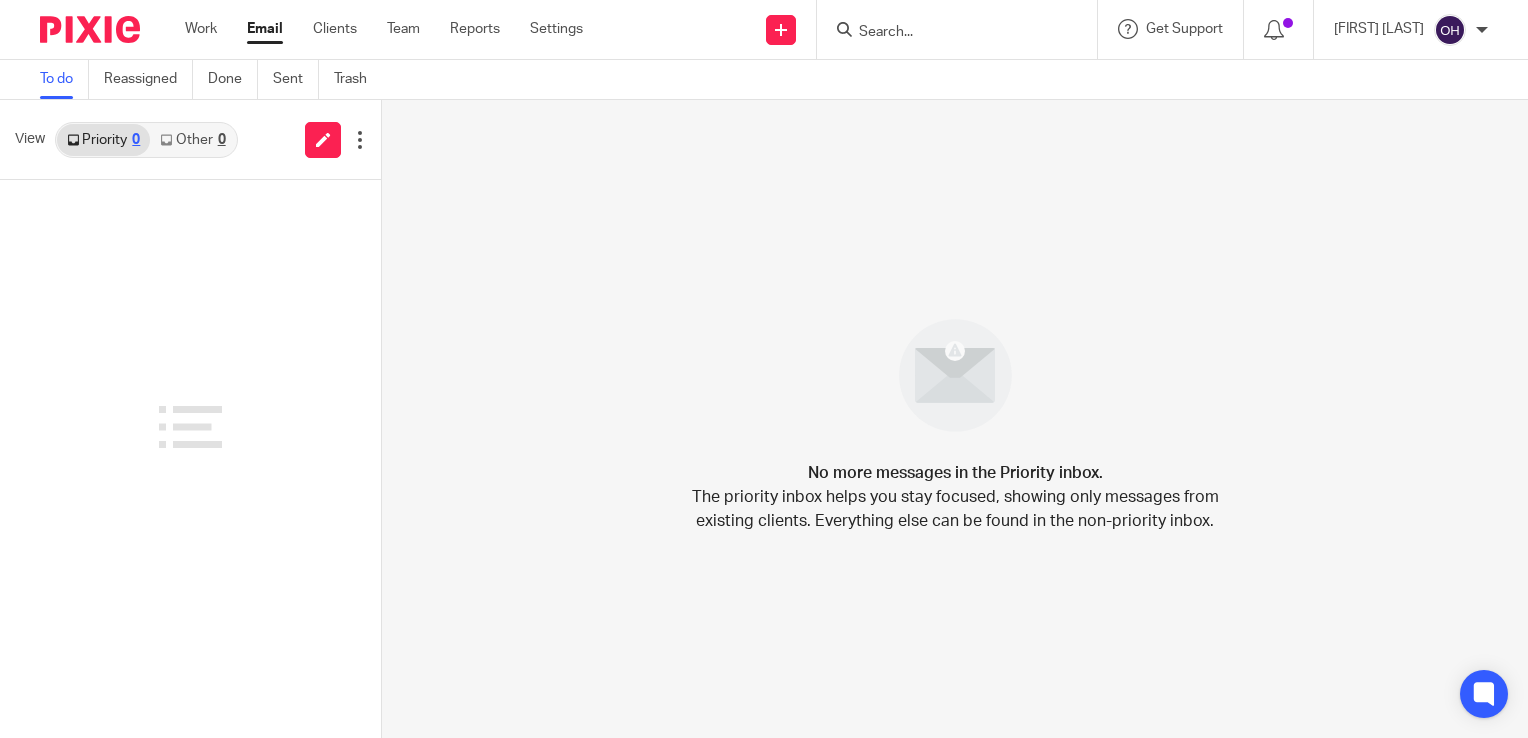 scroll, scrollTop: 0, scrollLeft: 0, axis: both 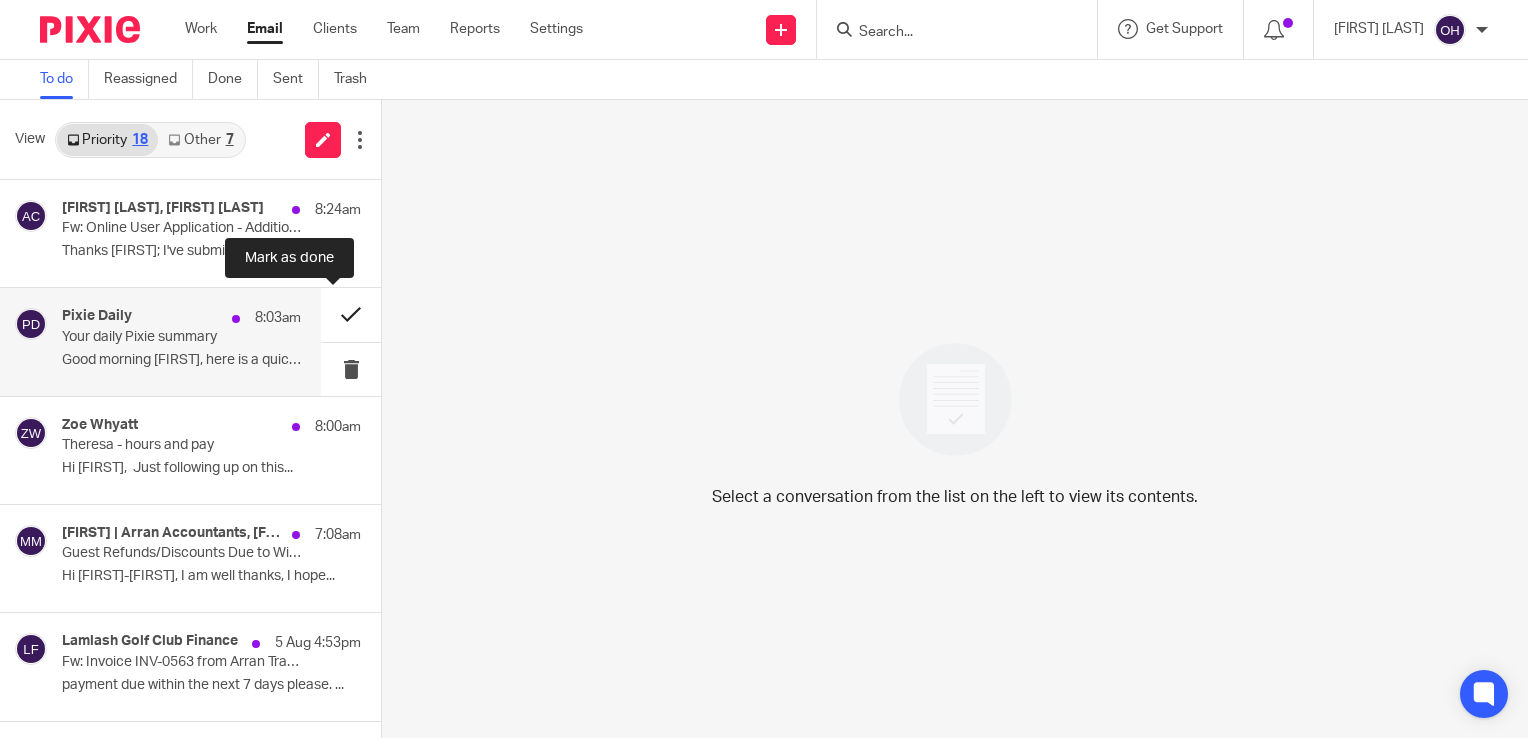 click at bounding box center [351, 314] 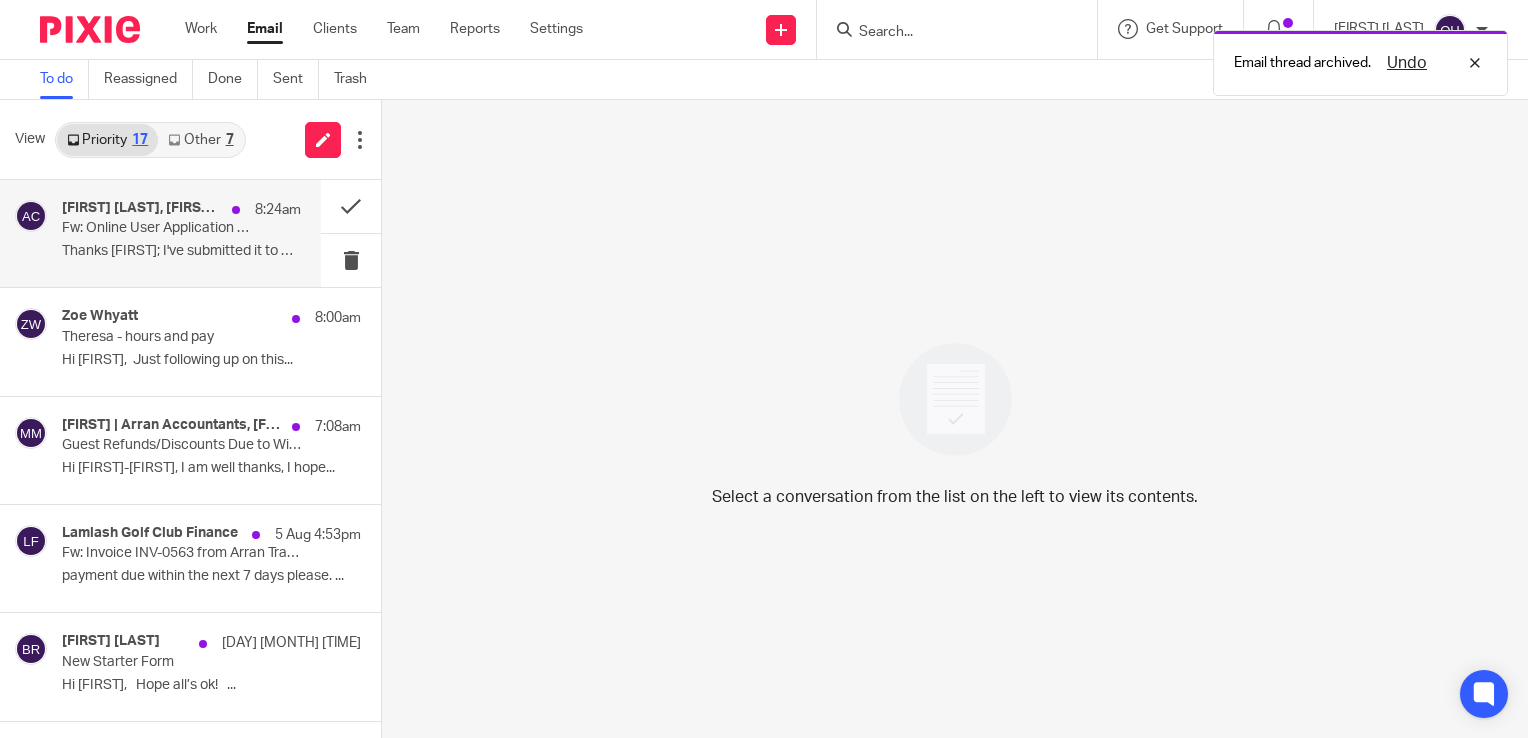 click on "Fw: Online User Application - Additional Documentation Required" at bounding box center [157, 228] 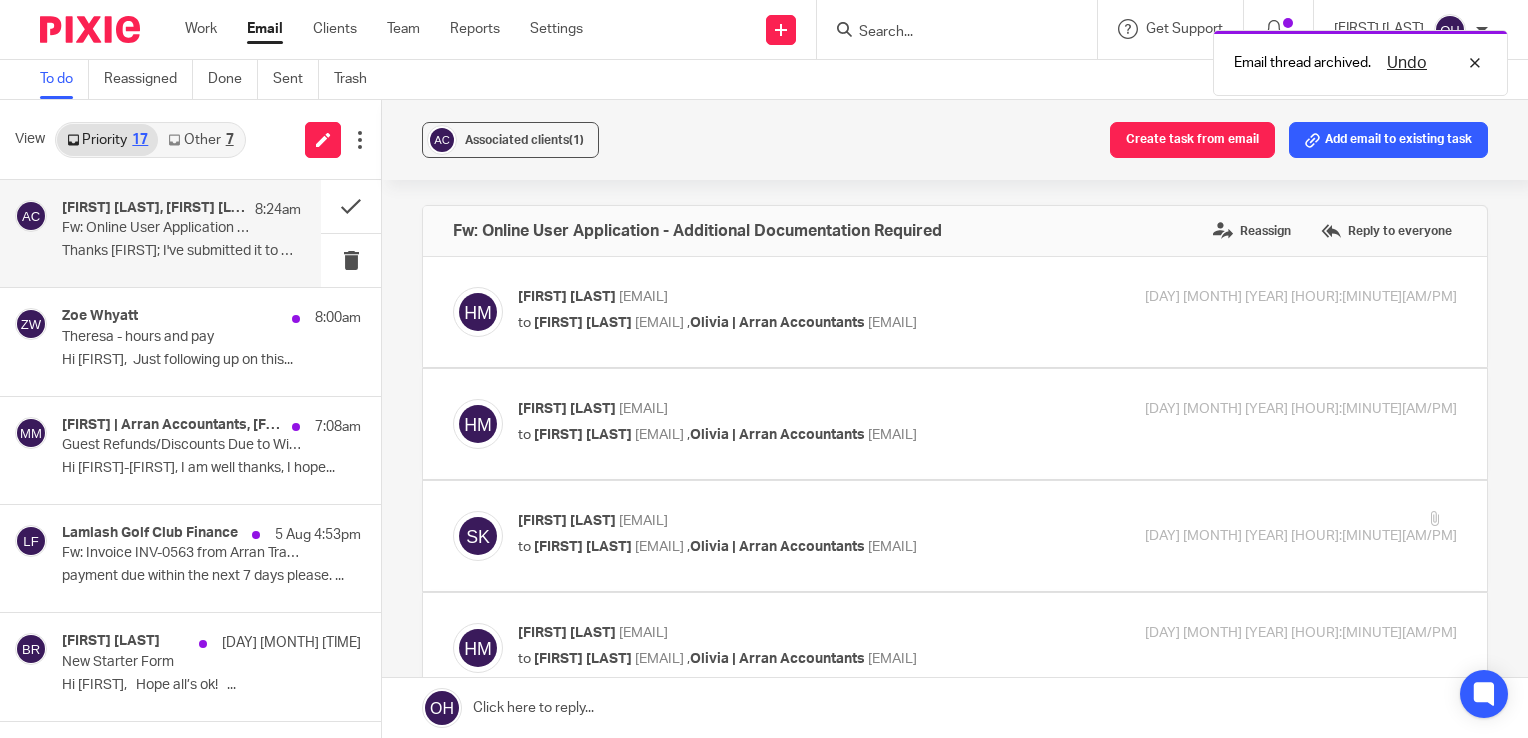 scroll, scrollTop: 0, scrollLeft: 0, axis: both 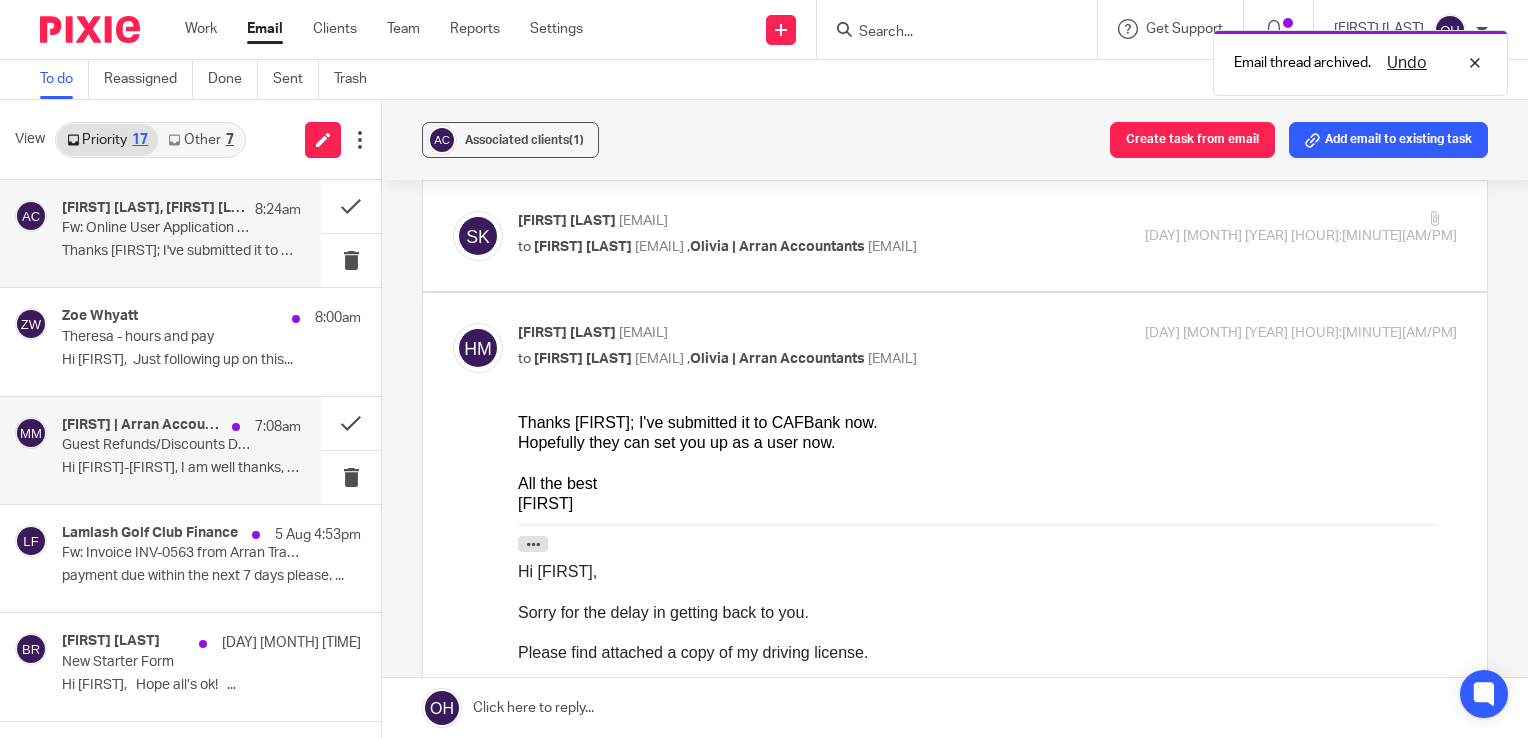 click on "Guest Refunds/Discounts Due to Wi-Fi Outage" at bounding box center [157, 445] 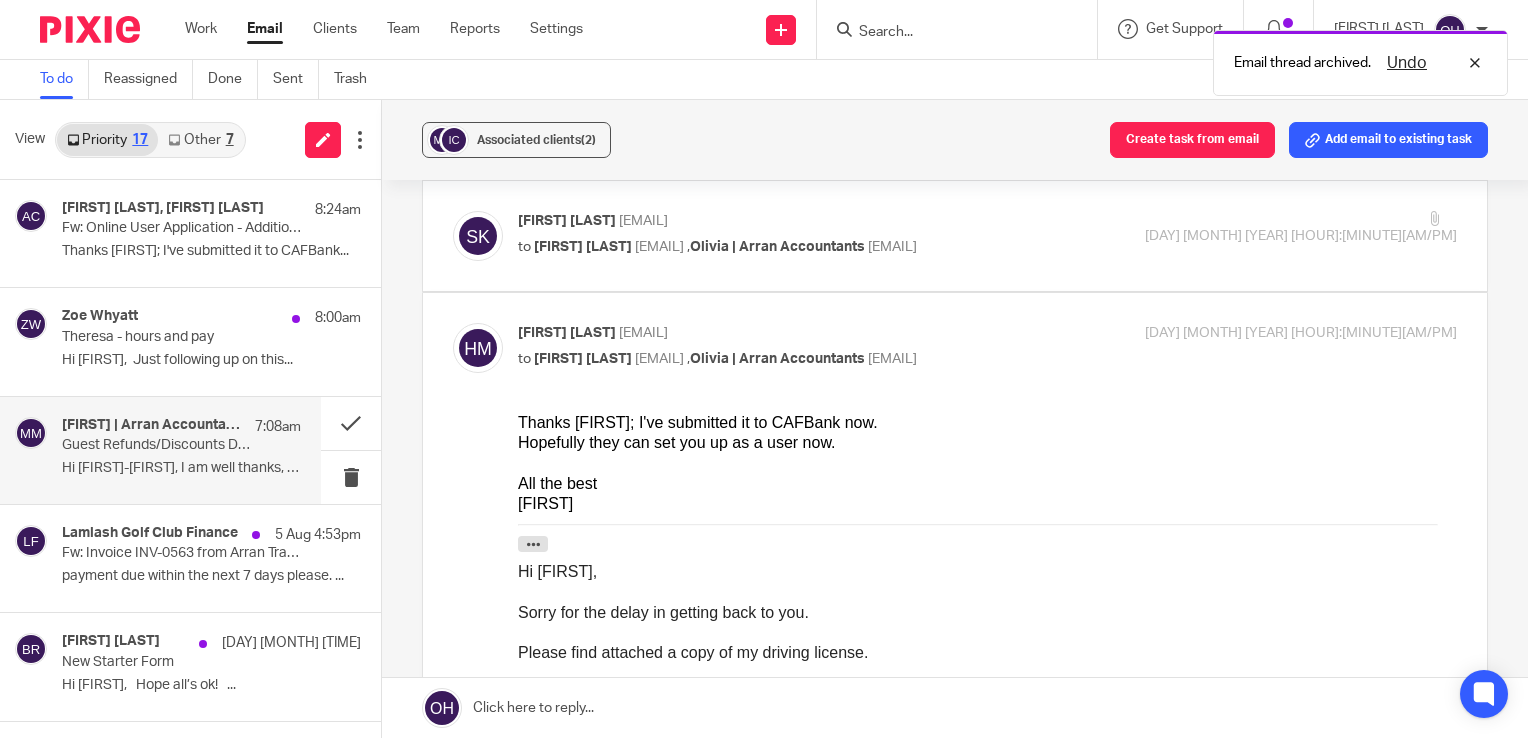 scroll, scrollTop: 0, scrollLeft: 0, axis: both 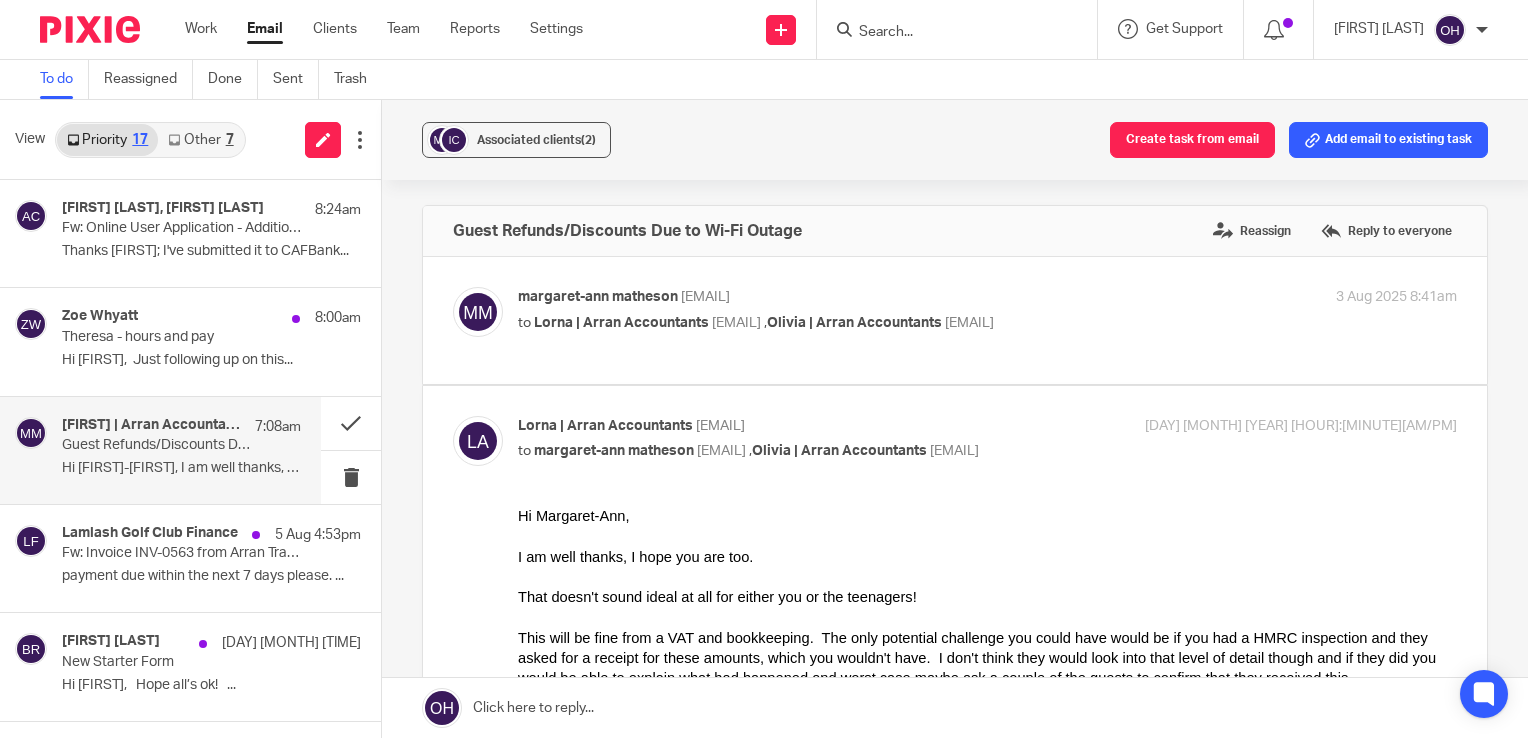 click at bounding box center (947, 33) 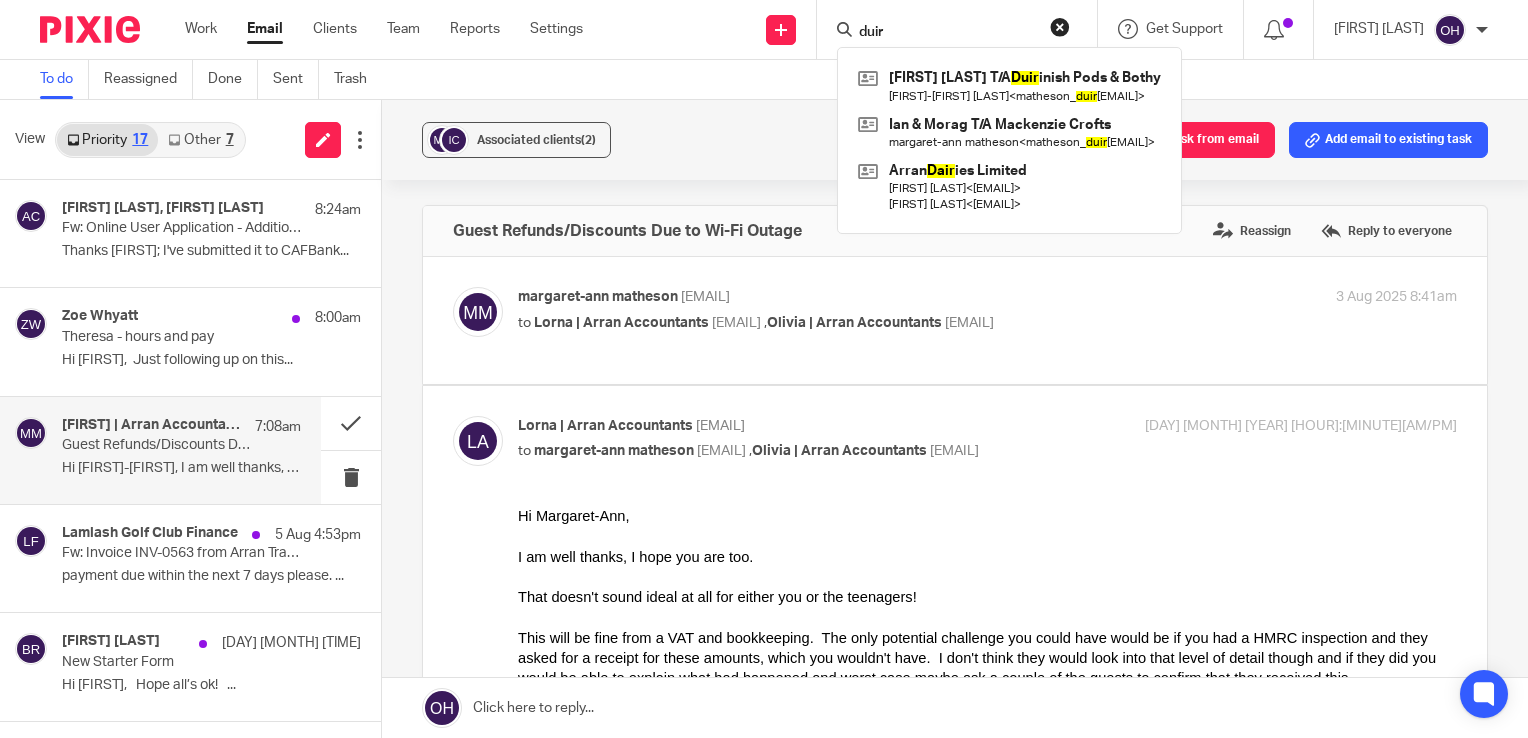 type on "duir" 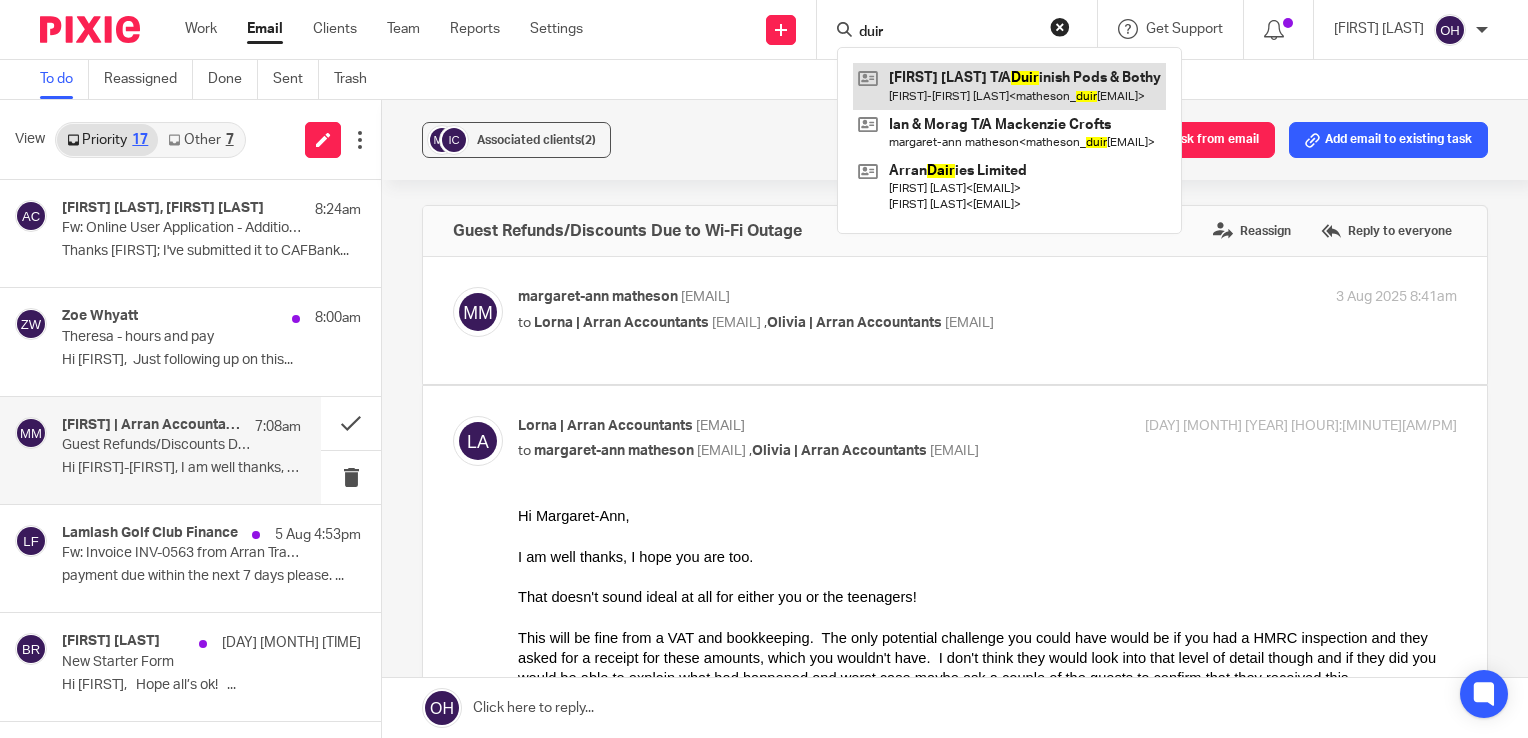 click at bounding box center (1009, 86) 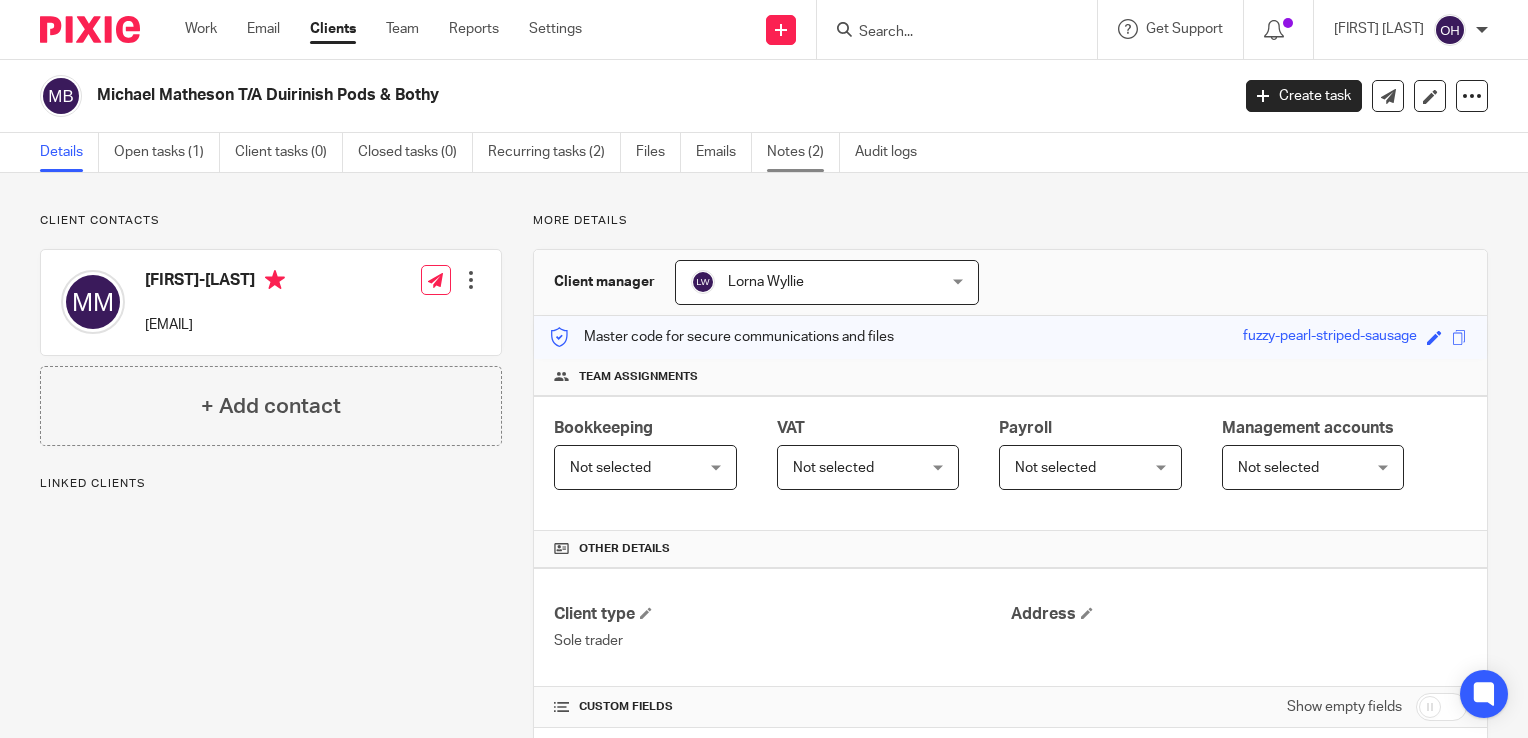 scroll, scrollTop: 0, scrollLeft: 0, axis: both 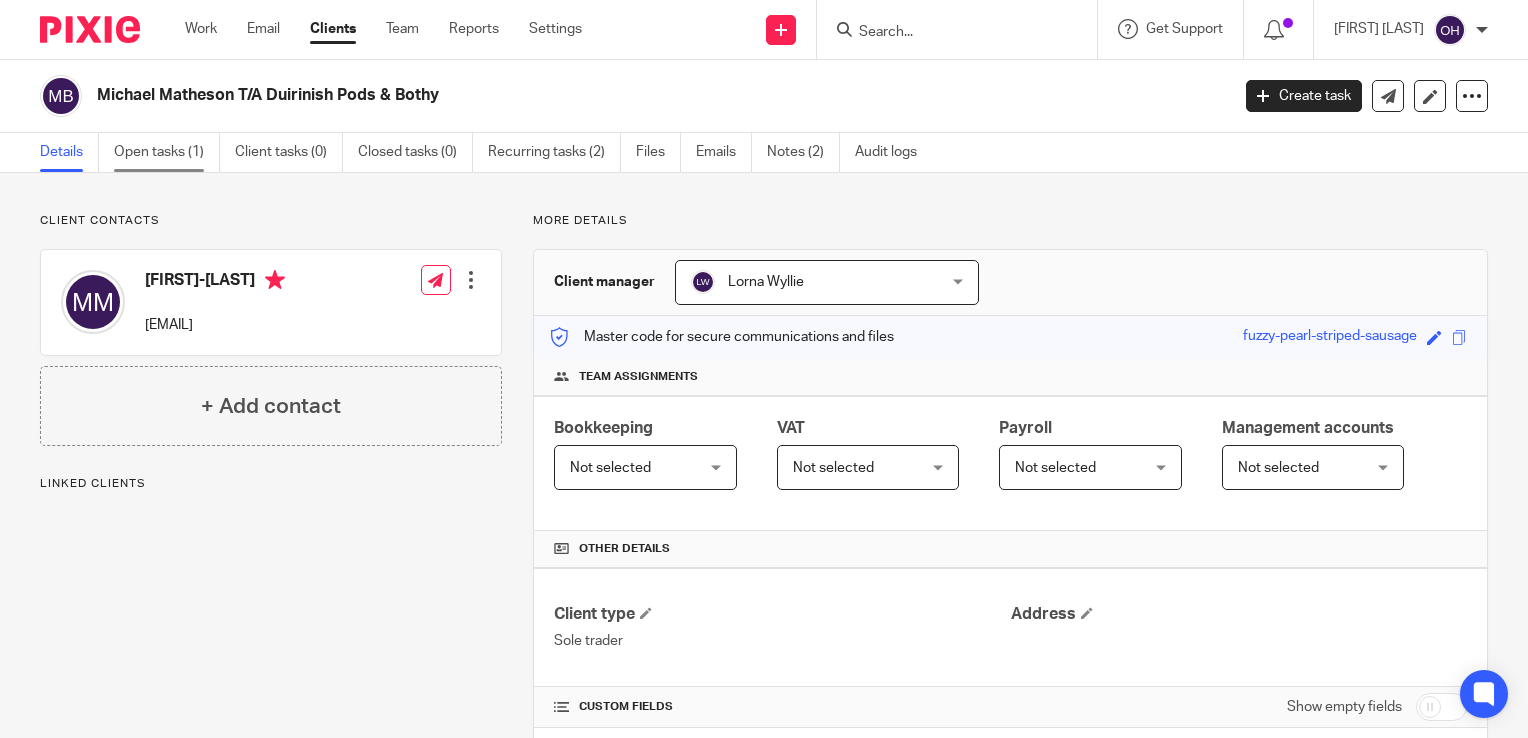 click on "Open tasks (1)" at bounding box center [167, 152] 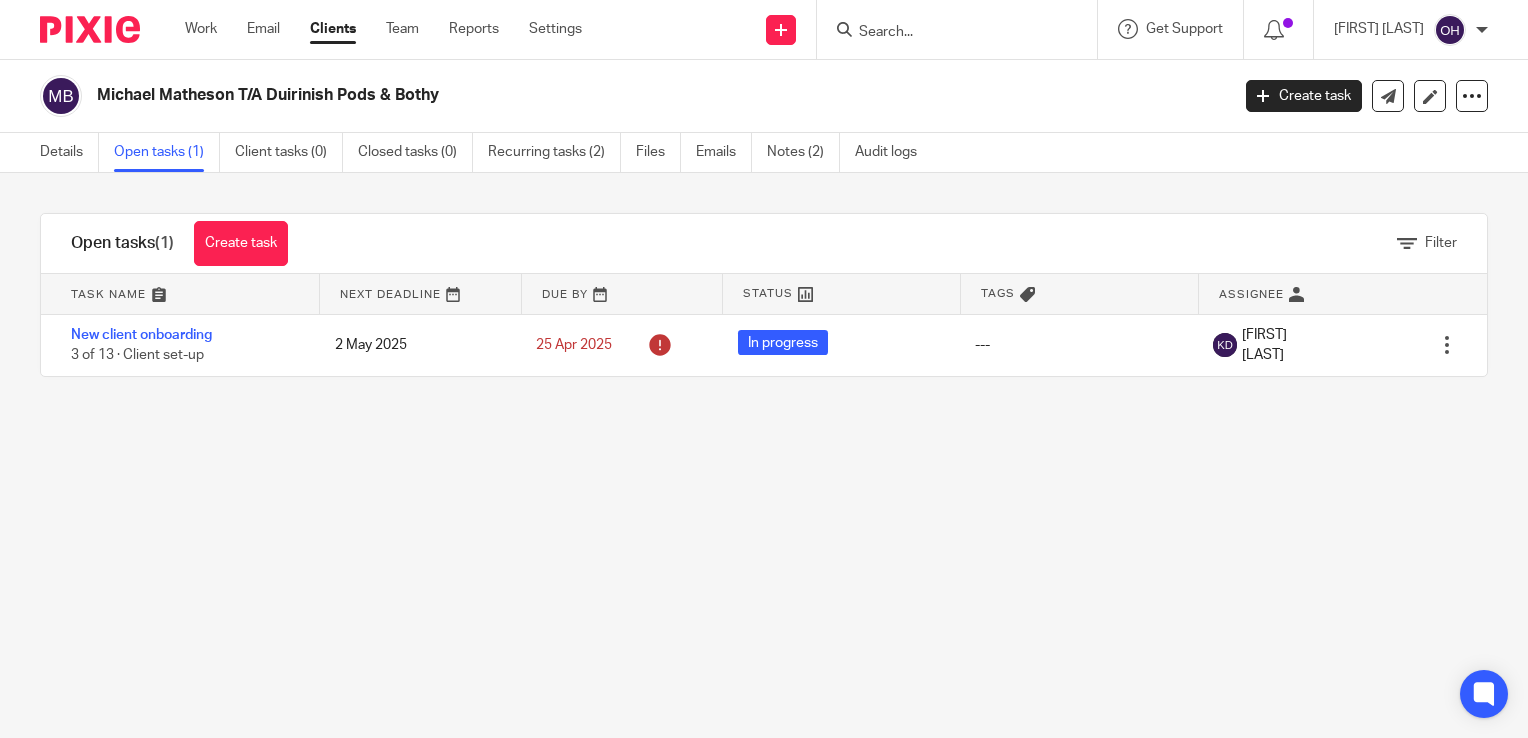 scroll, scrollTop: 0, scrollLeft: 0, axis: both 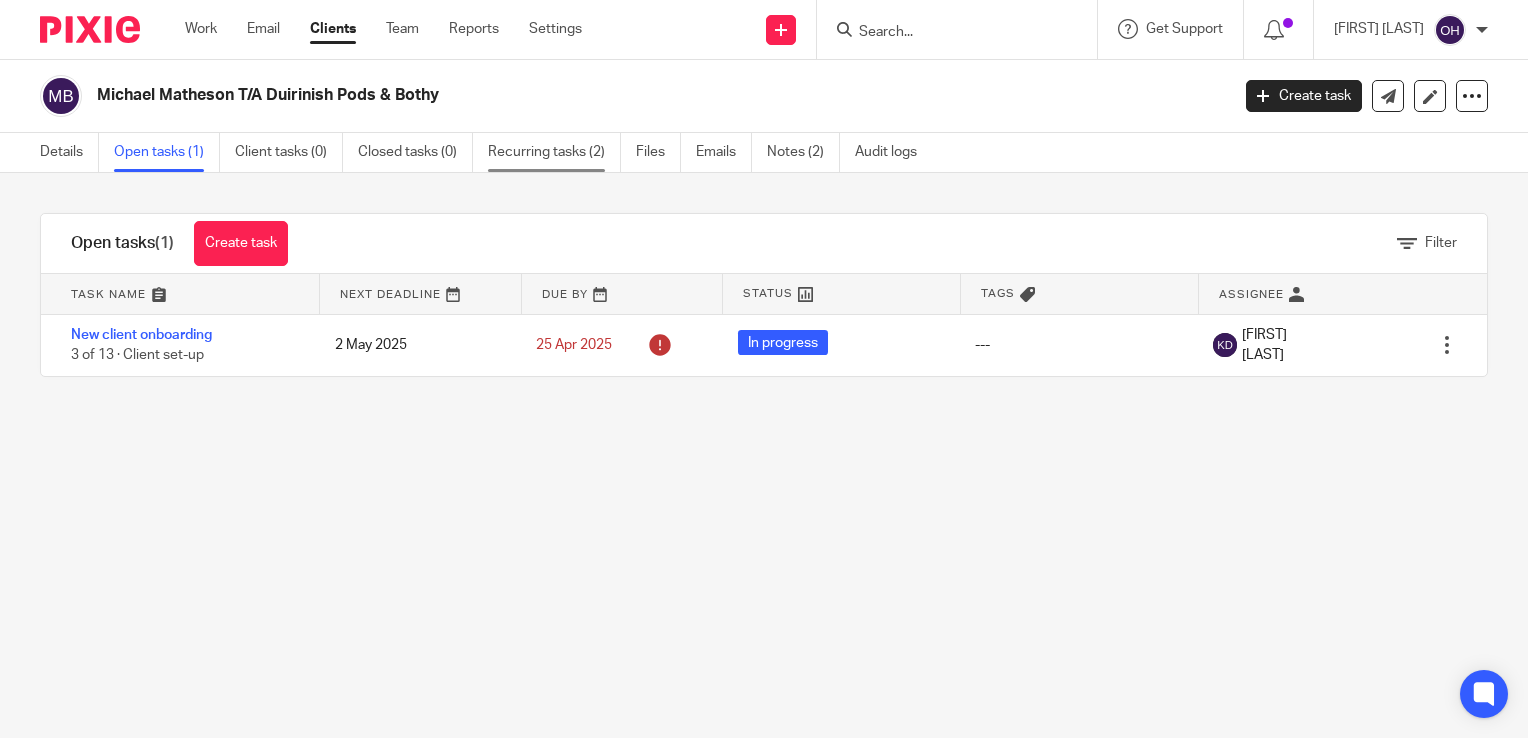 click on "Recurring tasks (2)" at bounding box center (554, 152) 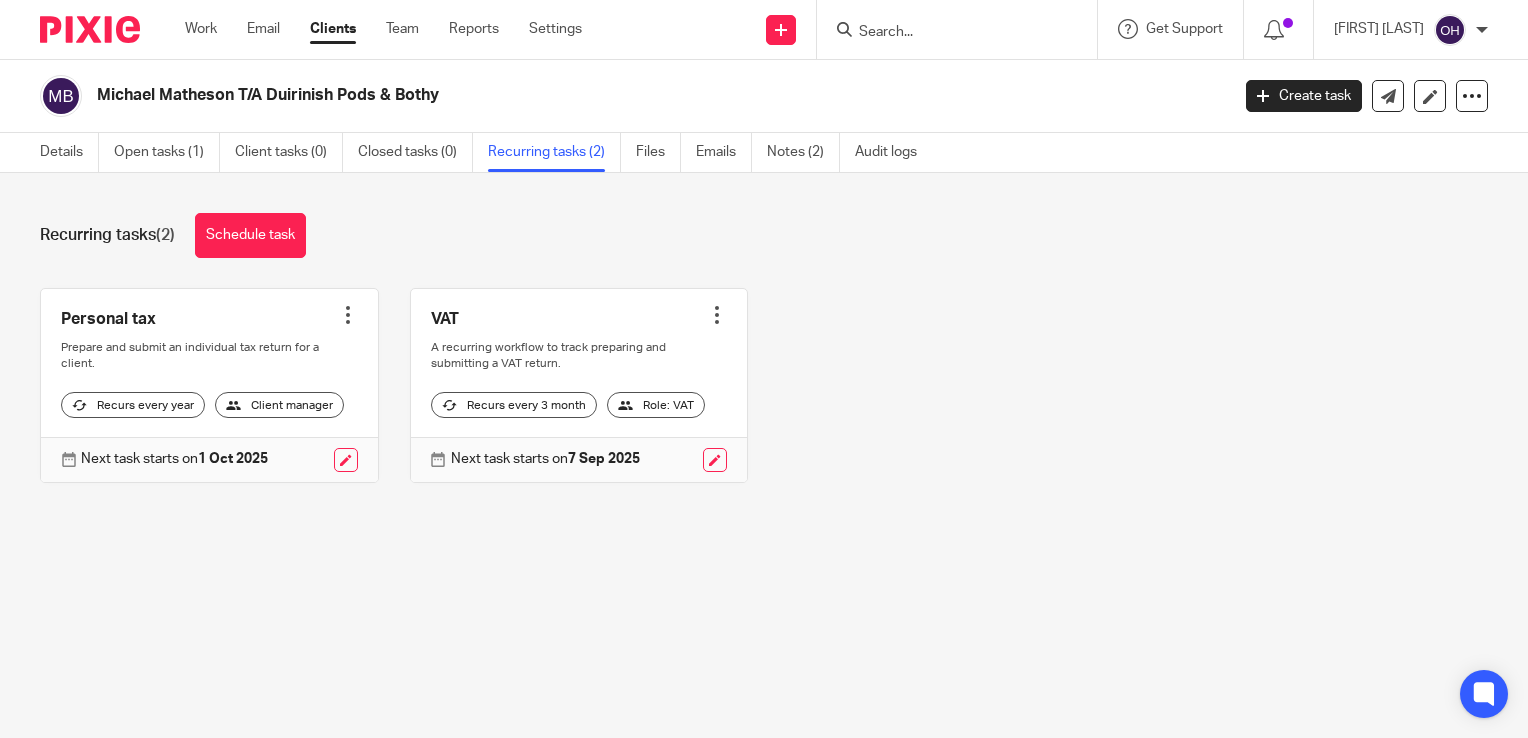 scroll, scrollTop: 0, scrollLeft: 0, axis: both 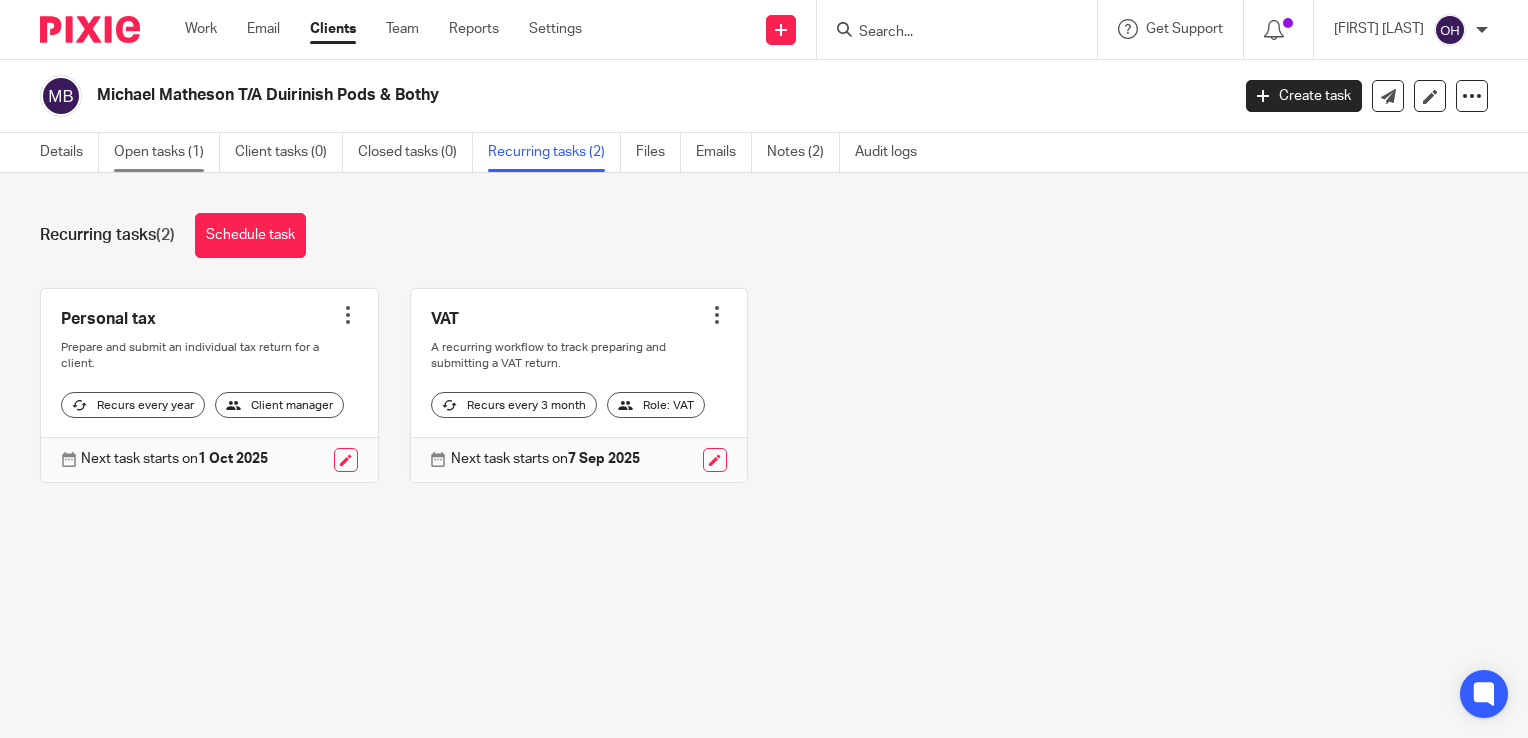 click on "Open tasks (1)" at bounding box center [167, 152] 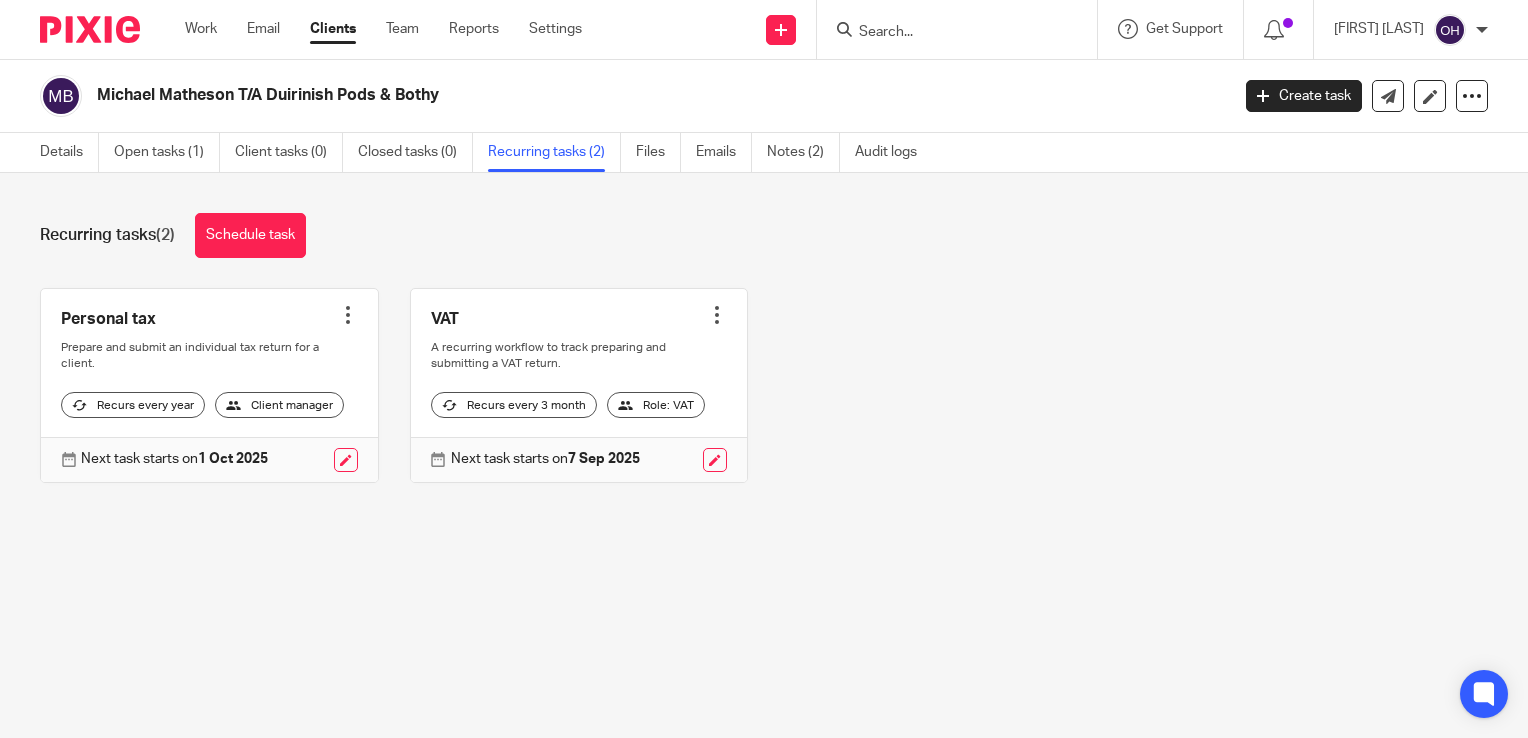 click on "Details
Open tasks (1)
Client tasks (0)
Closed tasks (0)
Recurring tasks (2)
Files
Emails
Notes (2)
Audit logs" at bounding box center [764, 153] 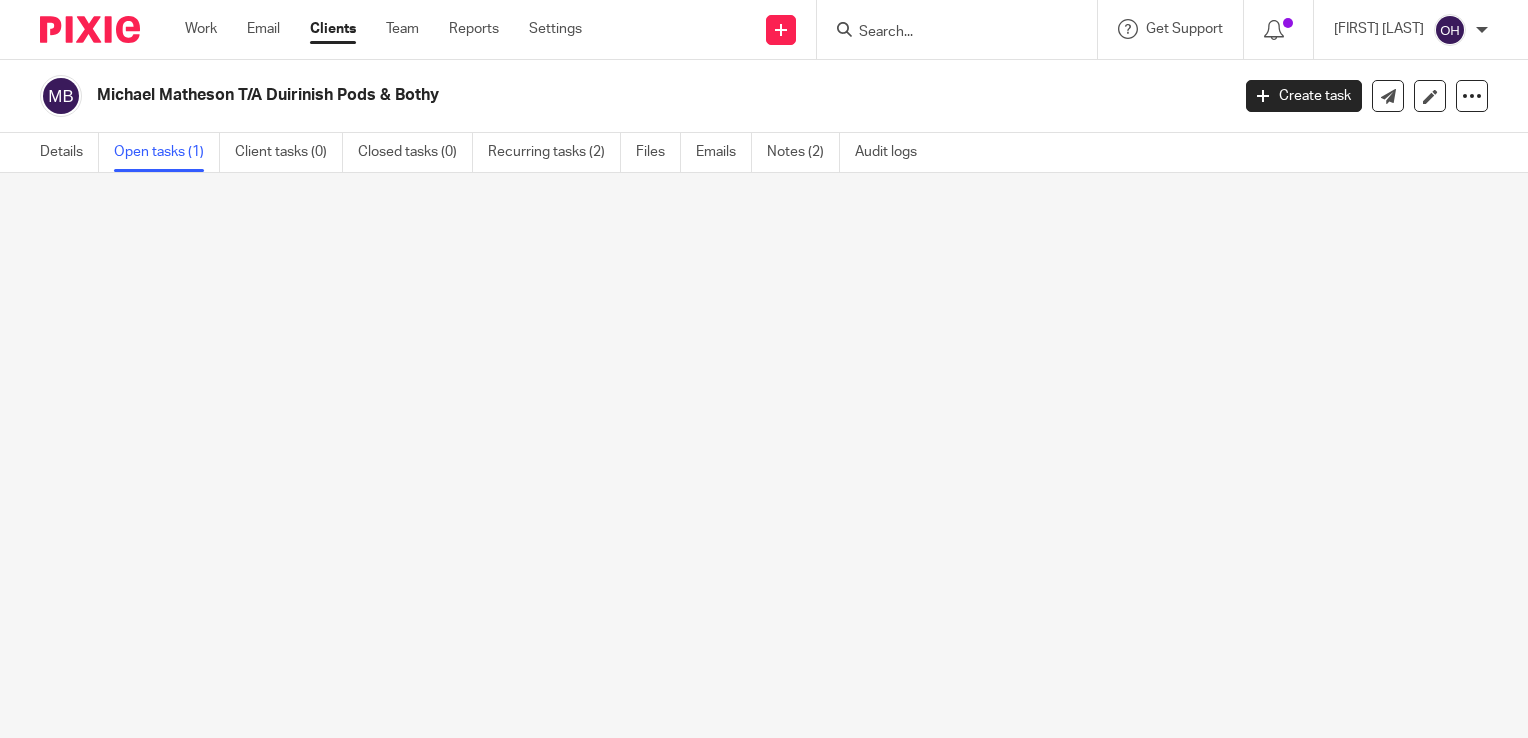 scroll, scrollTop: 0, scrollLeft: 0, axis: both 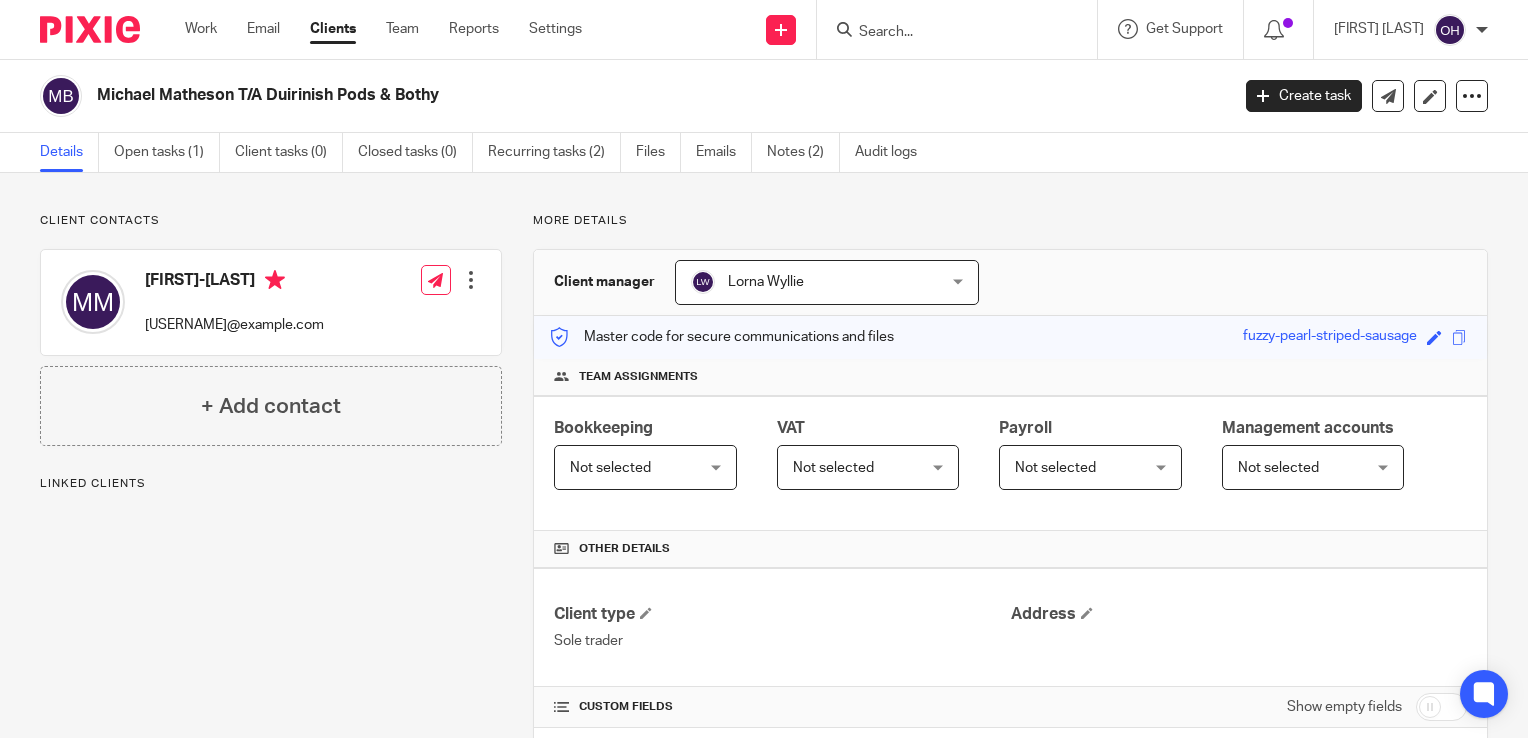 click on "Not selected" at bounding box center (636, 467) 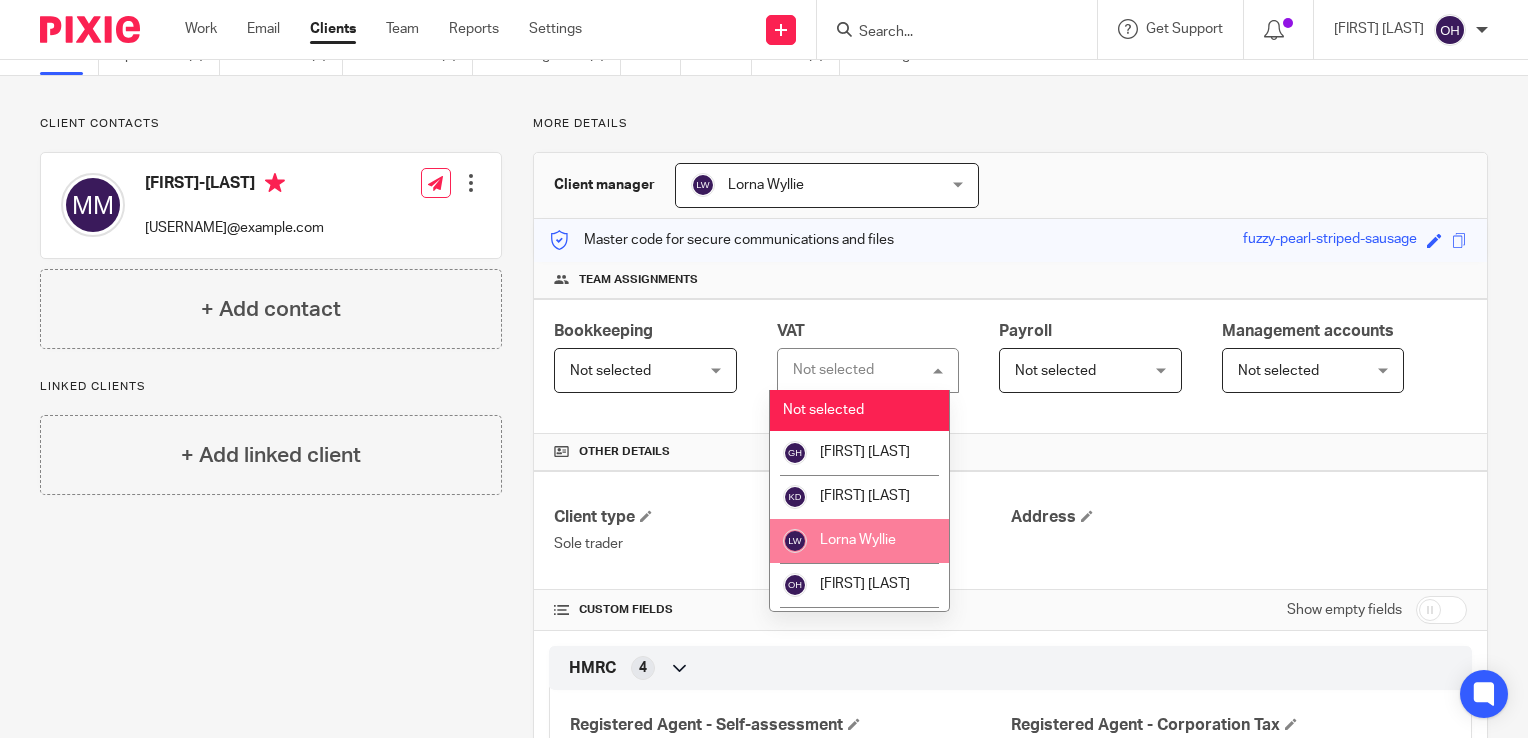 scroll, scrollTop: 100, scrollLeft: 0, axis: vertical 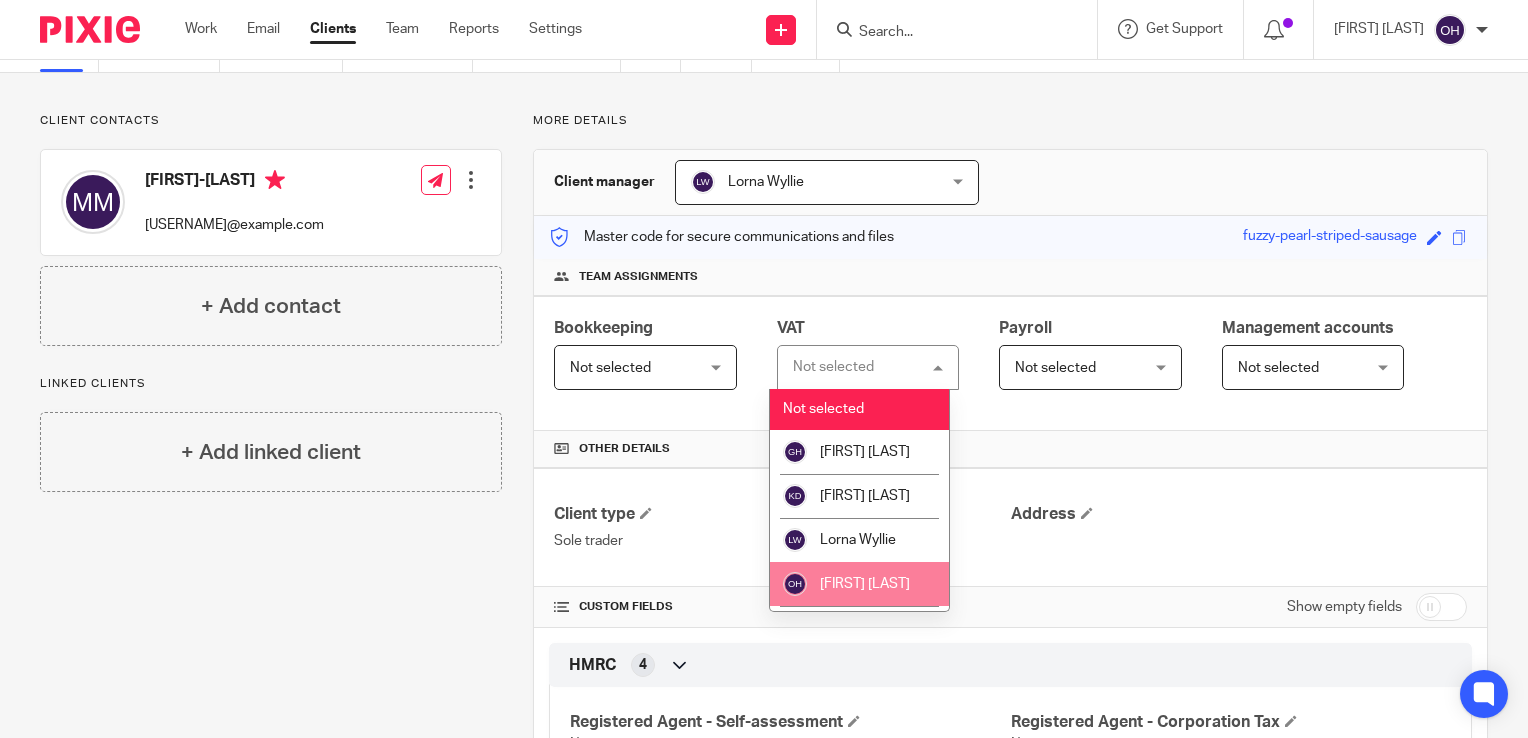 click on "[FIRST] [LAST]" at bounding box center (859, 584) 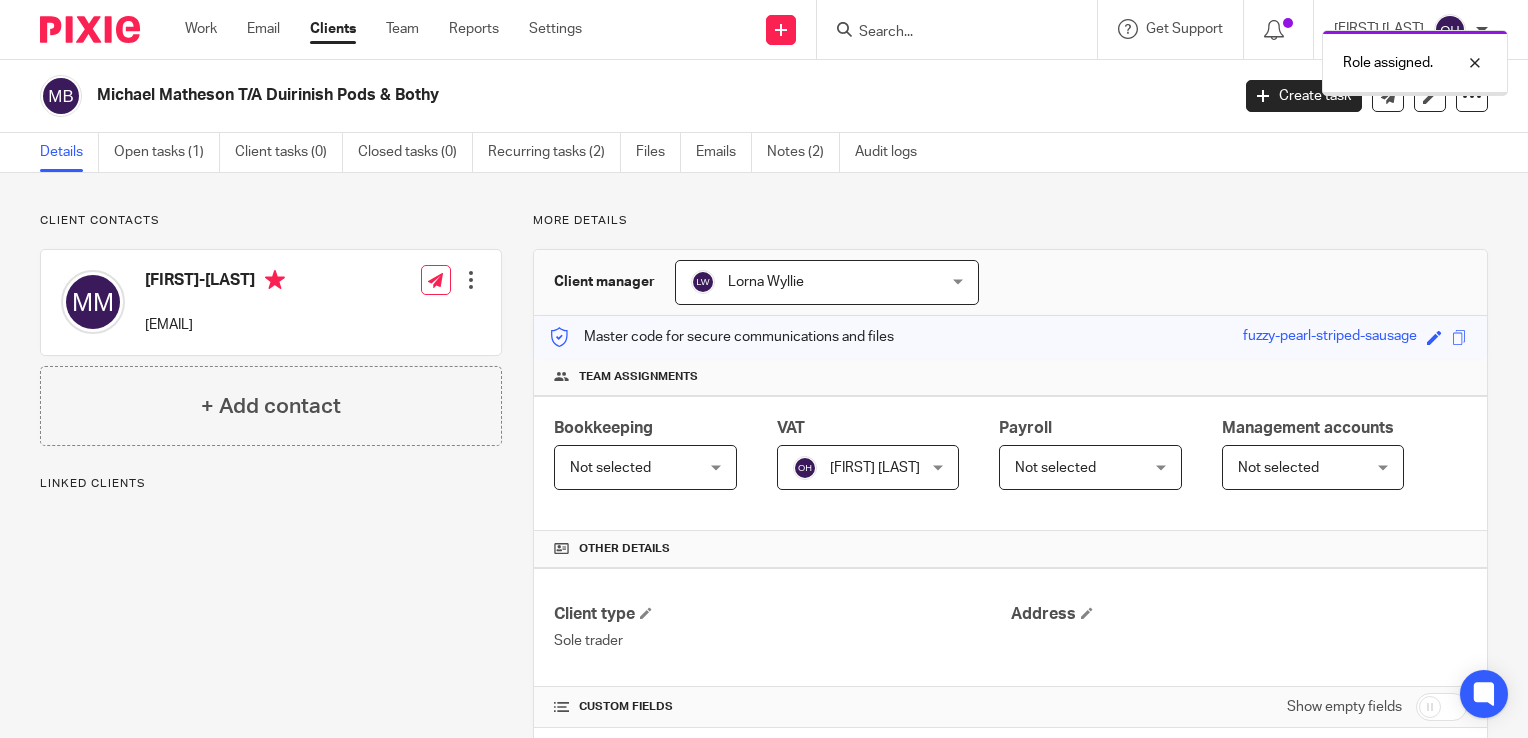 scroll, scrollTop: 0, scrollLeft: 0, axis: both 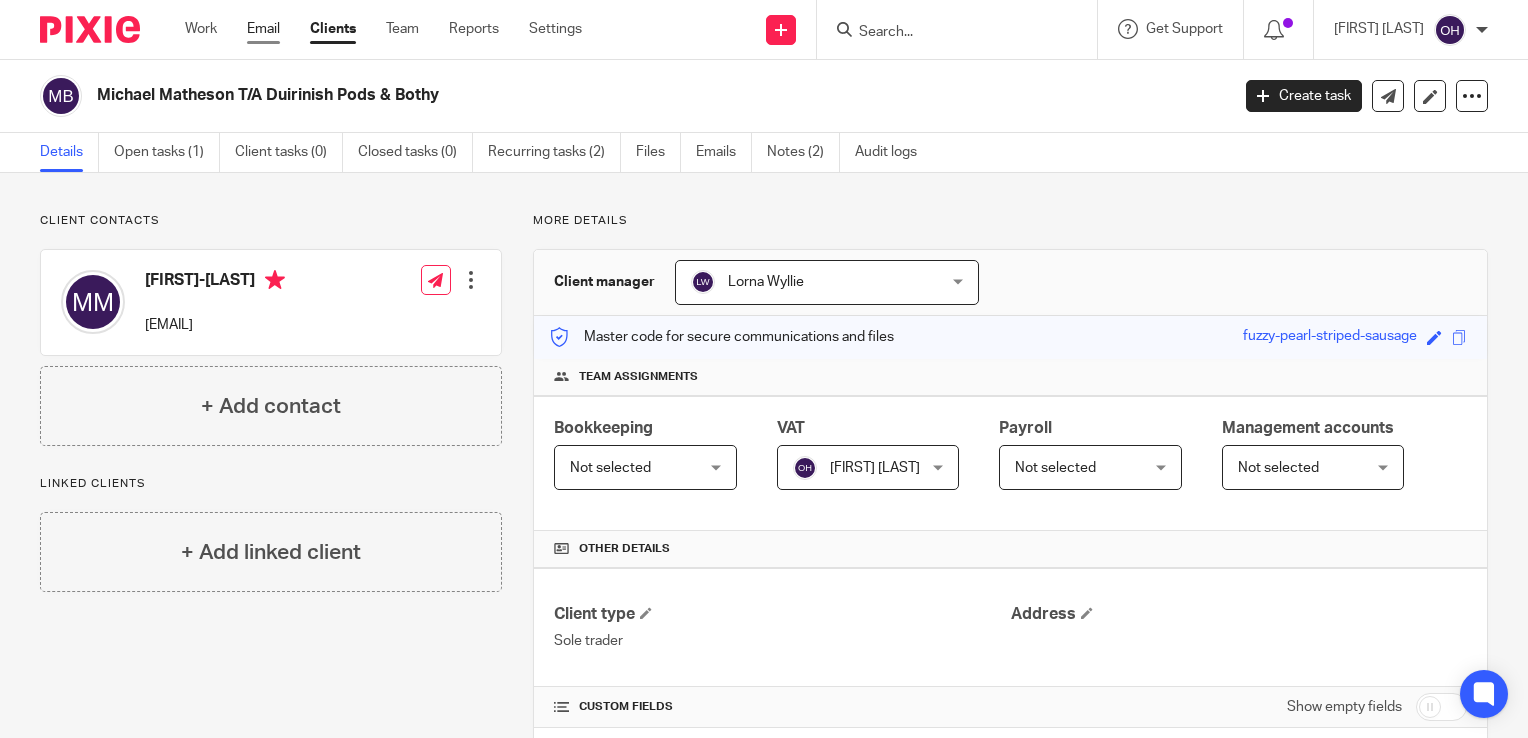 click on "Email" at bounding box center [263, 29] 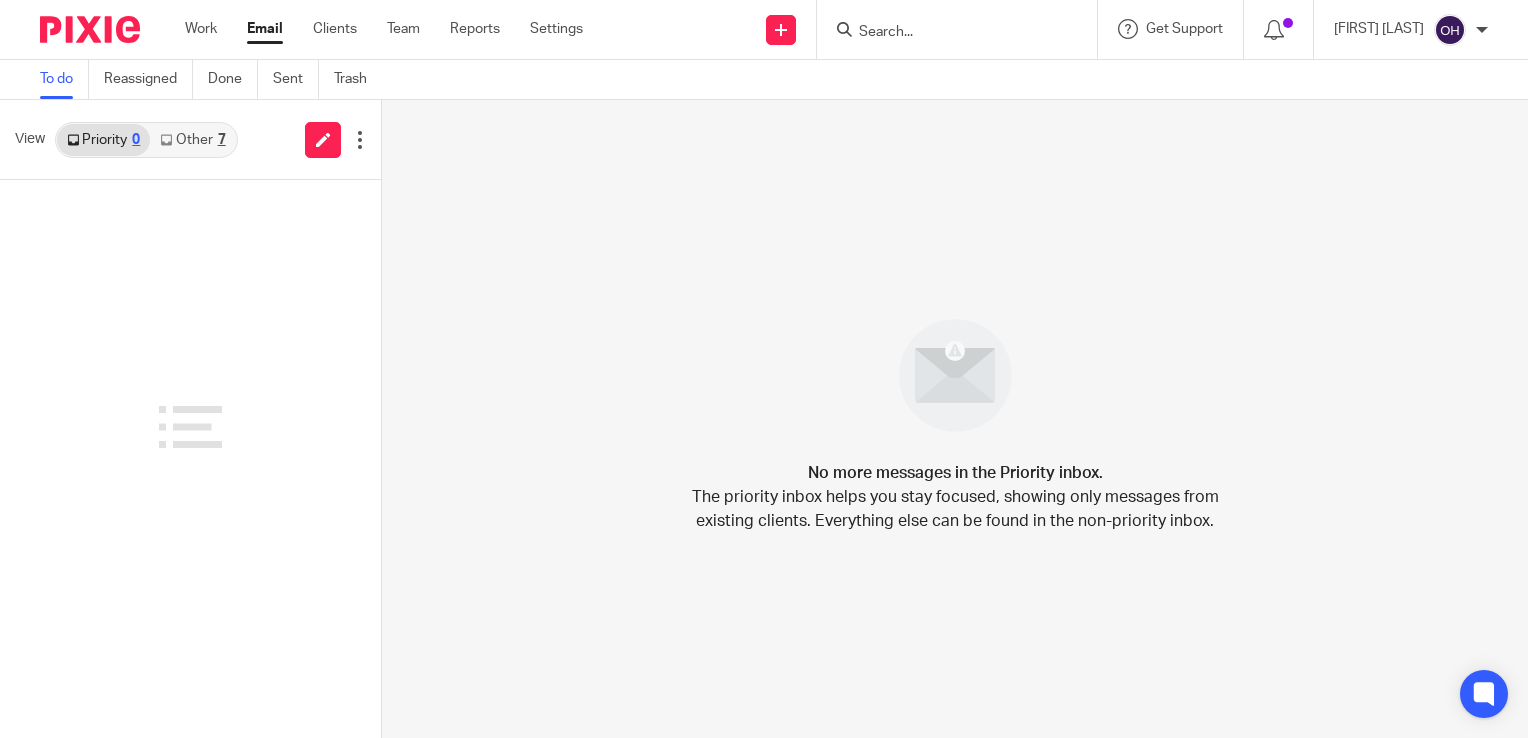 scroll, scrollTop: 0, scrollLeft: 0, axis: both 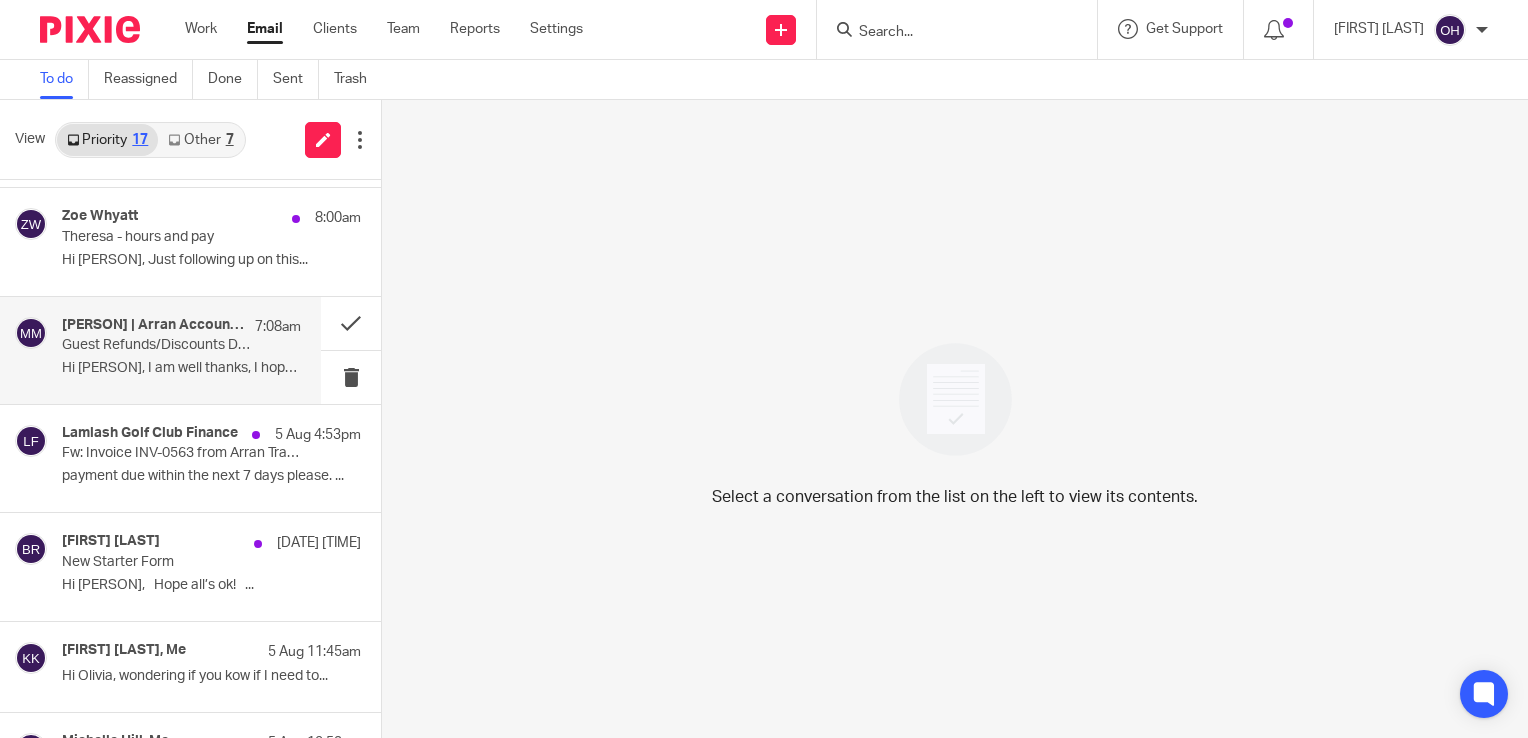 click on "Guest Refunds/Discounts Due to Wi-Fi Outage" at bounding box center (157, 345) 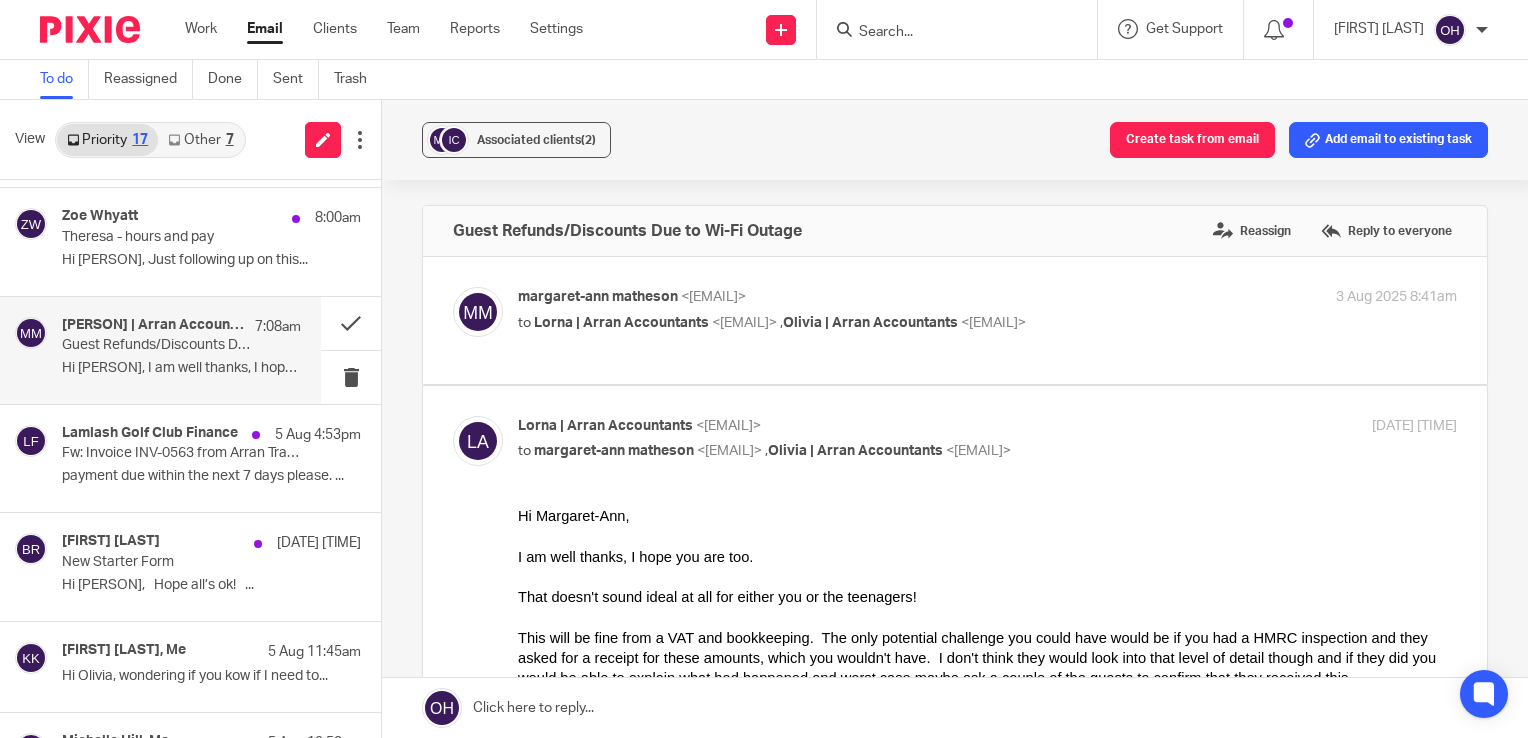 scroll, scrollTop: 0, scrollLeft: 0, axis: both 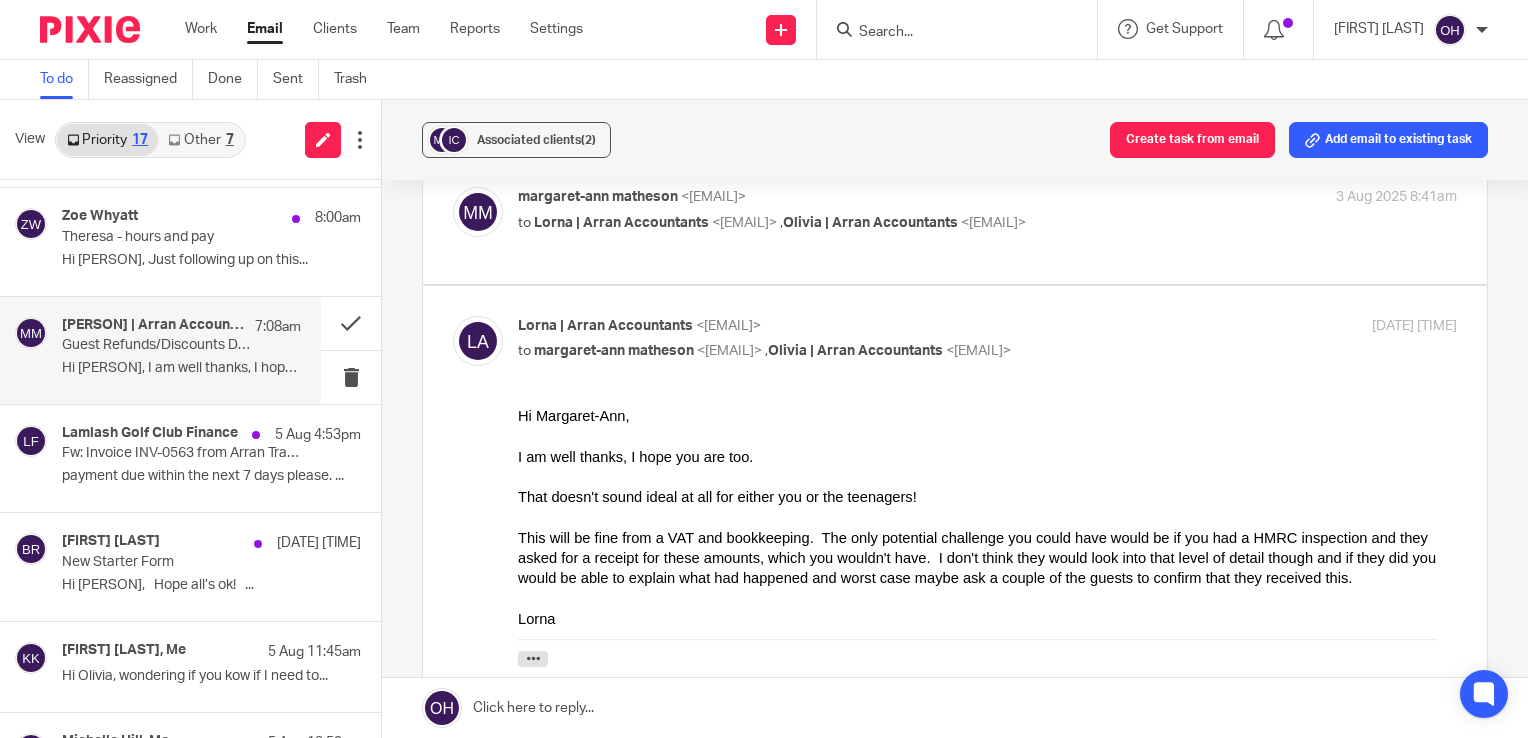 click on "Forward" at bounding box center (955, 806) 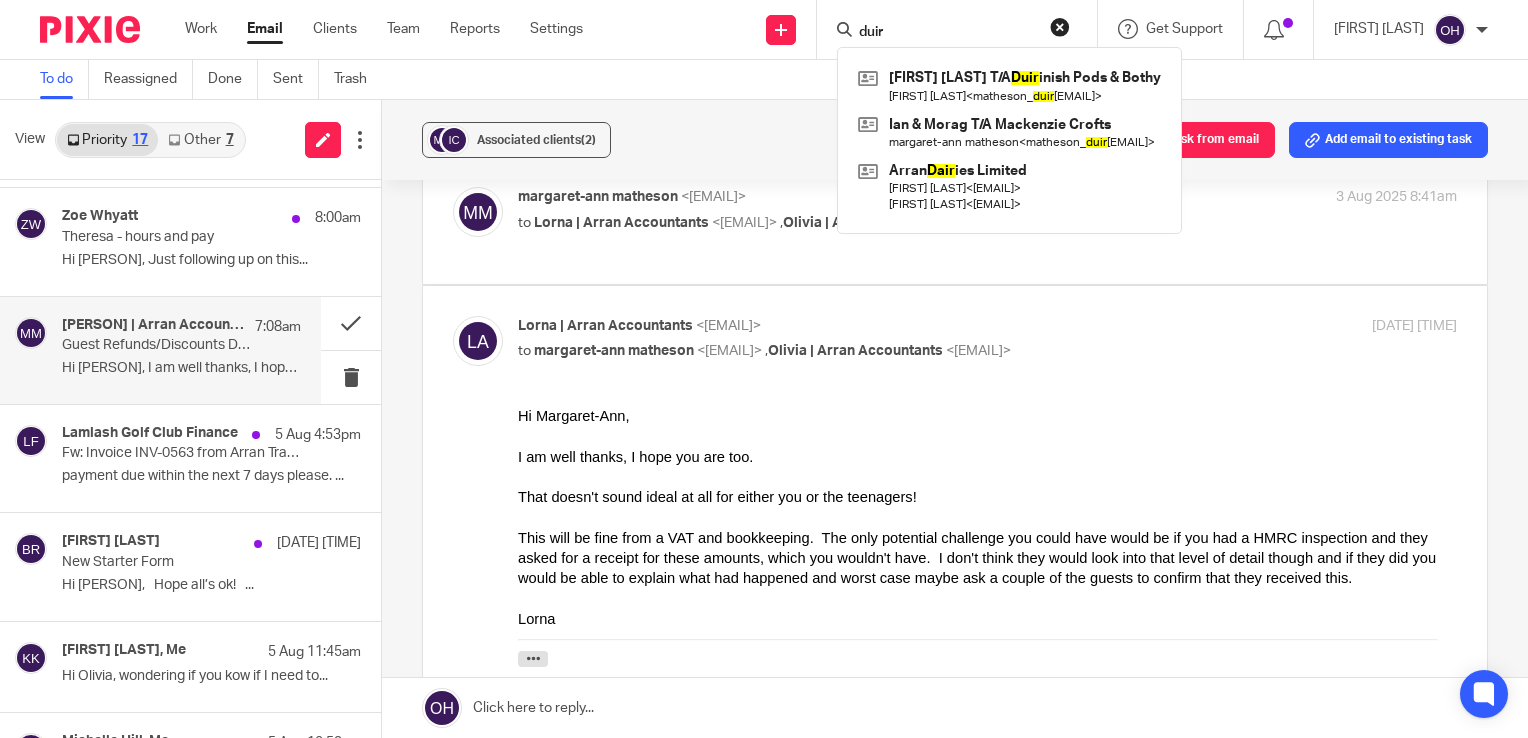 type on "duir" 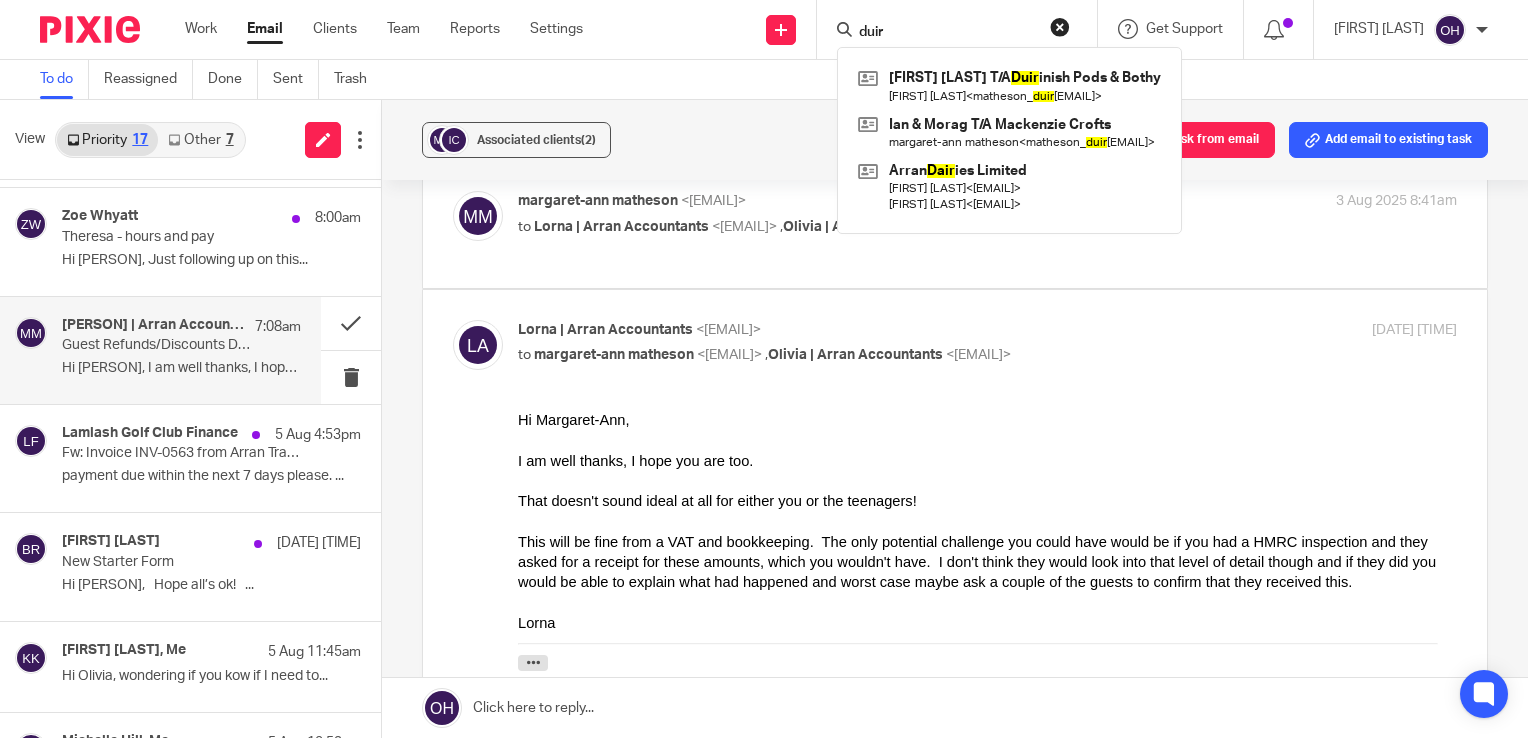 scroll, scrollTop: 100, scrollLeft: 0, axis: vertical 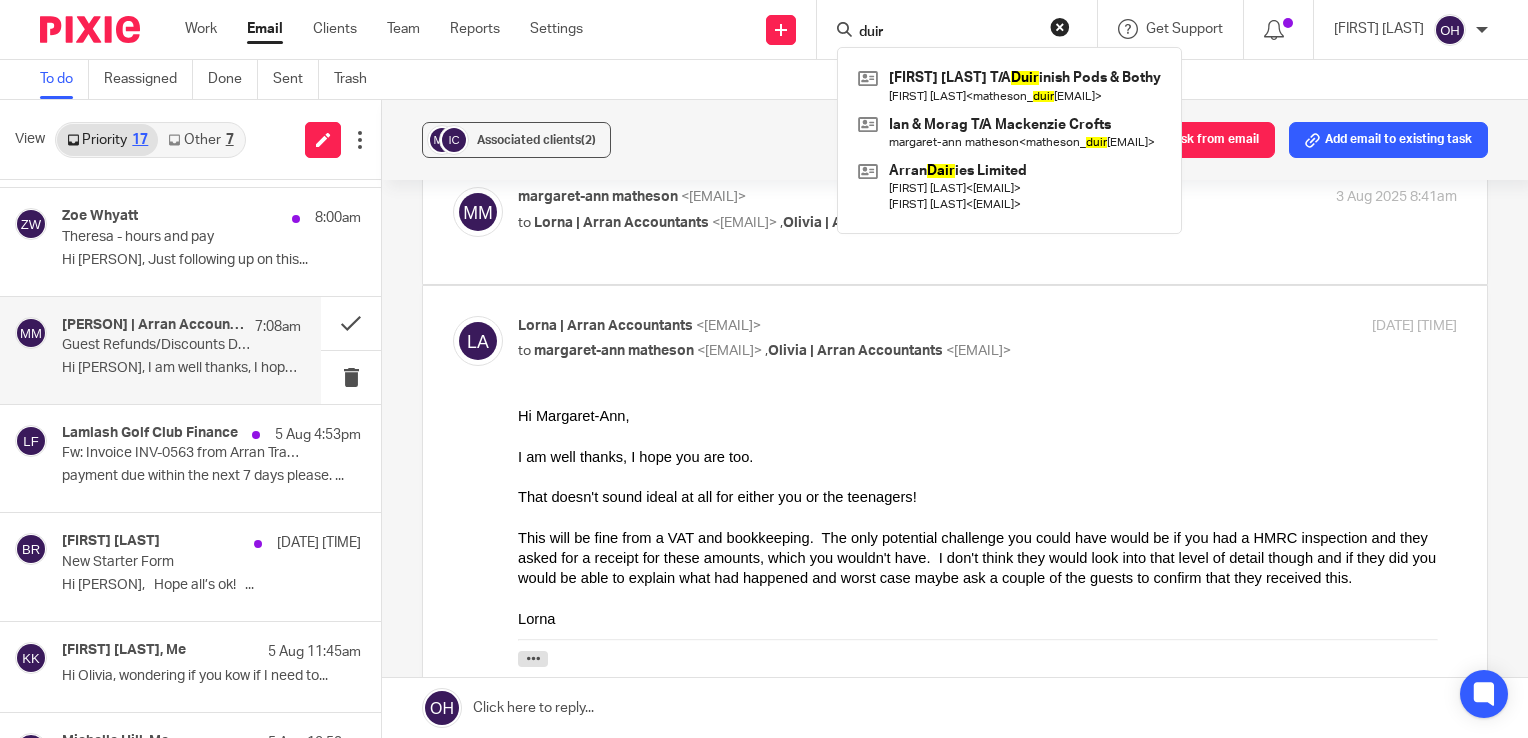 click at bounding box center (987, 435) 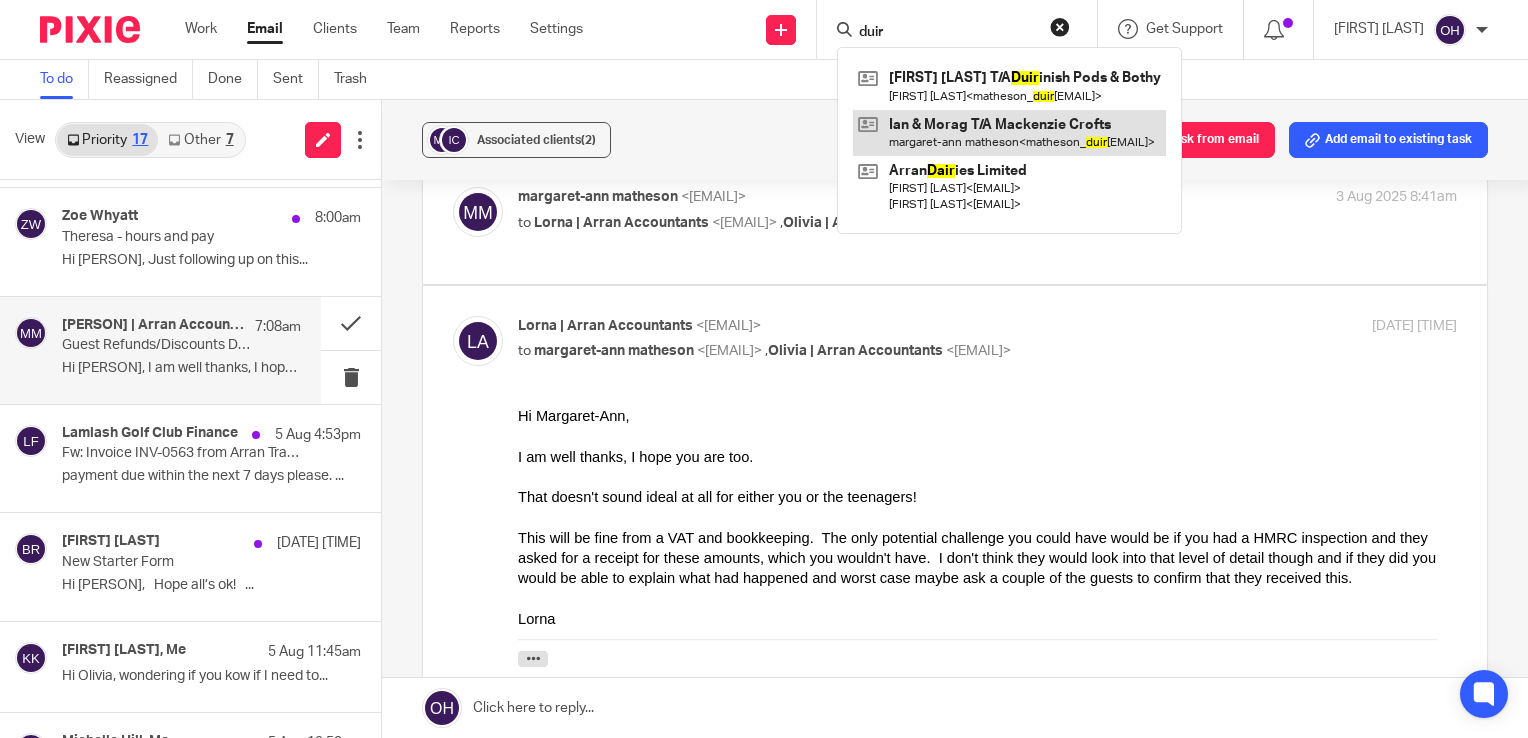 click at bounding box center [1009, 133] 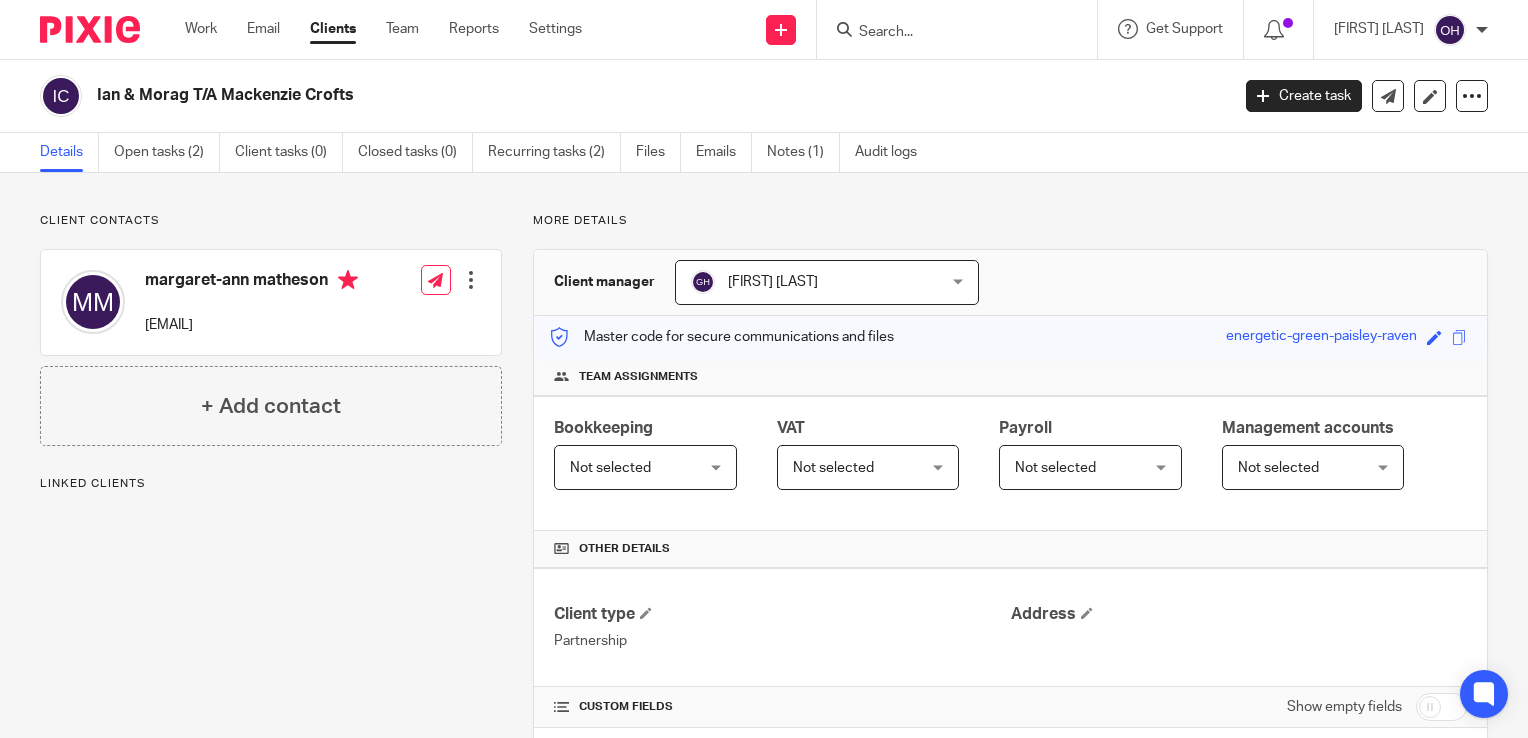 scroll, scrollTop: 0, scrollLeft: 0, axis: both 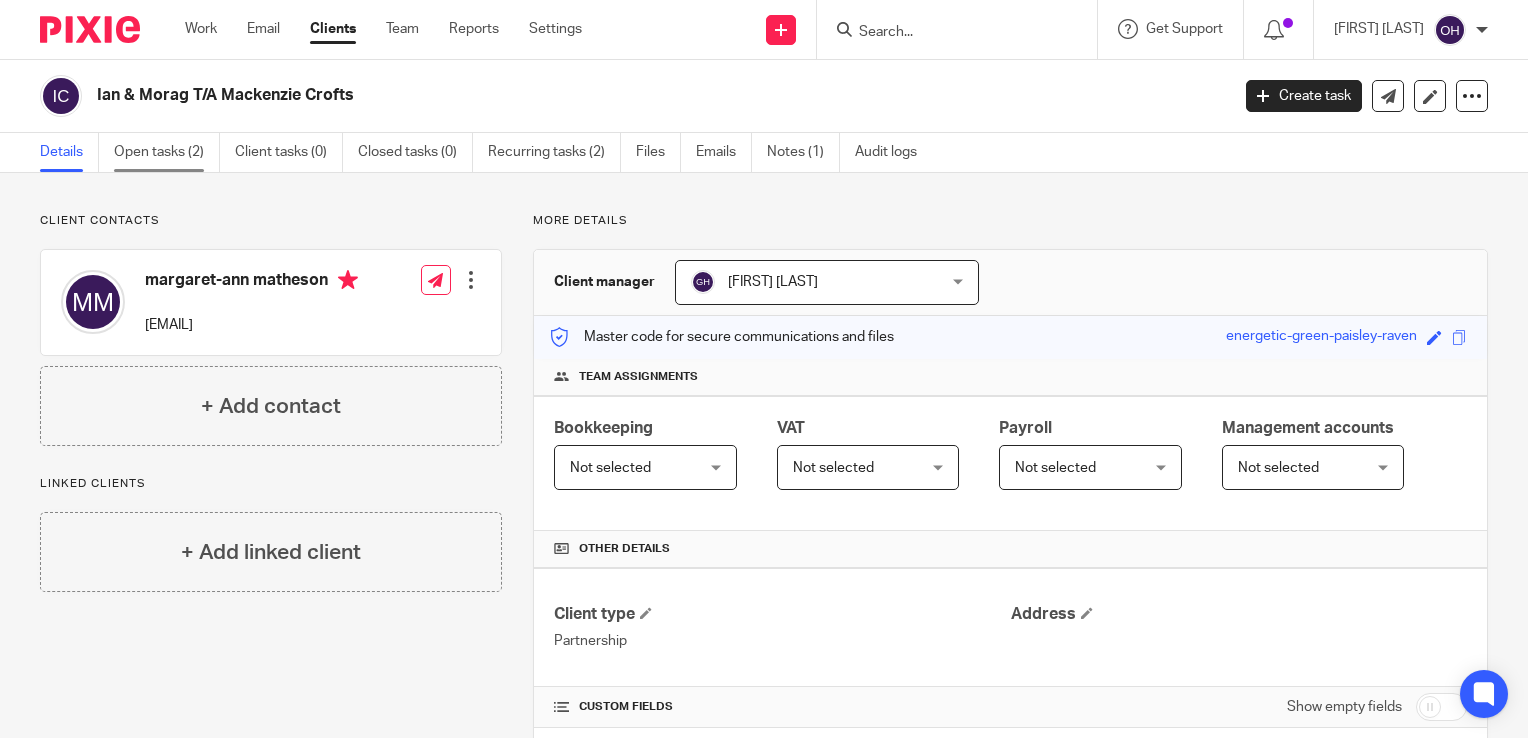 click on "Open tasks (2)" at bounding box center (167, 152) 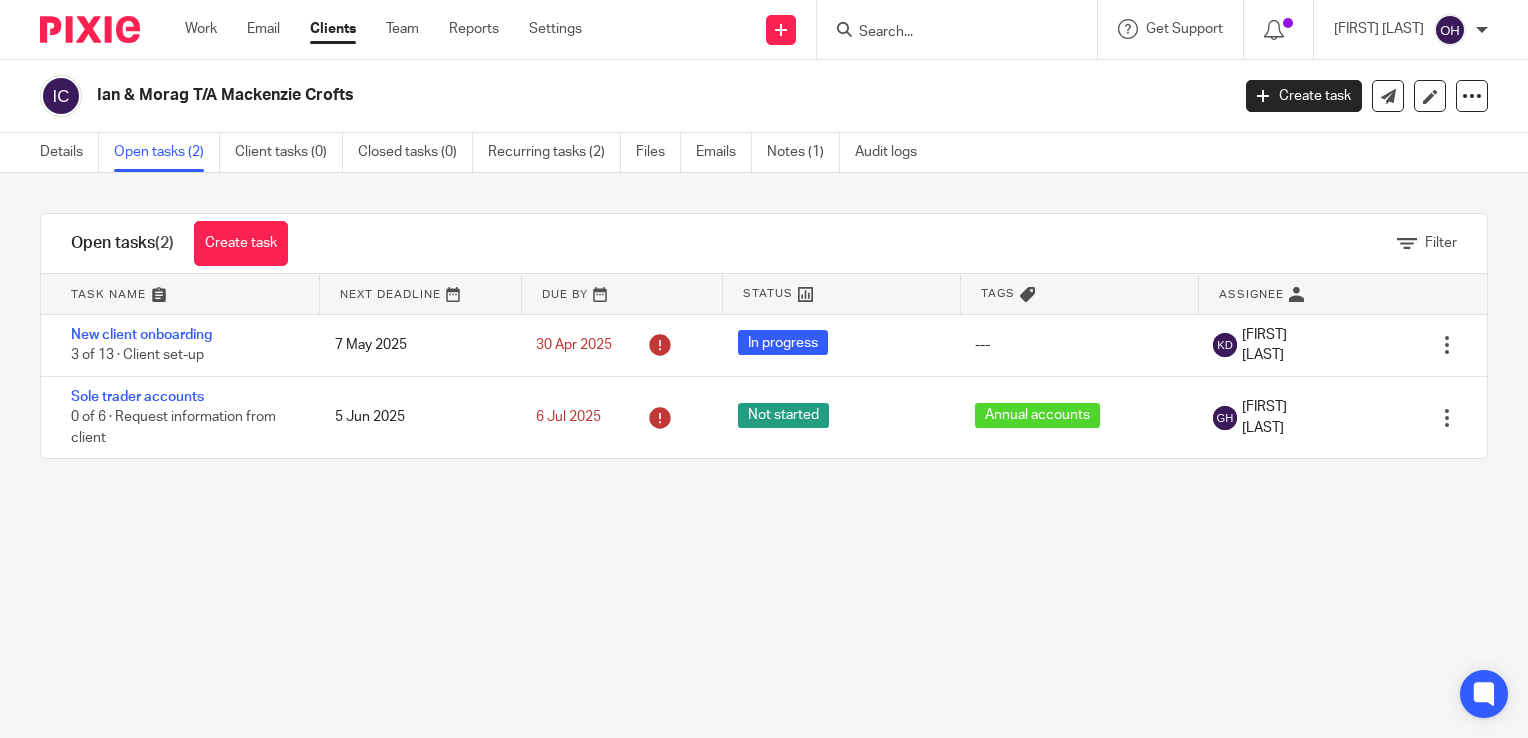 scroll, scrollTop: 0, scrollLeft: 0, axis: both 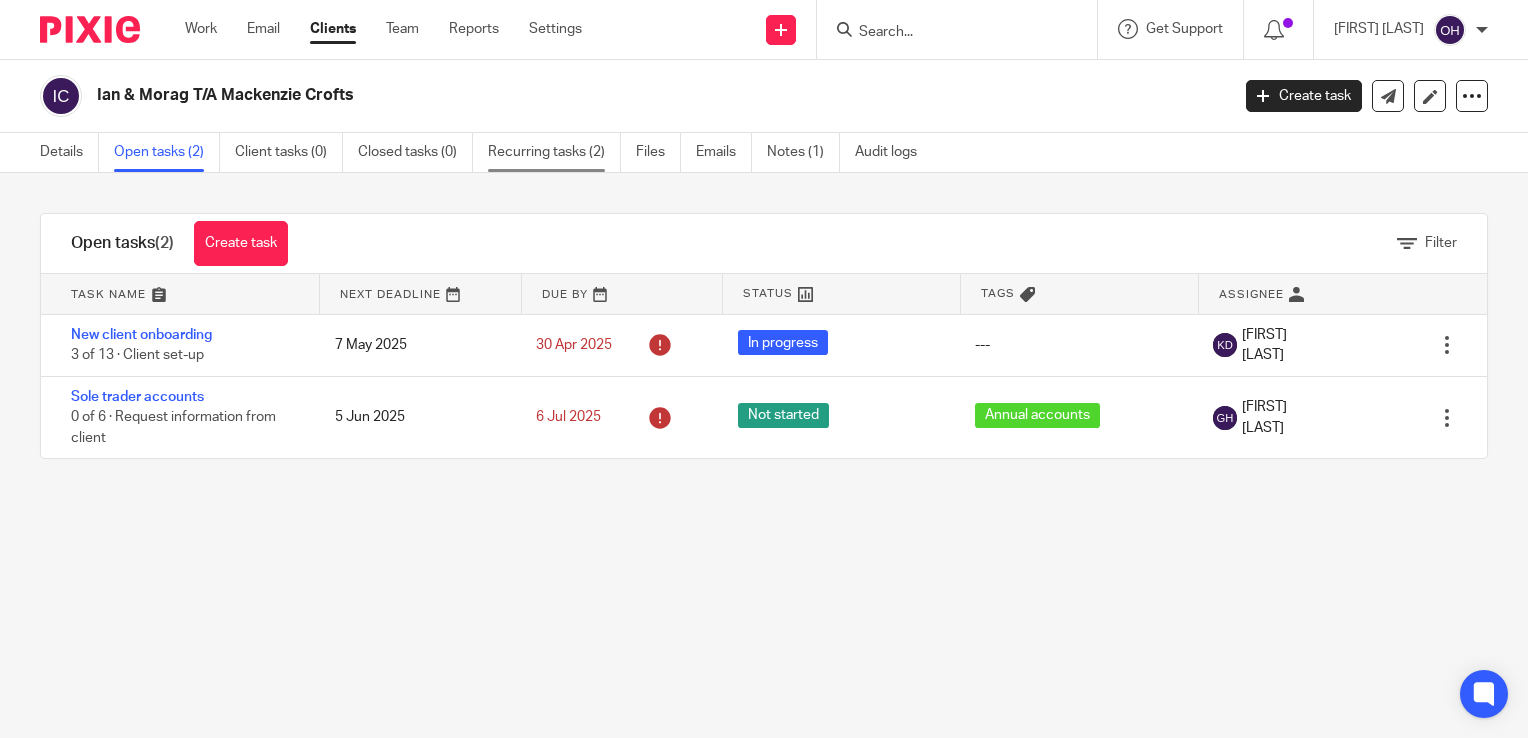 click on "Recurring tasks (2)" at bounding box center [554, 152] 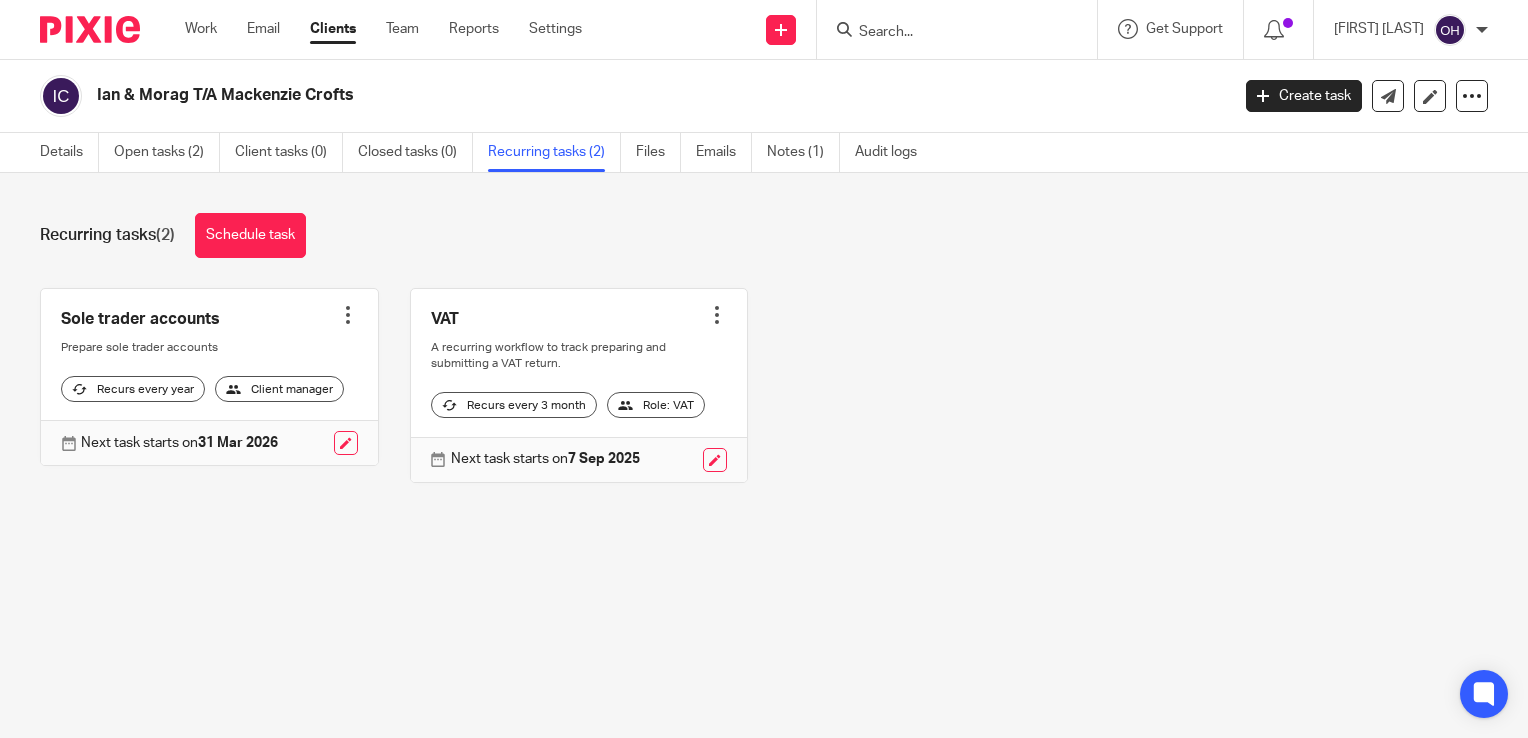 scroll, scrollTop: 0, scrollLeft: 0, axis: both 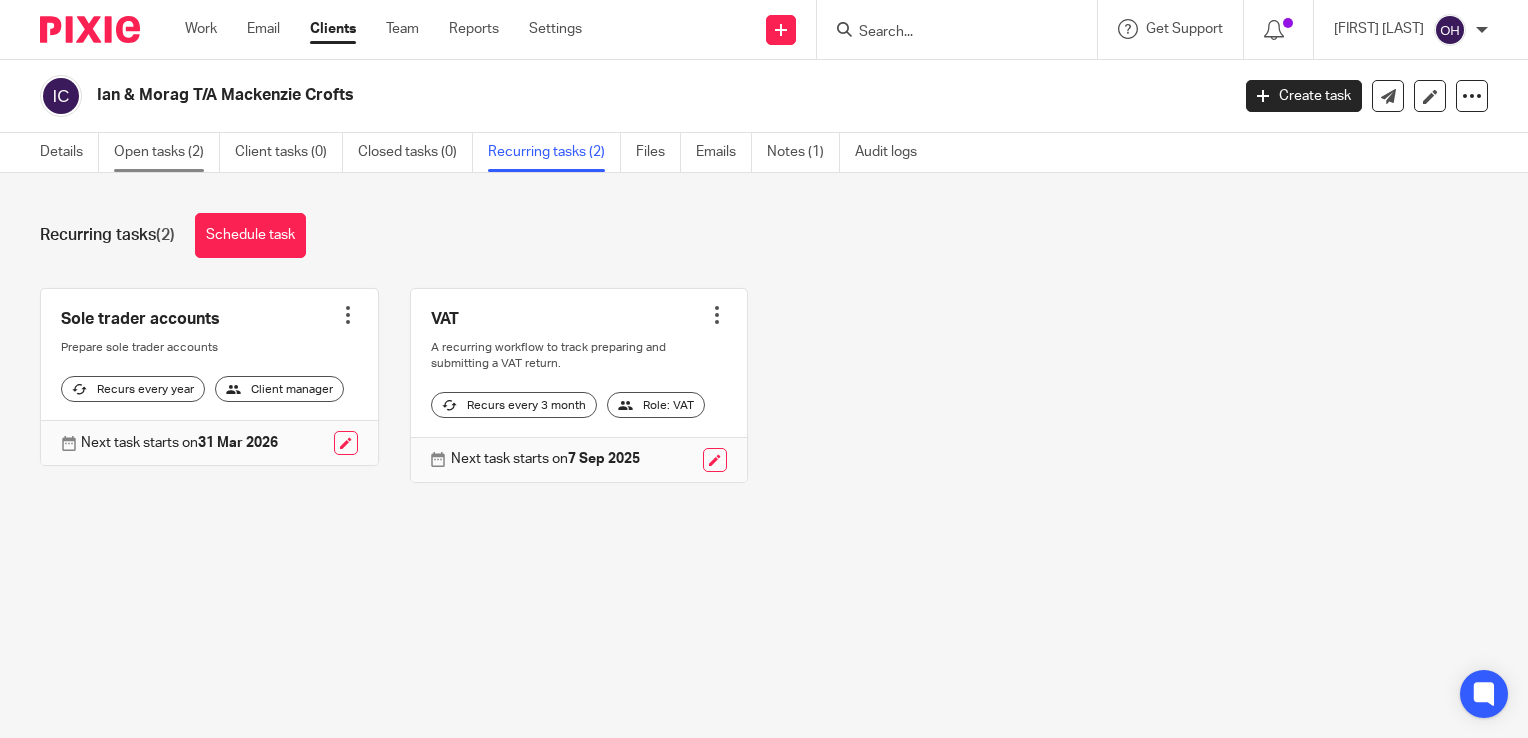 click on "Open tasks (2)" at bounding box center (167, 152) 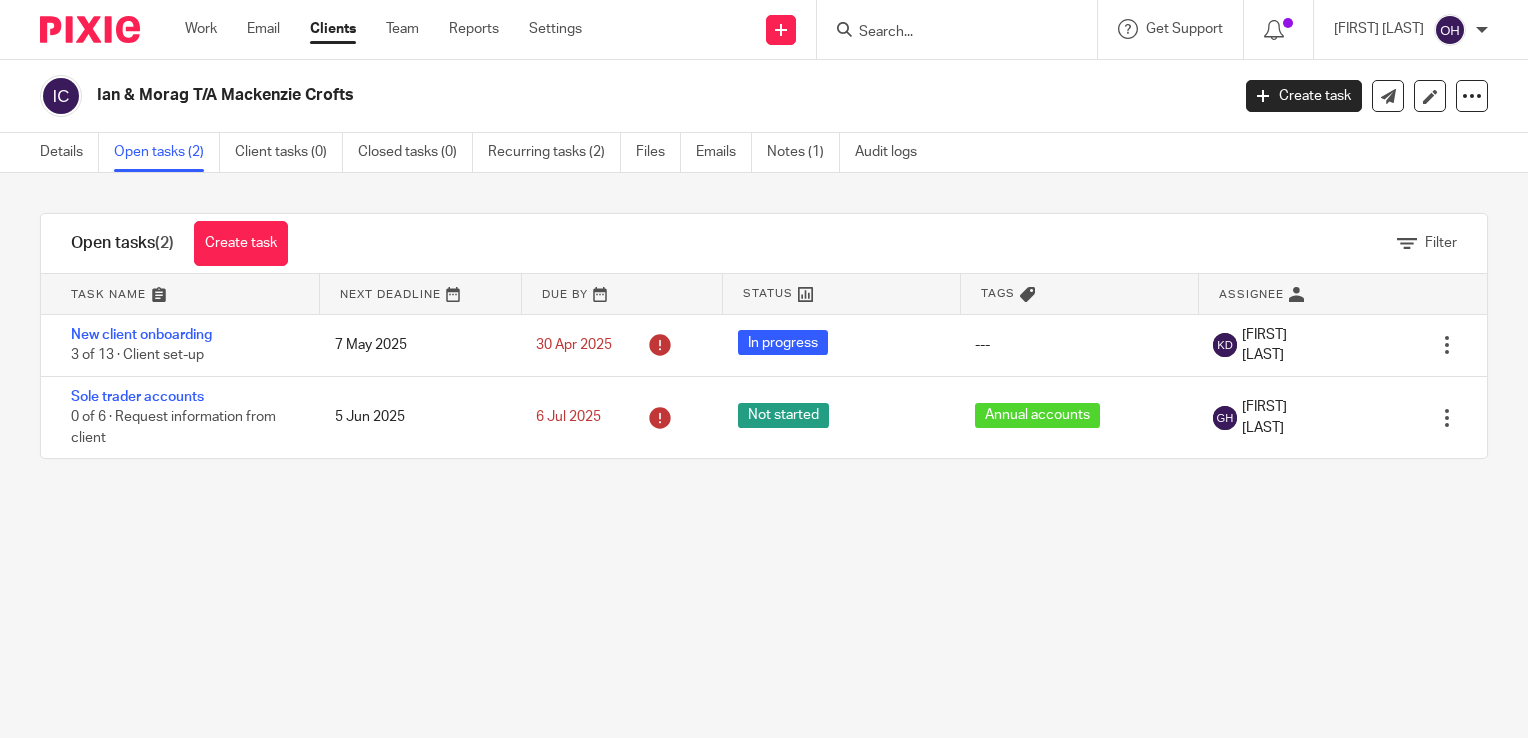 scroll, scrollTop: 0, scrollLeft: 0, axis: both 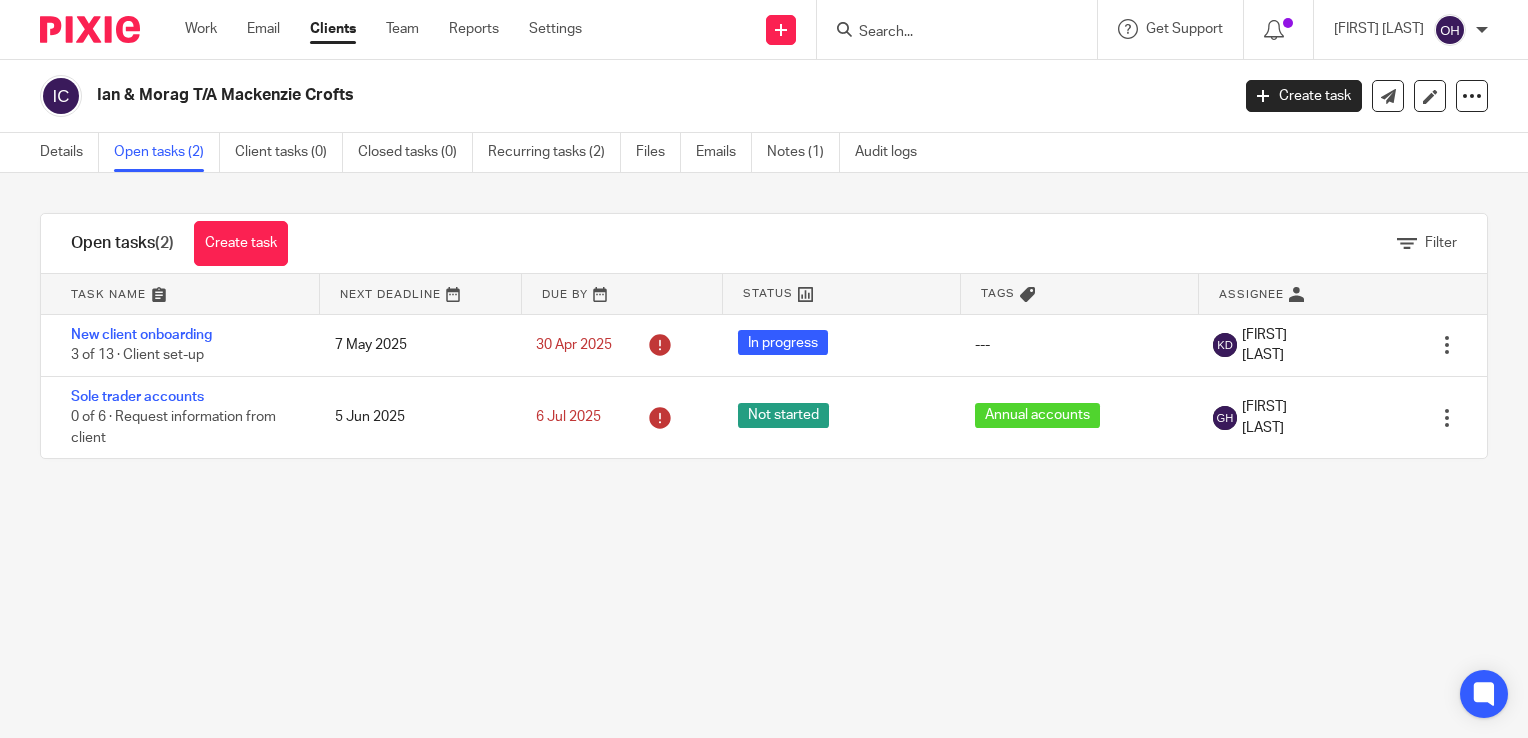 click at bounding box center [947, 33] 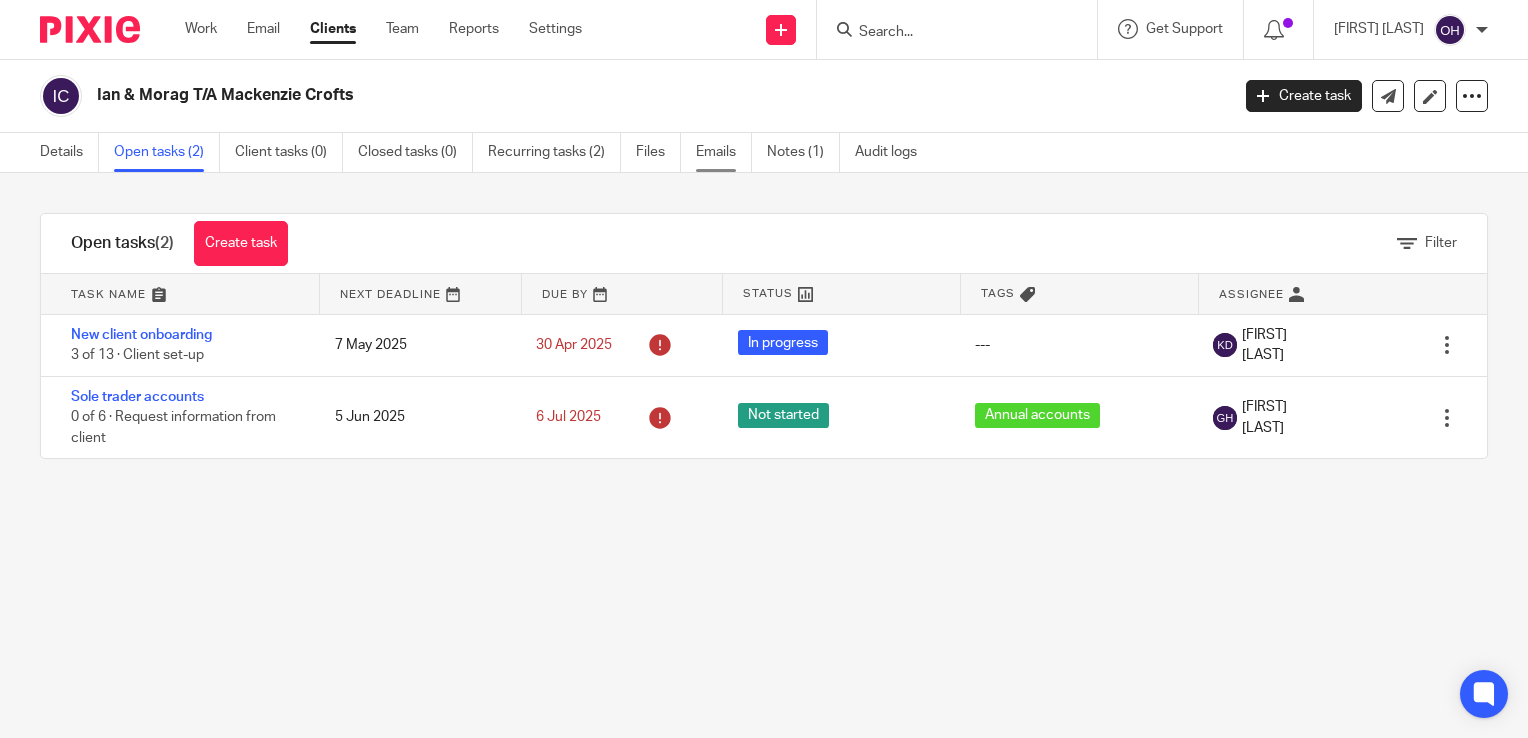 click on "Emails" at bounding box center [724, 152] 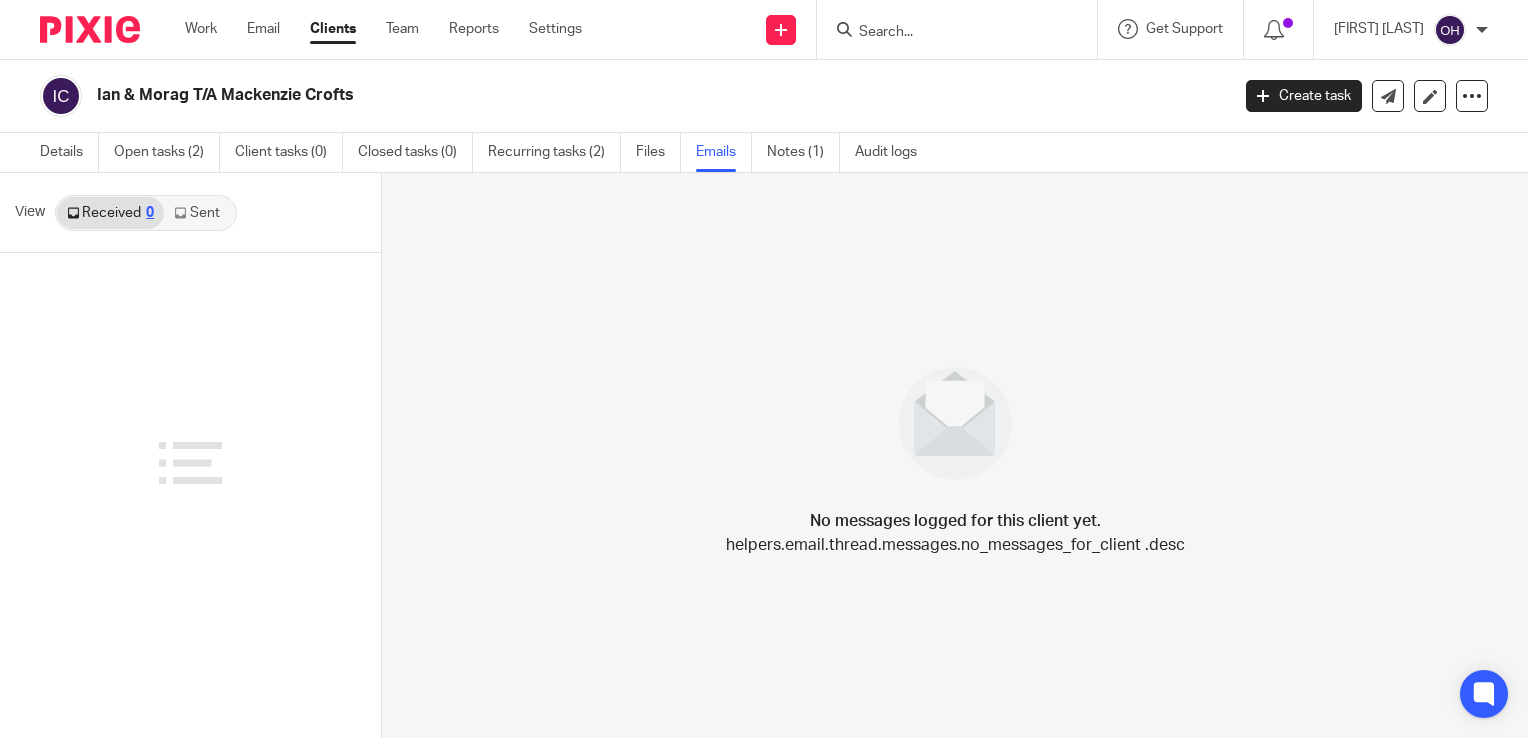 scroll, scrollTop: 0, scrollLeft: 0, axis: both 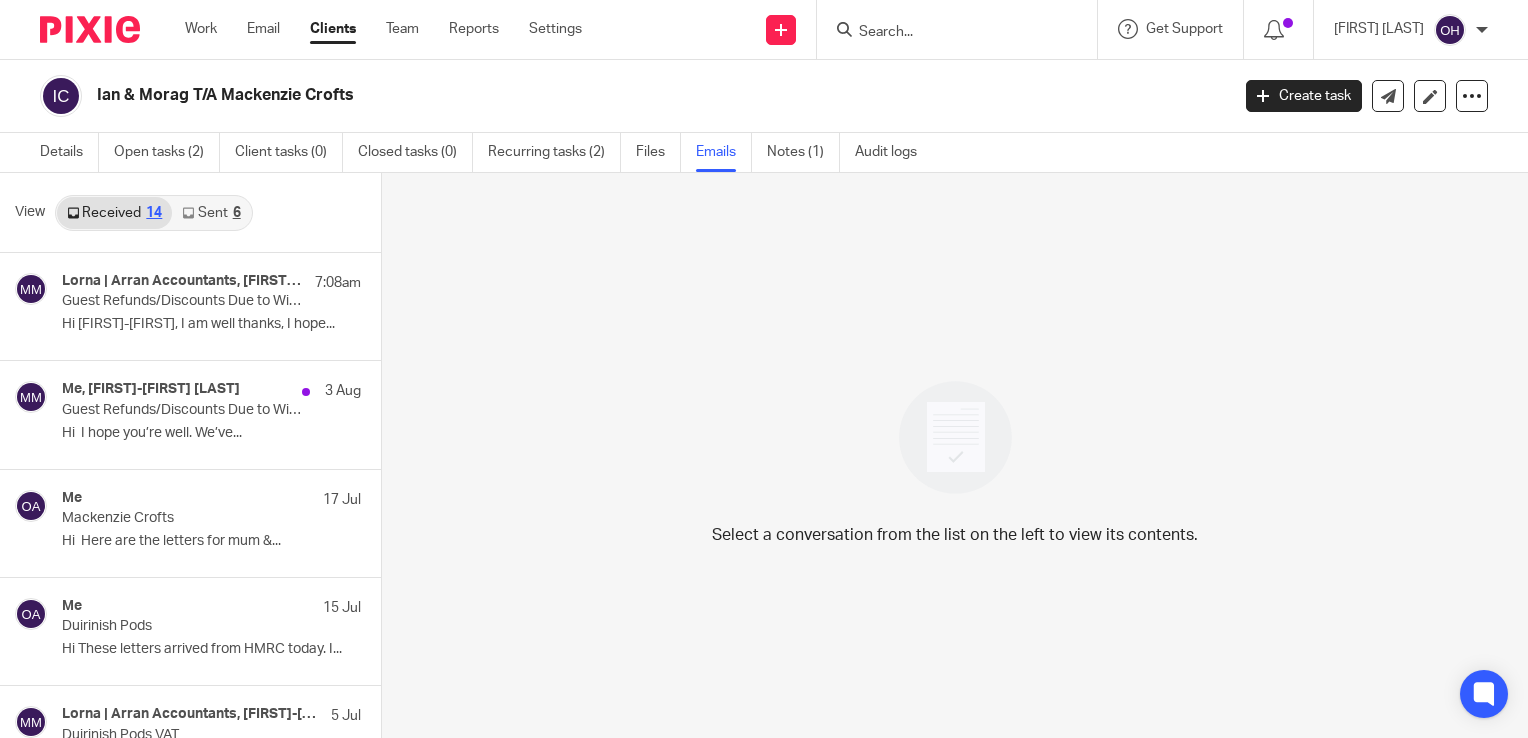 click on "Sent
6" at bounding box center (211, 213) 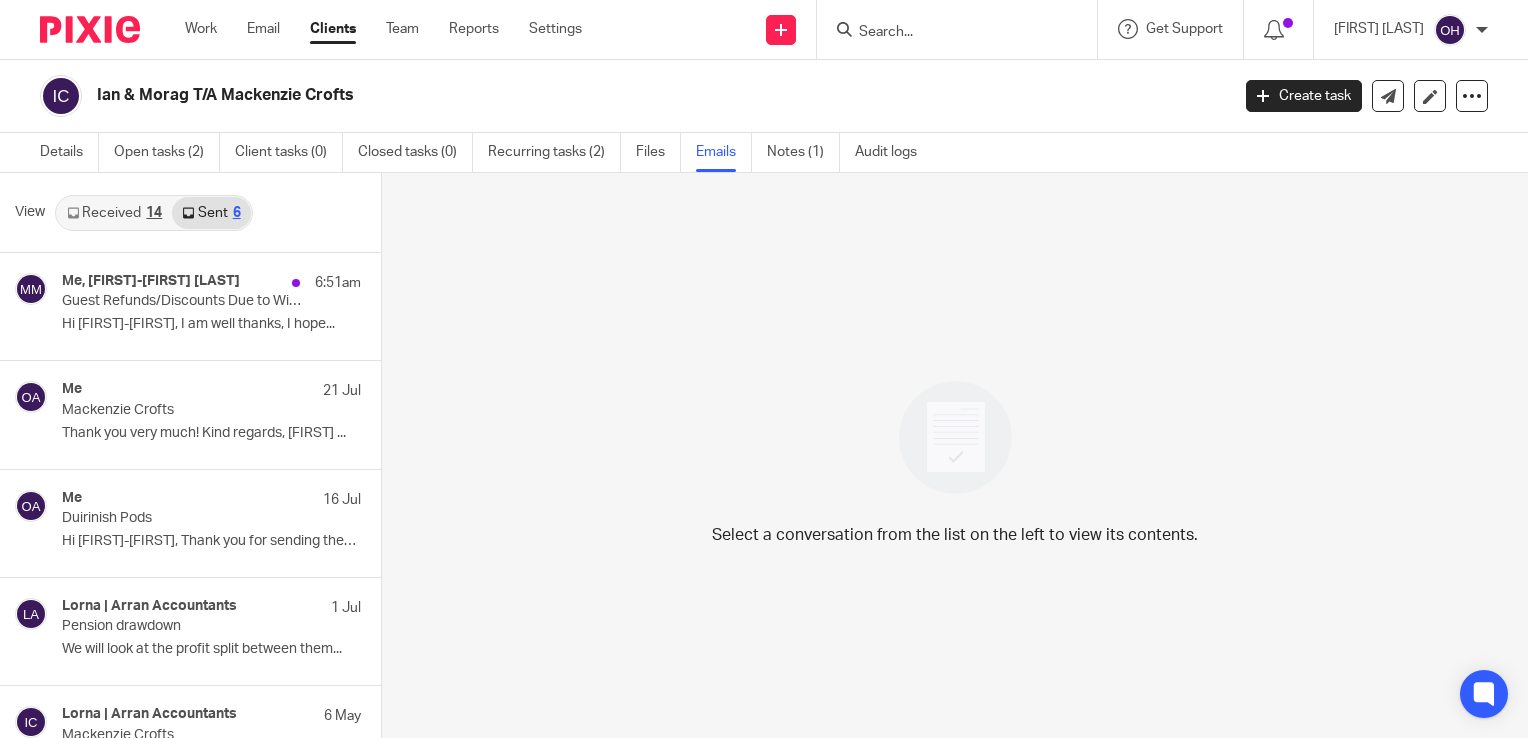 scroll, scrollTop: 3, scrollLeft: 0, axis: vertical 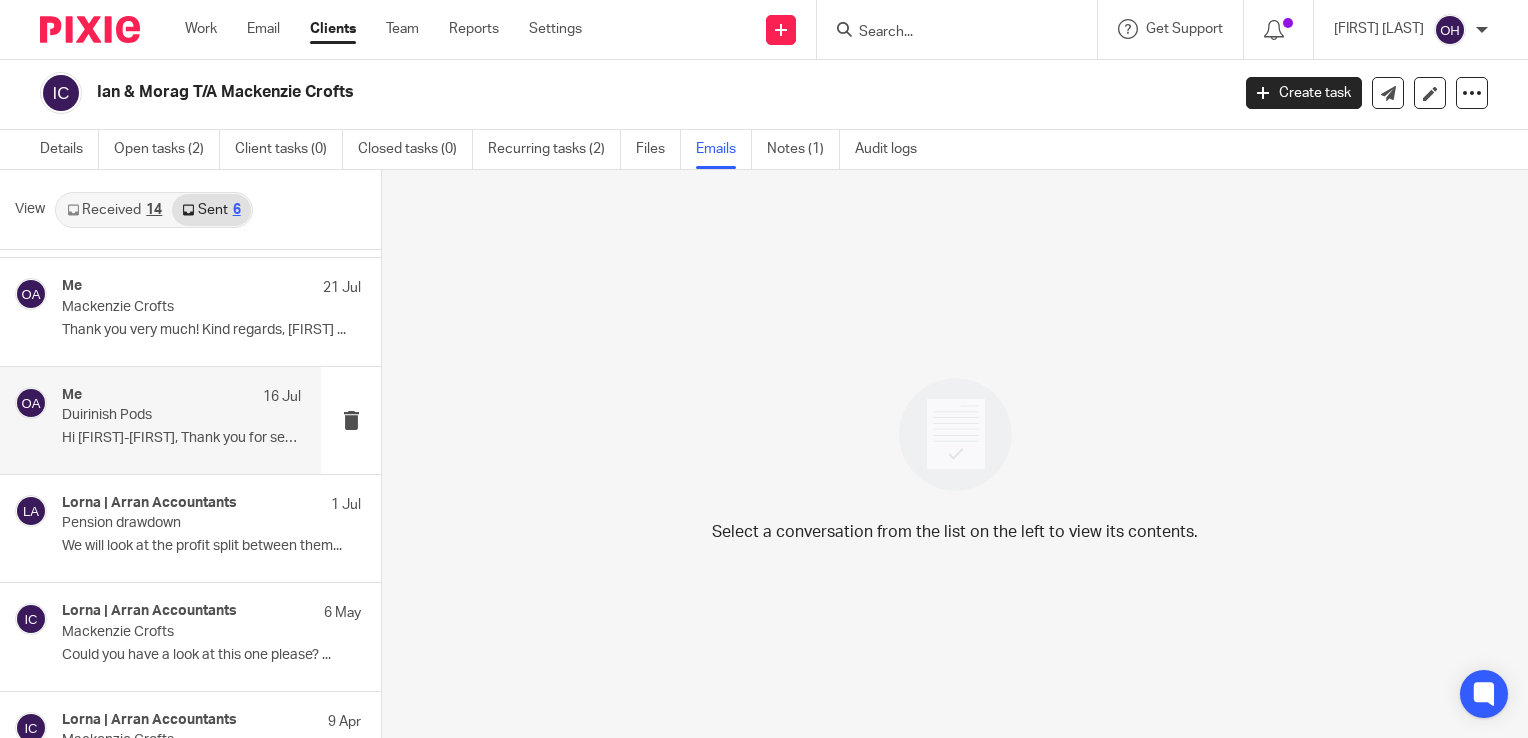 click on "Hi Margaret-Ann,   Thank you for sending these..." at bounding box center (181, 438) 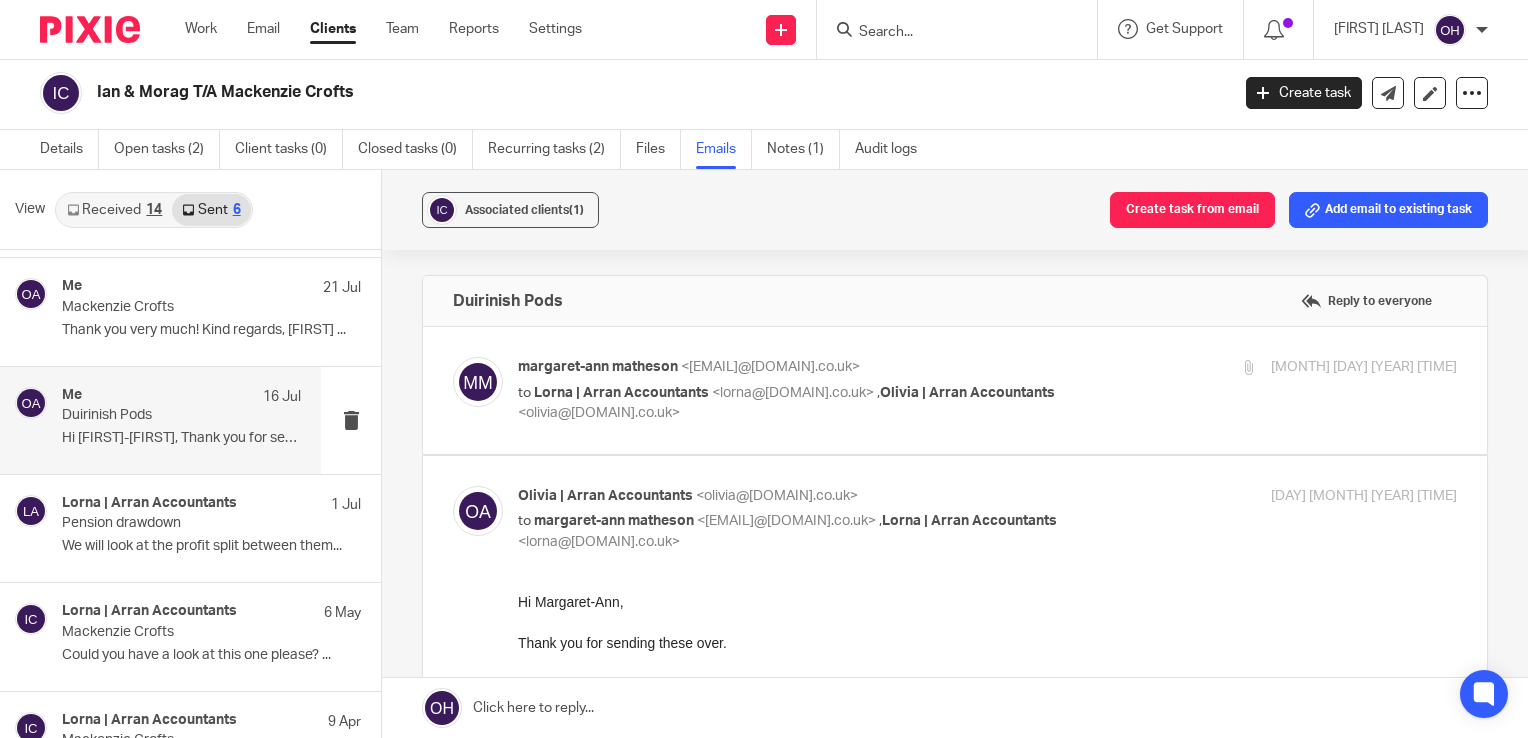 scroll, scrollTop: 0, scrollLeft: 0, axis: both 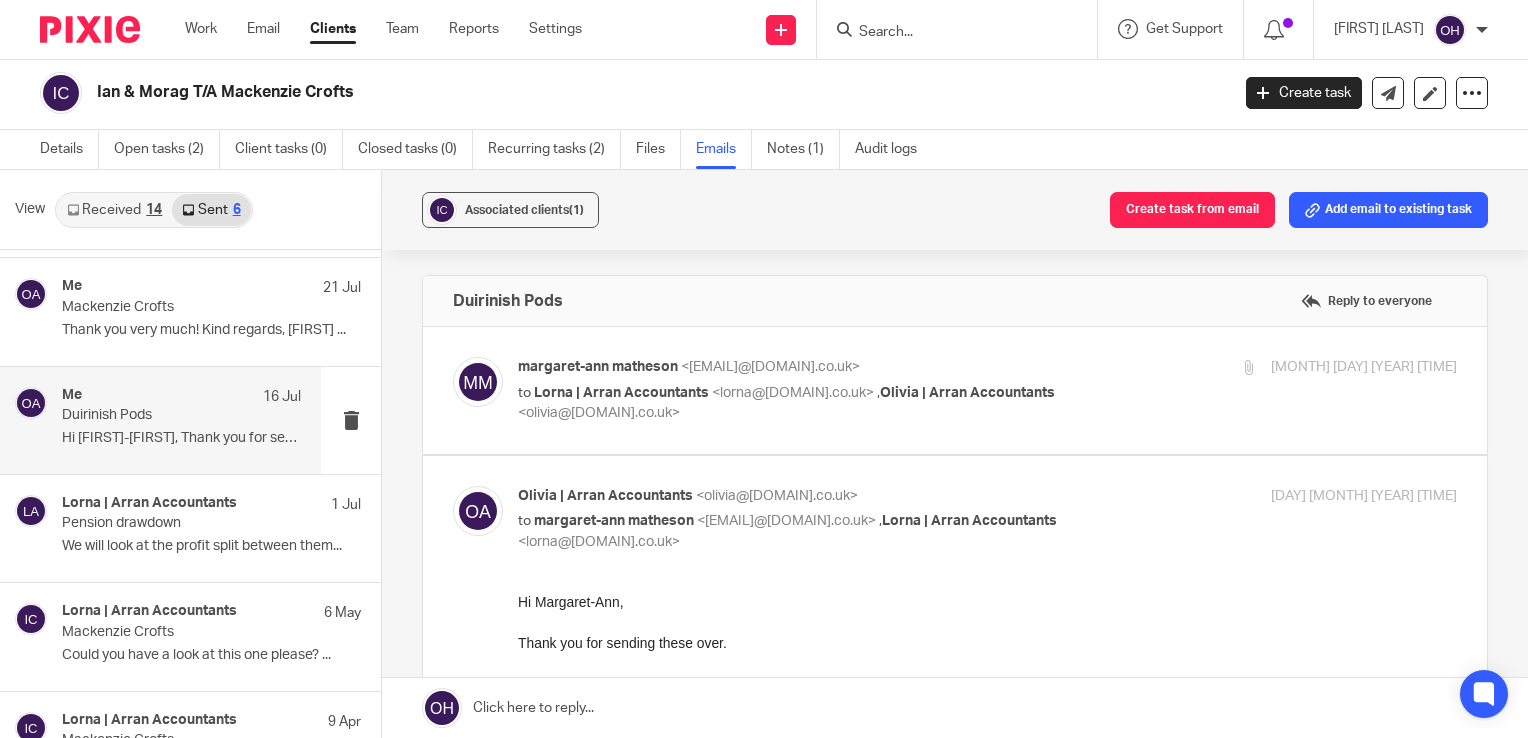 click at bounding box center [955, 390] 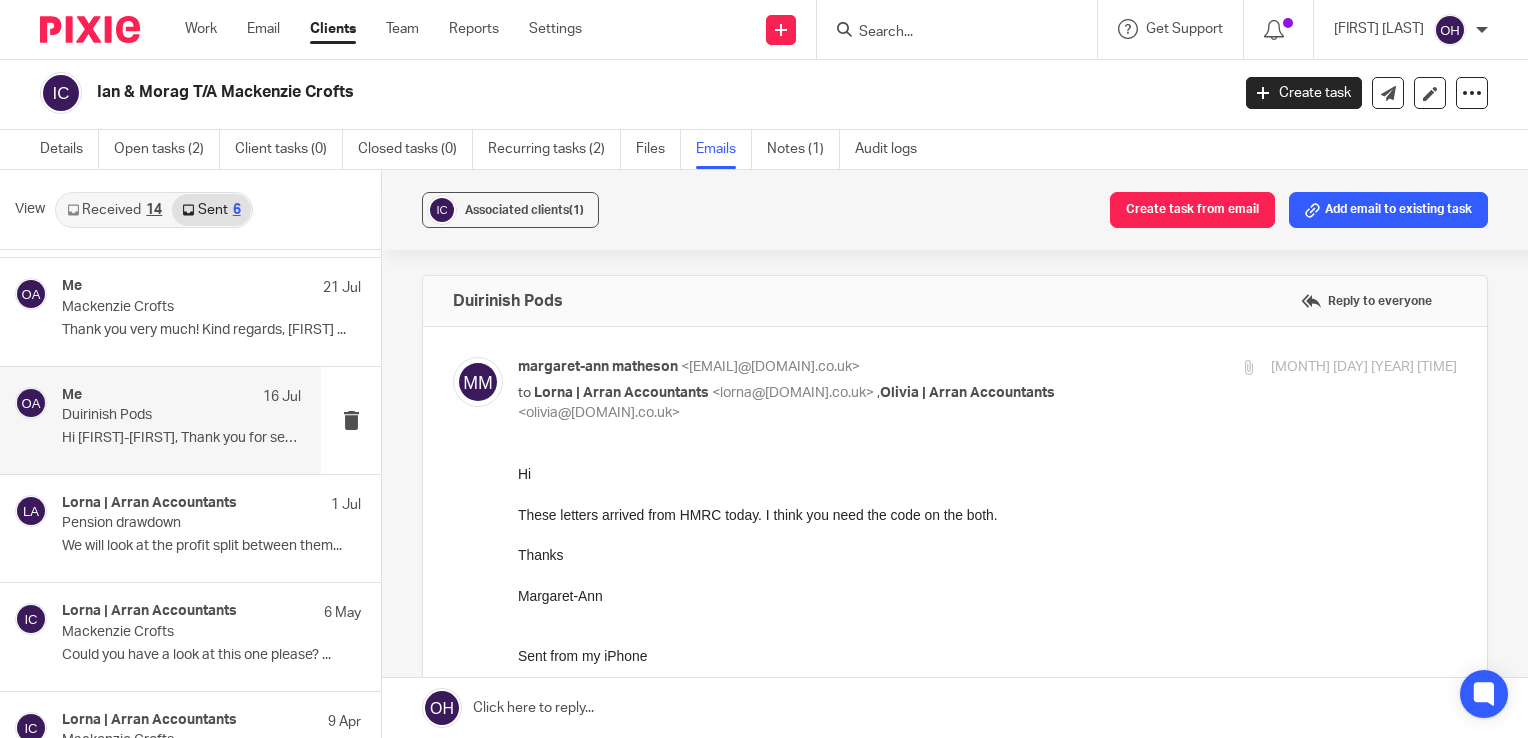scroll, scrollTop: 0, scrollLeft: 0, axis: both 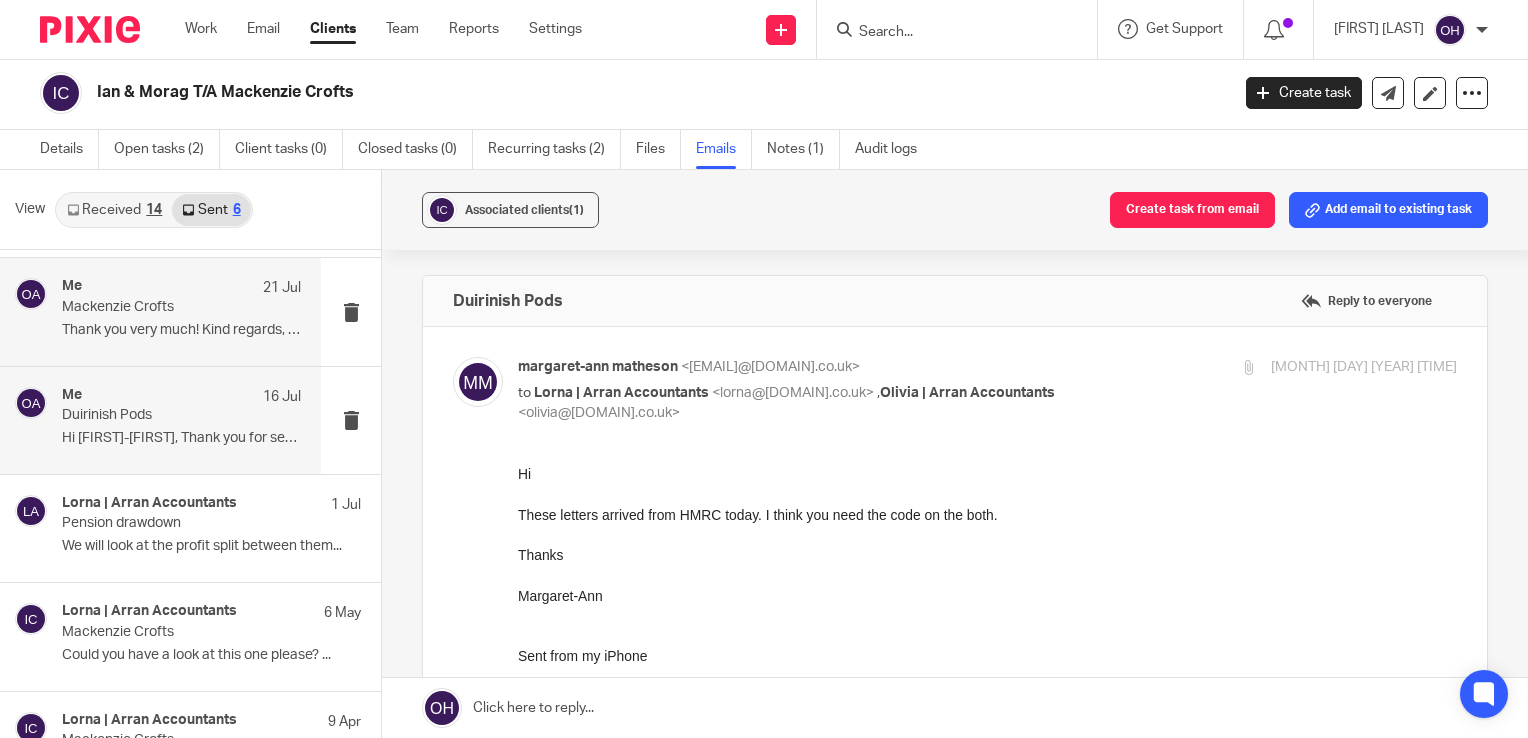 click on "Me
16 Jul   Duirinish Pods   Hi Margaret-Ann,   Thank you for sending these..." at bounding box center (181, 420) 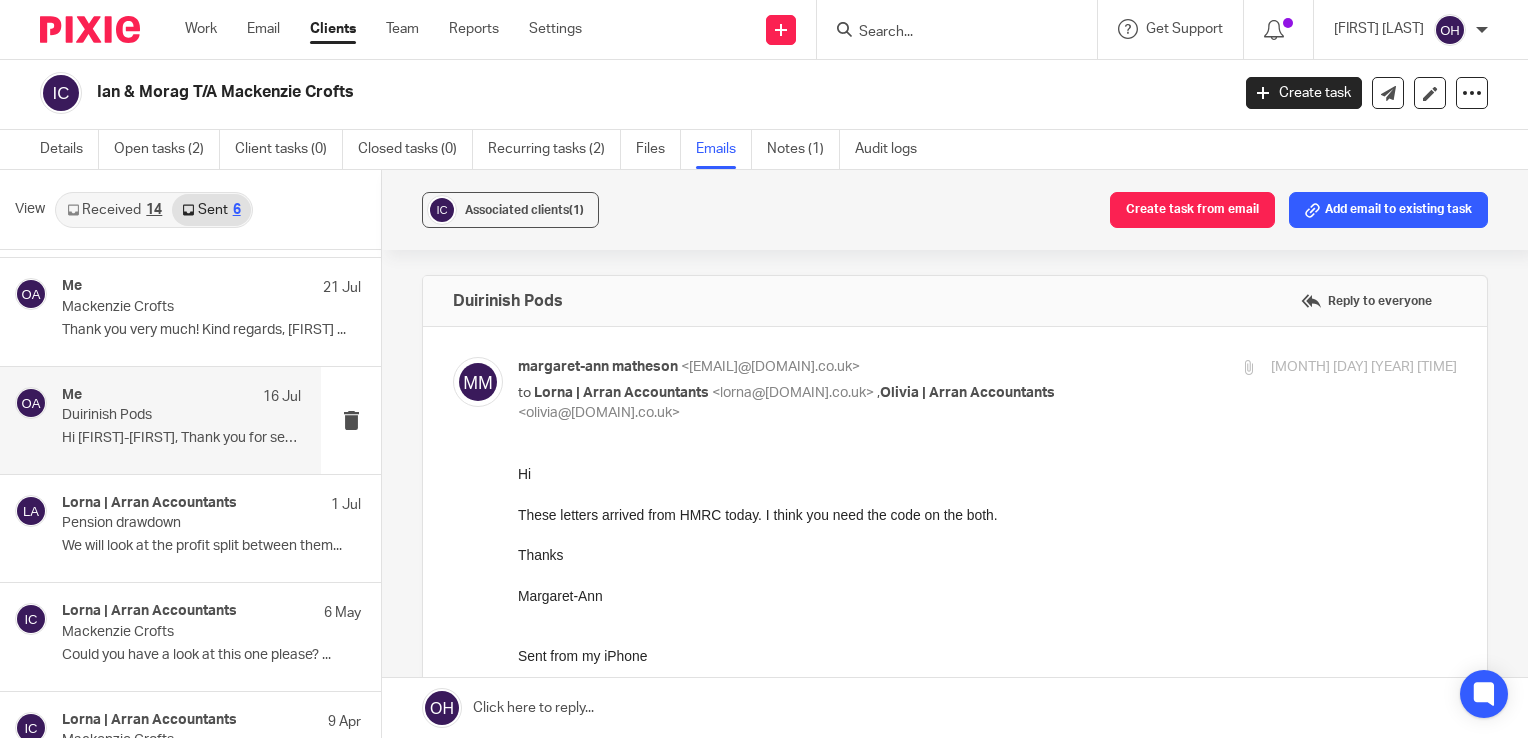 click on "Me
16 Jul   Duirinish Pods   Hi Margaret-Ann,   Thank you for sending these..." at bounding box center (160, 420) 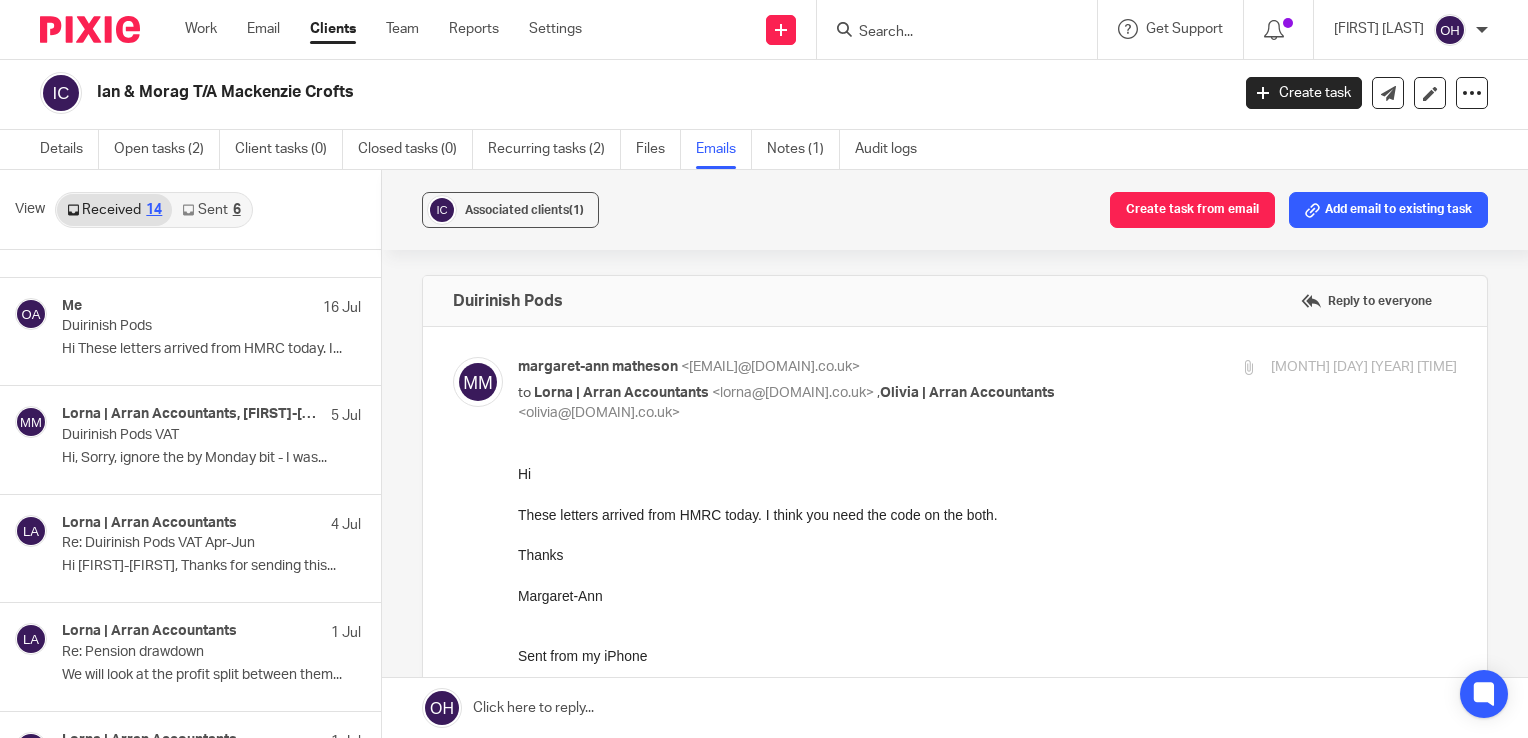scroll, scrollTop: 300, scrollLeft: 0, axis: vertical 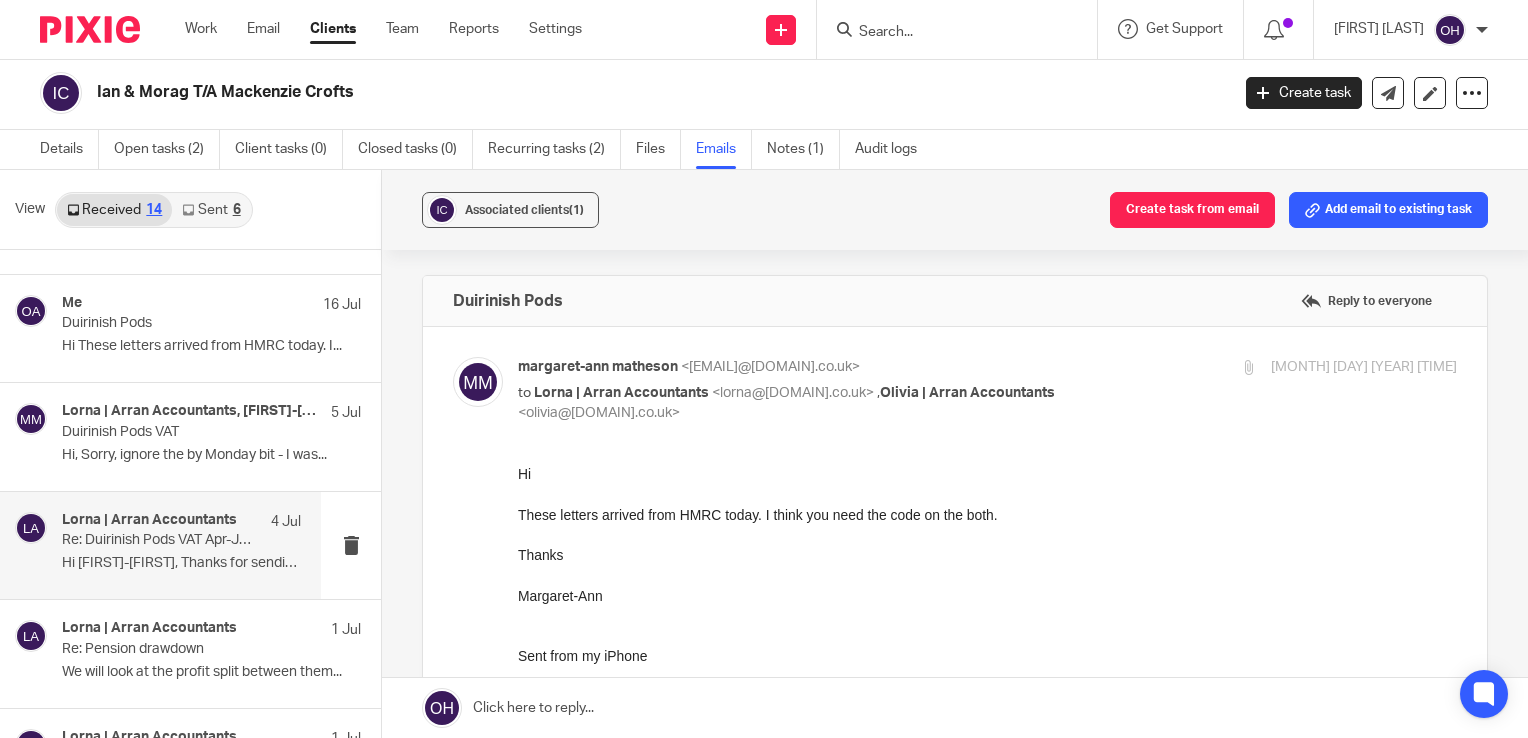 click on "Lorna | Arran Accountants
4 Jul   Re: Duirinish Pods VAT Apr-Jun   Hi Margaret-Ann,     Thanks for sending this..." at bounding box center (160, 545) 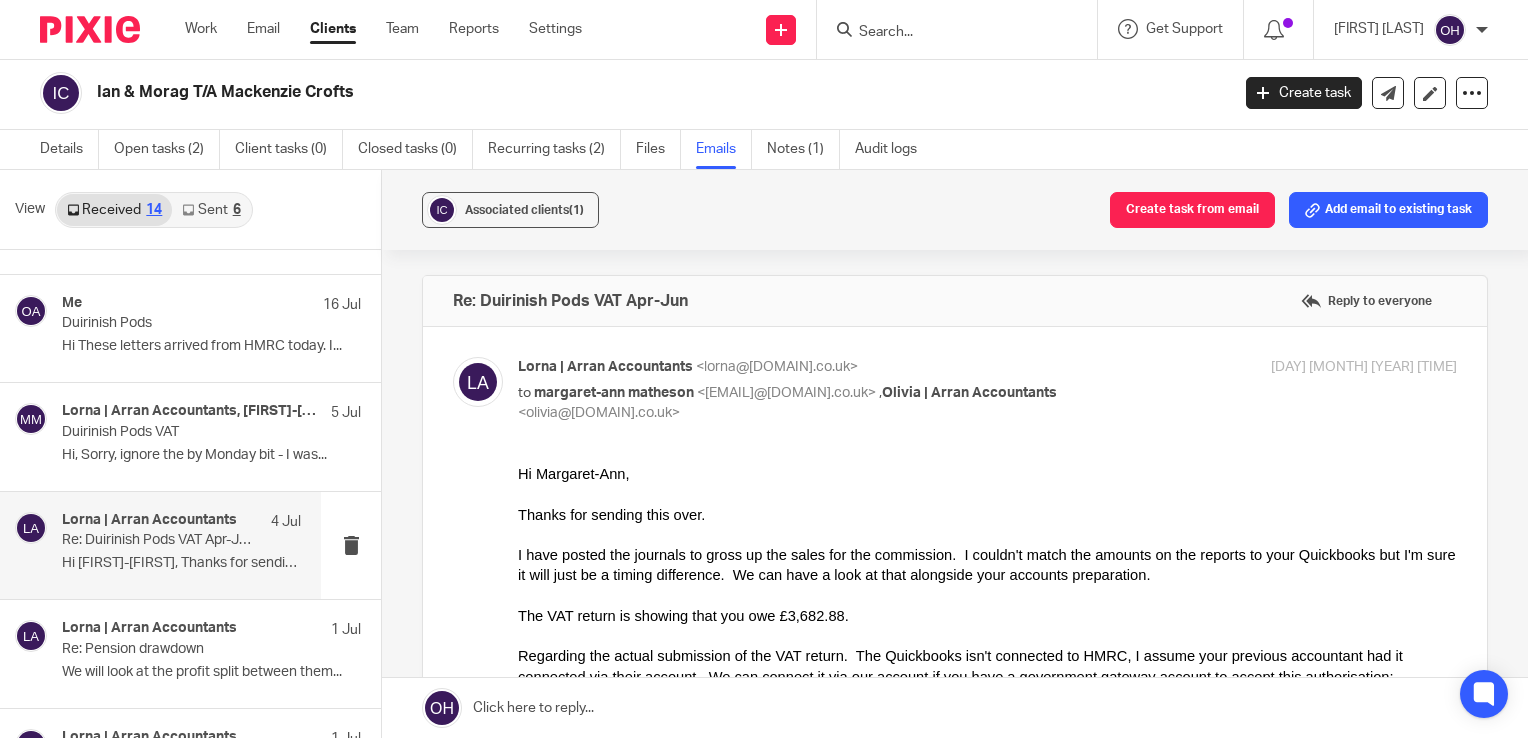 scroll, scrollTop: 0, scrollLeft: 0, axis: both 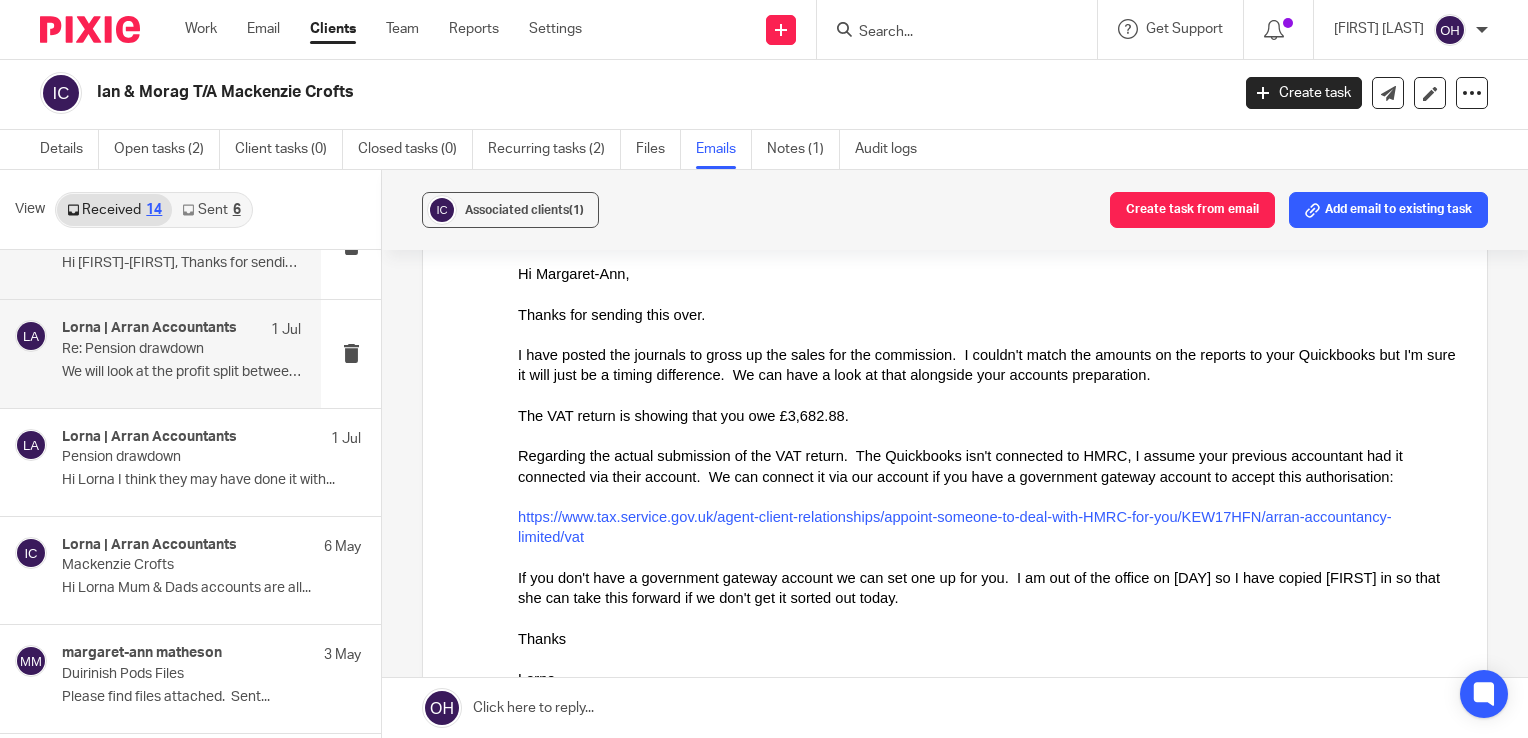 click on "Mackenzie Crofts" at bounding box center [181, 565] 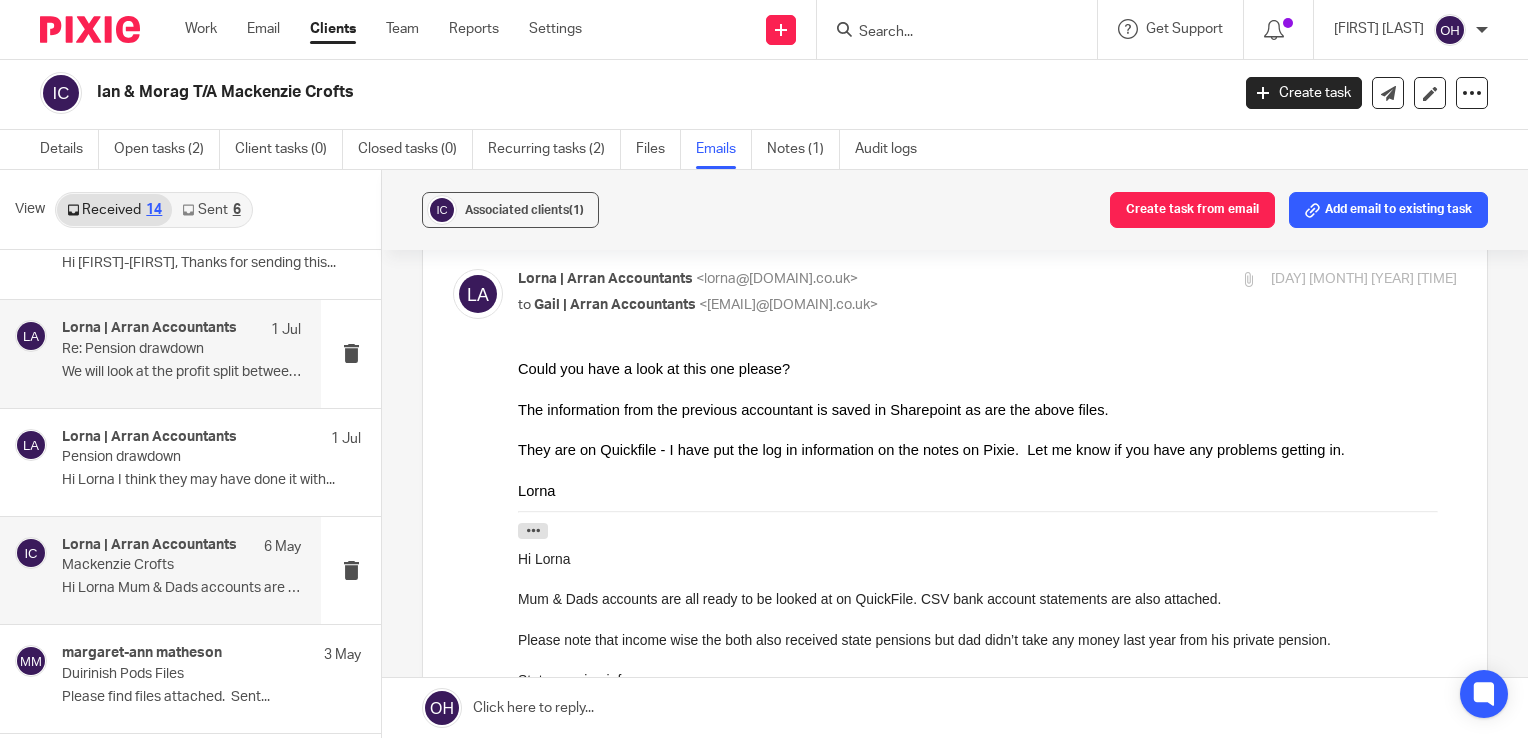 scroll, scrollTop: 0, scrollLeft: 0, axis: both 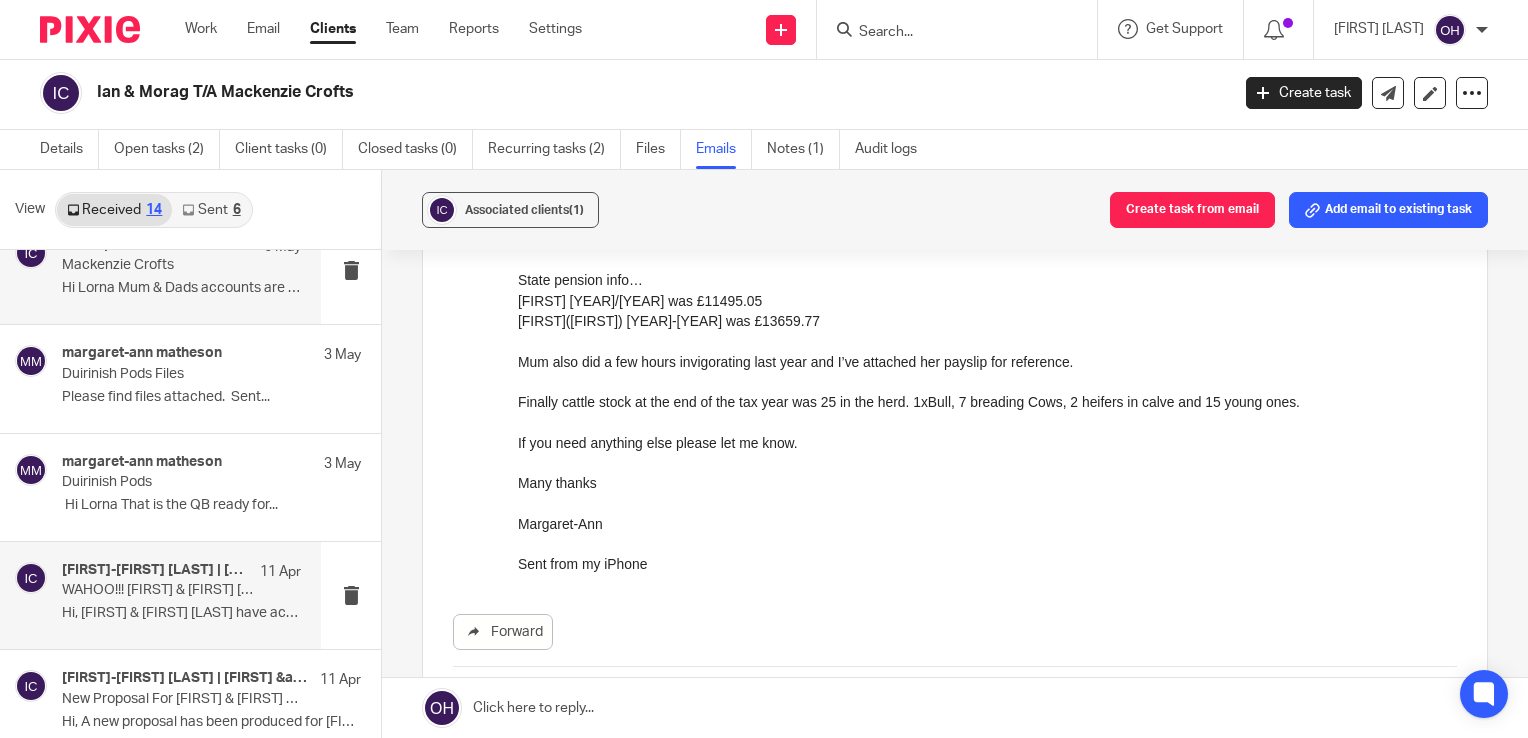 click on "Margaret-Ann Matheson | Ian &amp; Morag MacKenzie
11 Apr   WAHOO!!! Ian & Morag MacKenzie Have Accepted their Proposal   Hi,  Ian & Morag MacKenzie have accepted..." at bounding box center [181, 595] 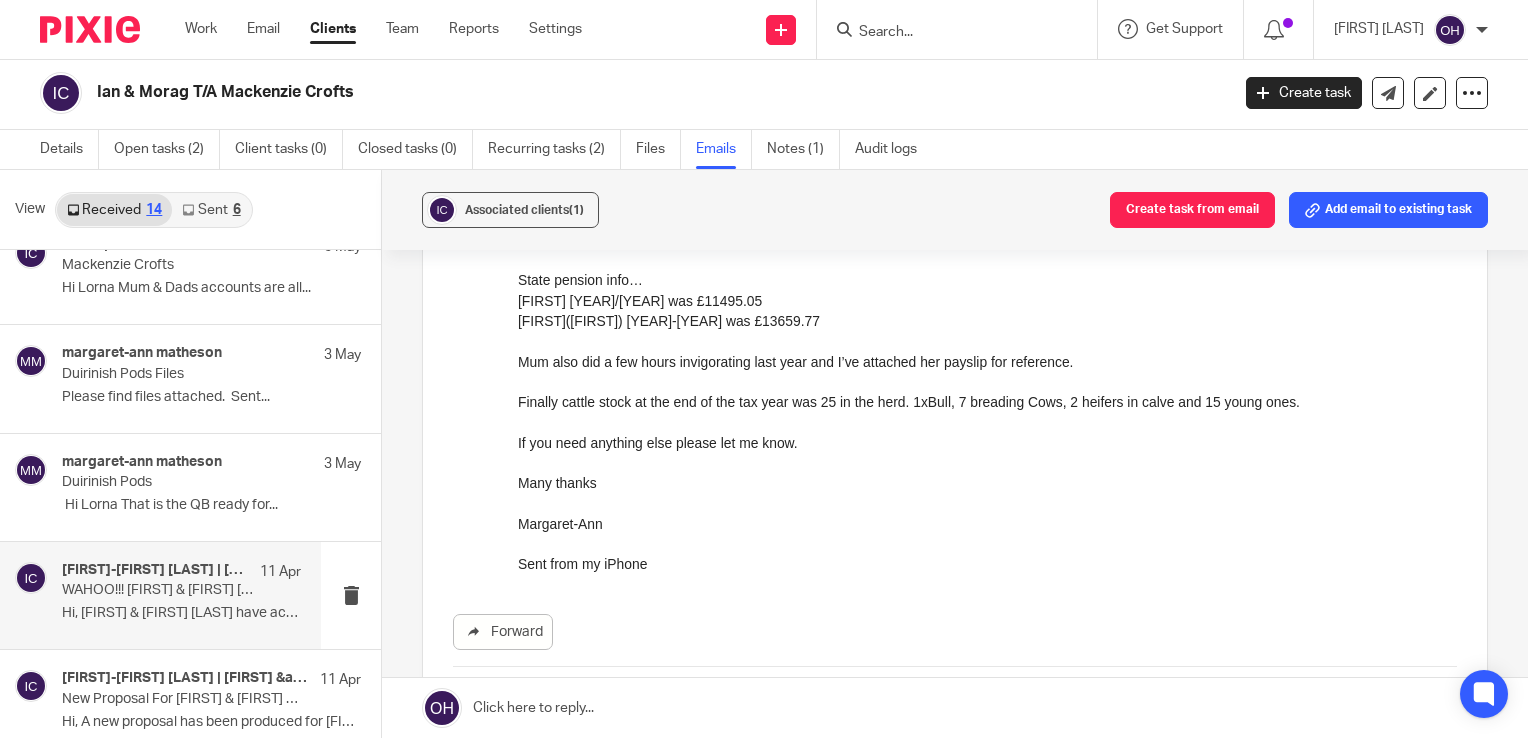 scroll, scrollTop: 0, scrollLeft: 0, axis: both 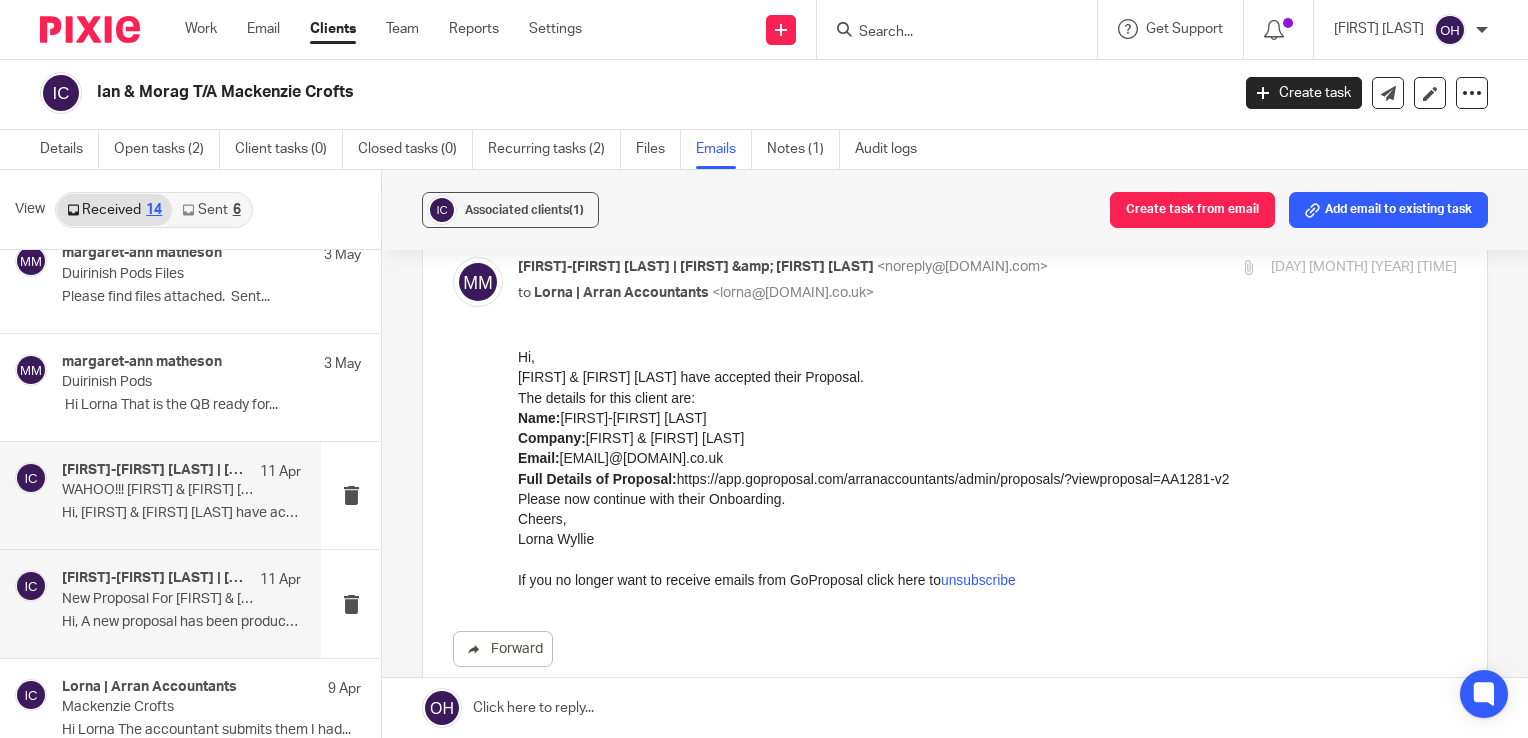 click on "Margaret-Ann Matheson | Ian &amp; Morag MacKenzie
11 Apr   New Proposal For Ian & Morag MacKenzie   Hi,  A new proposal has been produced for Ian..." at bounding box center [181, 603] 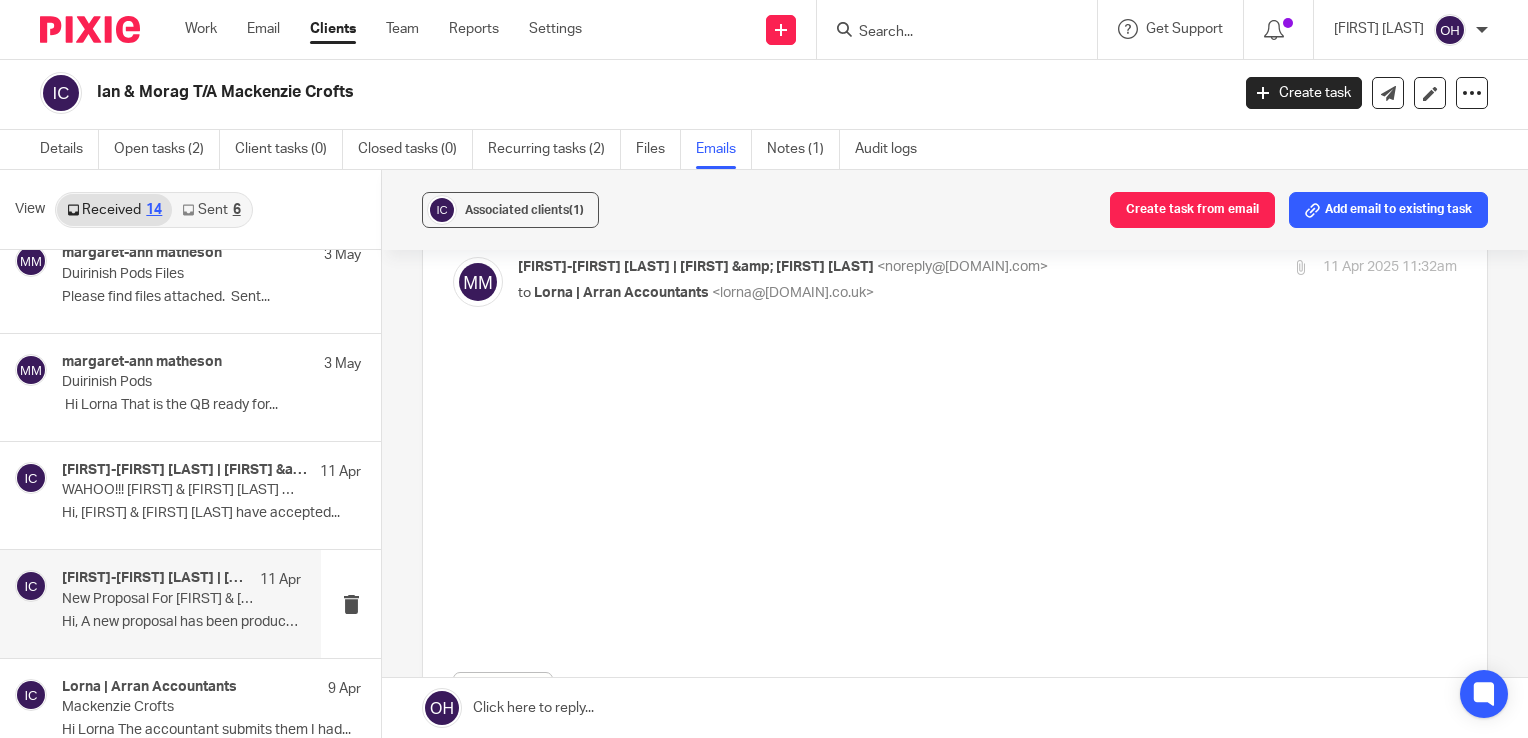 scroll, scrollTop: 0, scrollLeft: 0, axis: both 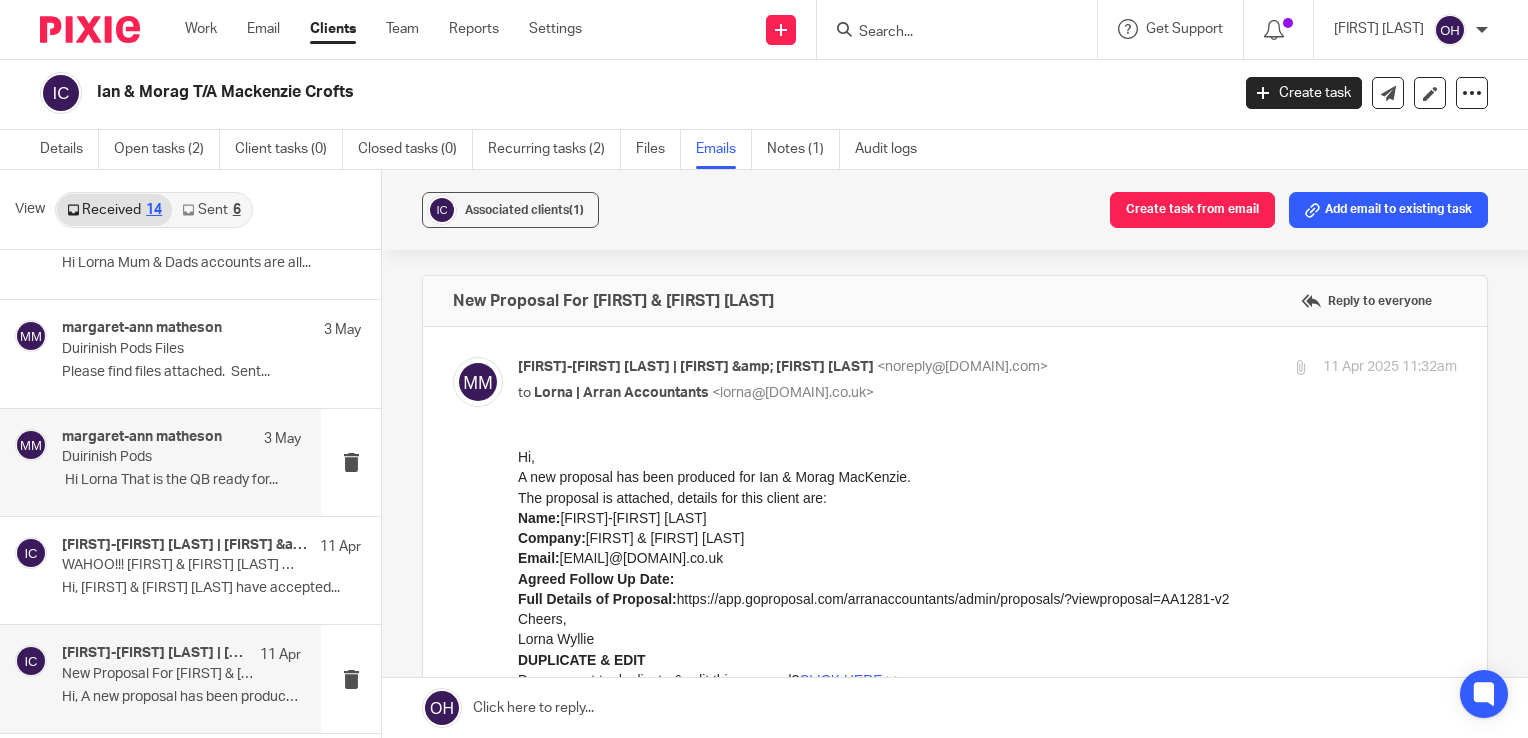 click on "Duirinish Pods" at bounding box center (157, 457) 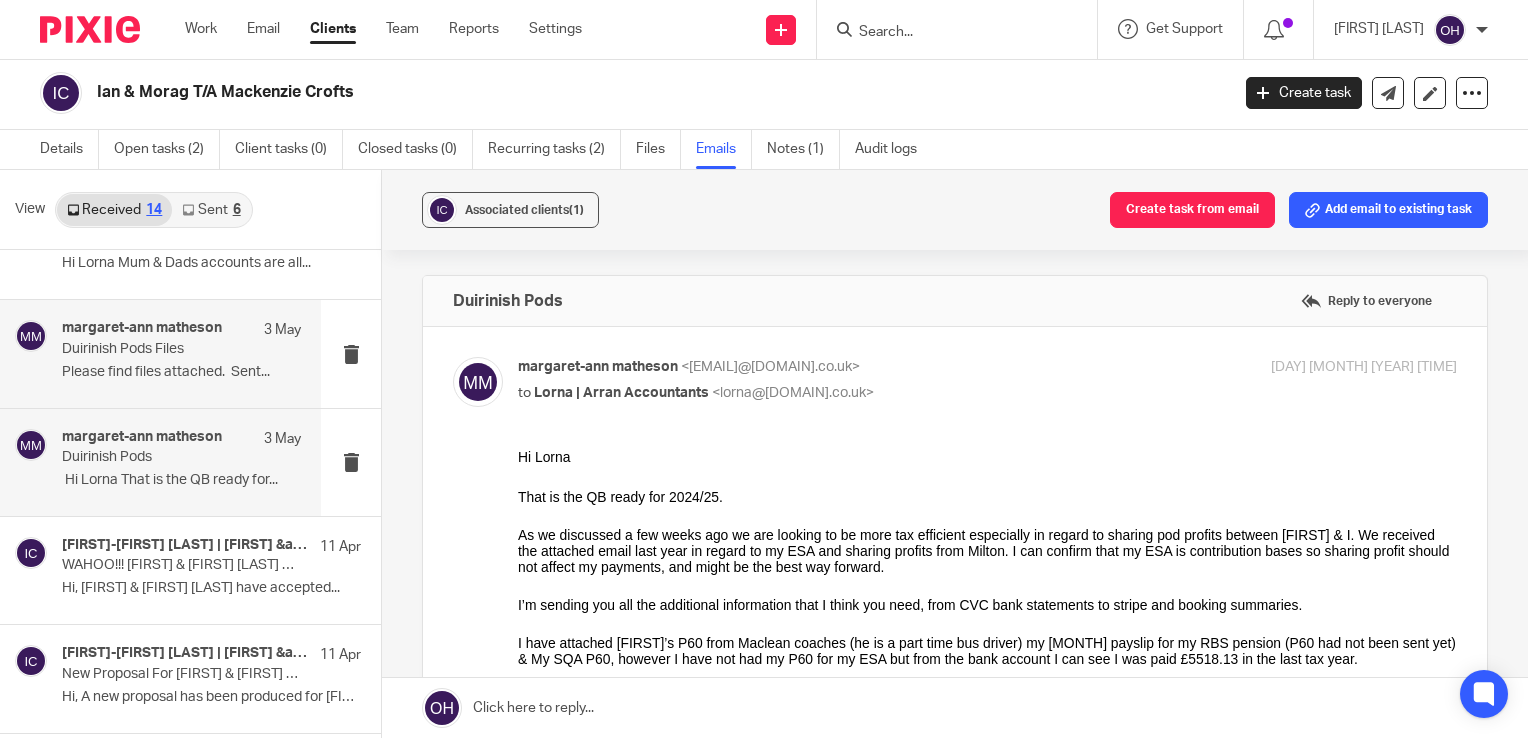 scroll, scrollTop: 0, scrollLeft: 0, axis: both 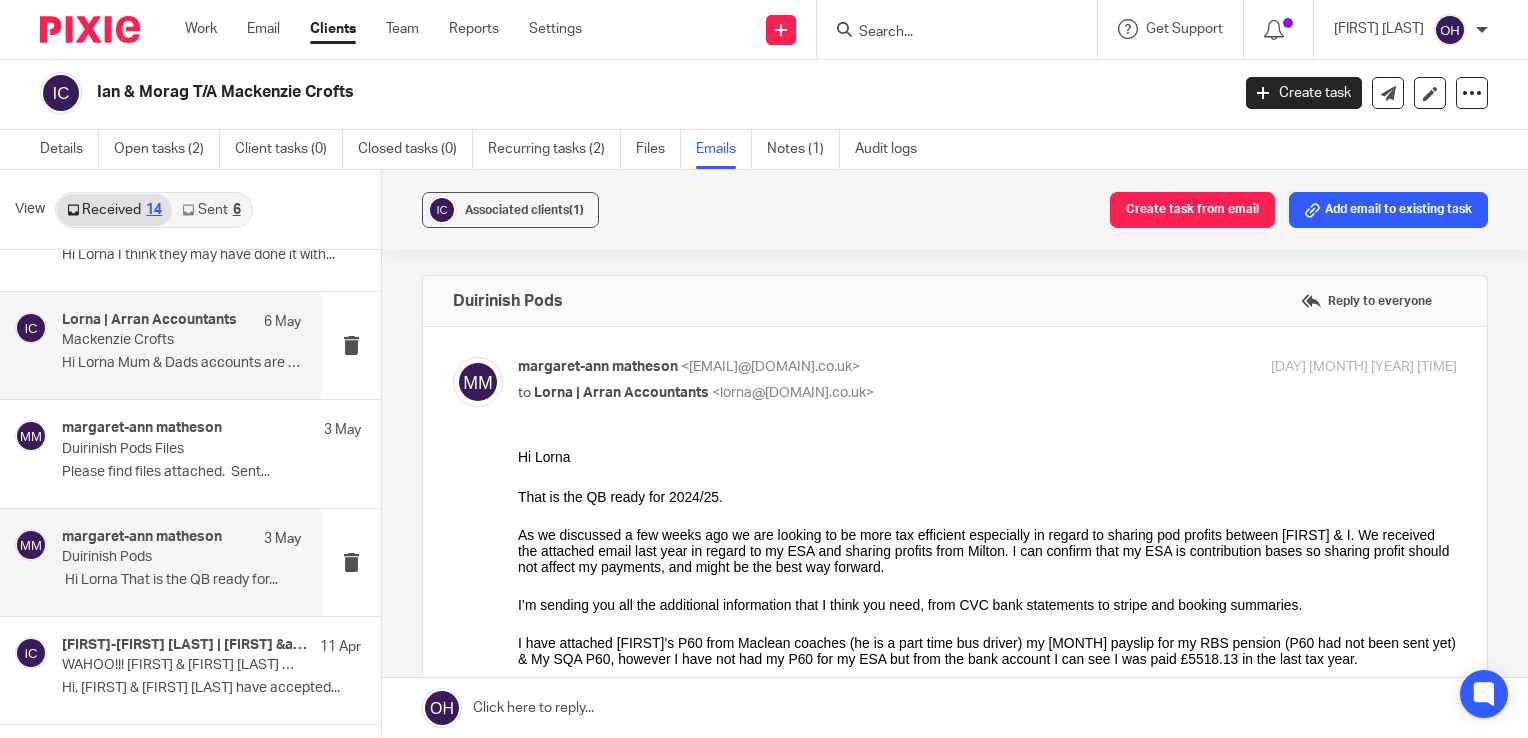 click on "Hi Lorna     Mum & Dads accounts are all..." at bounding box center (181, 363) 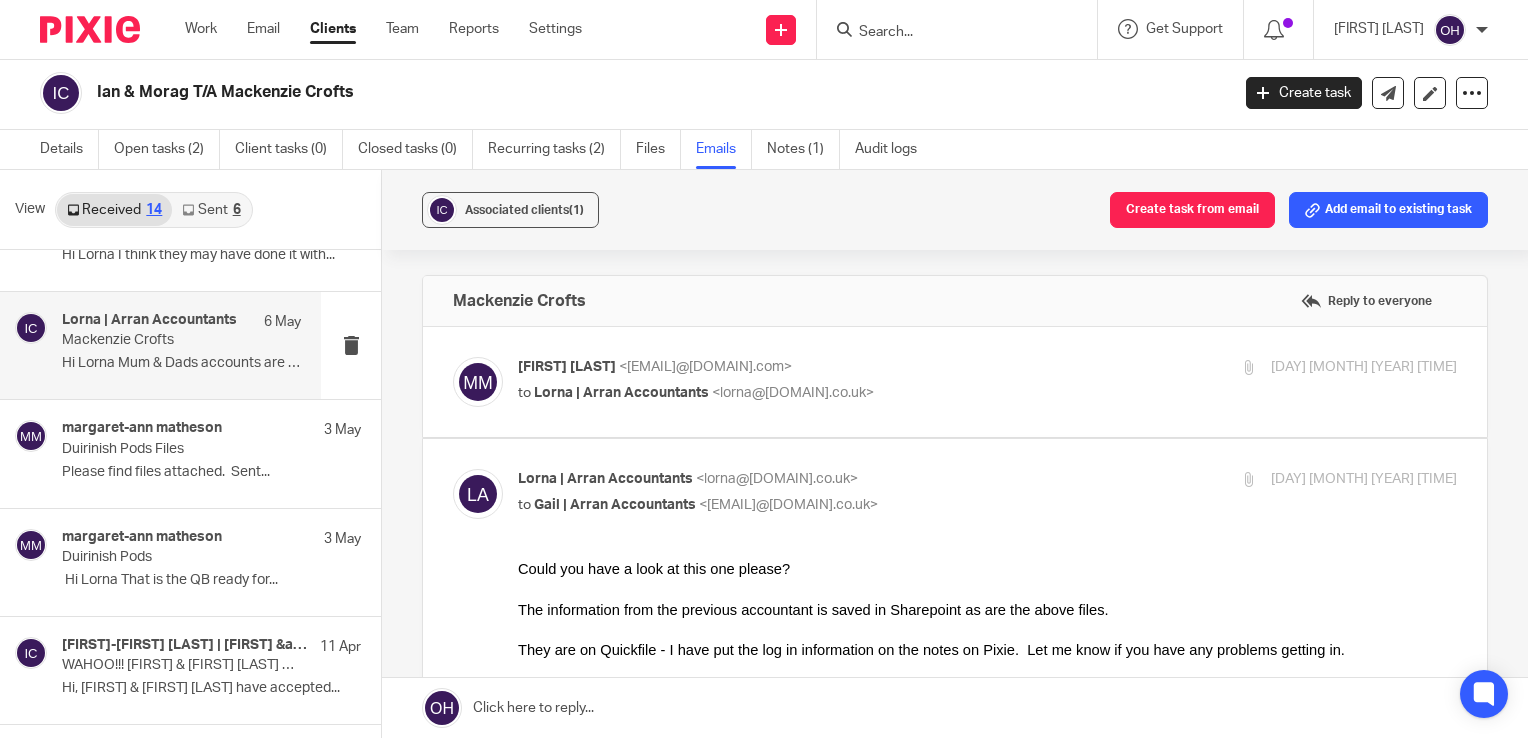 scroll, scrollTop: 0, scrollLeft: 0, axis: both 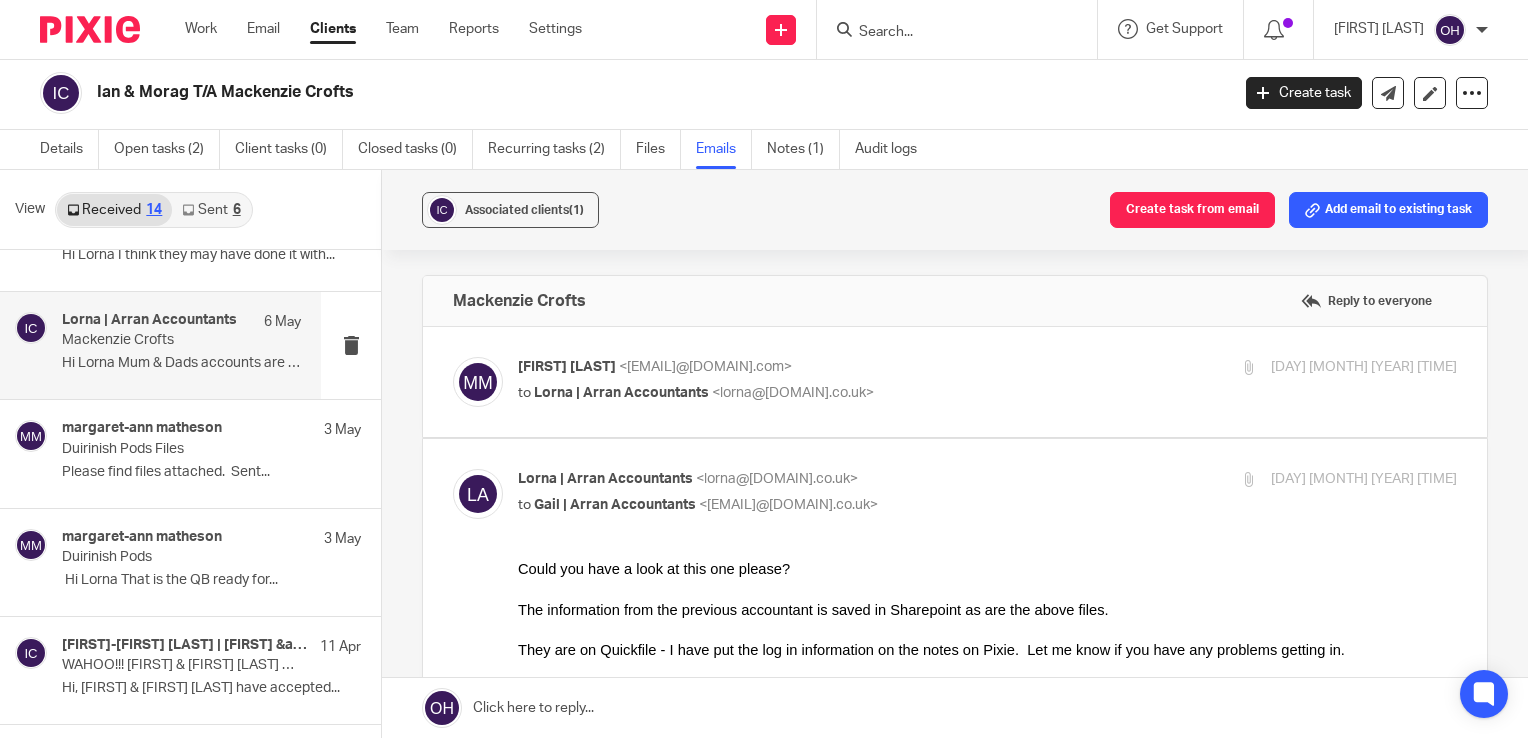 click on "Morag MacKenzie
<highlandhideaway@outlook.com>   to
Lorna | Arran Accountants
<lorna@arranaccountants.co.uk>       5 May 2025 12:13pm
Forward
Attachments
Save all attachments
Croft 2425 account .csv       croft 1425 to 5425 .csv       MoragMackenzie_2024-07-15 .pdf" at bounding box center (955, 382) 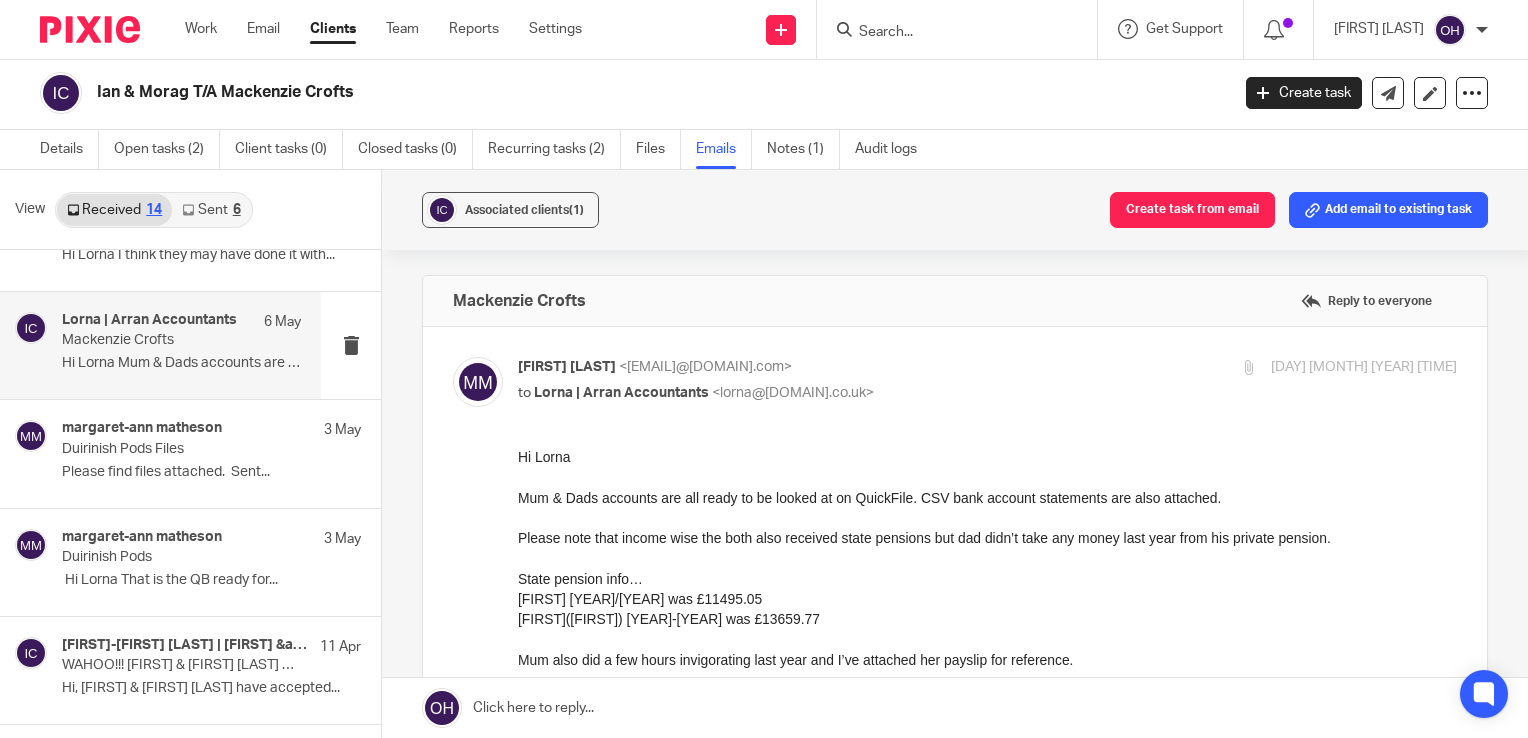 scroll, scrollTop: 0, scrollLeft: 0, axis: both 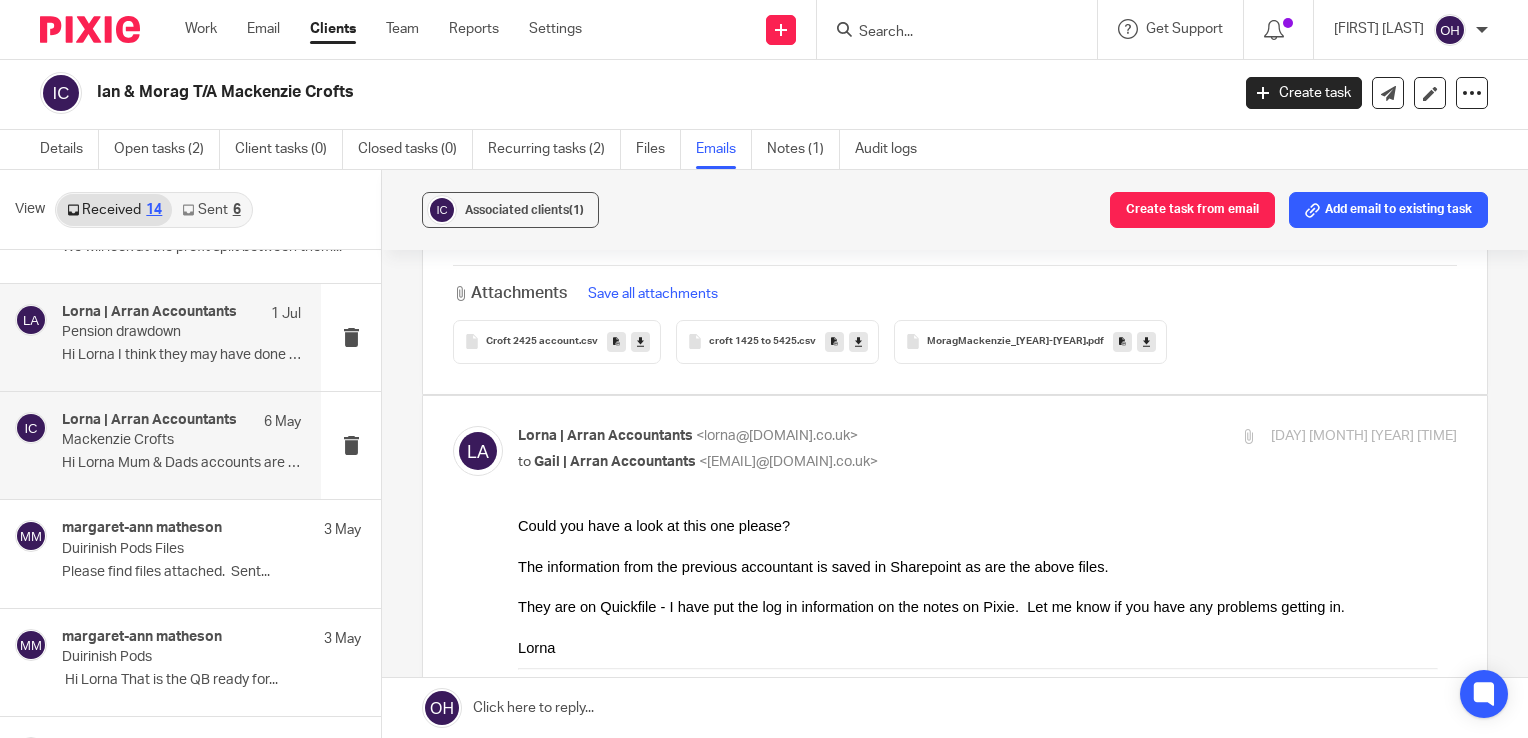 click on "Hi Lorna     I think they may have done it with..." at bounding box center (181, 355) 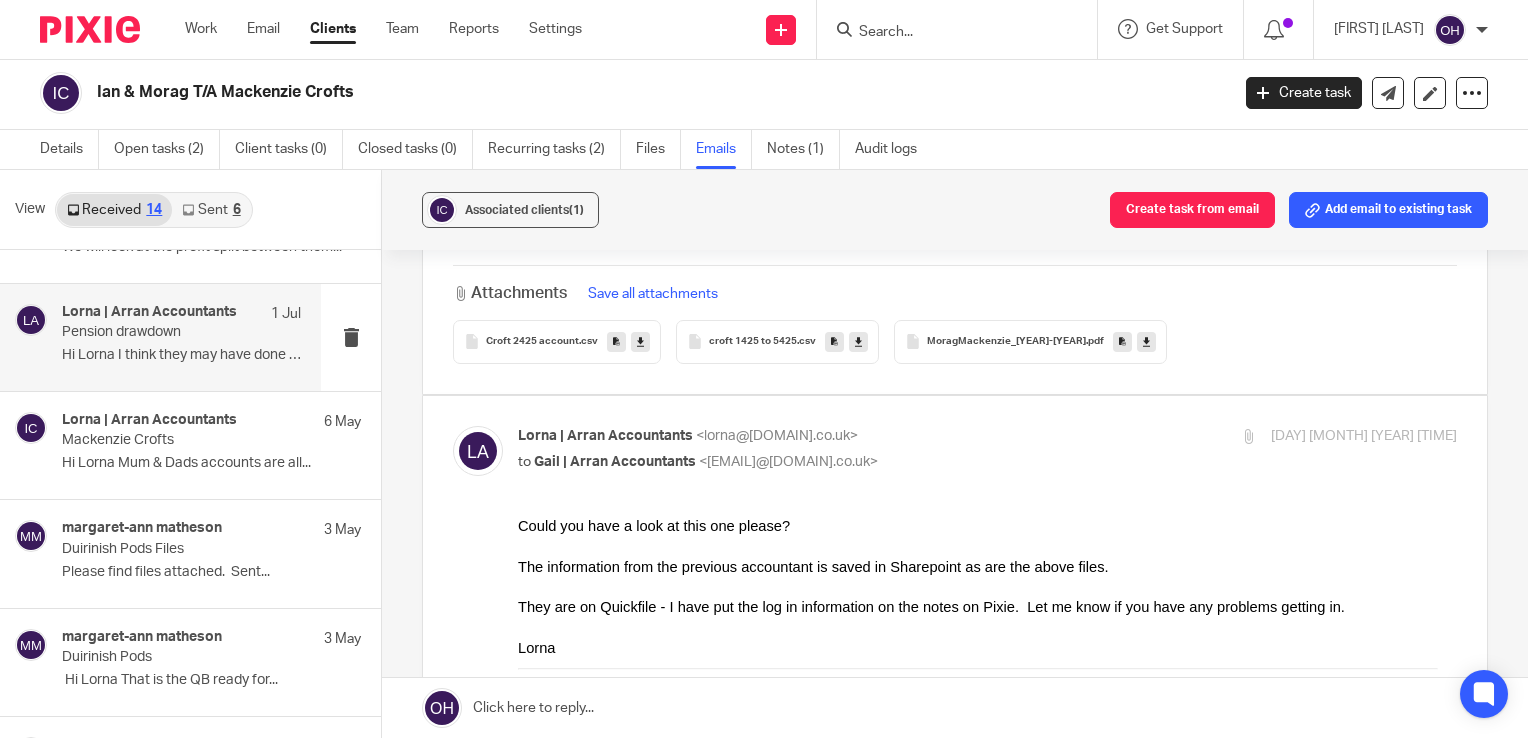 scroll, scrollTop: 0, scrollLeft: 0, axis: both 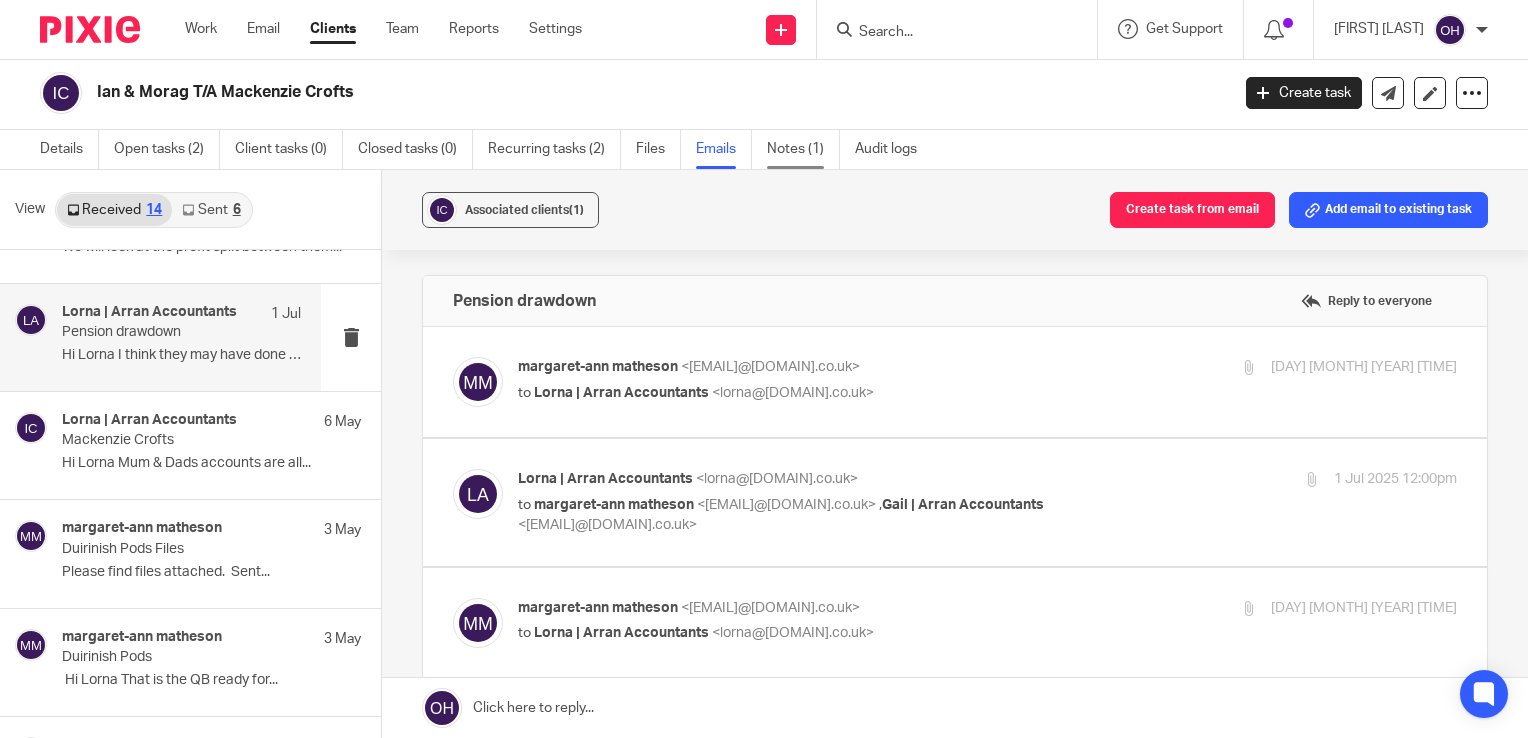 click on "Notes (1)" at bounding box center (803, 149) 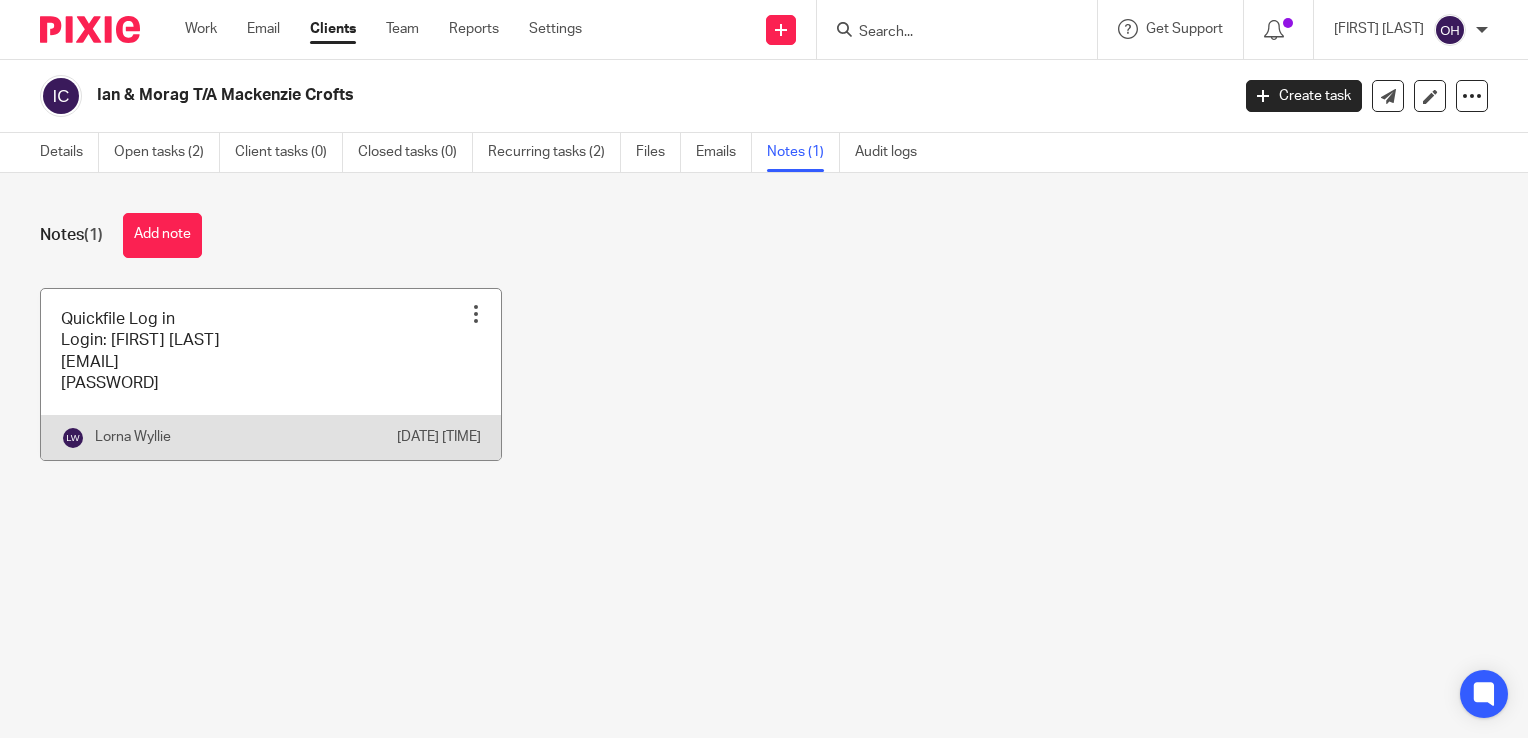scroll, scrollTop: 0, scrollLeft: 0, axis: both 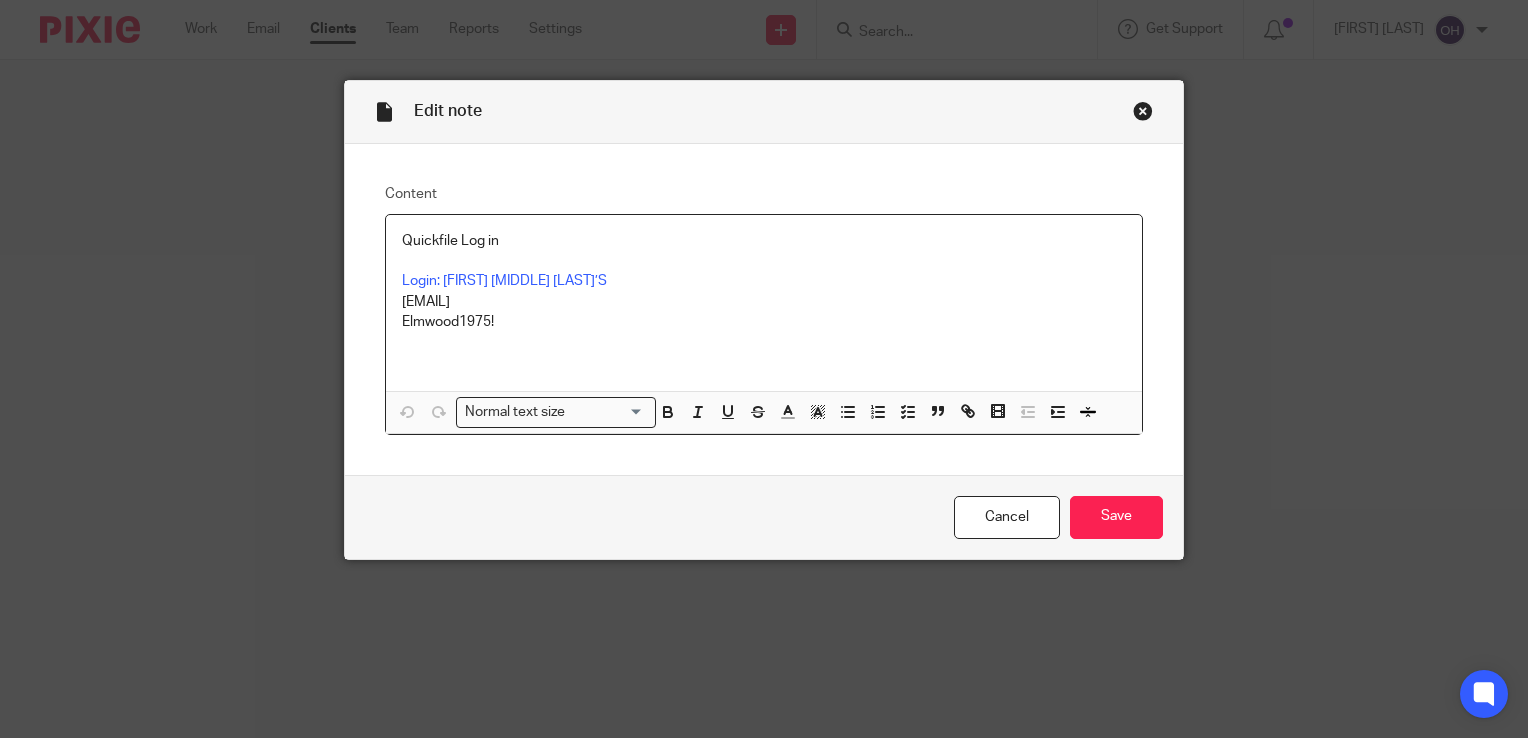 drag, startPoint x: 605, startPoint y: 300, endPoint x: 367, endPoint y: 310, distance: 238.20999 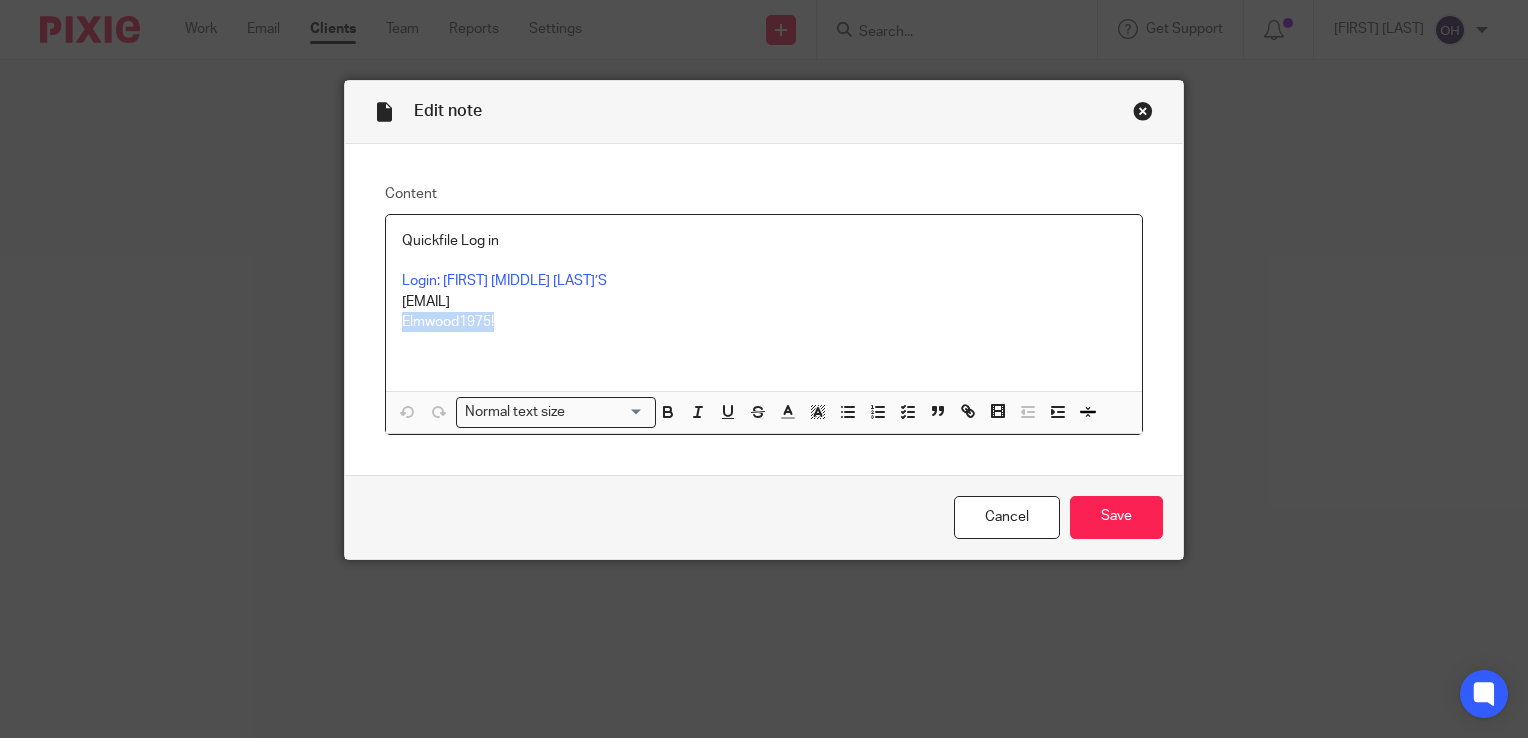 drag, startPoint x: 494, startPoint y: 322, endPoint x: 385, endPoint y: 324, distance: 109.01835 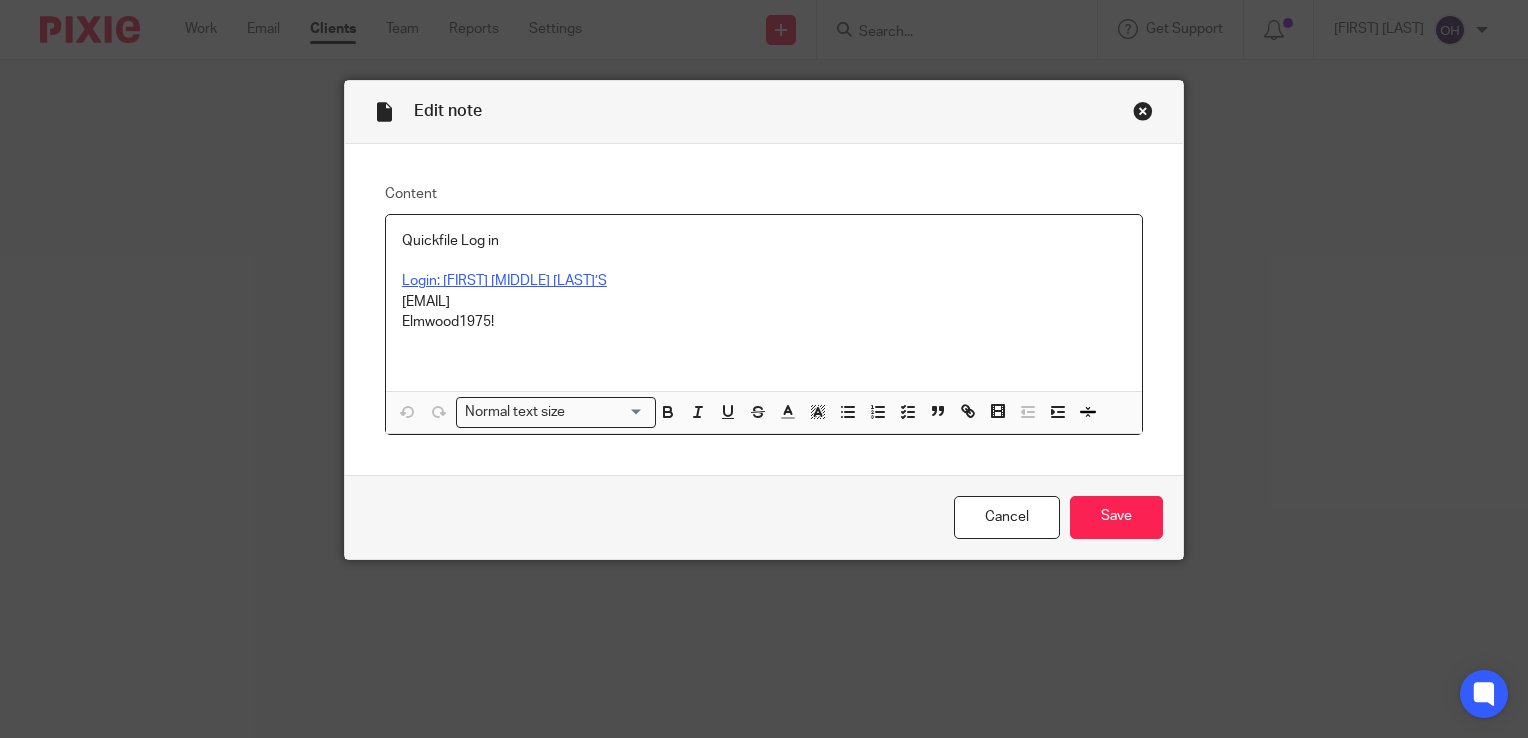 click on "Login: MORAG MACKENZIE CROFT’S" at bounding box center (504, 281) 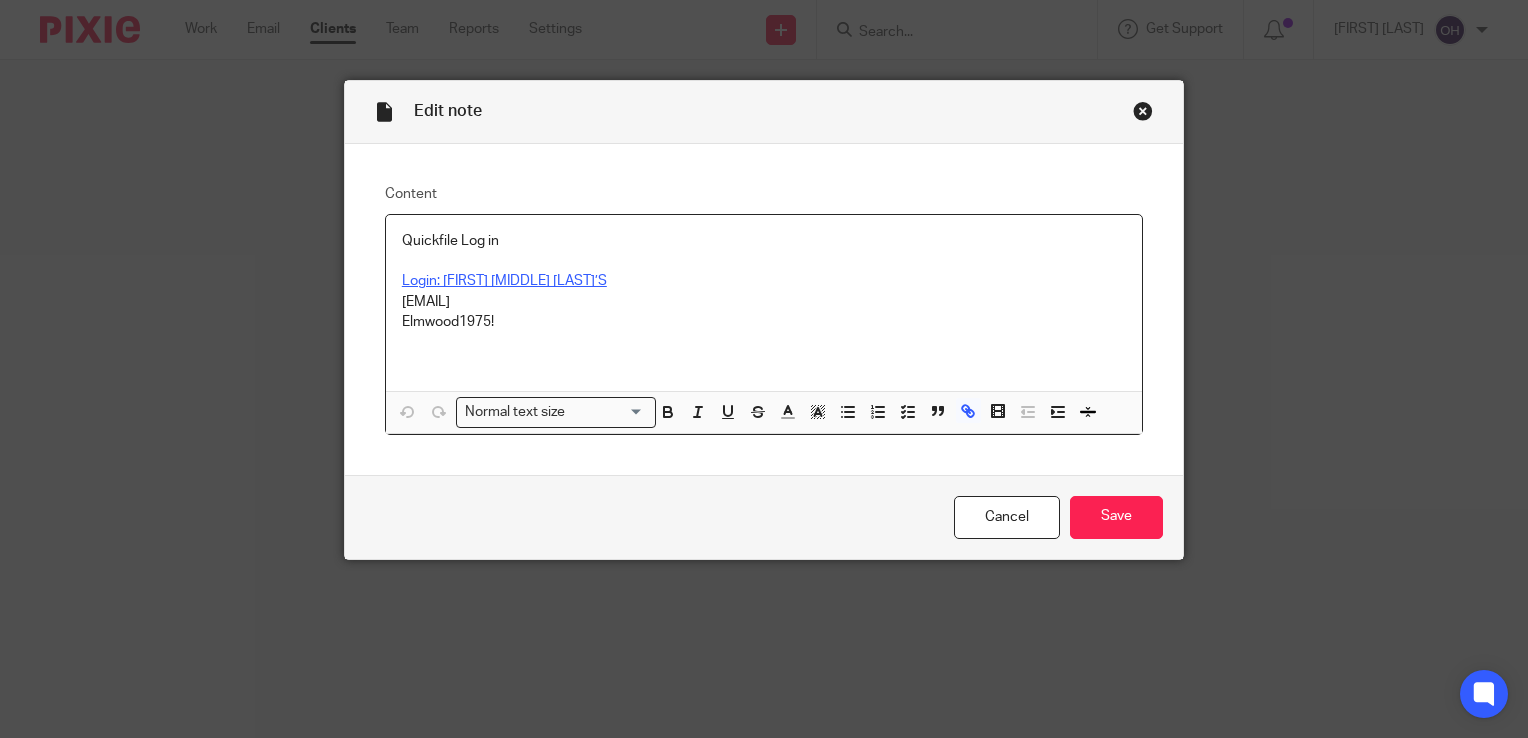click on "Login: MORAG MACKENZIE CROFT’S" at bounding box center (504, 281) 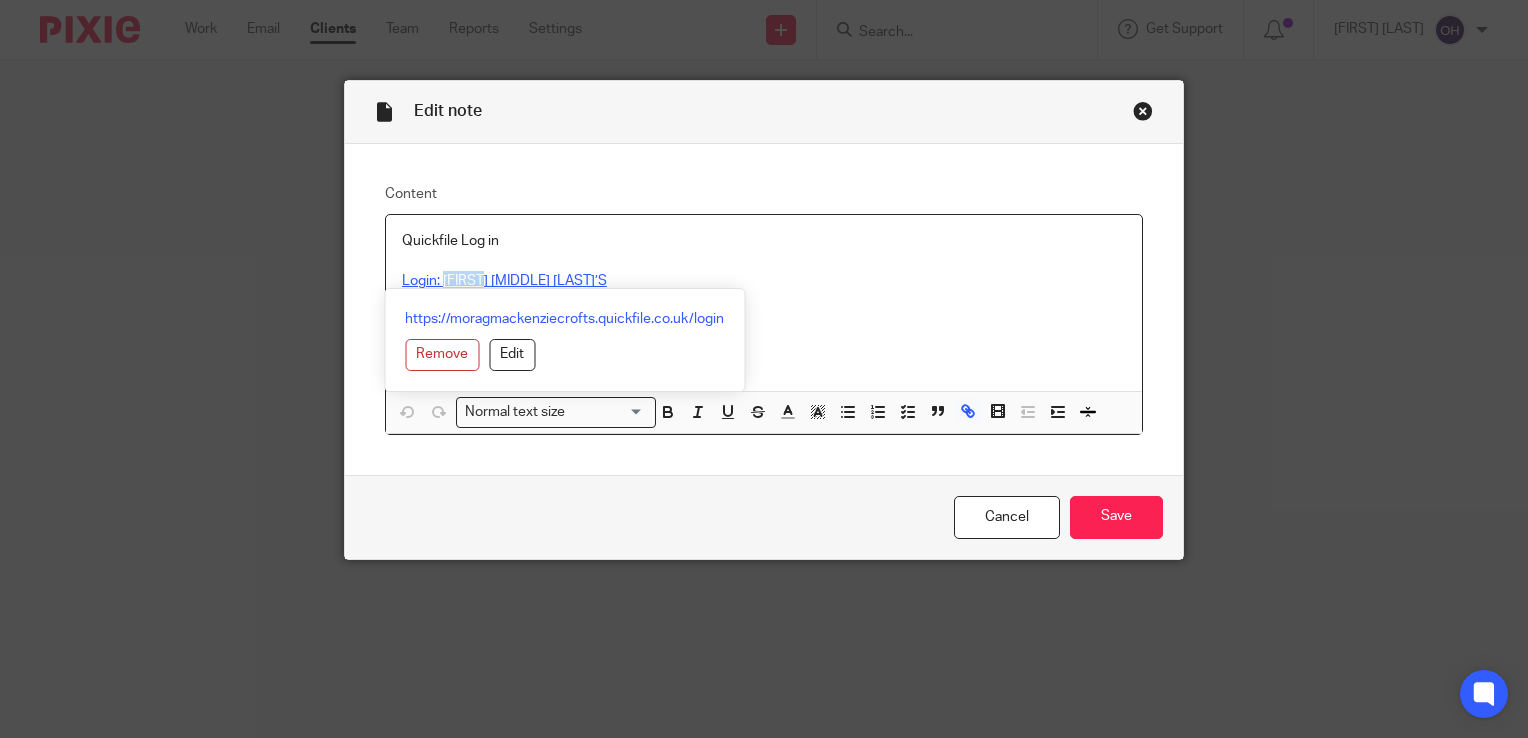 click on "Login: MORAG MACKENZIE CROFT’S" at bounding box center [504, 281] 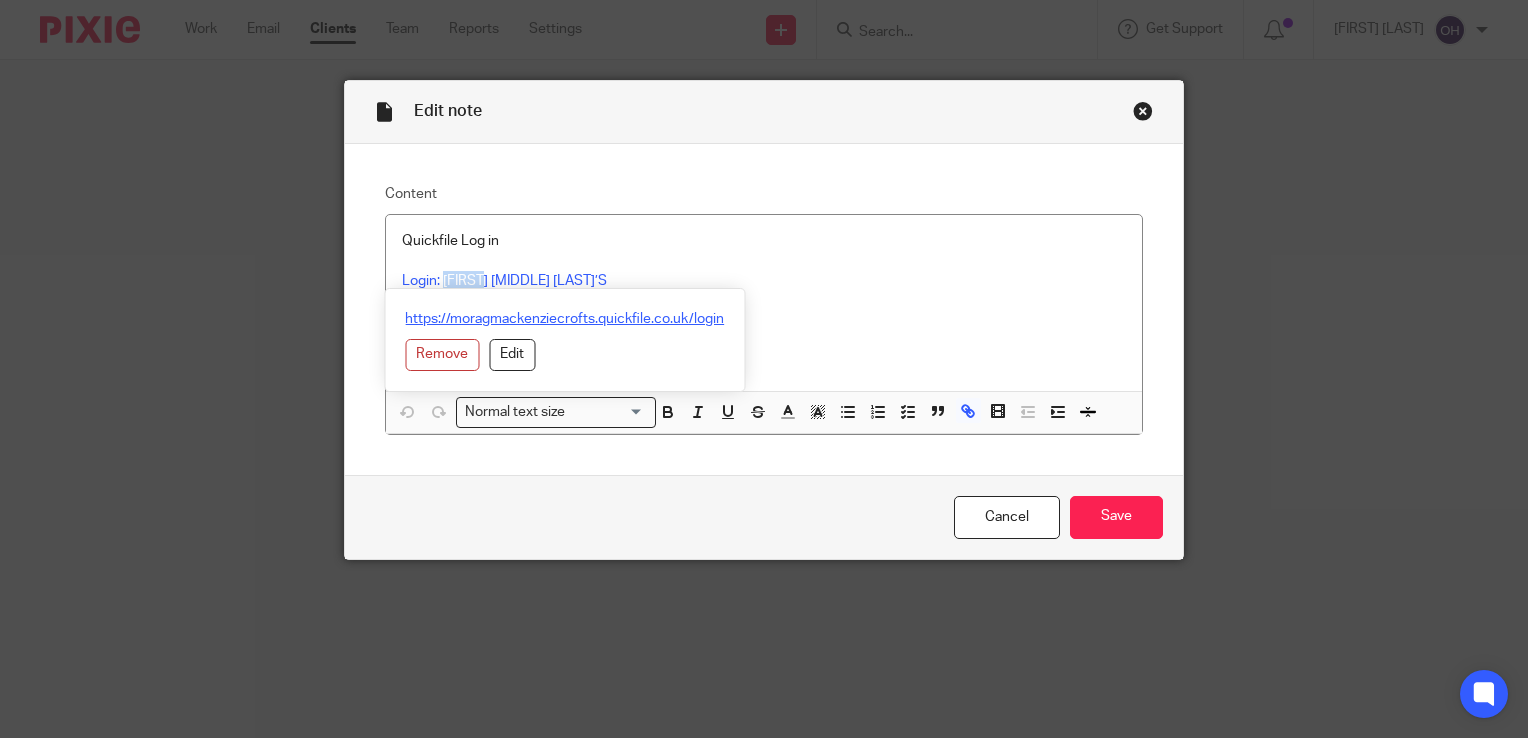 click on "https://moragmackenziecrofts.quickfile.co.uk/login" at bounding box center (564, 319) 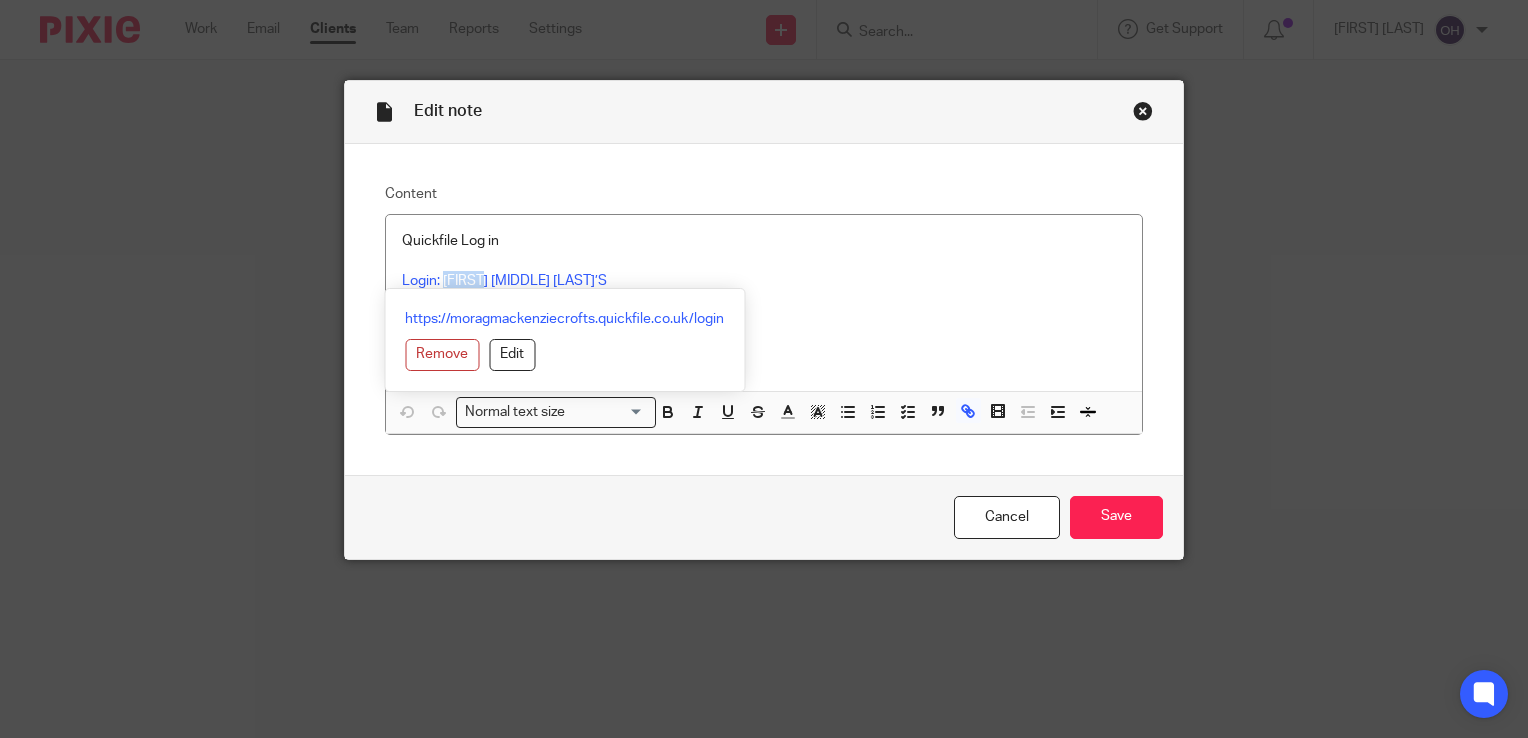 click at bounding box center [1143, 111] 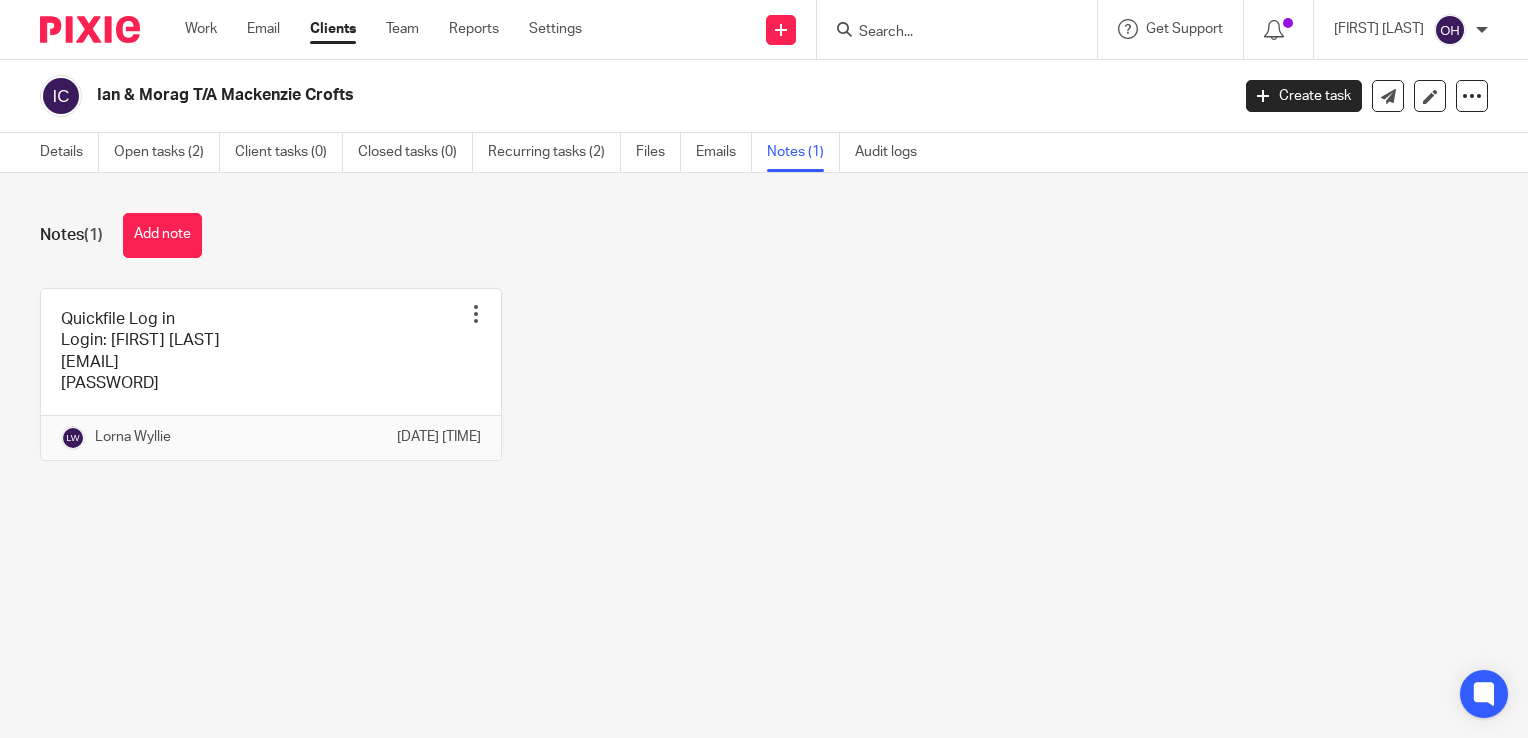 scroll, scrollTop: 0, scrollLeft: 0, axis: both 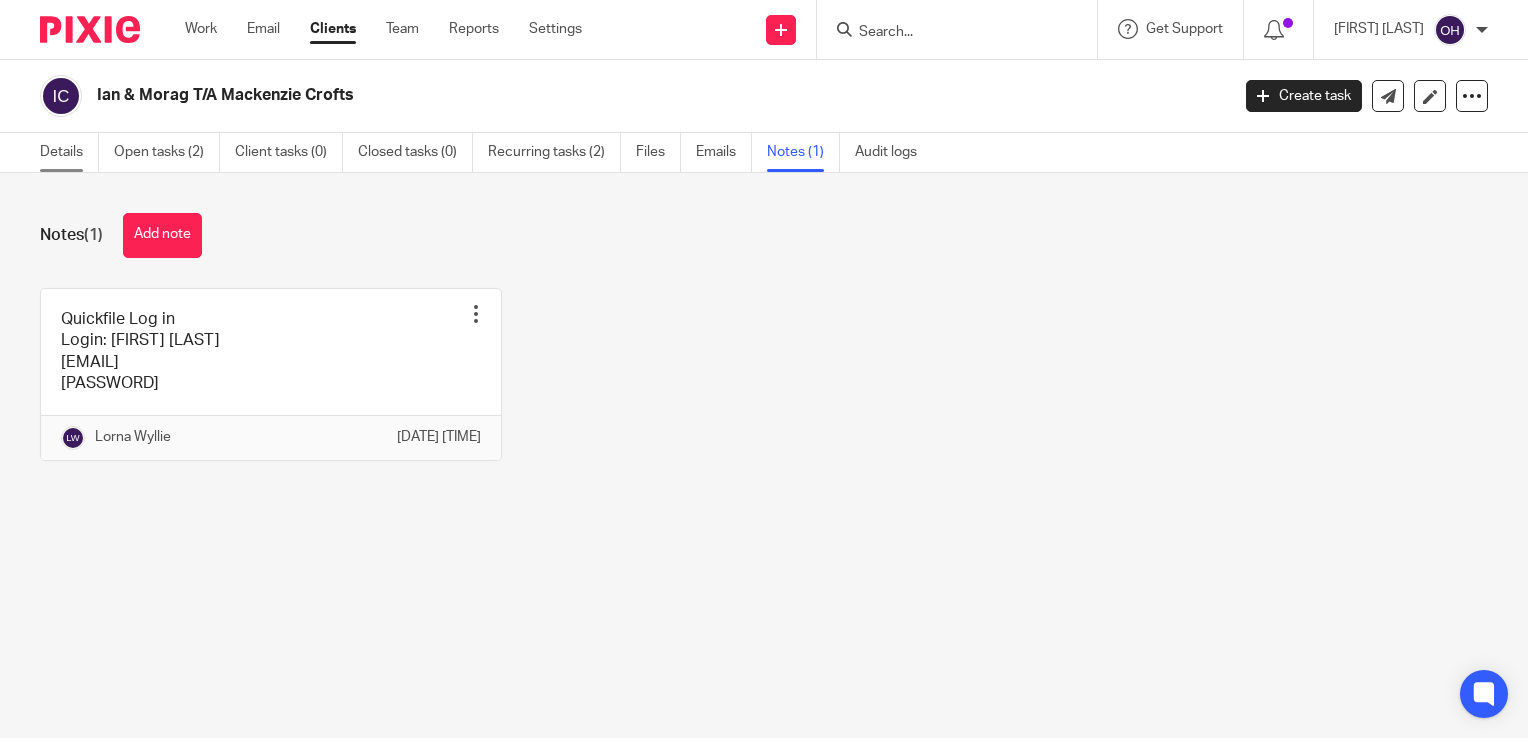 click on "Details" at bounding box center [69, 152] 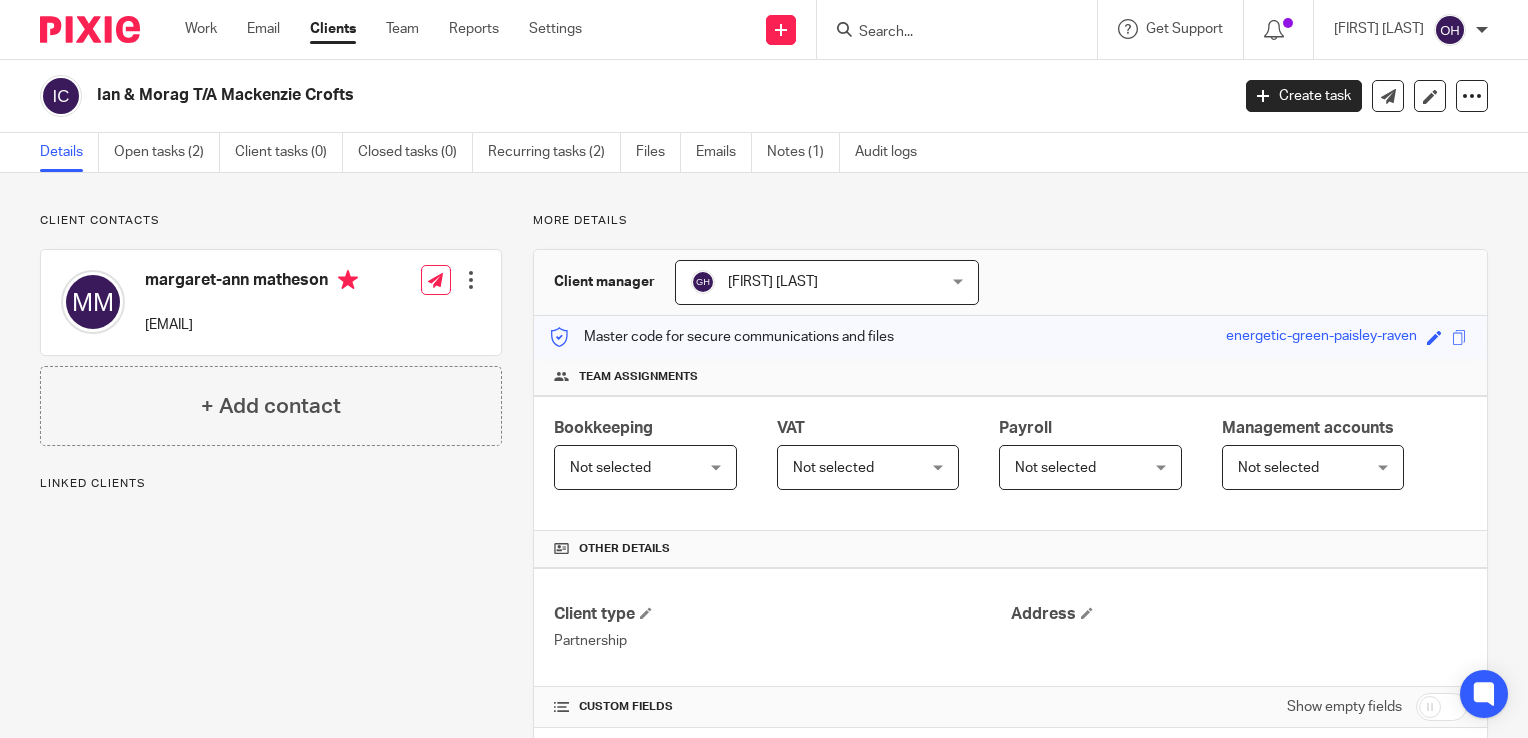 scroll, scrollTop: 0, scrollLeft: 0, axis: both 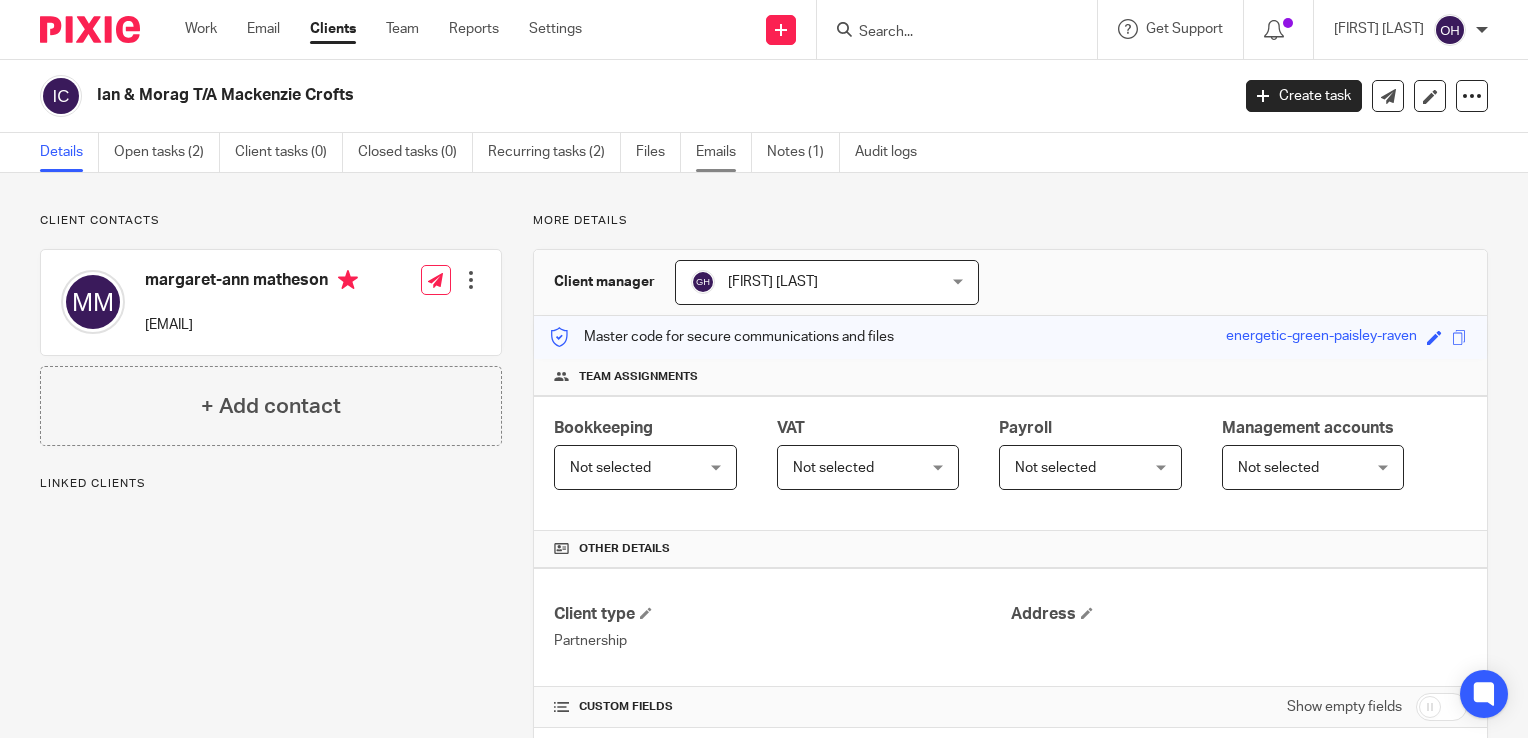 click on "Emails" at bounding box center (724, 152) 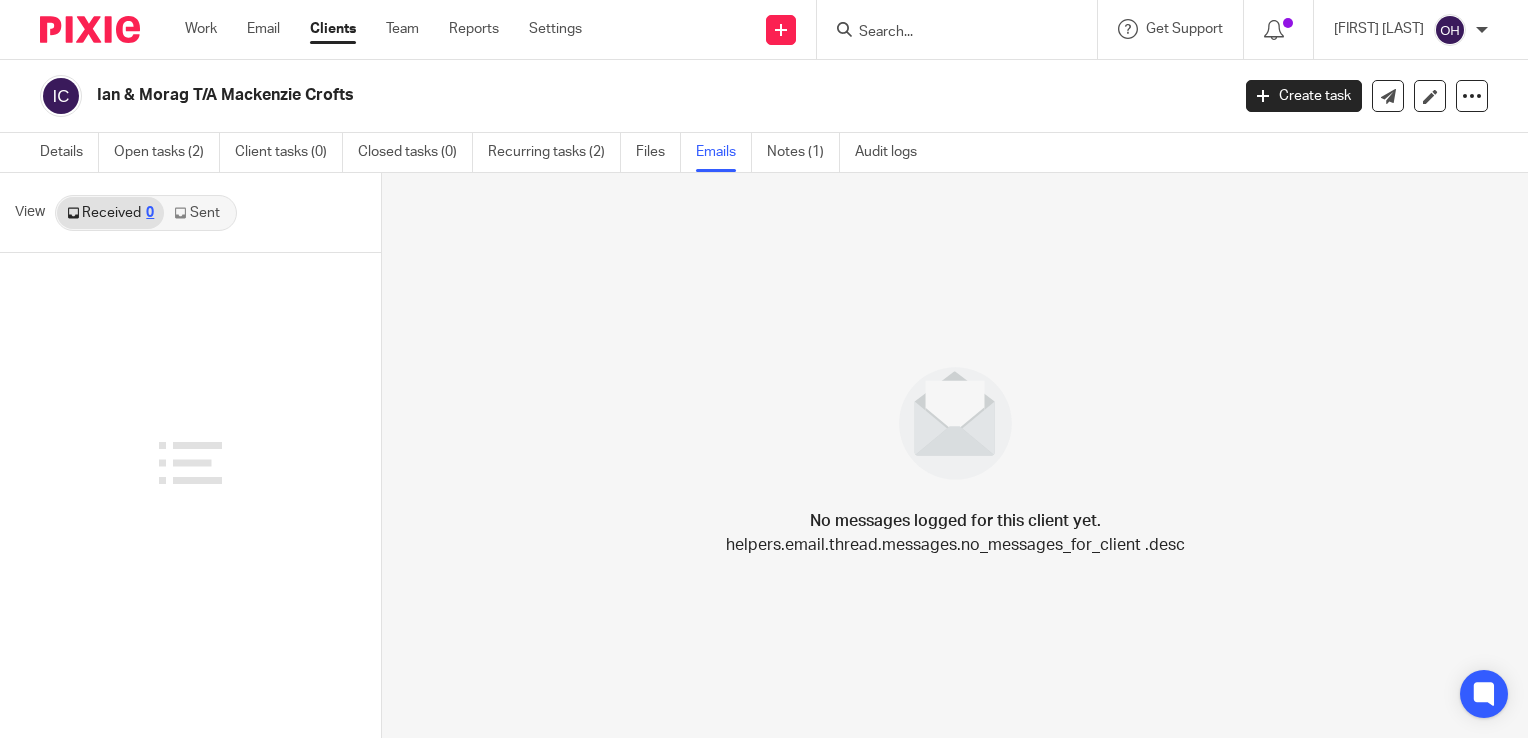 scroll, scrollTop: 0, scrollLeft: 0, axis: both 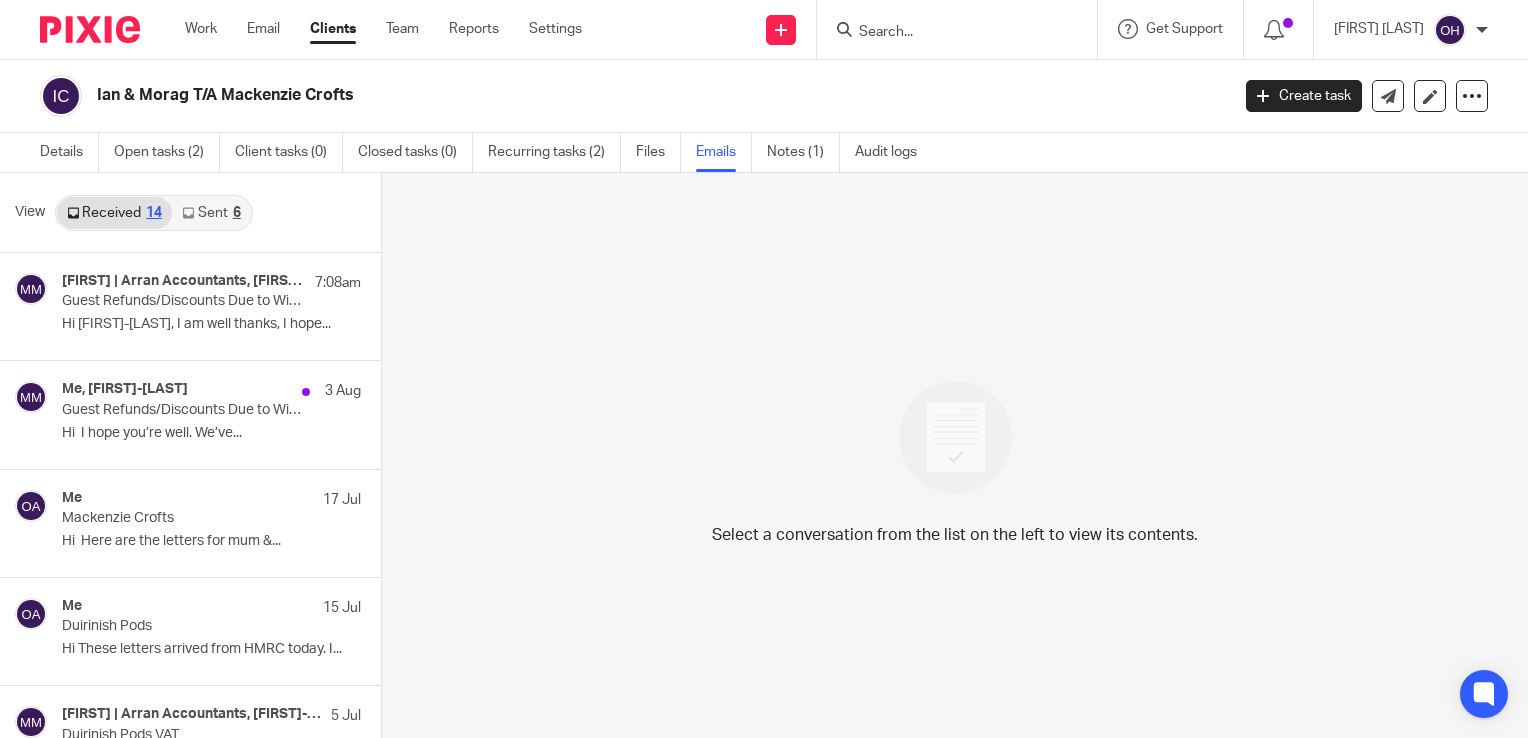 click at bounding box center (188, 213) 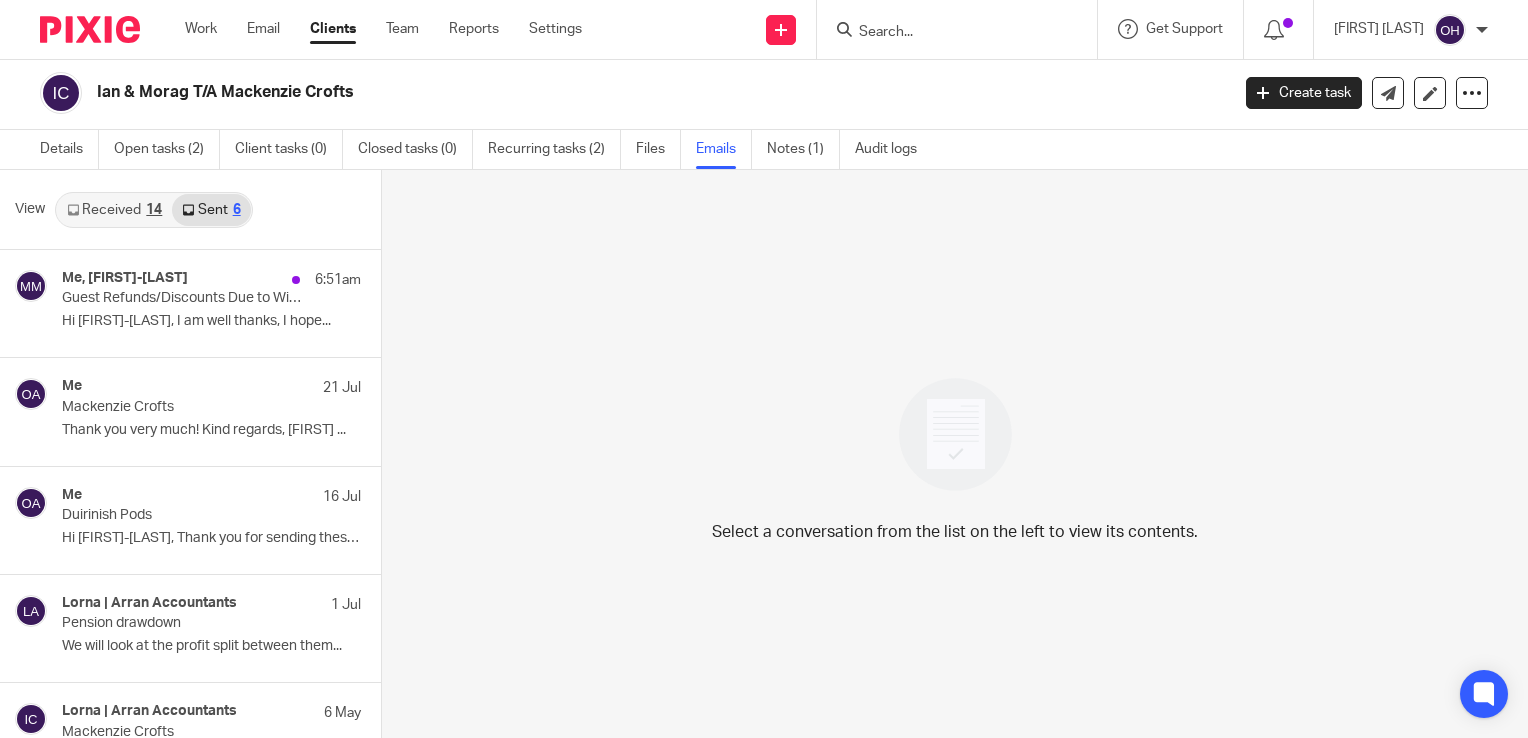 click on "Received
14" at bounding box center (114, 210) 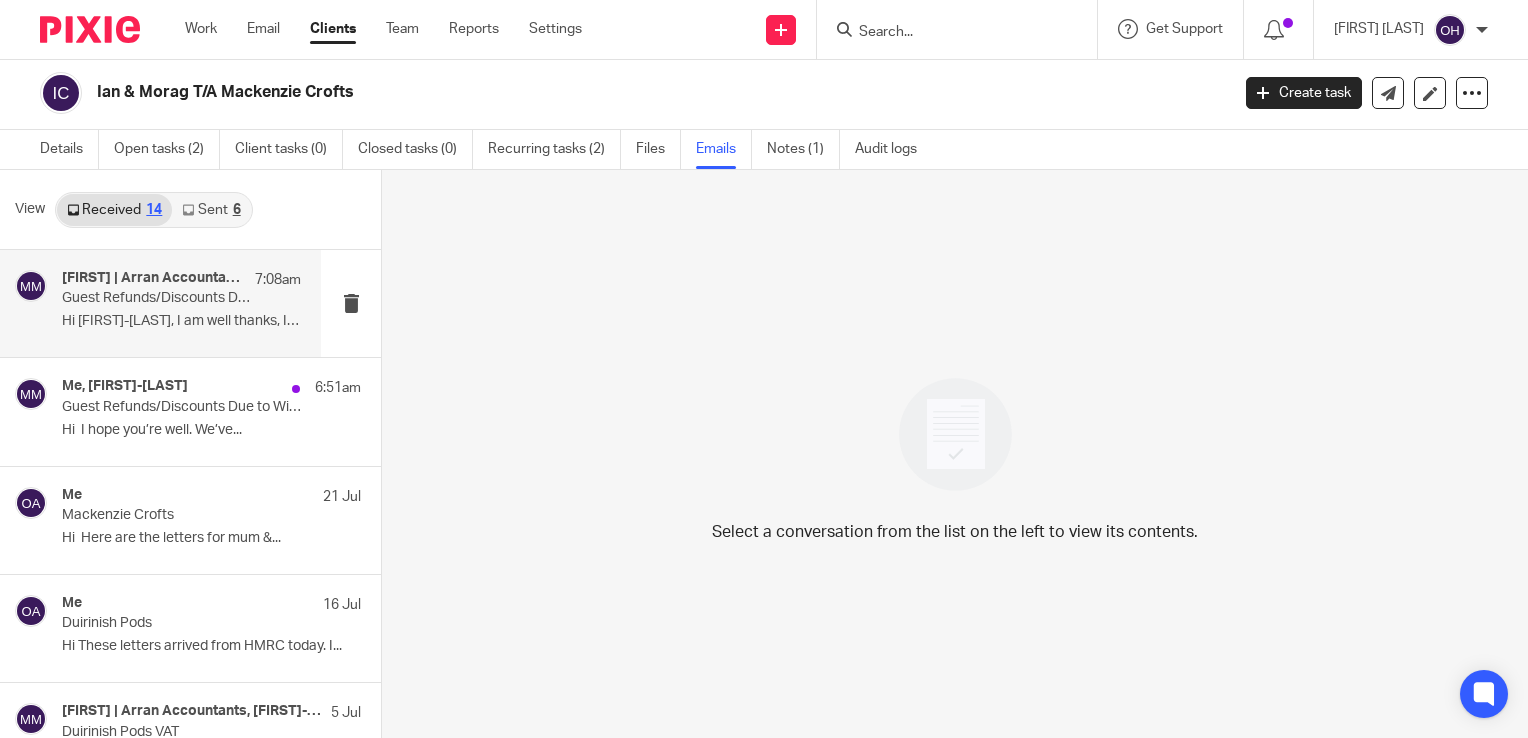 click on "Guest Refunds/Discounts Due to Wi-Fi Outage" at bounding box center [157, 298] 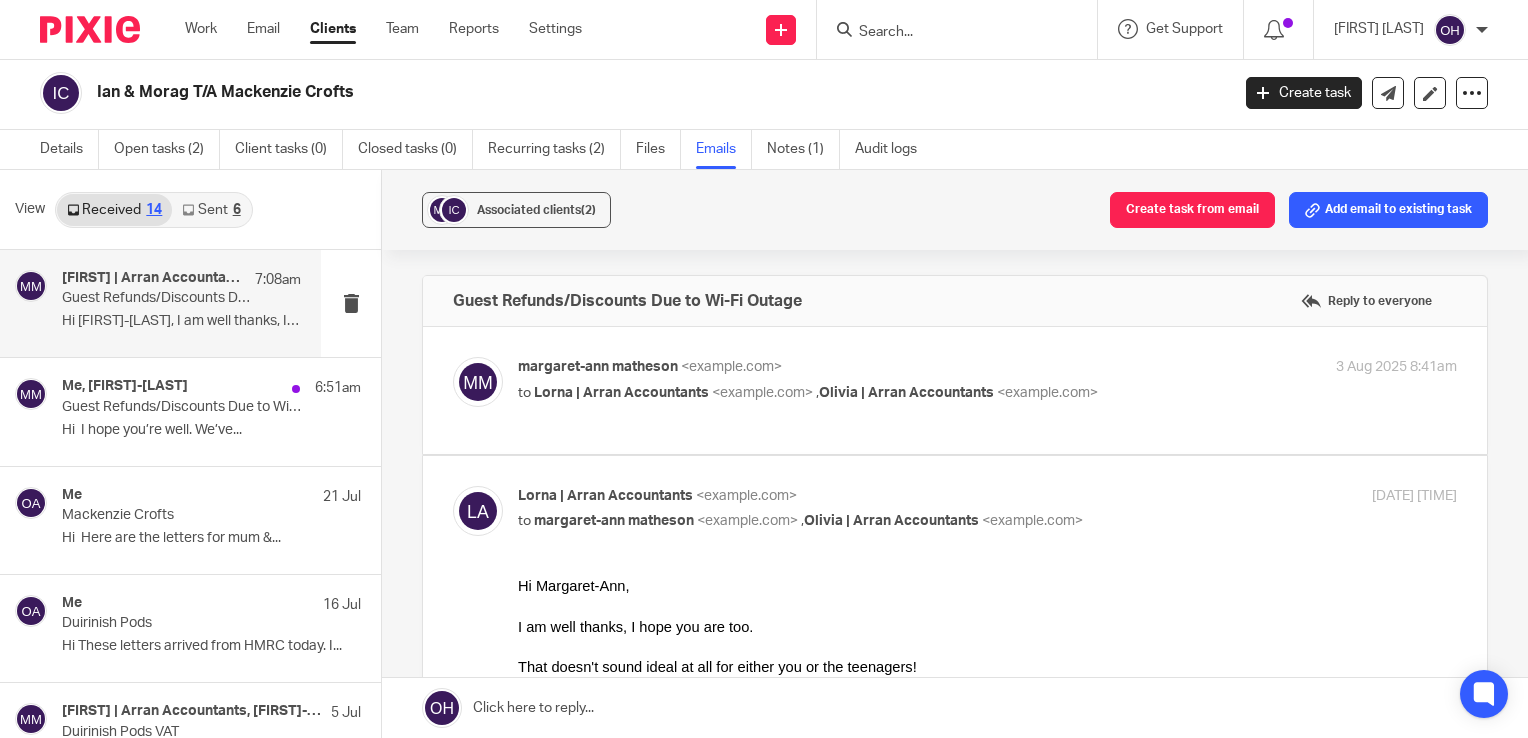 scroll, scrollTop: 0, scrollLeft: 0, axis: both 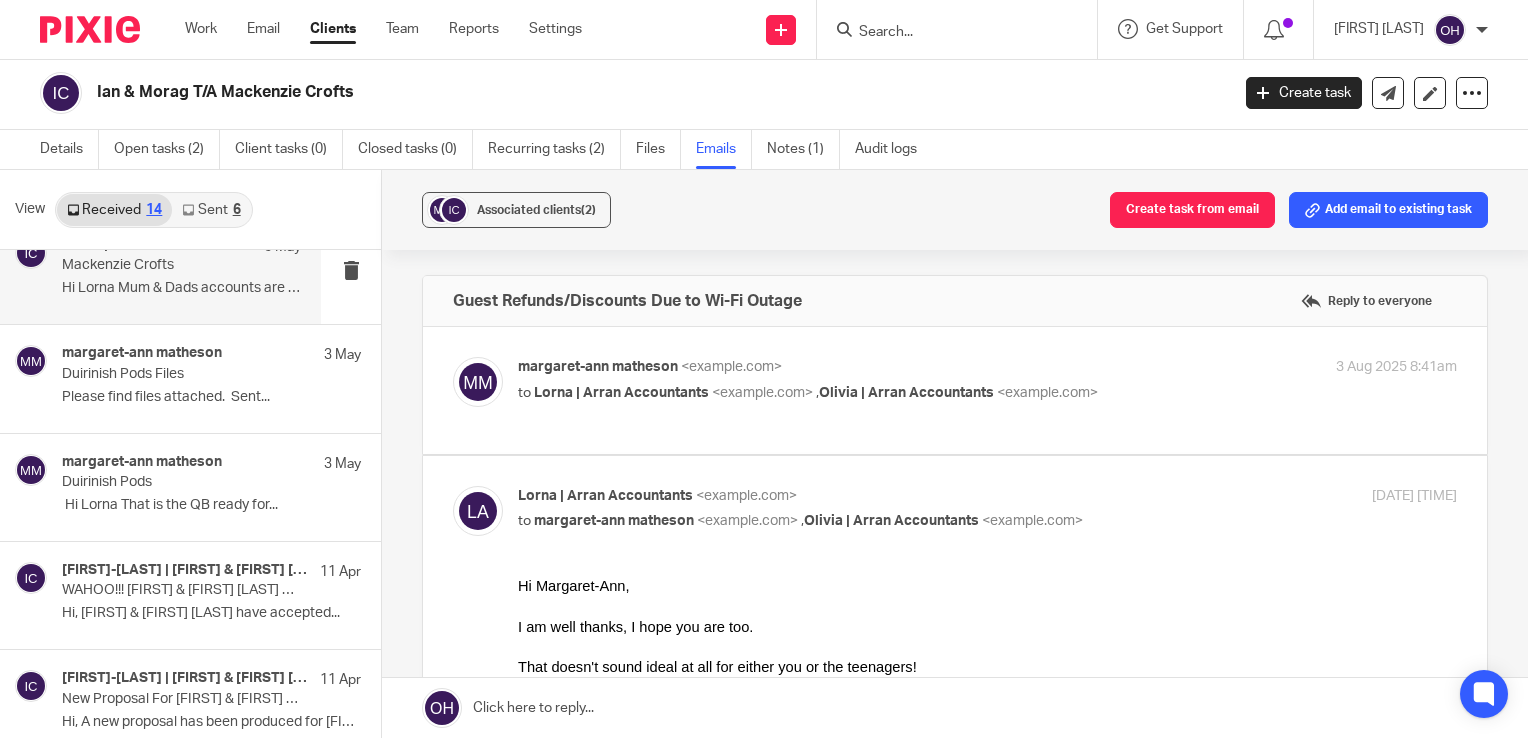 click on "Lorna | Arran Accountants" at bounding box center (149, 245) 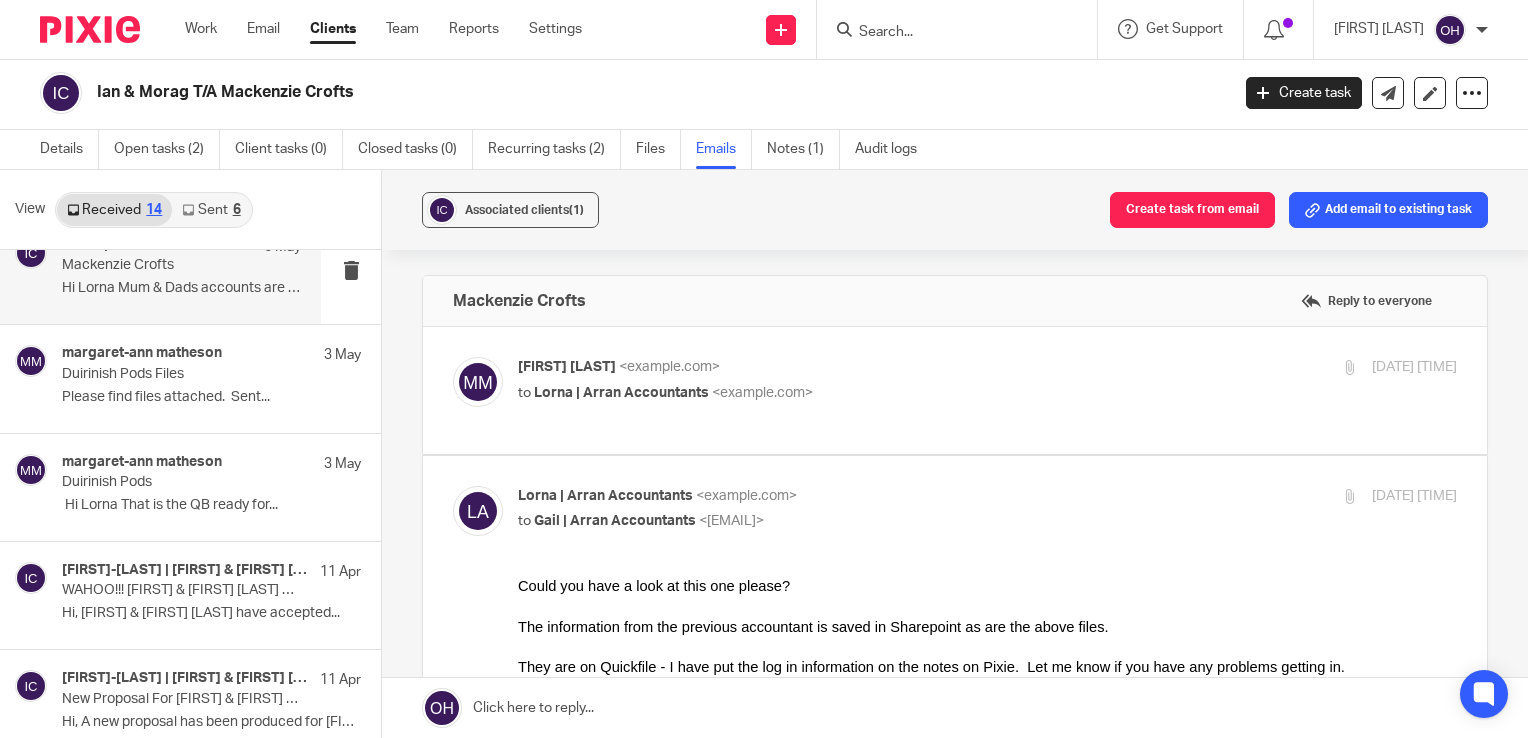 scroll, scrollTop: 0, scrollLeft: 0, axis: both 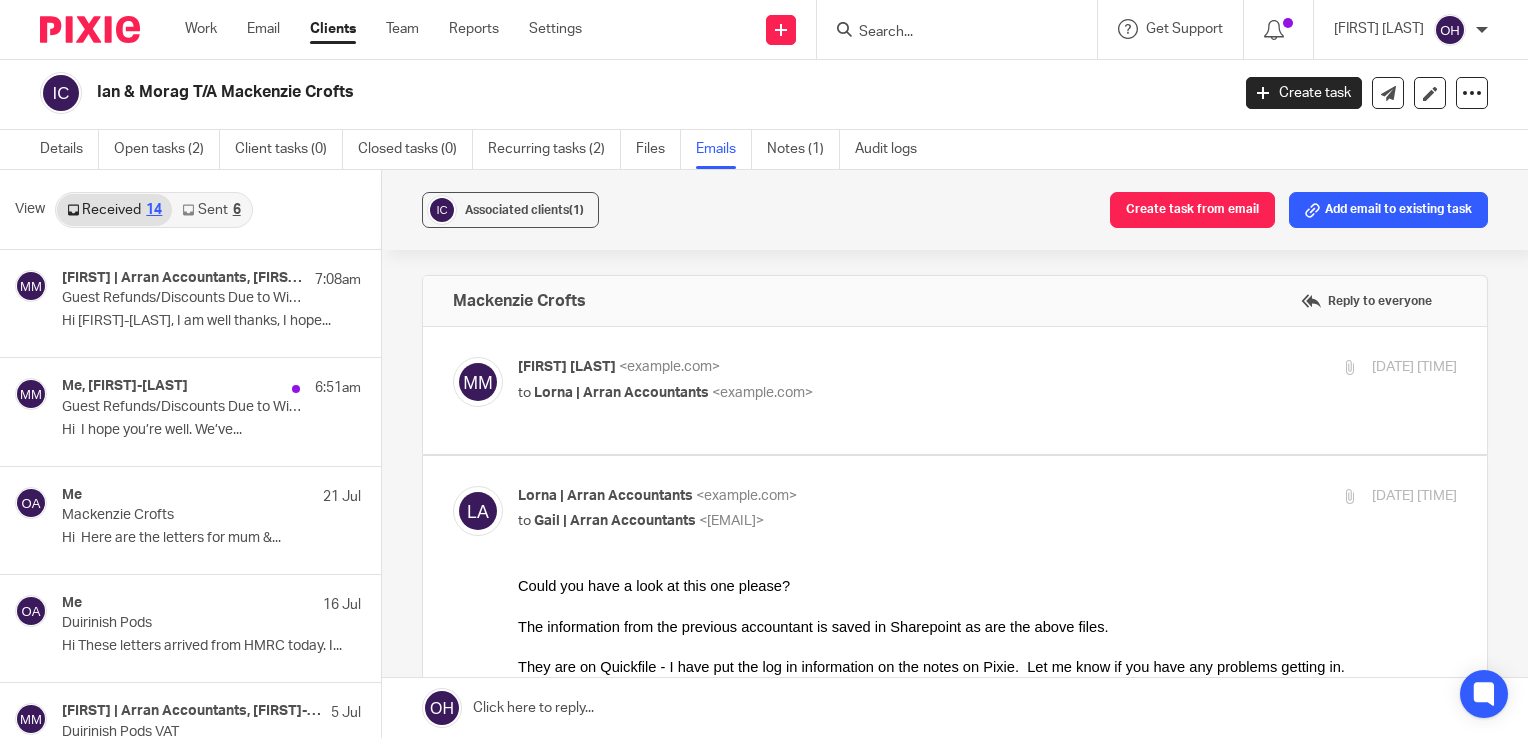 click on "View
Received
14
Sent
6" at bounding box center [190, 210] 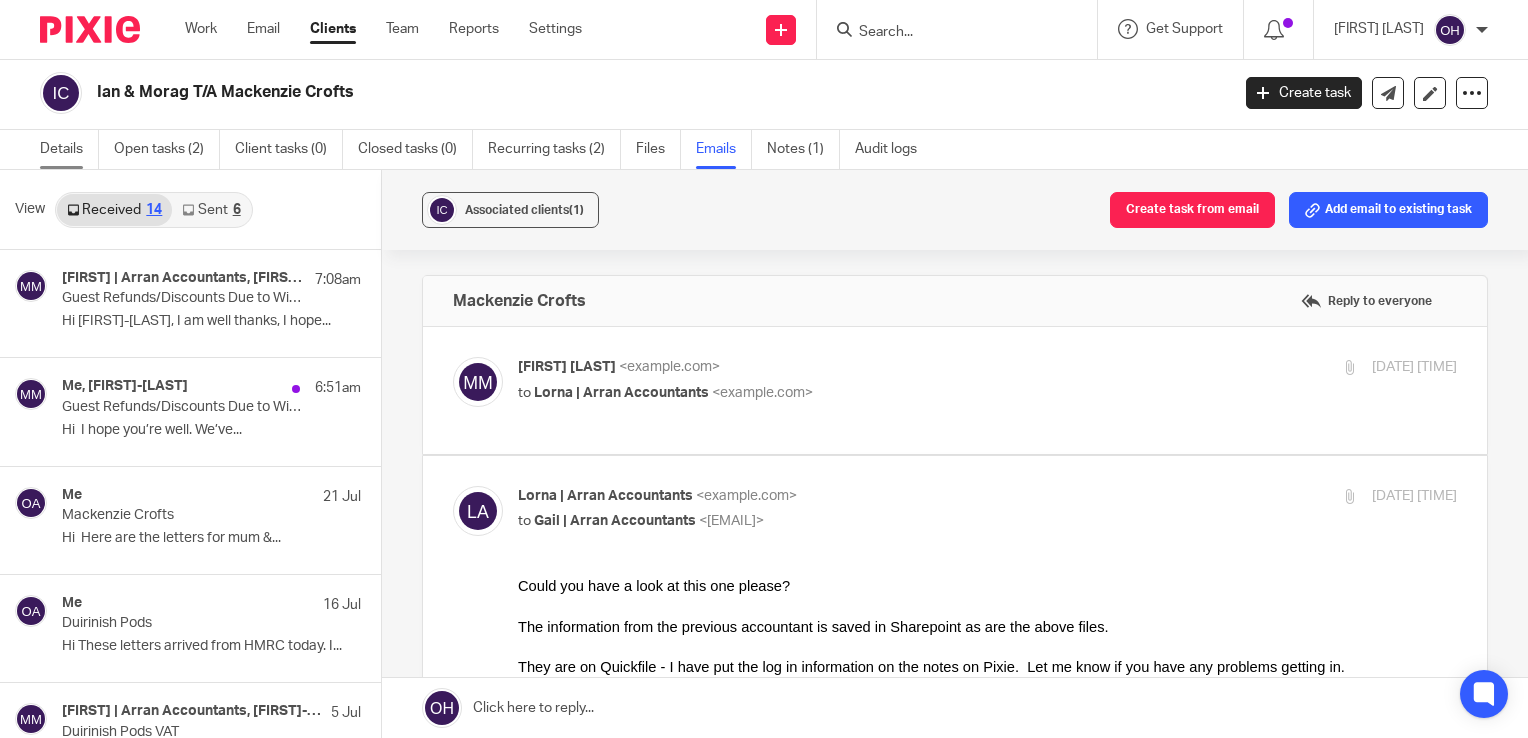 click on "Details" at bounding box center (69, 149) 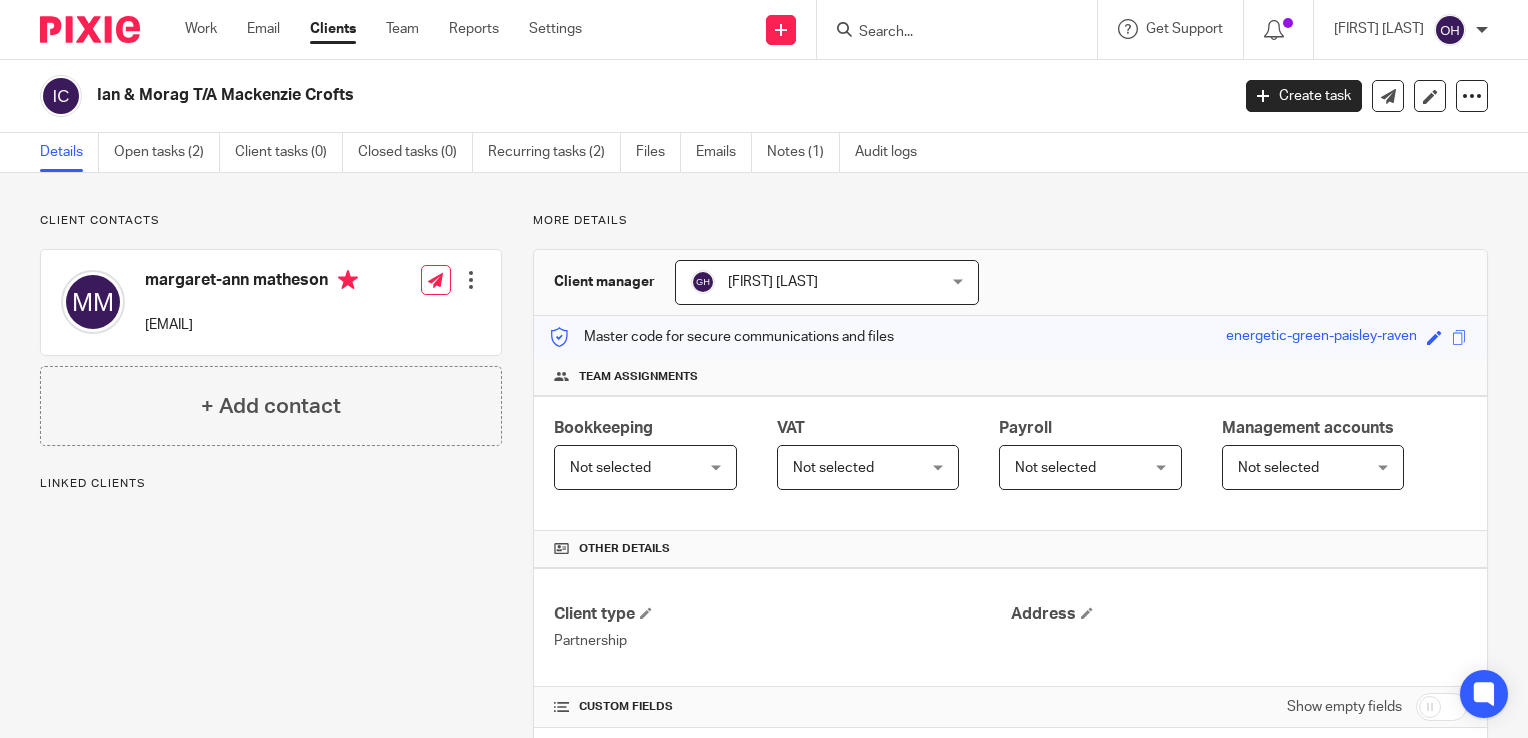 scroll, scrollTop: 0, scrollLeft: 0, axis: both 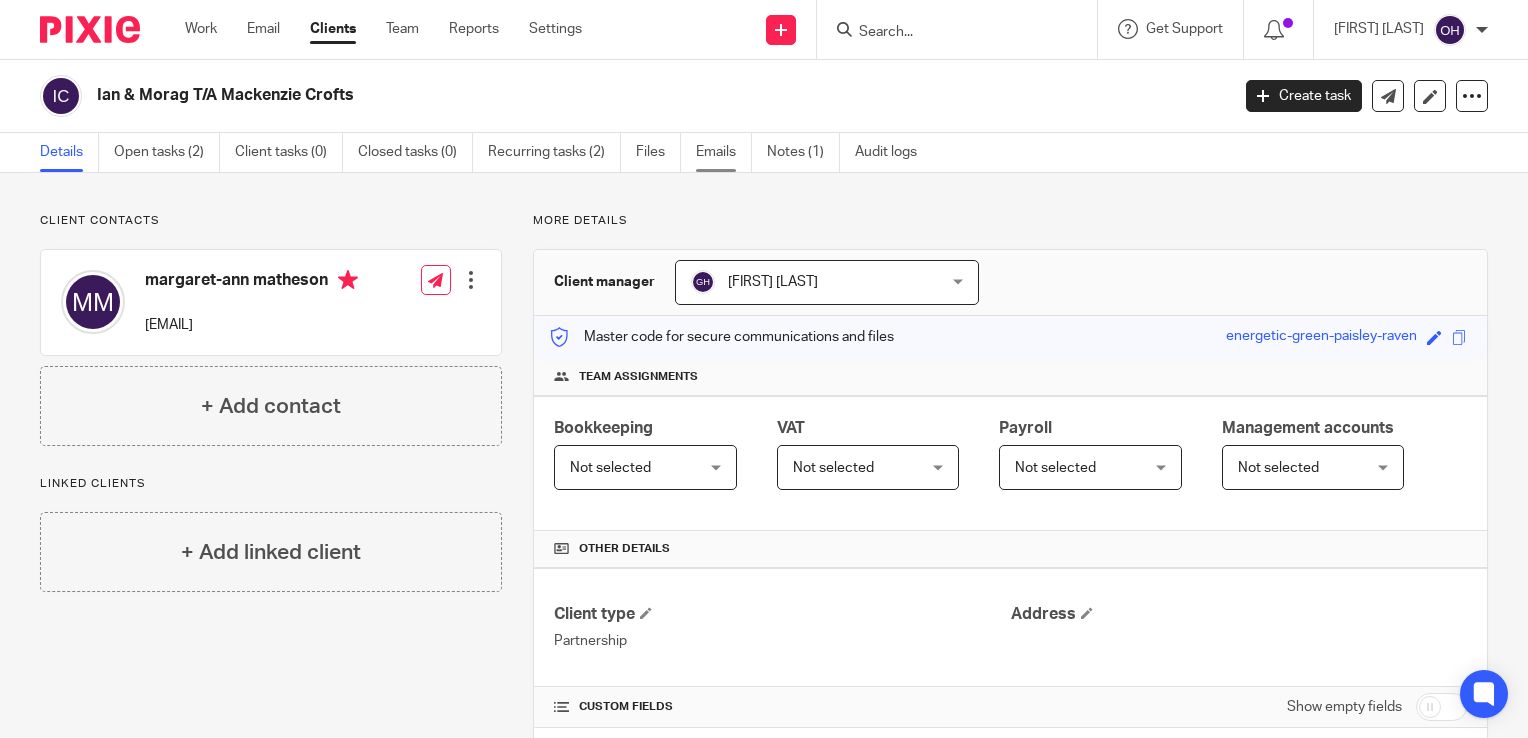 click on "Emails" at bounding box center [724, 152] 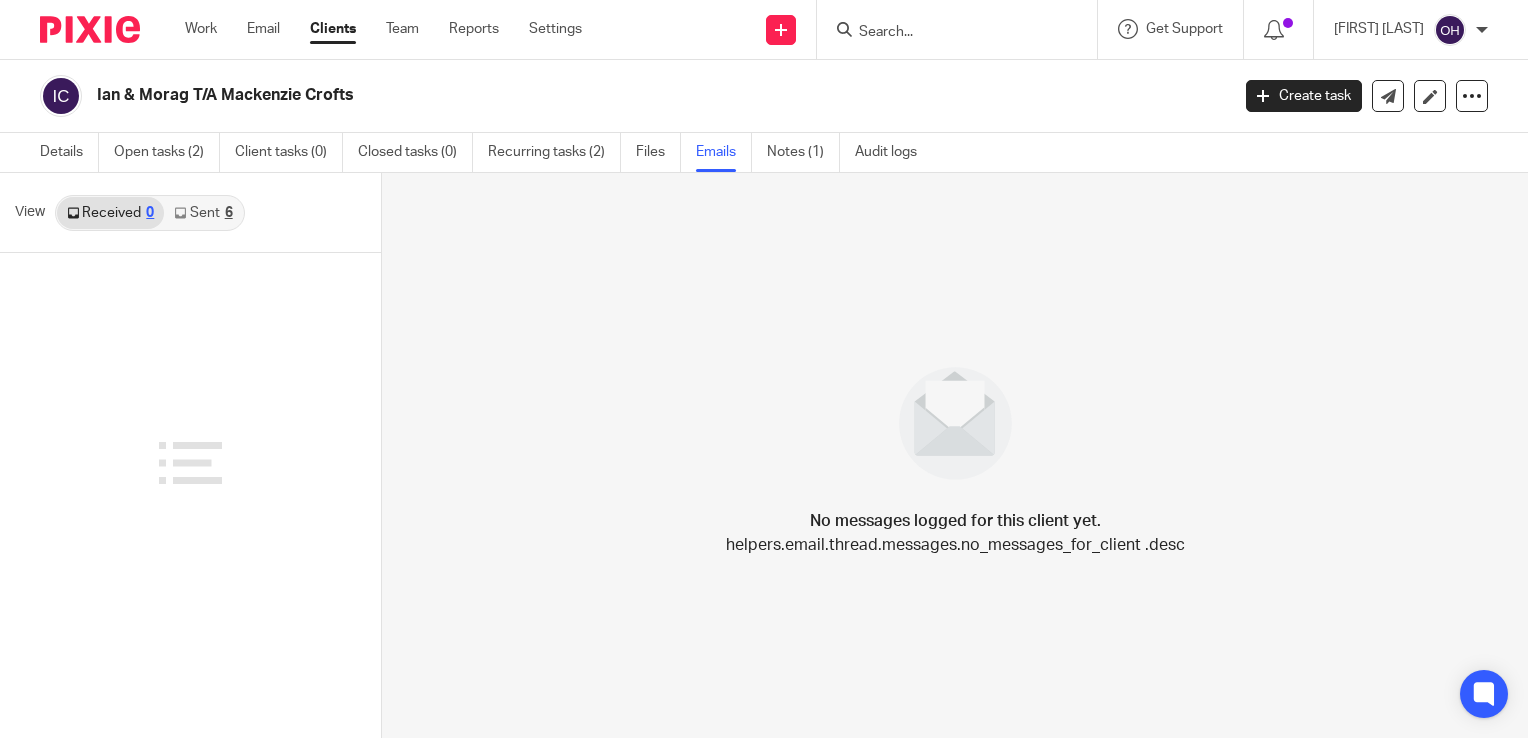 scroll, scrollTop: 0, scrollLeft: 0, axis: both 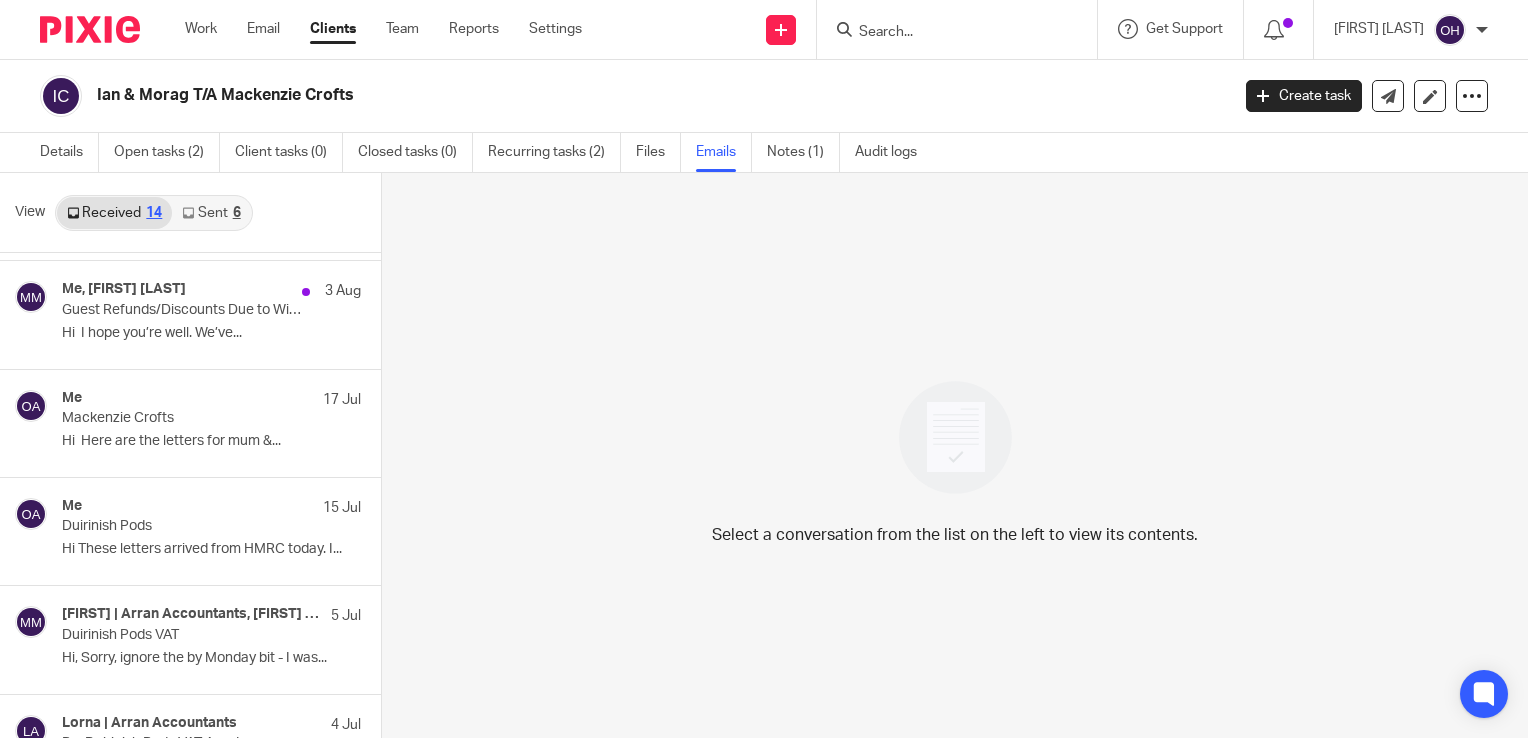 click at bounding box center (947, 33) 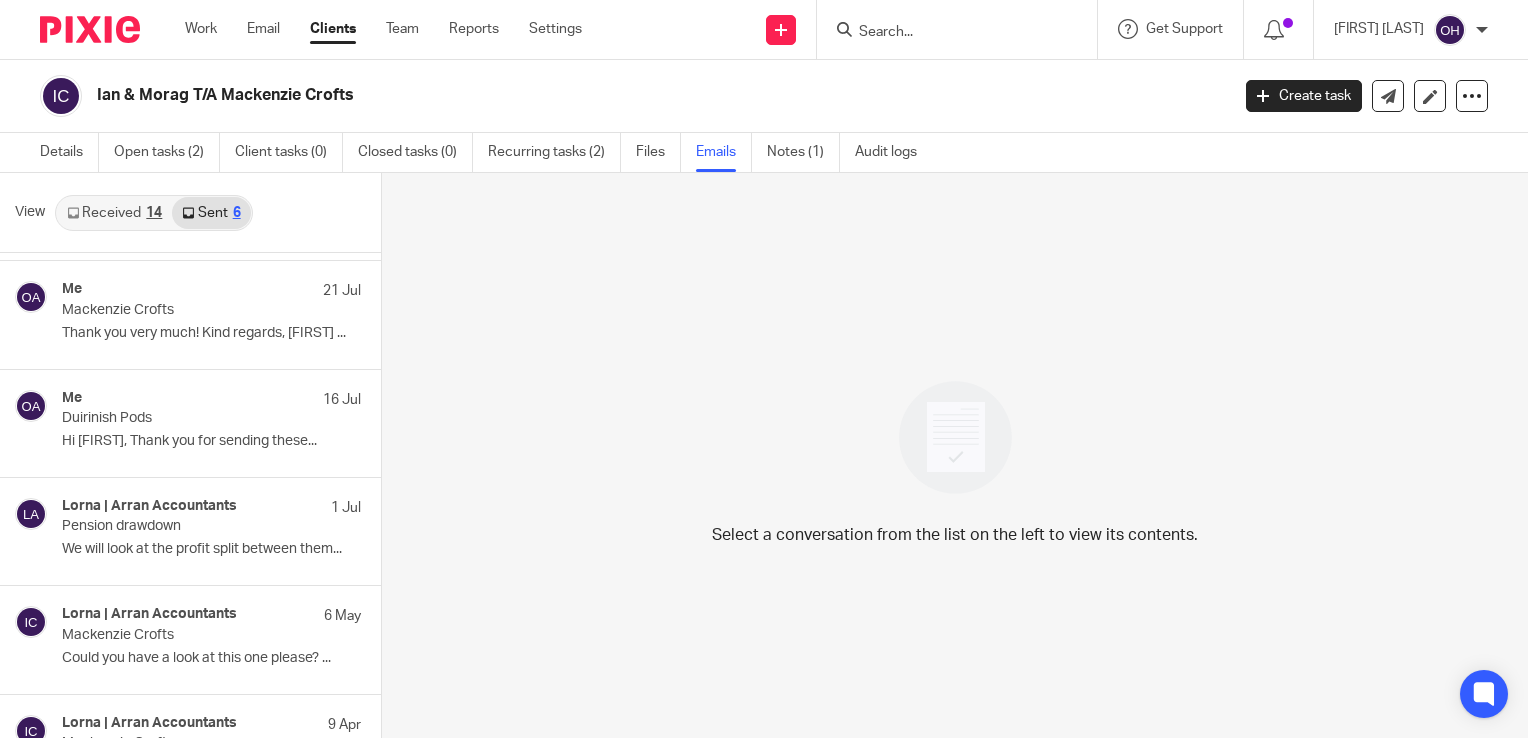 scroll, scrollTop: 0, scrollLeft: 0, axis: both 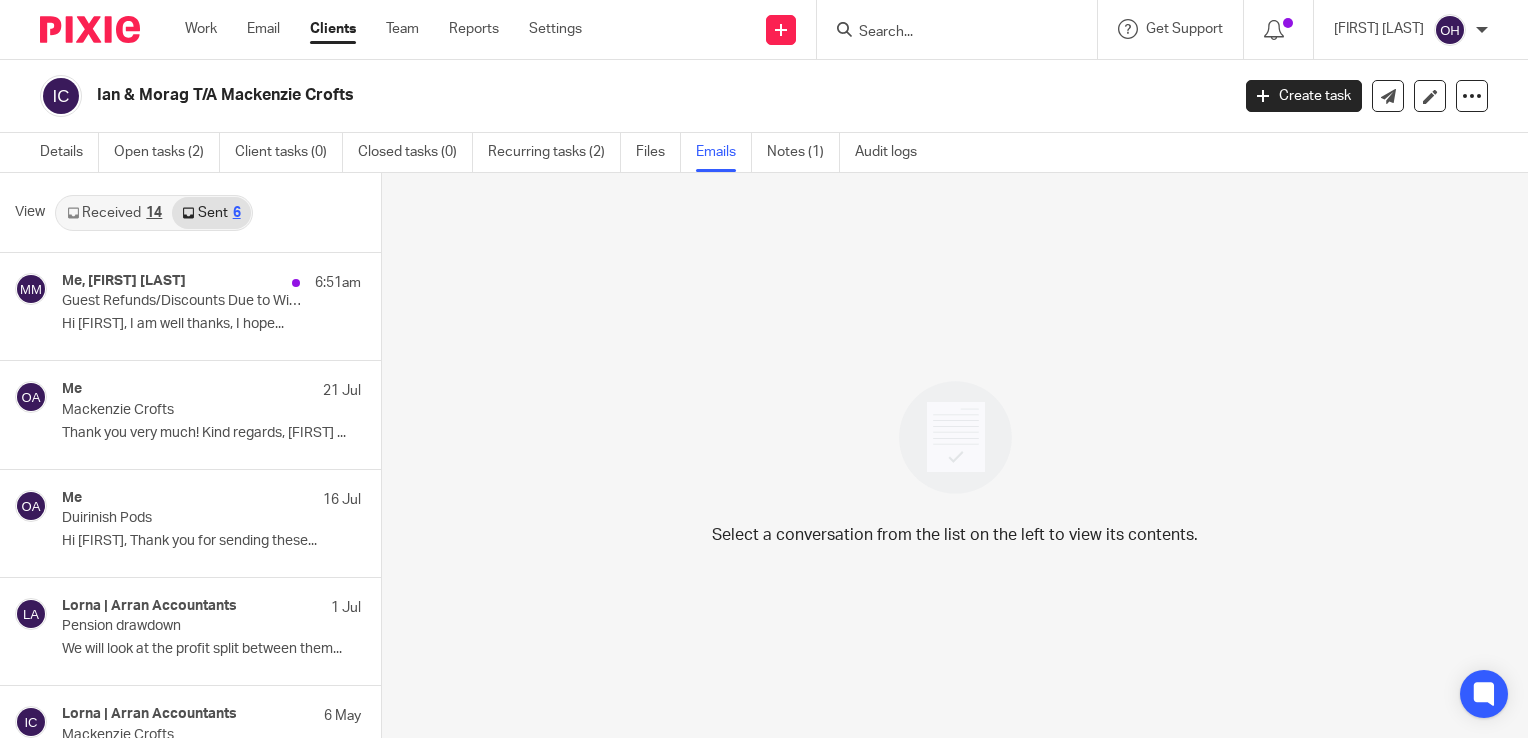 click on "Received
14" at bounding box center [114, 213] 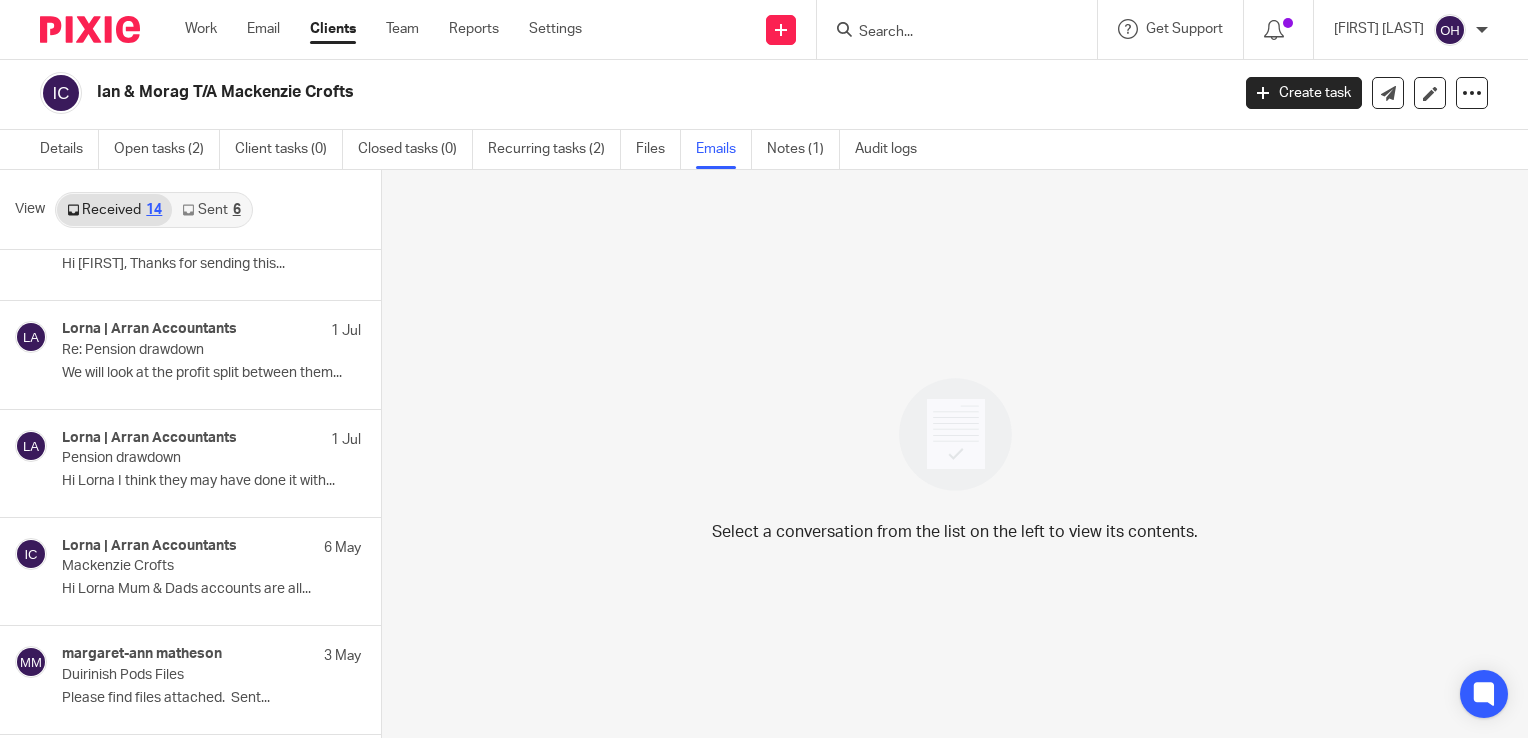 scroll, scrollTop: 500, scrollLeft: 0, axis: vertical 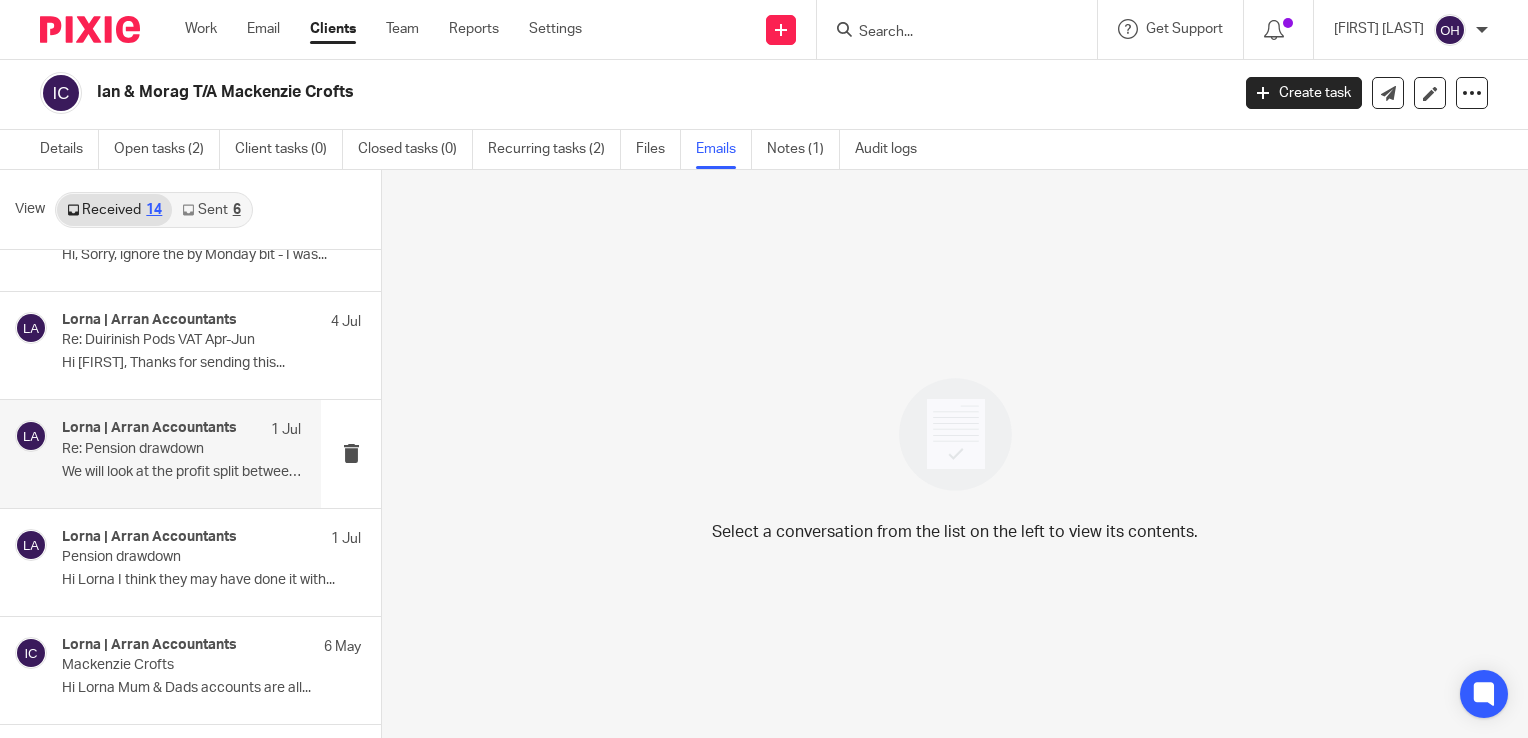 click on "Lorna | Arran Accountants
1 Jul   Re: Pension drawdown   We will look at the profit split between them..." at bounding box center [160, 453] 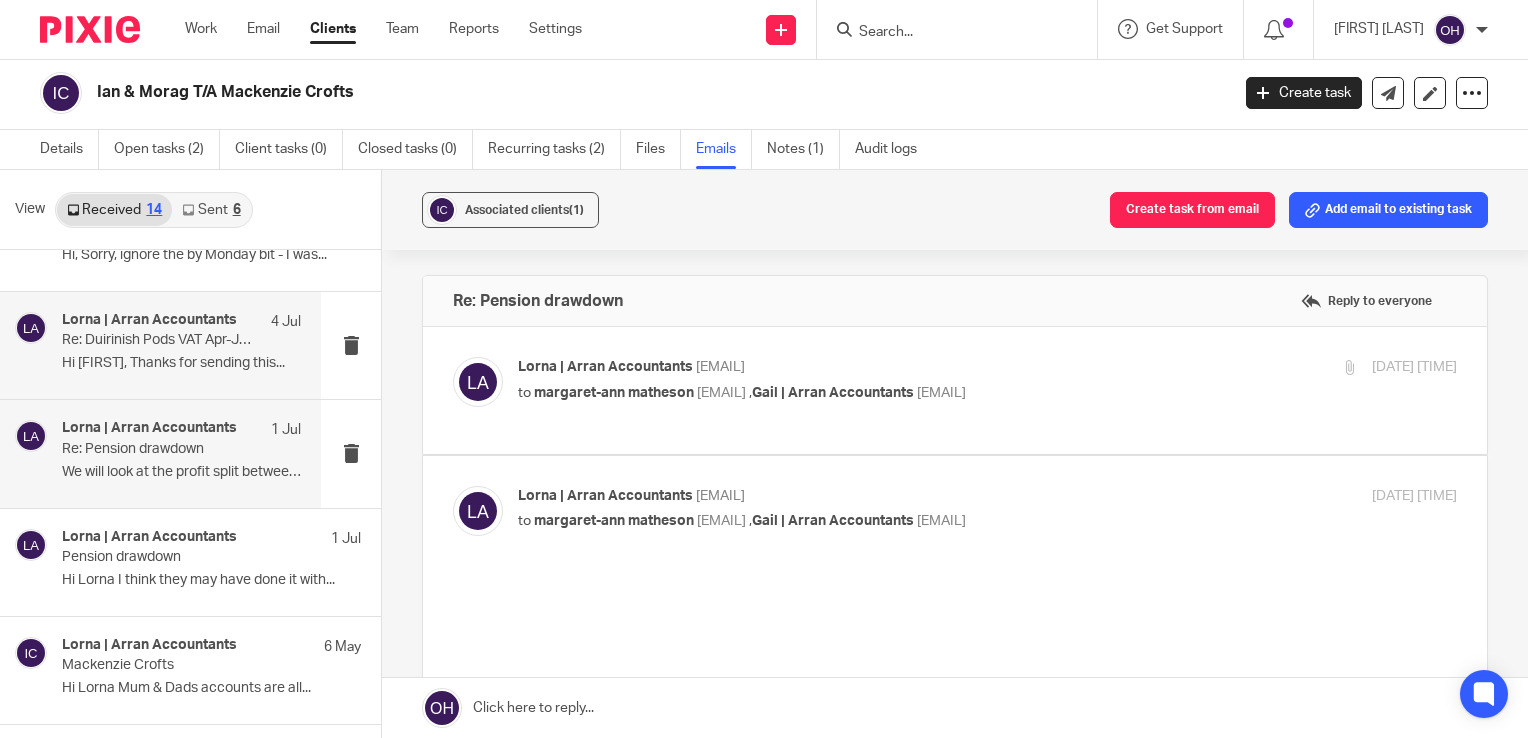 click on "Lorna | Arran Accountants
4 Jul   Re: Duirinish Pods VAT Apr-Jun   Hi Margaret-Ann,     Thanks for sending this..." at bounding box center (181, 345) 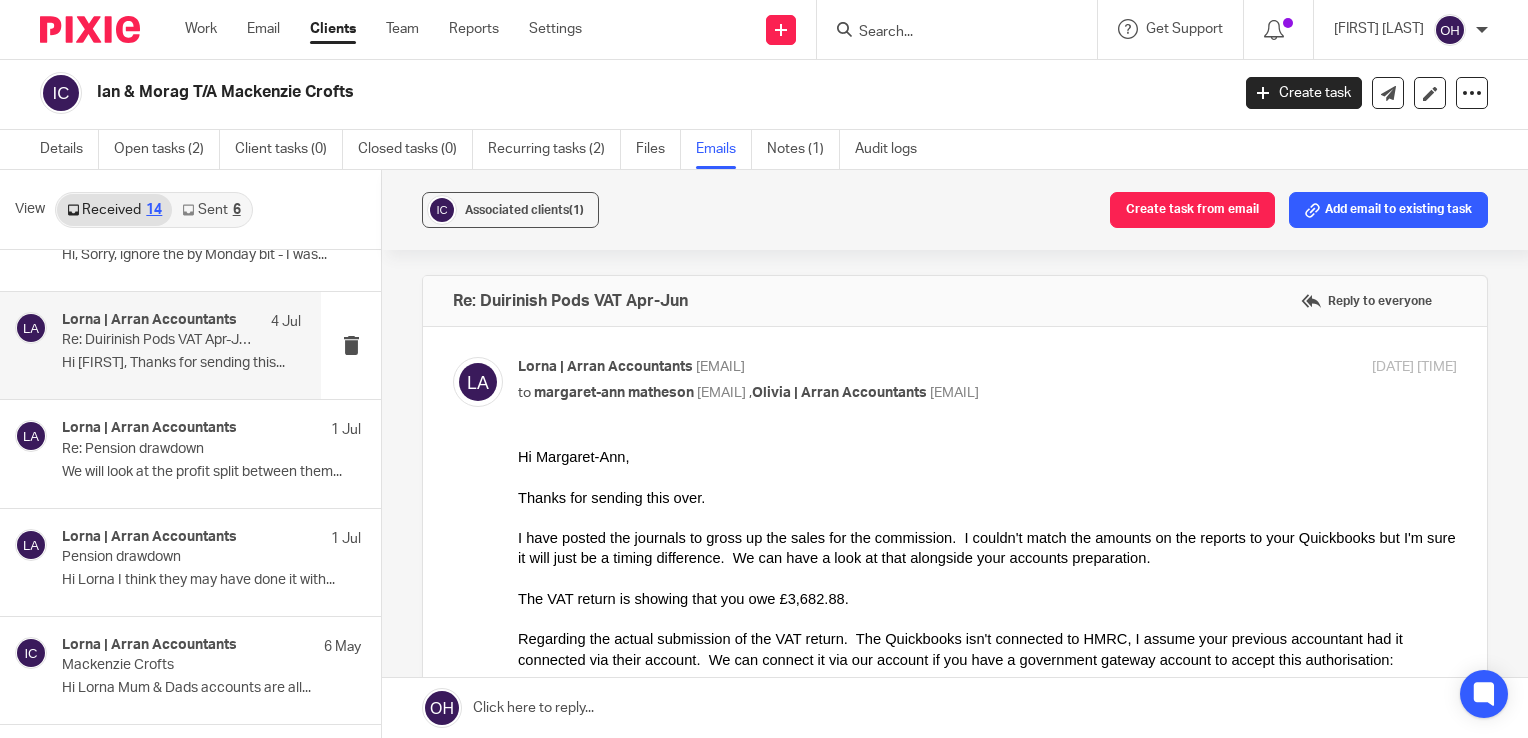 scroll, scrollTop: 0, scrollLeft: 0, axis: both 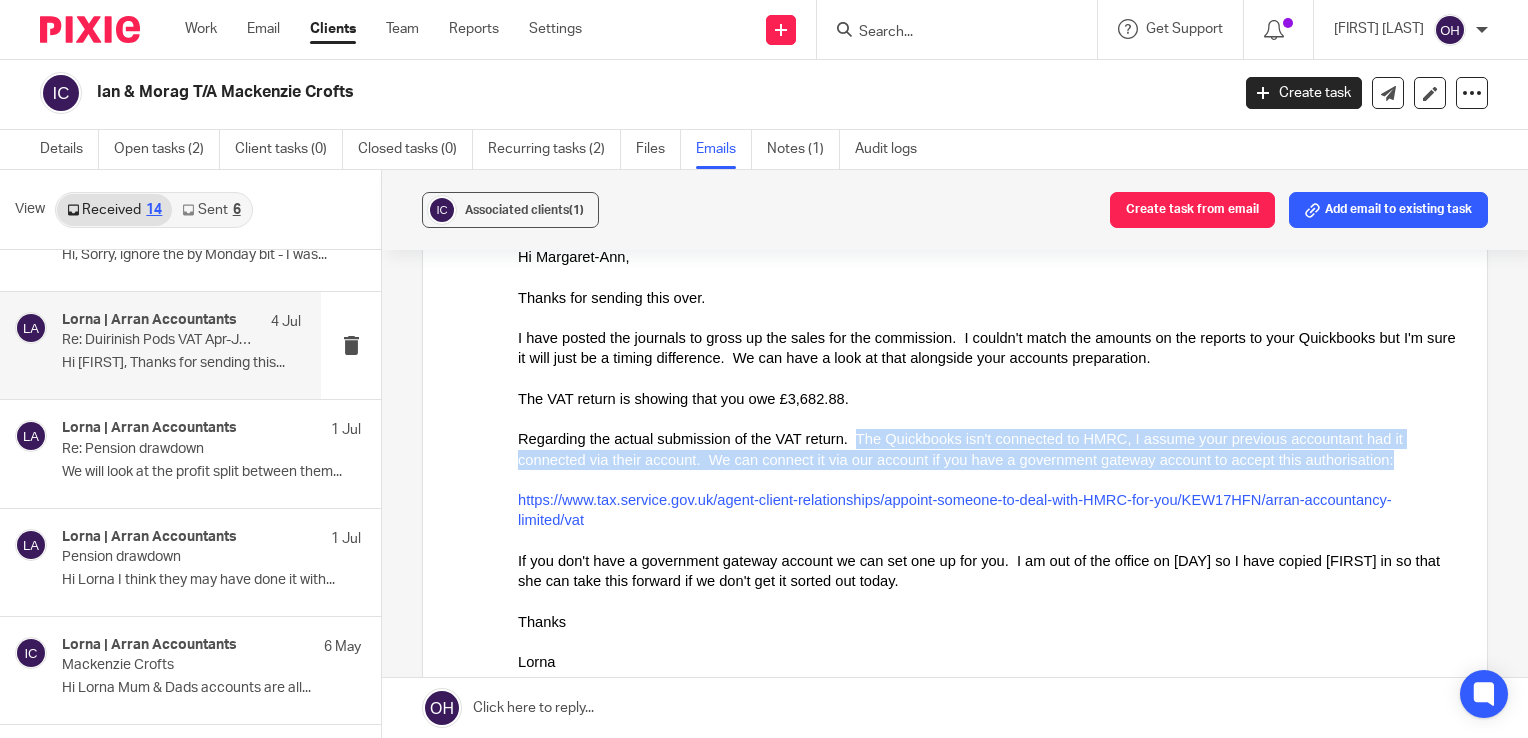 drag, startPoint x: 824, startPoint y: 438, endPoint x: 1243, endPoint y: 461, distance: 419.6308 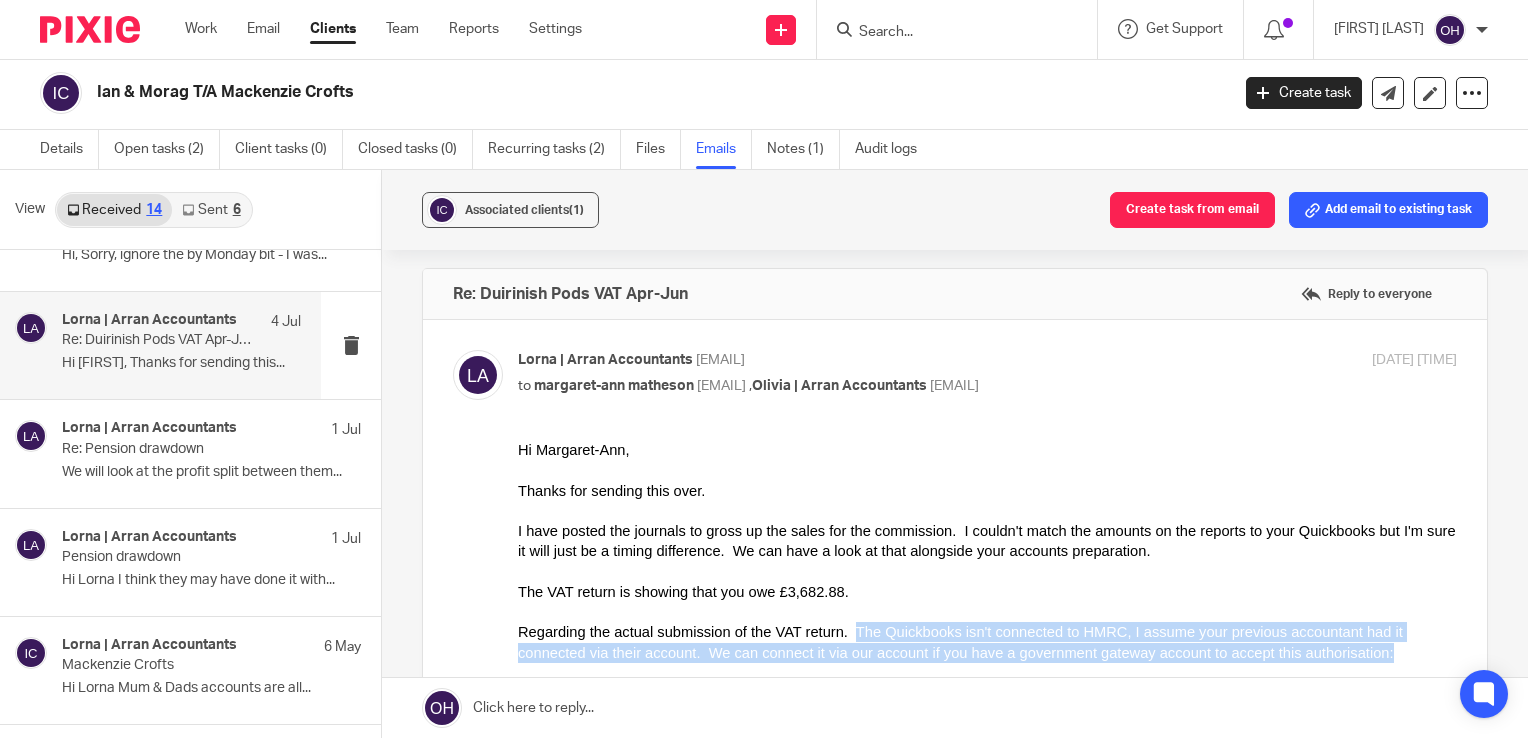 scroll, scrollTop: 0, scrollLeft: 0, axis: both 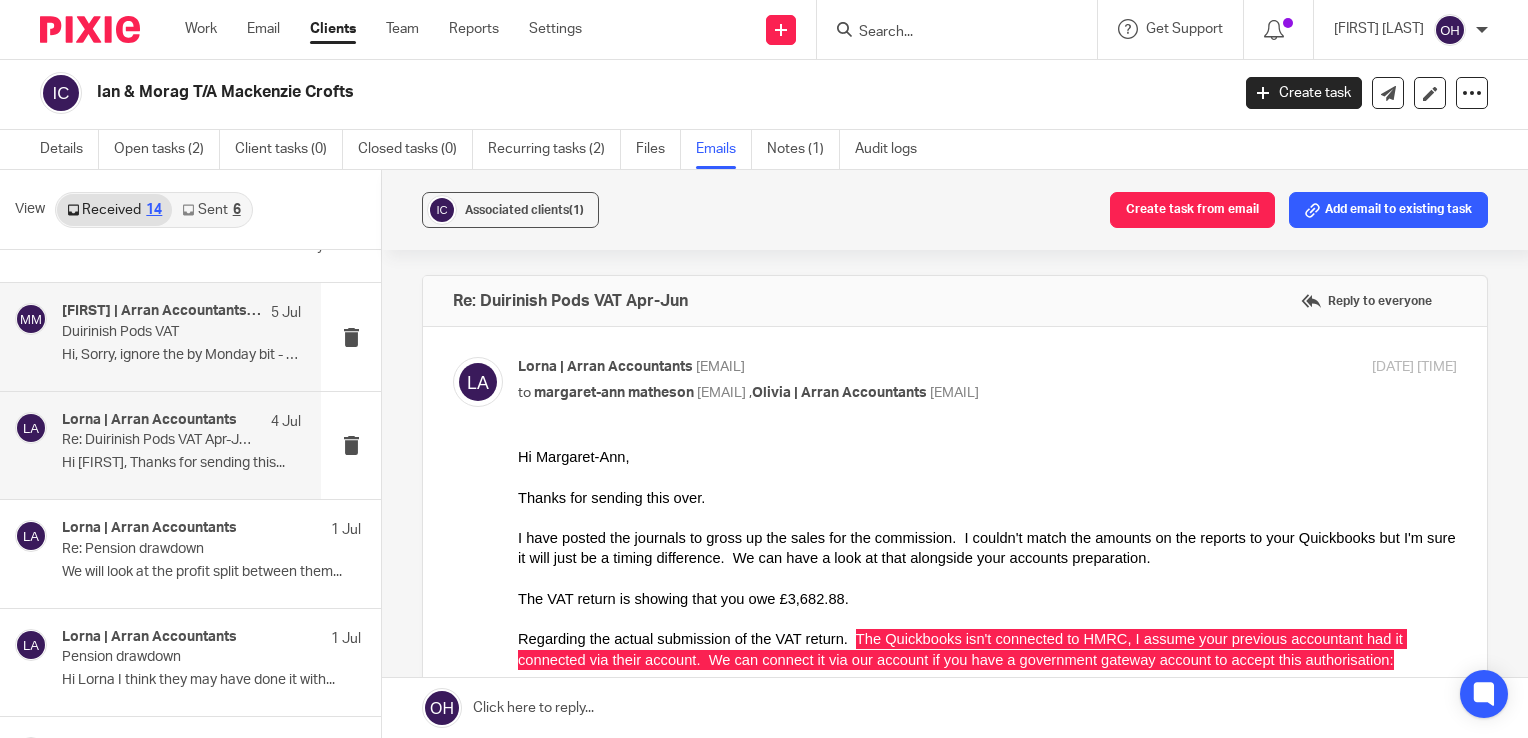 click on "Hi,     Sorry, ignore the by Monday bit - I was..." at bounding box center (181, 355) 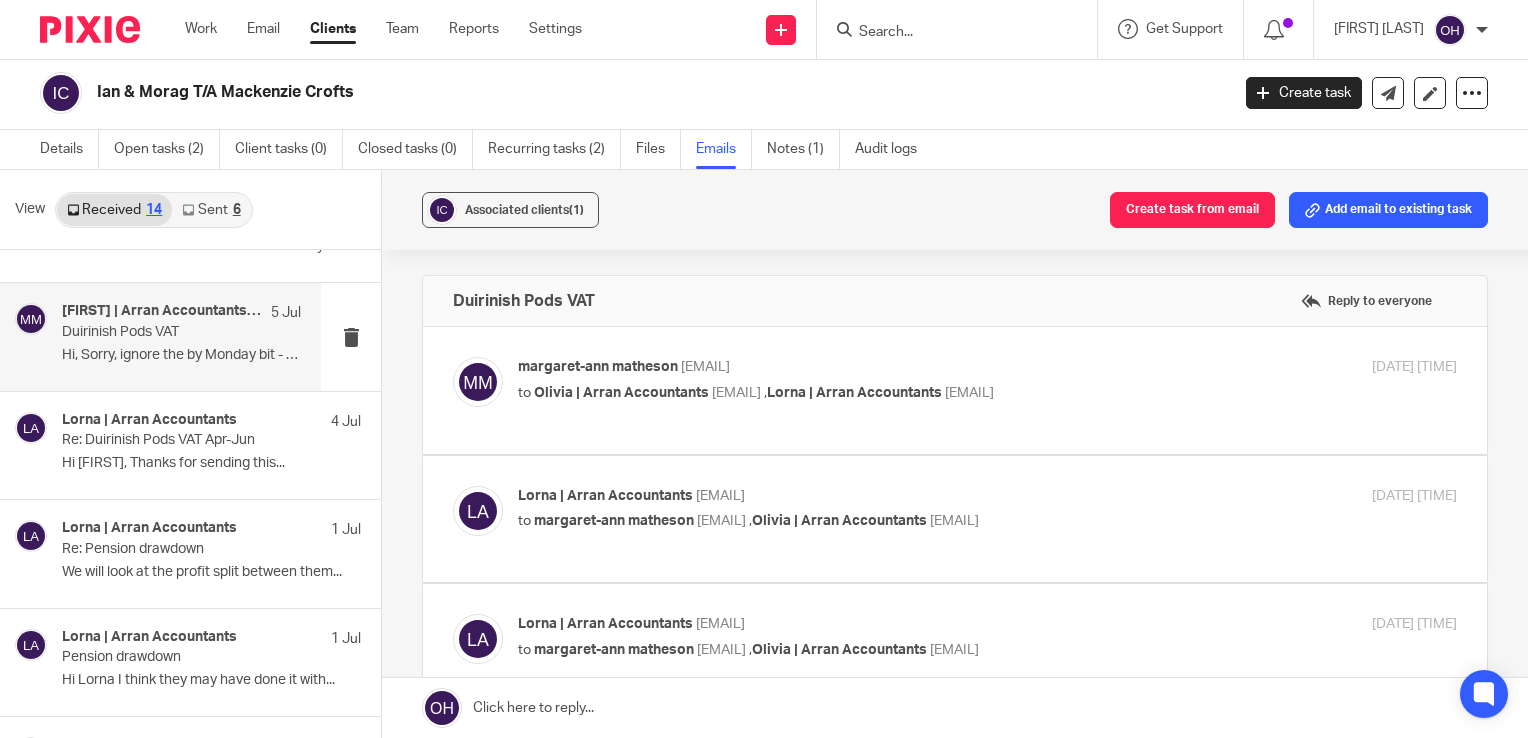 scroll, scrollTop: 0, scrollLeft: 0, axis: both 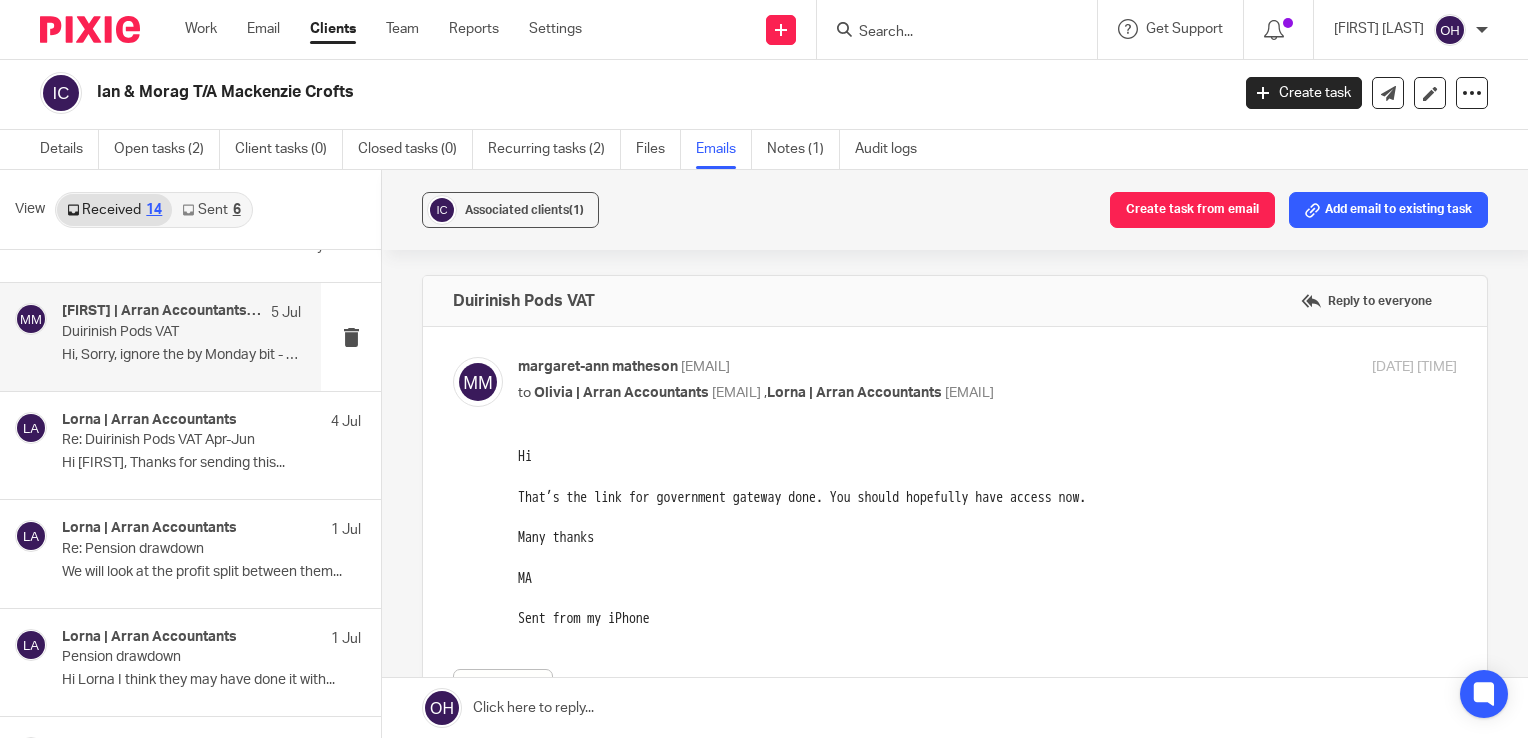 click on "margaret-ann matheson
<matheson_duirinish@hotmail.co.uk>   to
Olivia | Arran Accountants
<olivia@arranaccountants.co.uk>   ,
Lorna | Arran Accountants
<lorna@arranaccountants.co.uk>       5 Jul 2025 11:40am" at bounding box center [987, 382] 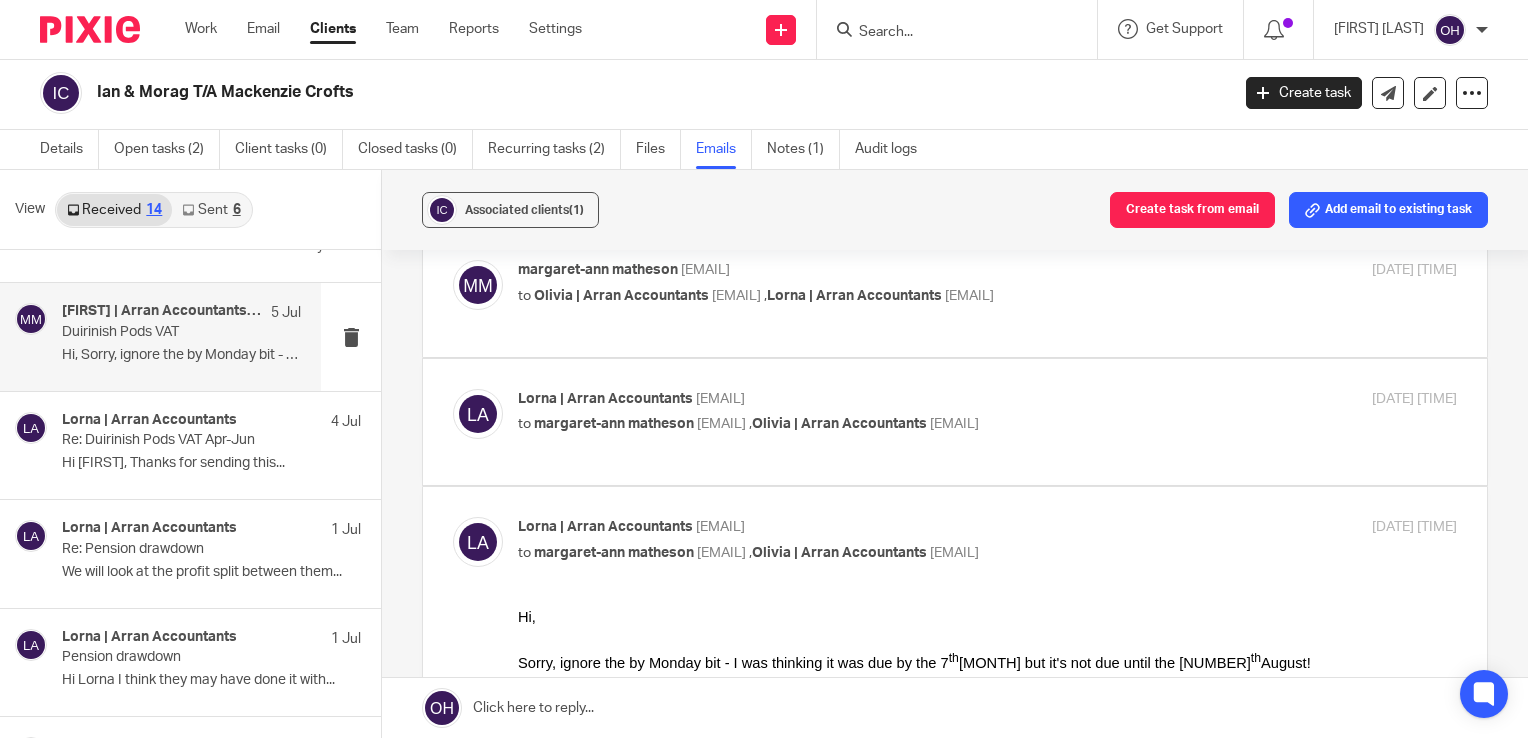 scroll, scrollTop: 100, scrollLeft: 0, axis: vertical 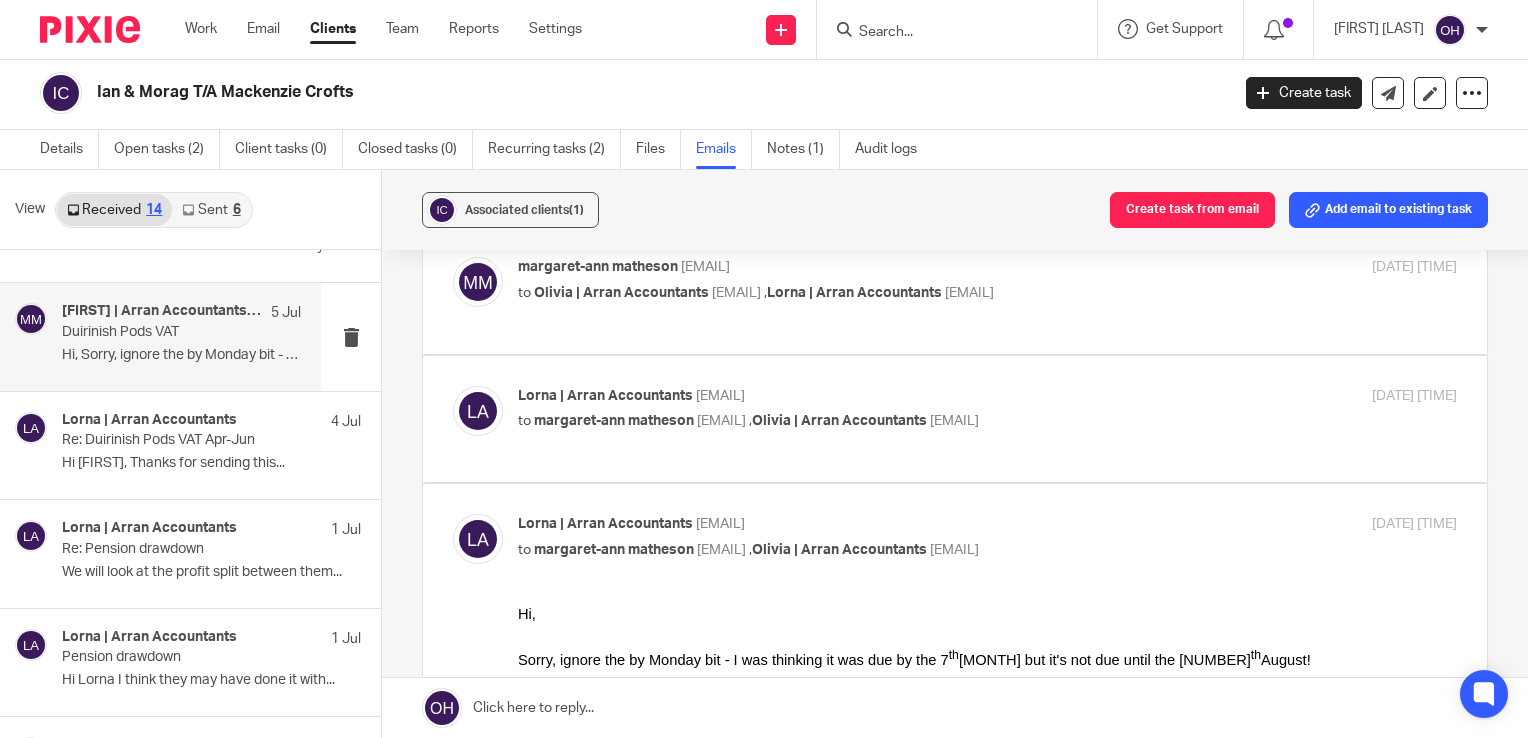 click on "5 Jul 2025 4:20pm" at bounding box center [1300, 396] 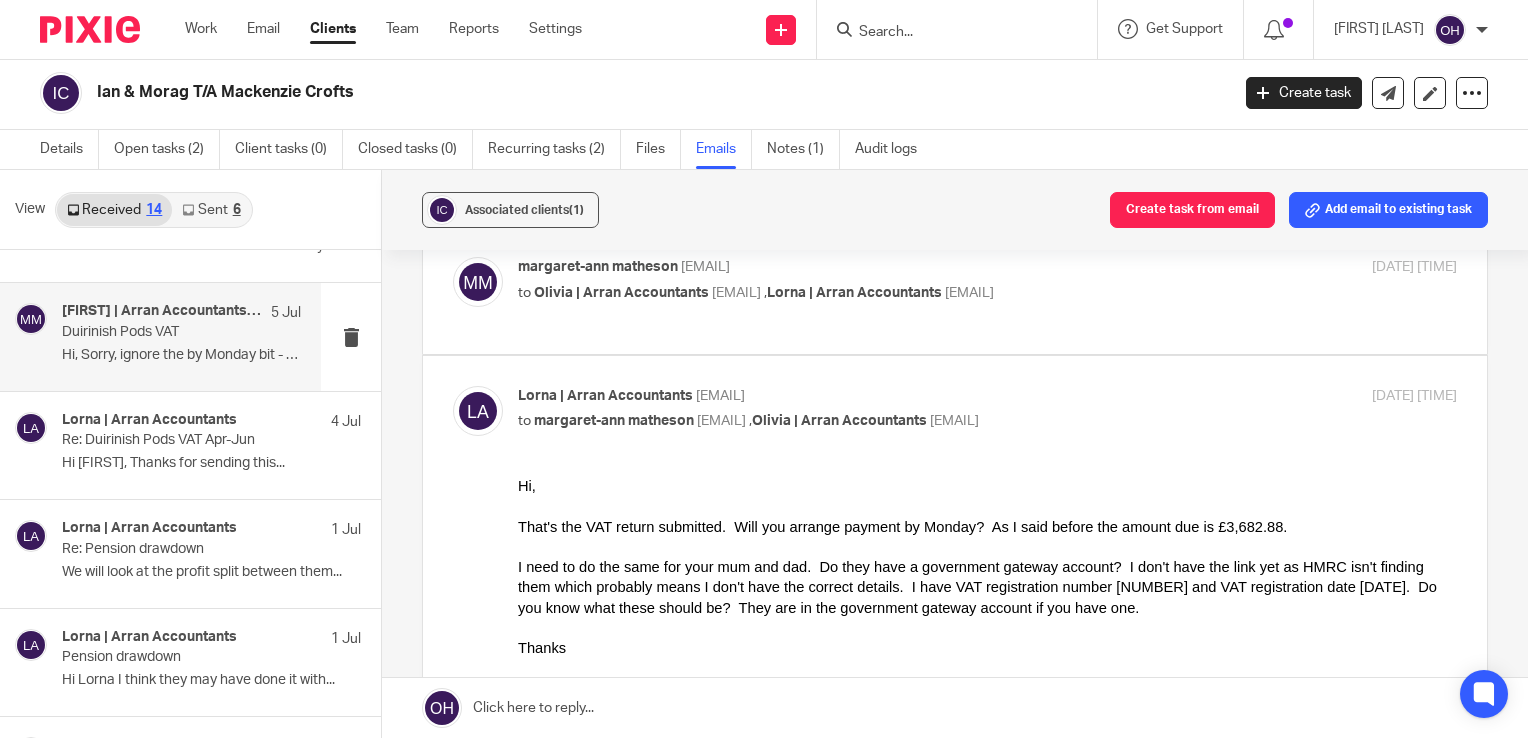 scroll, scrollTop: 0, scrollLeft: 0, axis: both 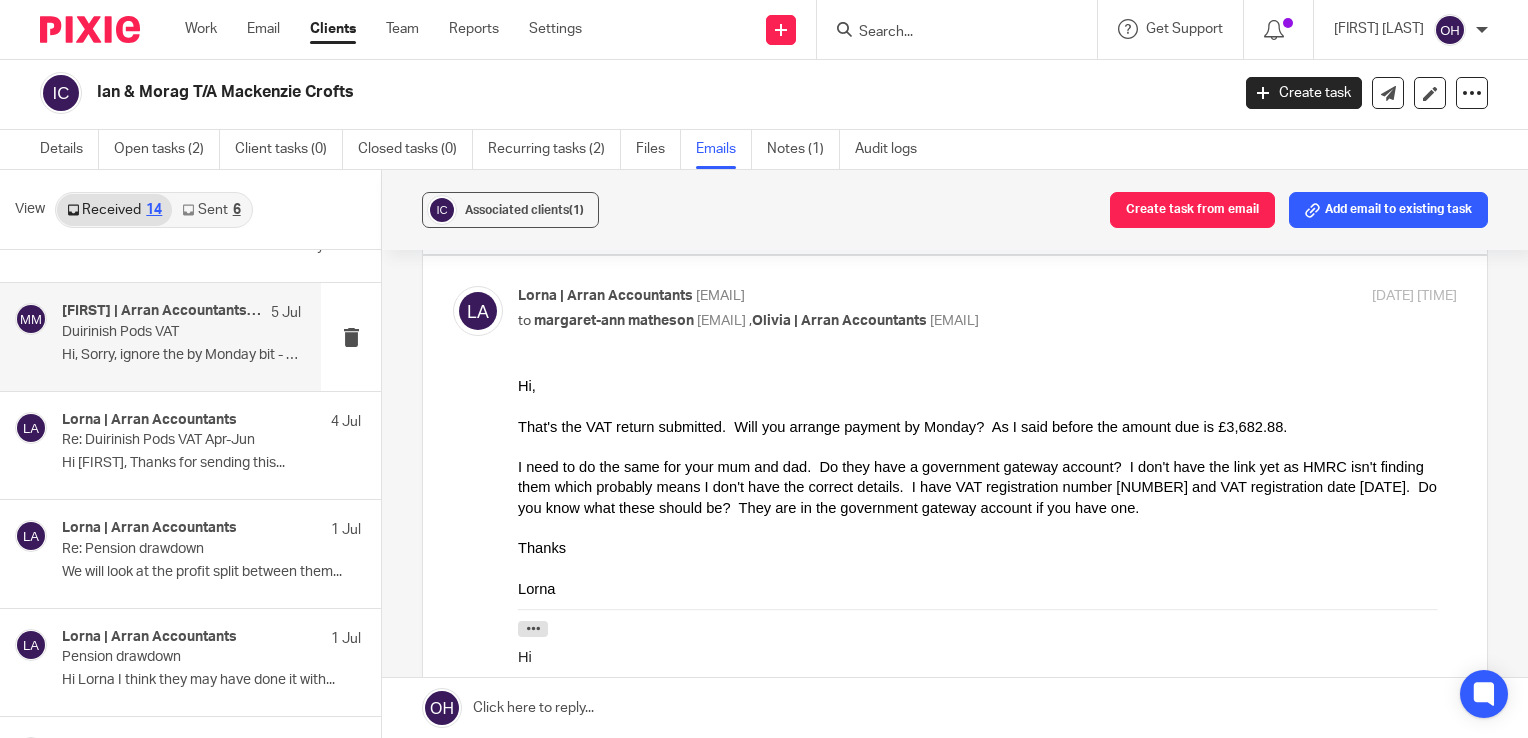 drag, startPoint x: 1027, startPoint y: 857, endPoint x: 590, endPoint y: 465, distance: 587.0545 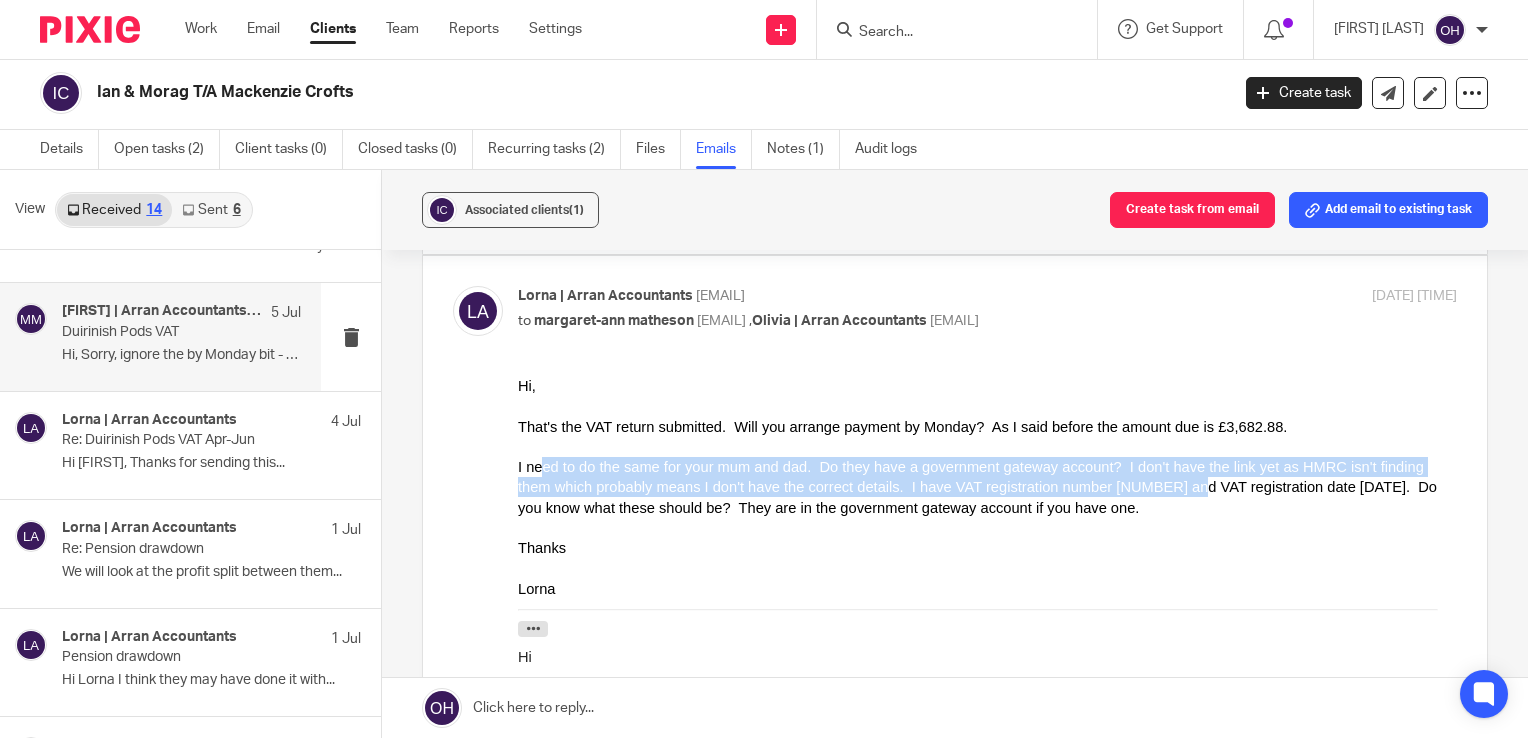 drag, startPoint x: 543, startPoint y: 467, endPoint x: 1070, endPoint y: 482, distance: 527.21344 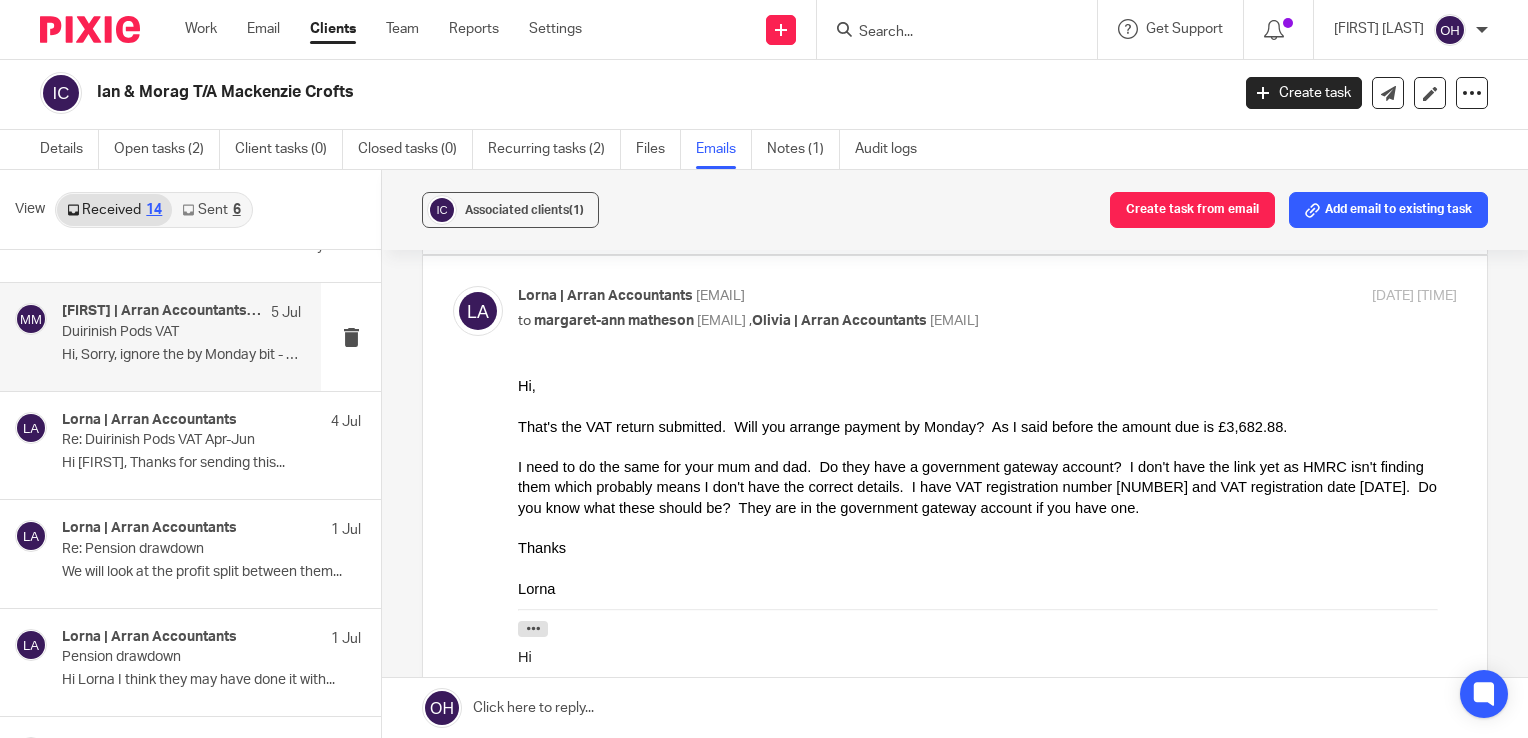 drag, startPoint x: 1070, startPoint y: 482, endPoint x: 1152, endPoint y: 520, distance: 90.37699 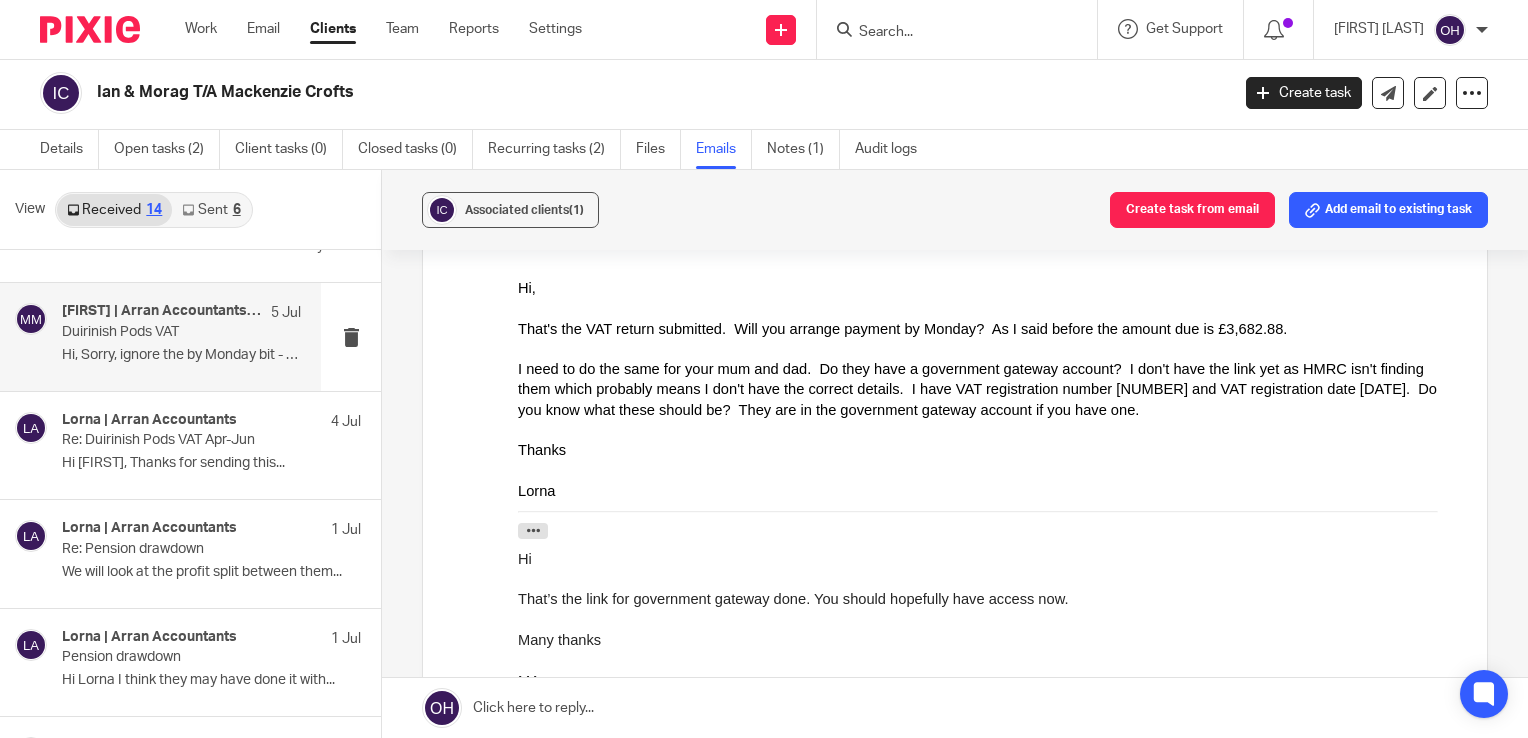 scroll, scrollTop: 300, scrollLeft: 0, axis: vertical 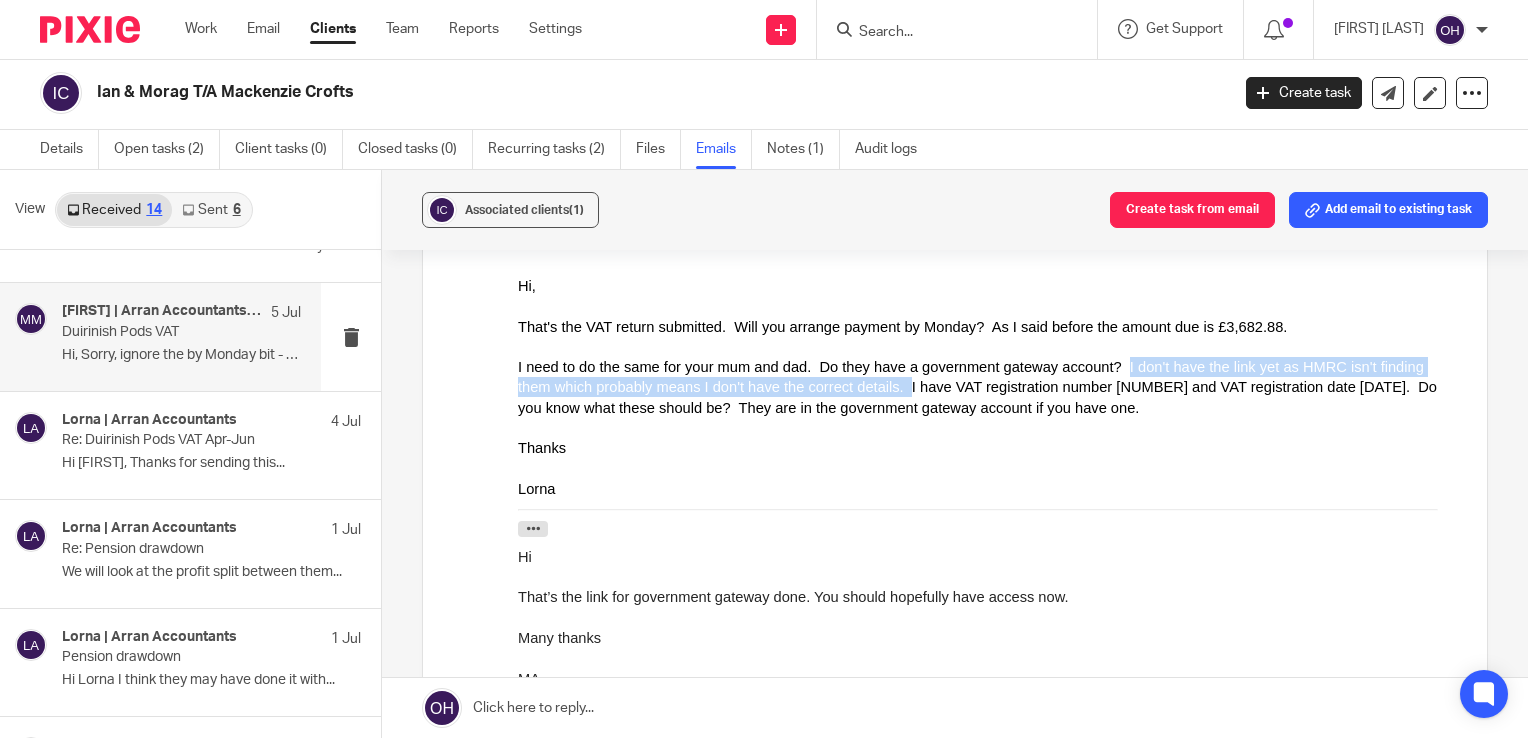 drag, startPoint x: 1075, startPoint y: 374, endPoint x: 809, endPoint y: 388, distance: 266.36816 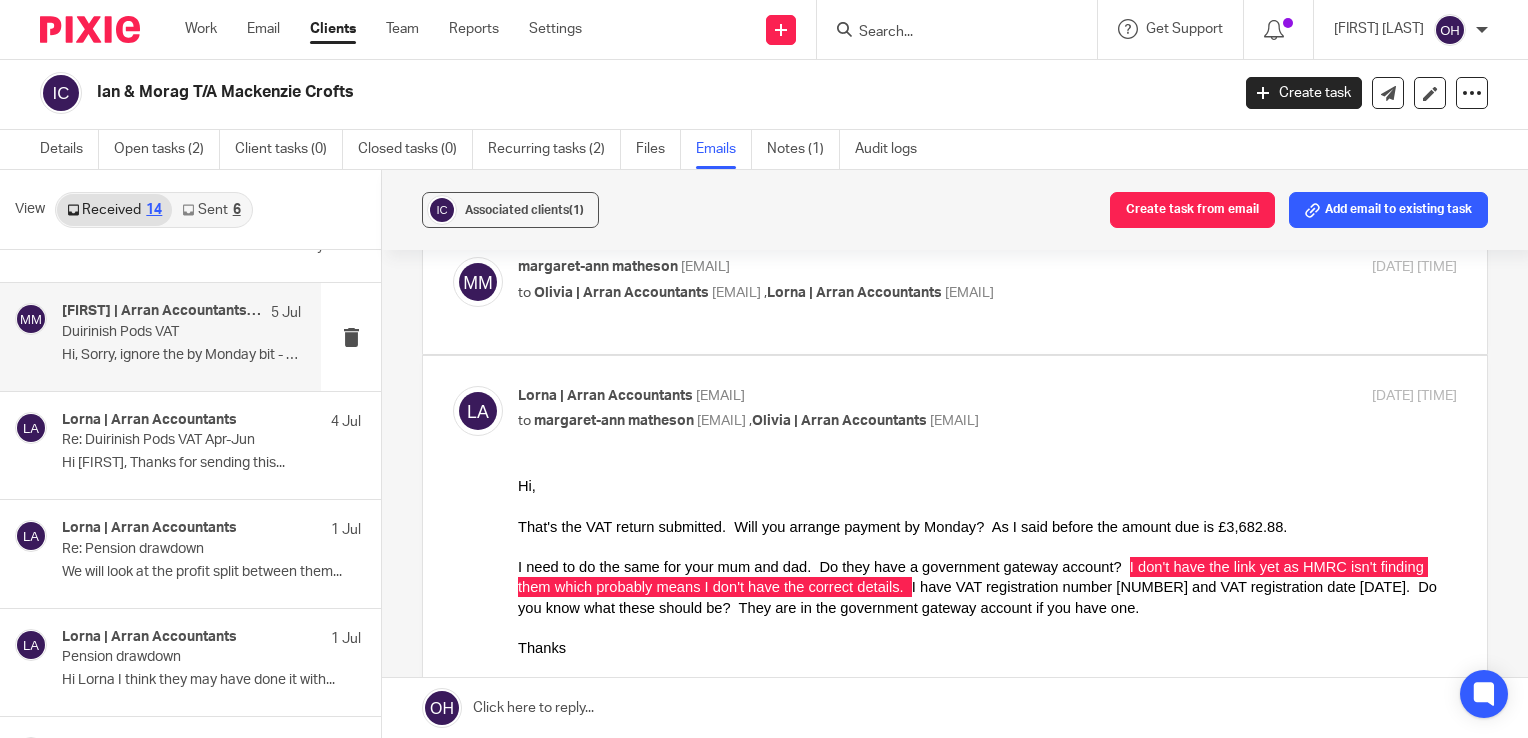 click at bounding box center (955, 704) 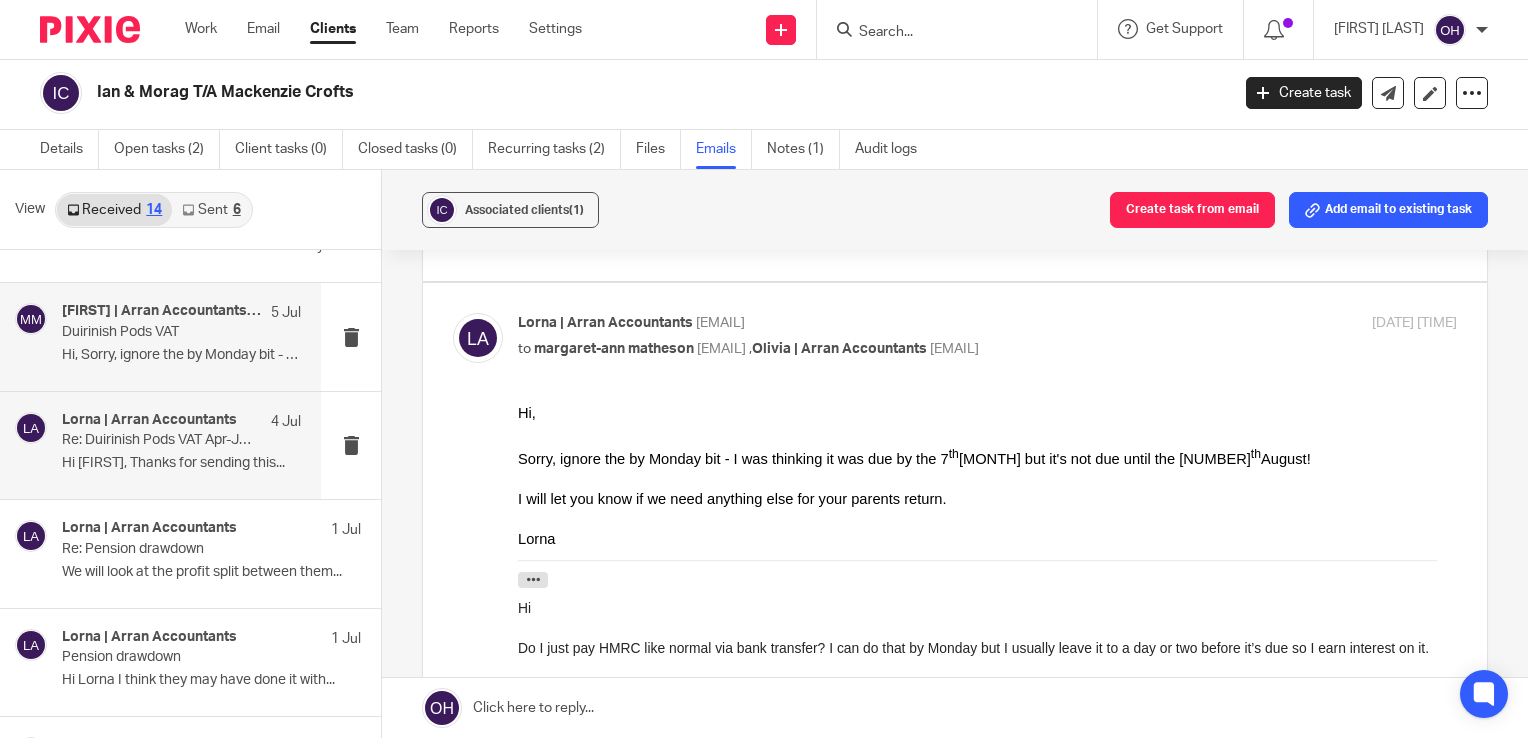 scroll, scrollTop: 300, scrollLeft: 0, axis: vertical 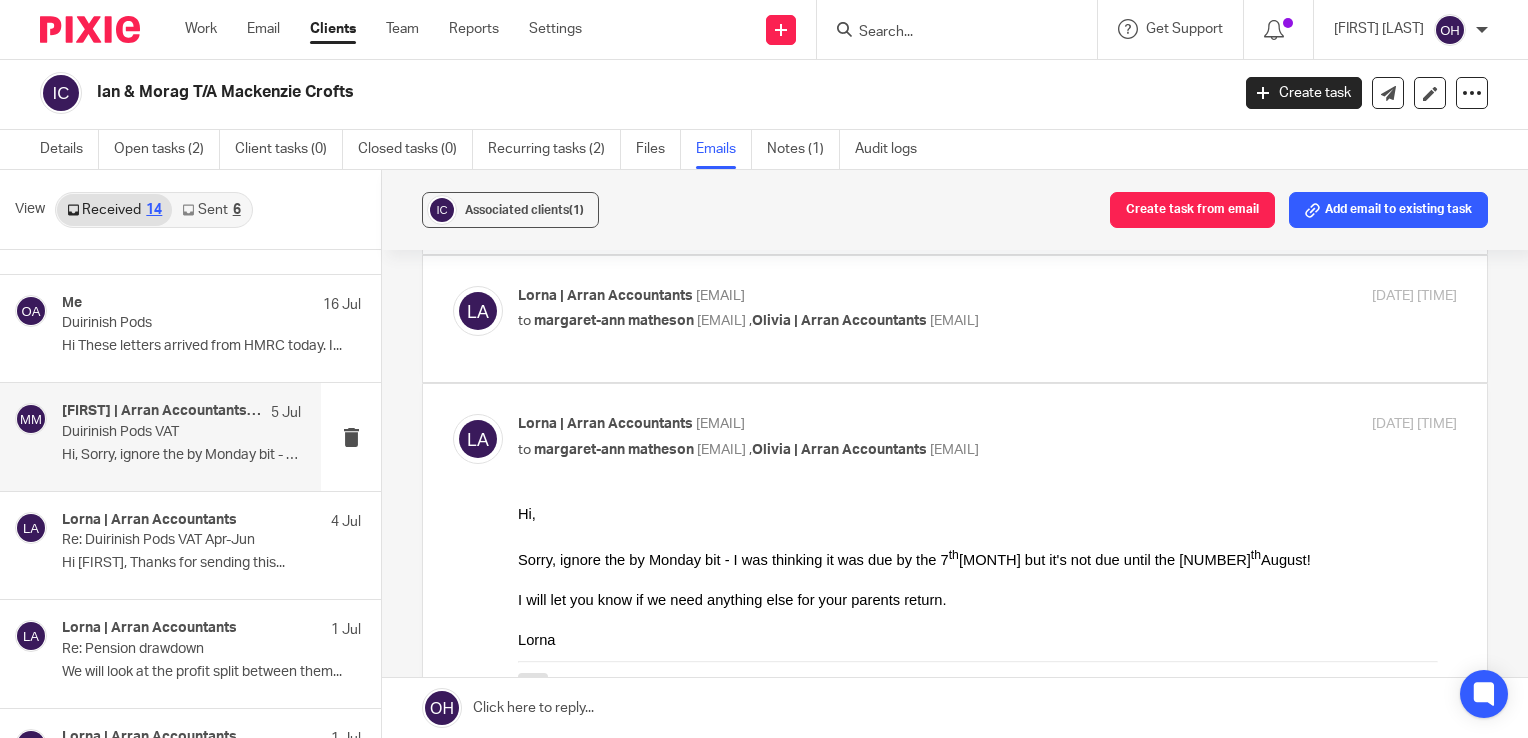 click on "Lorna | Arran Accountants
<lorna@arranaccountants.co.uk>   to
margaret-ann matheson
<matheson_duirinish@hotmail.co.uk>   ,
Olivia | Arran Accountants
<olivia@arranaccountants.co.uk>       5 Jul 2025 4:20pm" at bounding box center [987, 311] 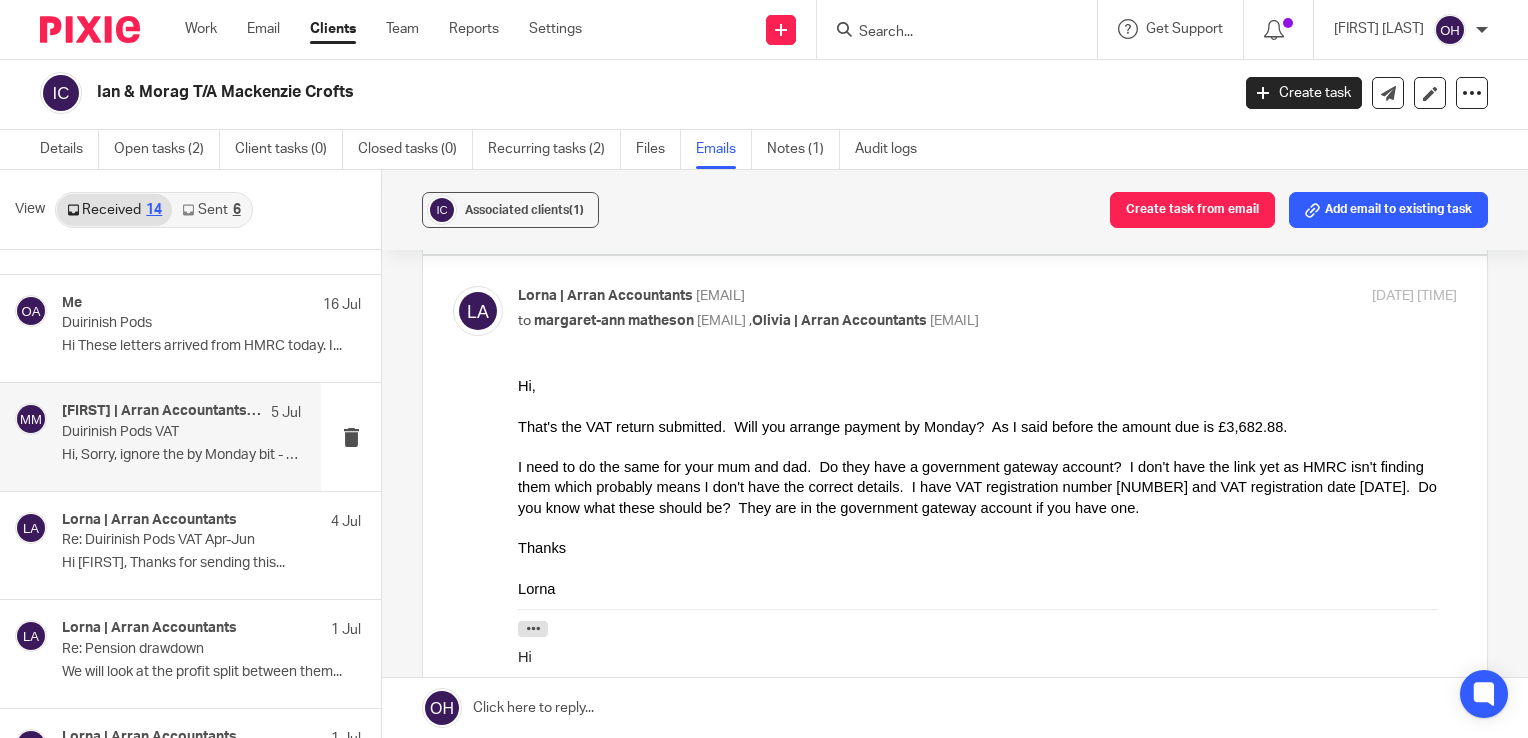 scroll, scrollTop: 0, scrollLeft: 0, axis: both 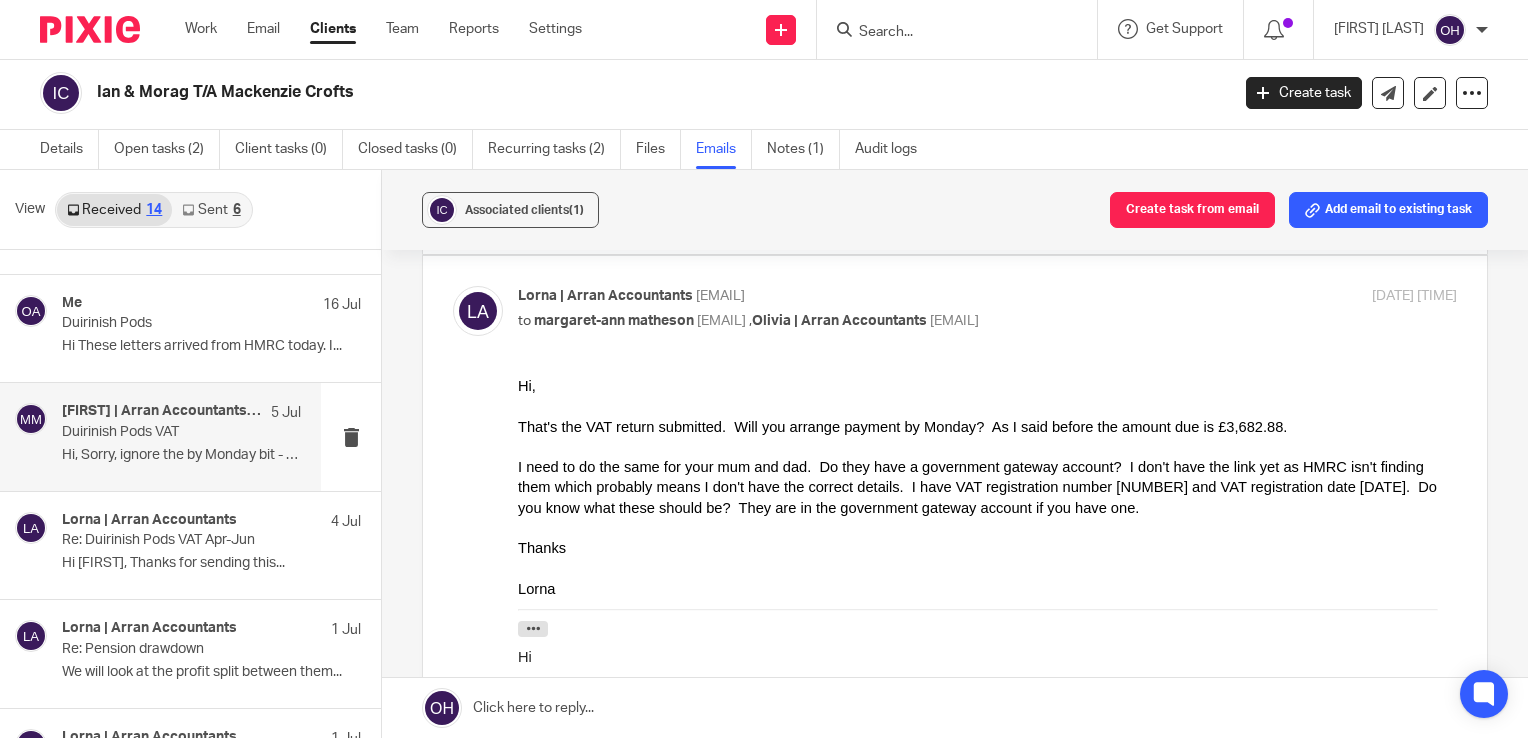 click on "I need to do the same for your mum and dad.  Do they have a government gateway account?  I don't have the link yet as HMRC isn't finding them which probably means I don't have the correct details.  I have VAT registration number 842498402 and VAT registration date 01/07/2020.  Do you know what these should be?  They are in the government gateway account if you have one." at bounding box center [987, 486] 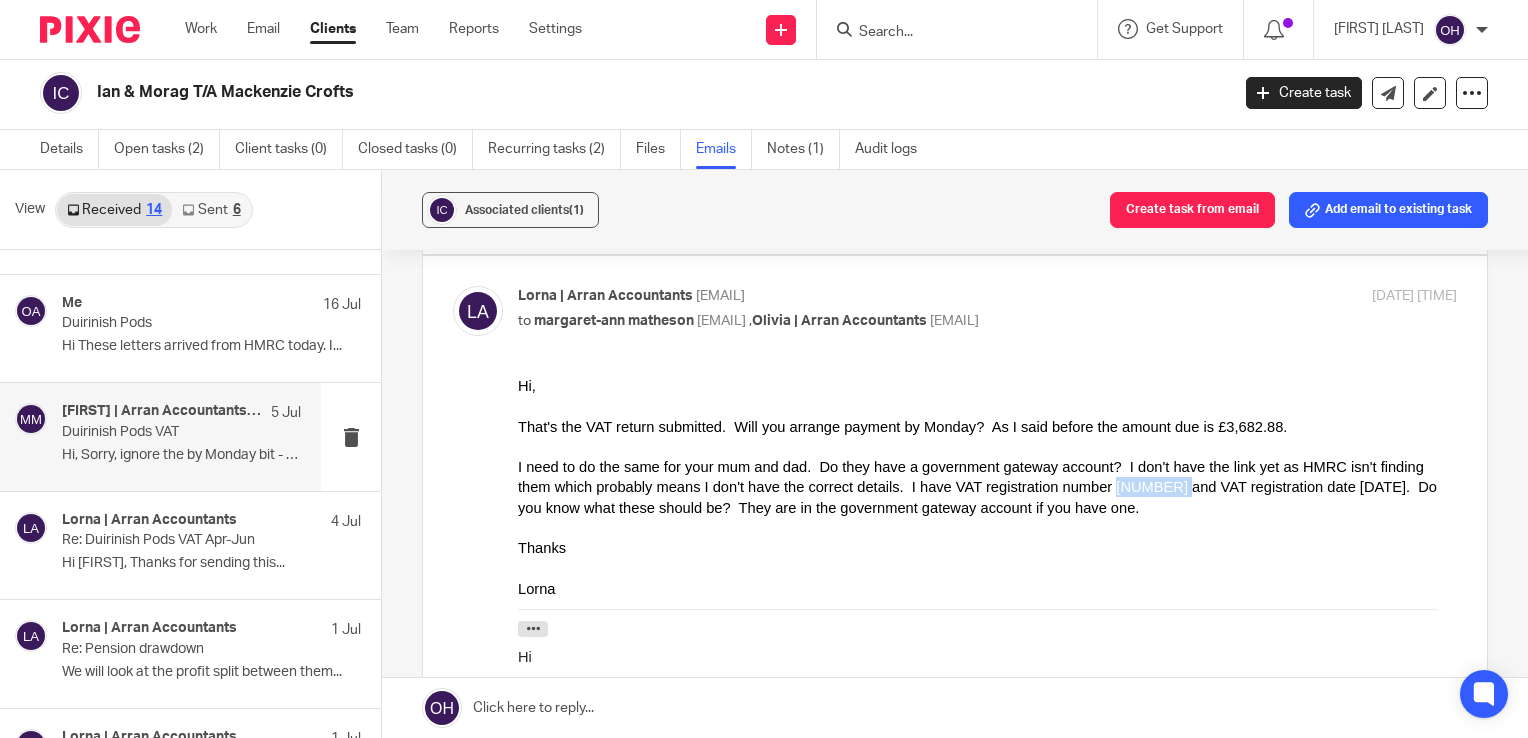 drag, startPoint x: 995, startPoint y: 484, endPoint x: 1058, endPoint y: 479, distance: 63.1981 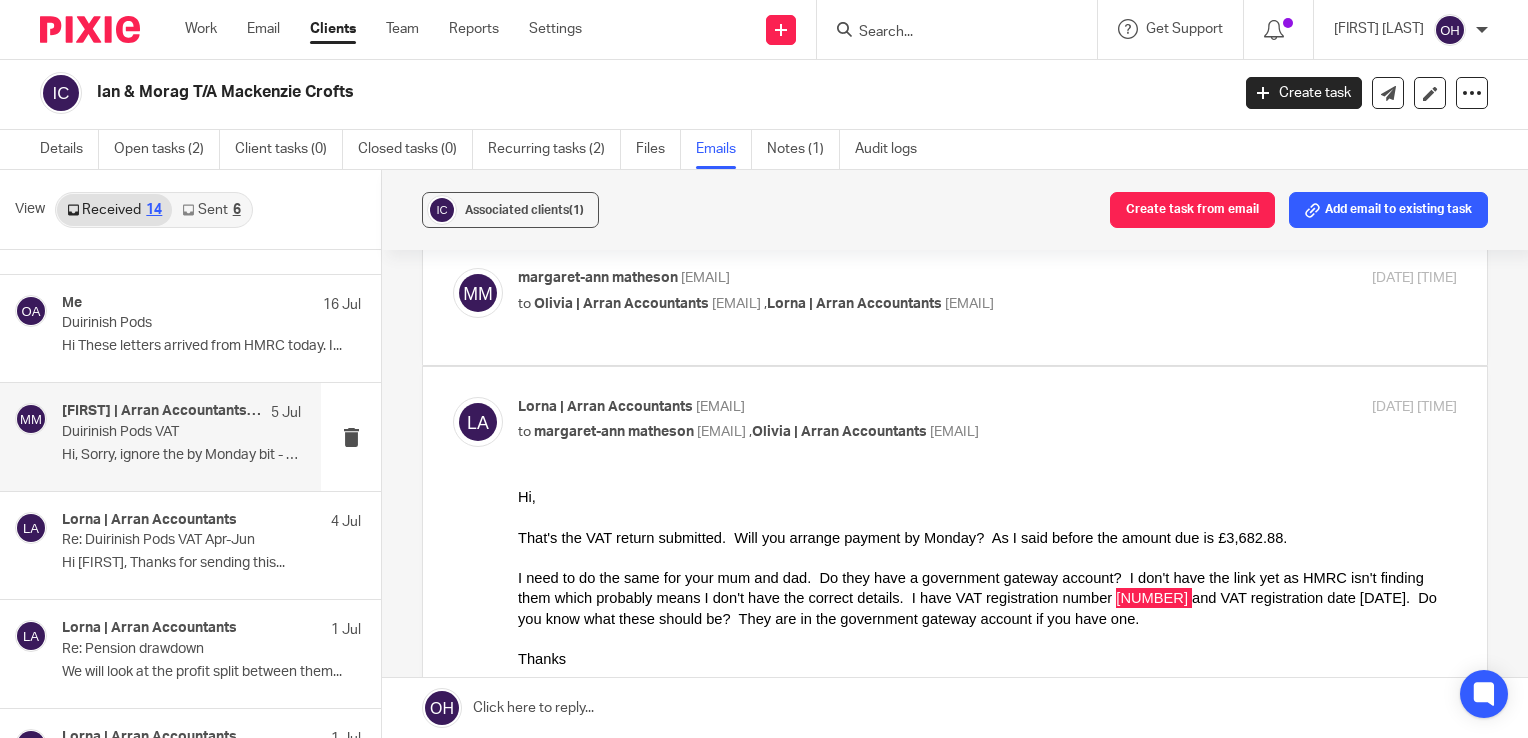 scroll, scrollTop: 100, scrollLeft: 0, axis: vertical 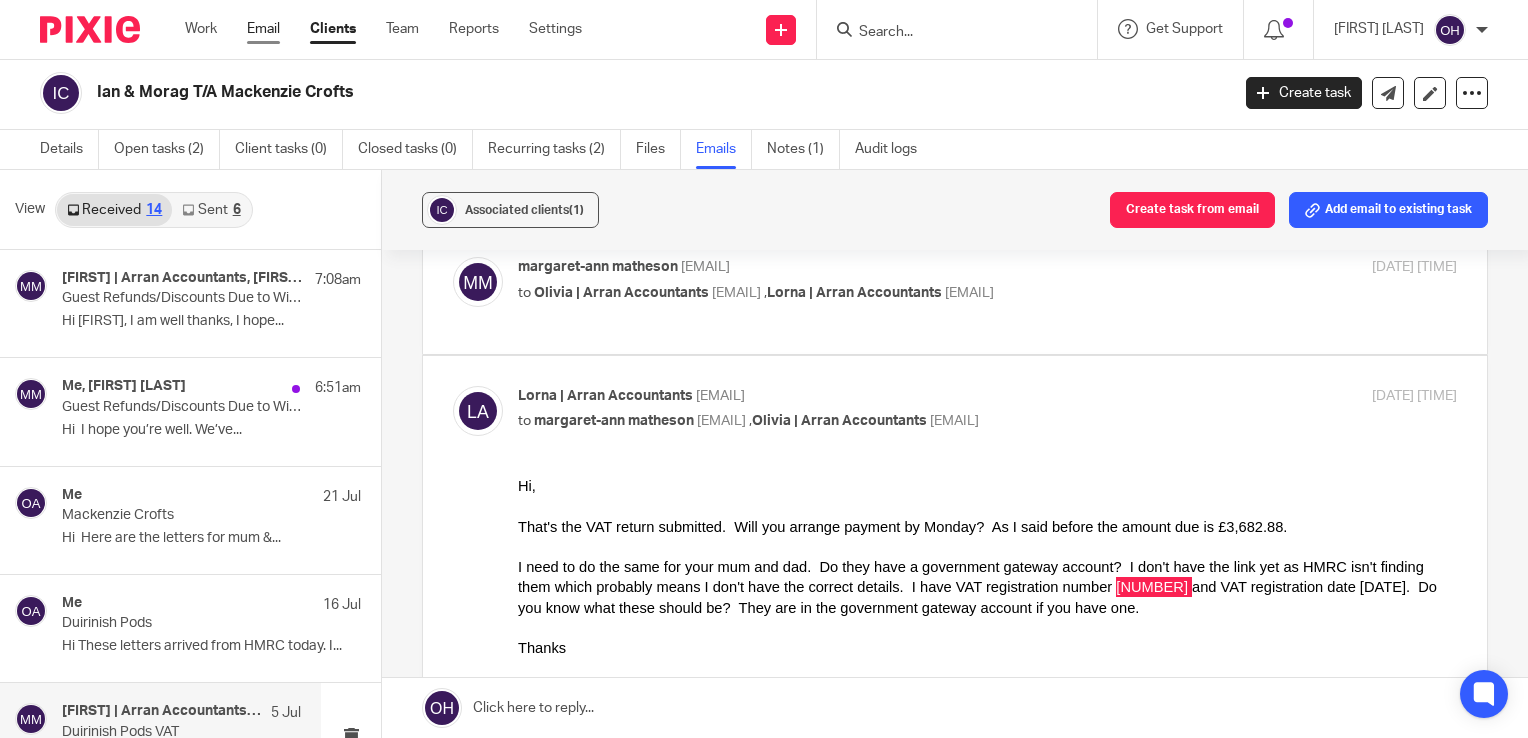 click on "Email" at bounding box center [263, 29] 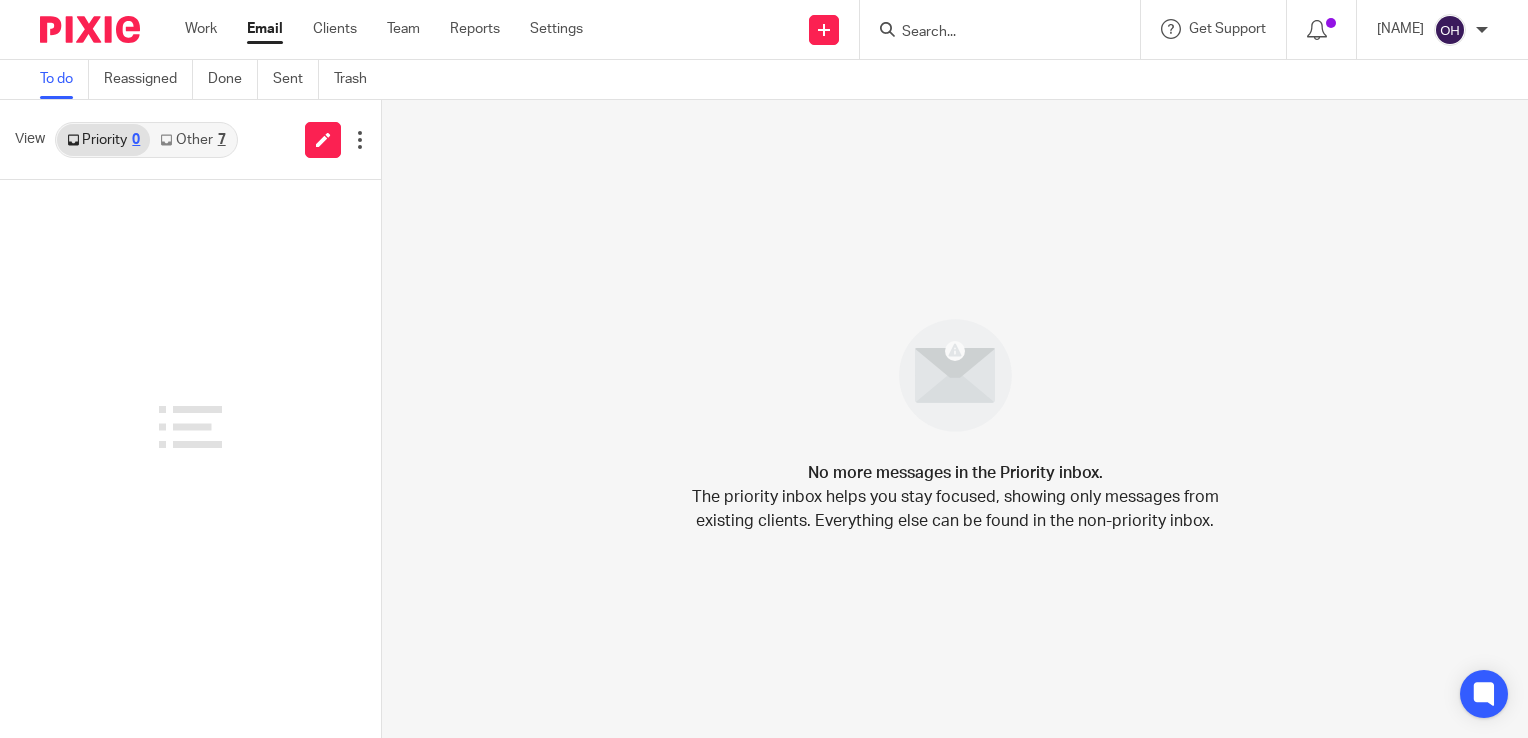 scroll, scrollTop: 0, scrollLeft: 0, axis: both 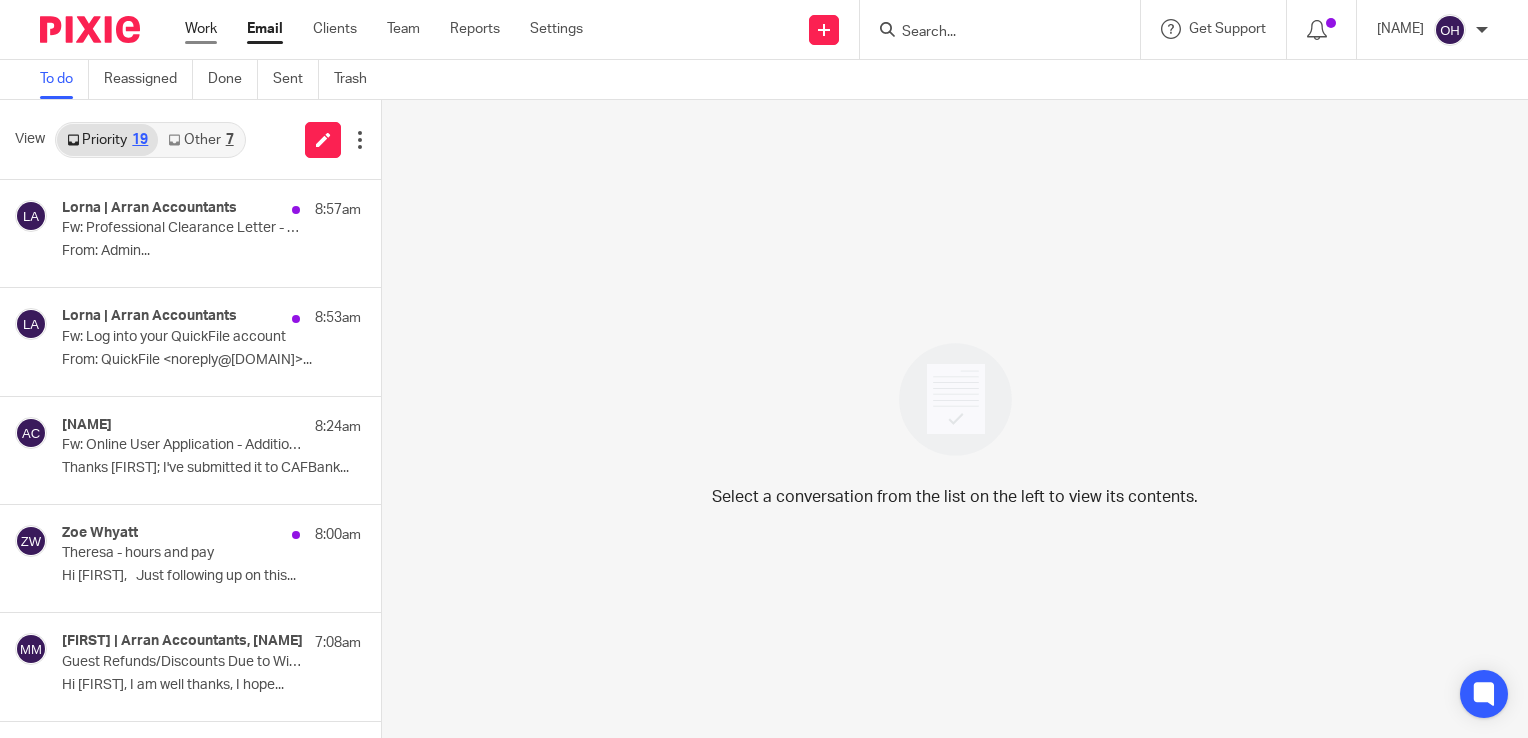 click on "Work" at bounding box center (201, 29) 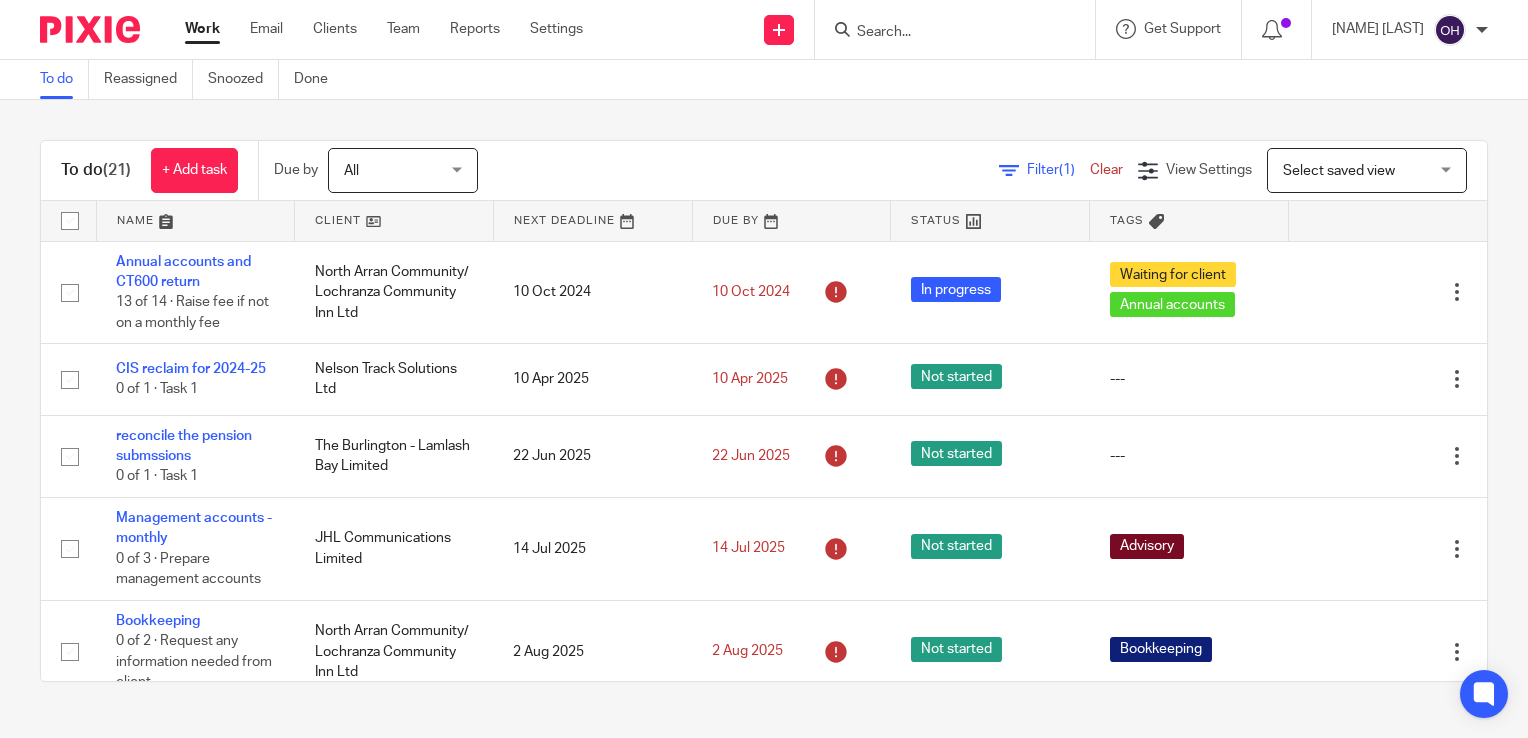 scroll, scrollTop: 0, scrollLeft: 0, axis: both 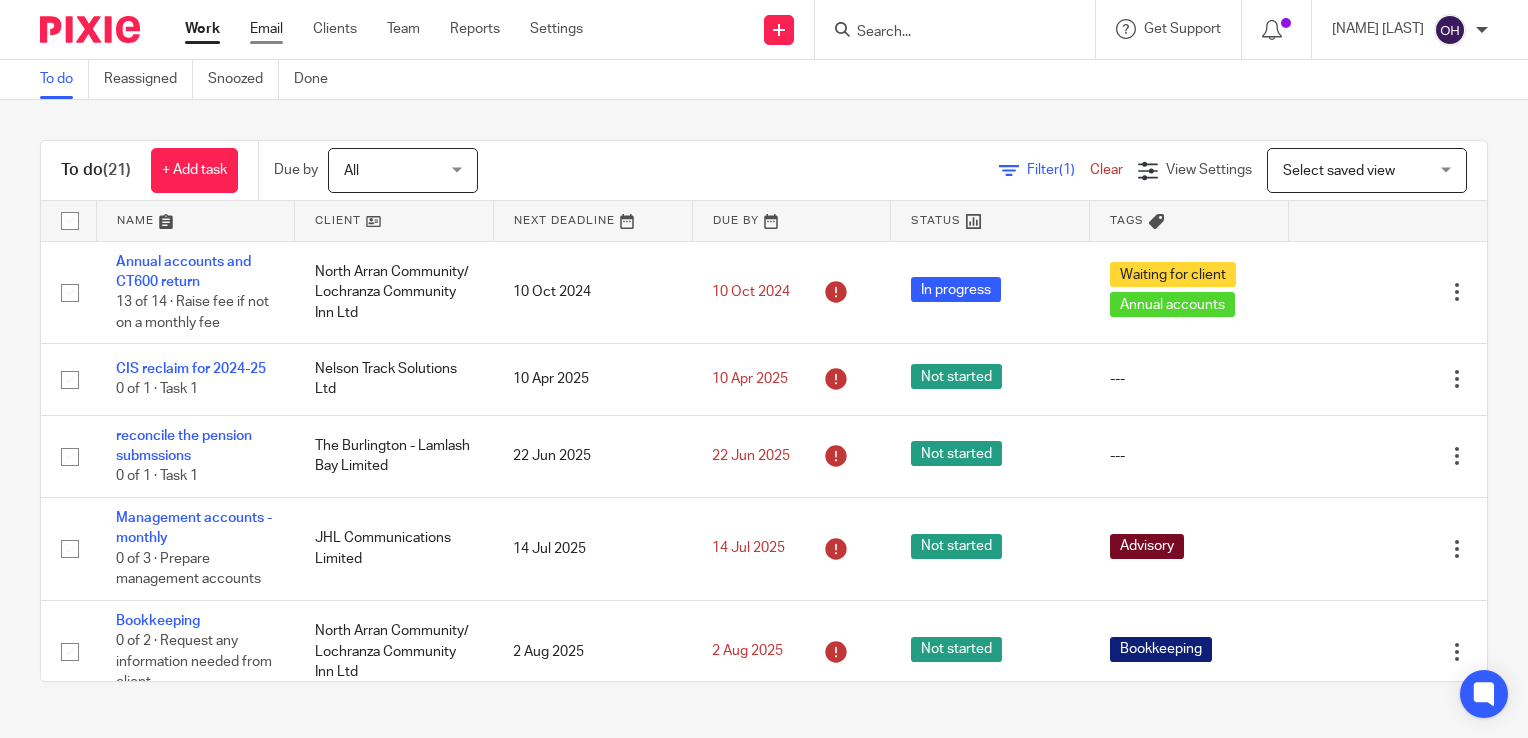 click on "Email" at bounding box center (266, 29) 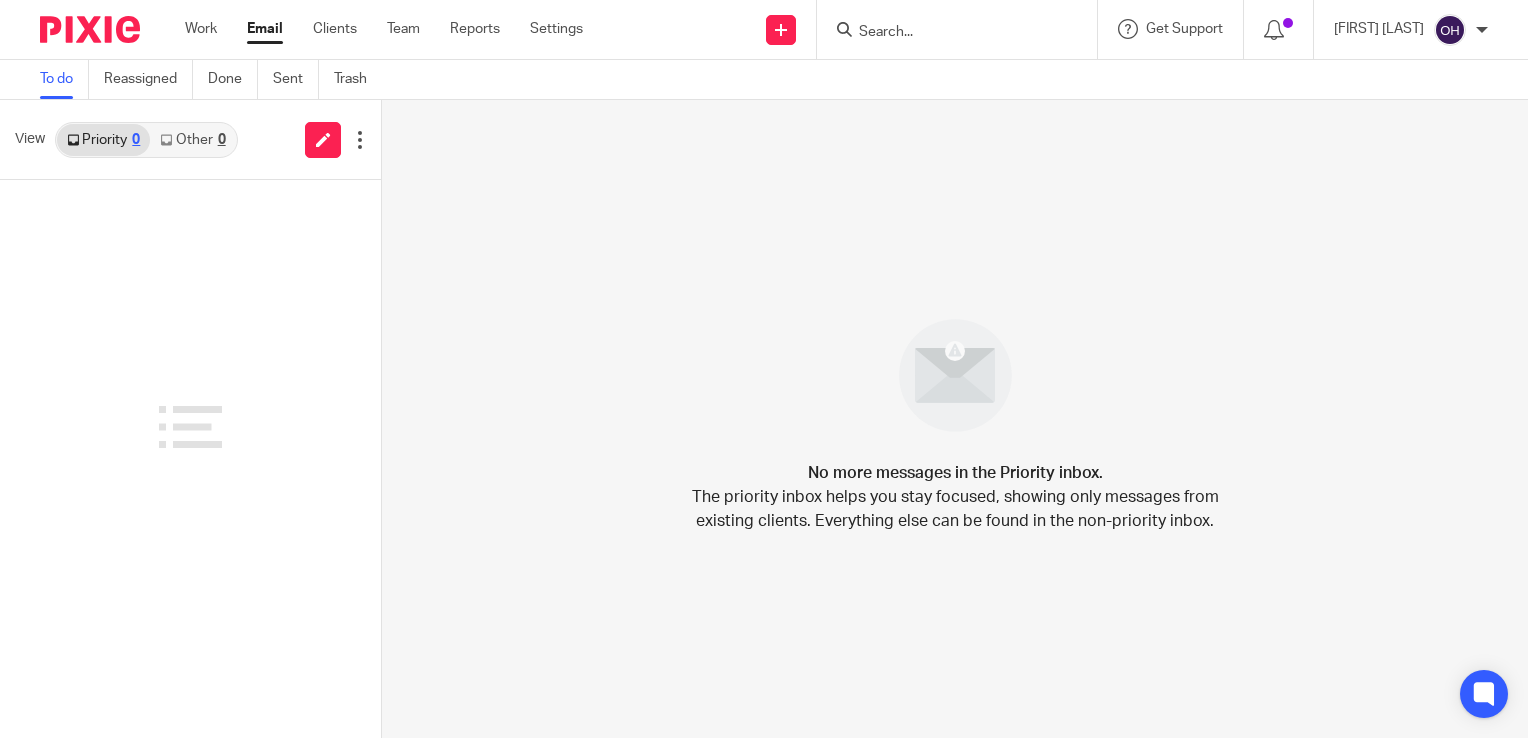 scroll, scrollTop: 0, scrollLeft: 0, axis: both 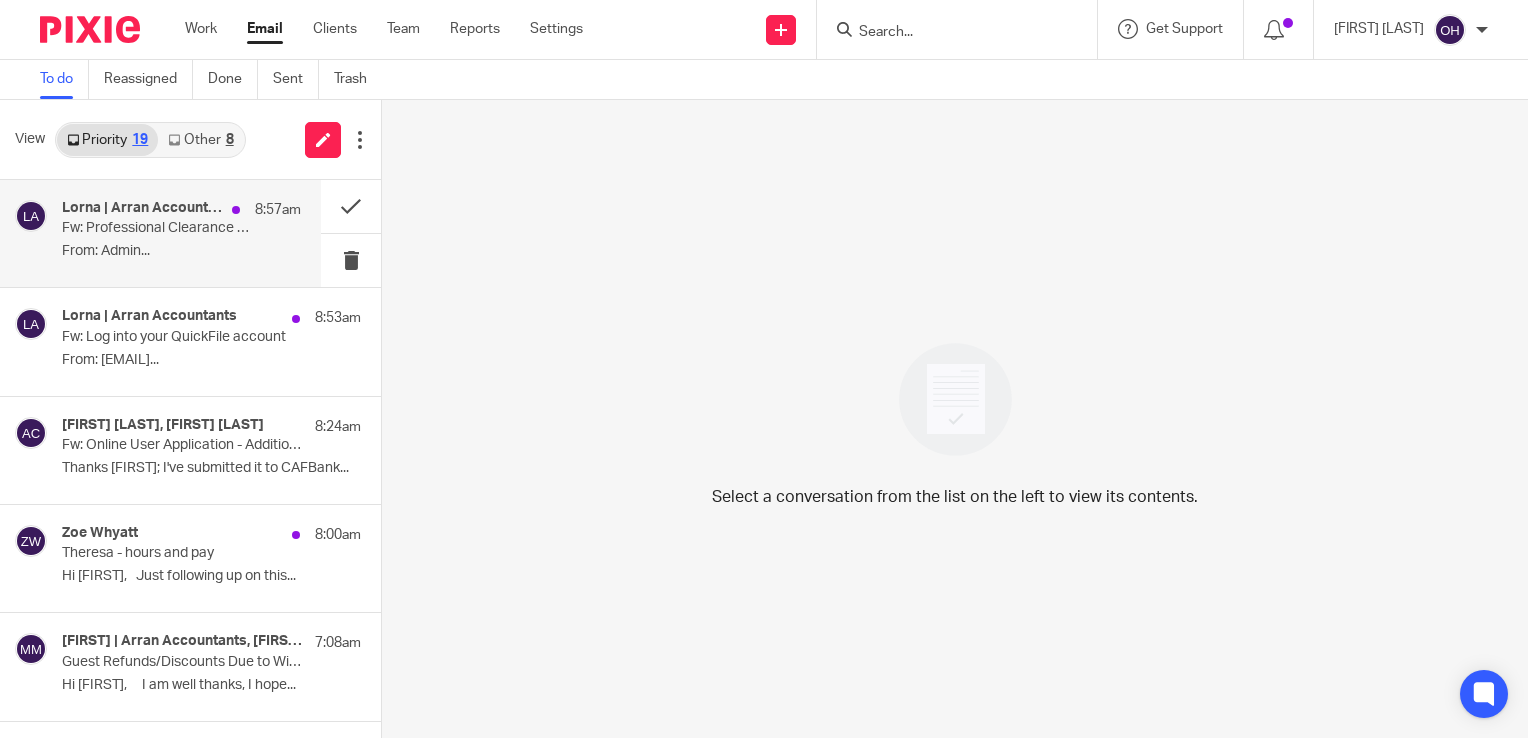 click on "From: Admin..." at bounding box center (181, 251) 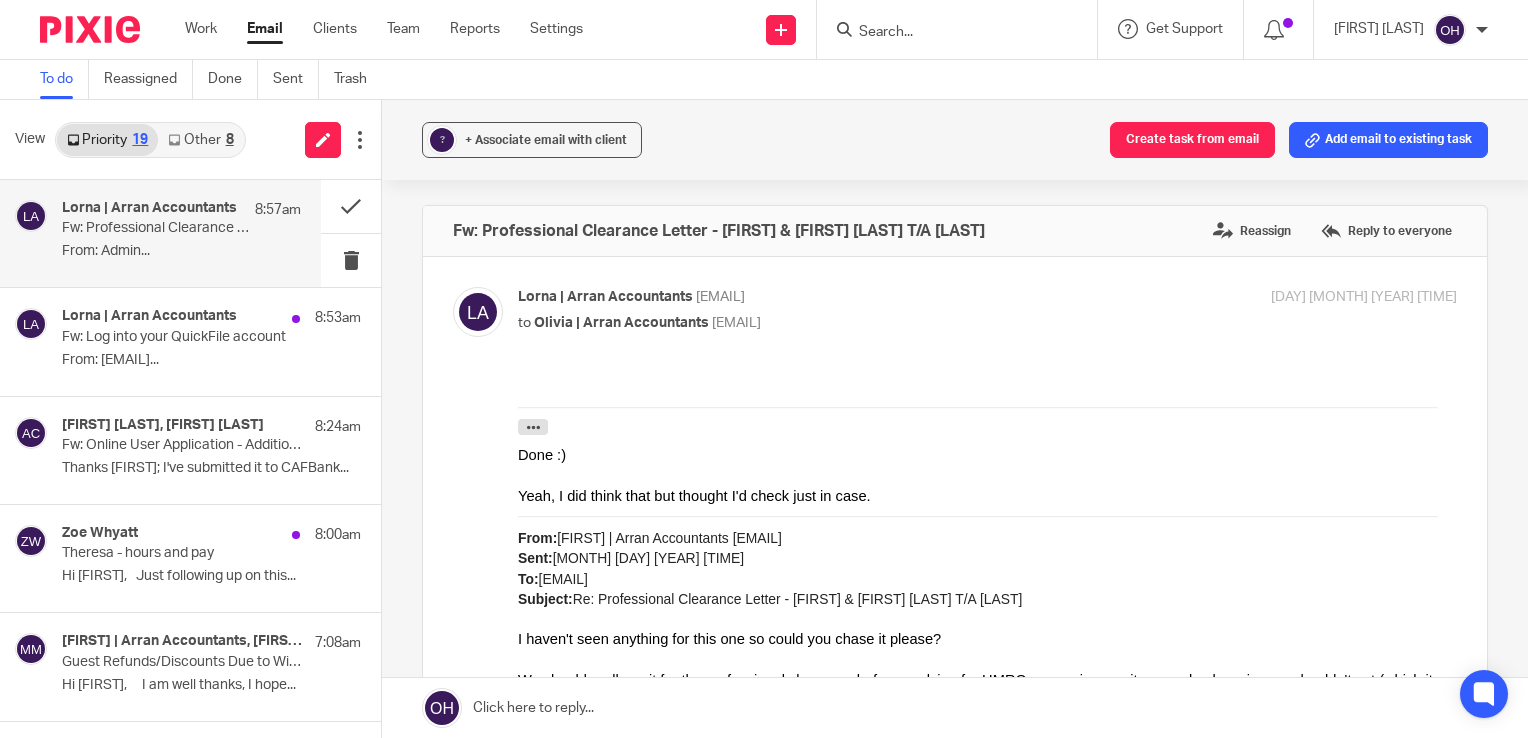 scroll, scrollTop: 0, scrollLeft: 0, axis: both 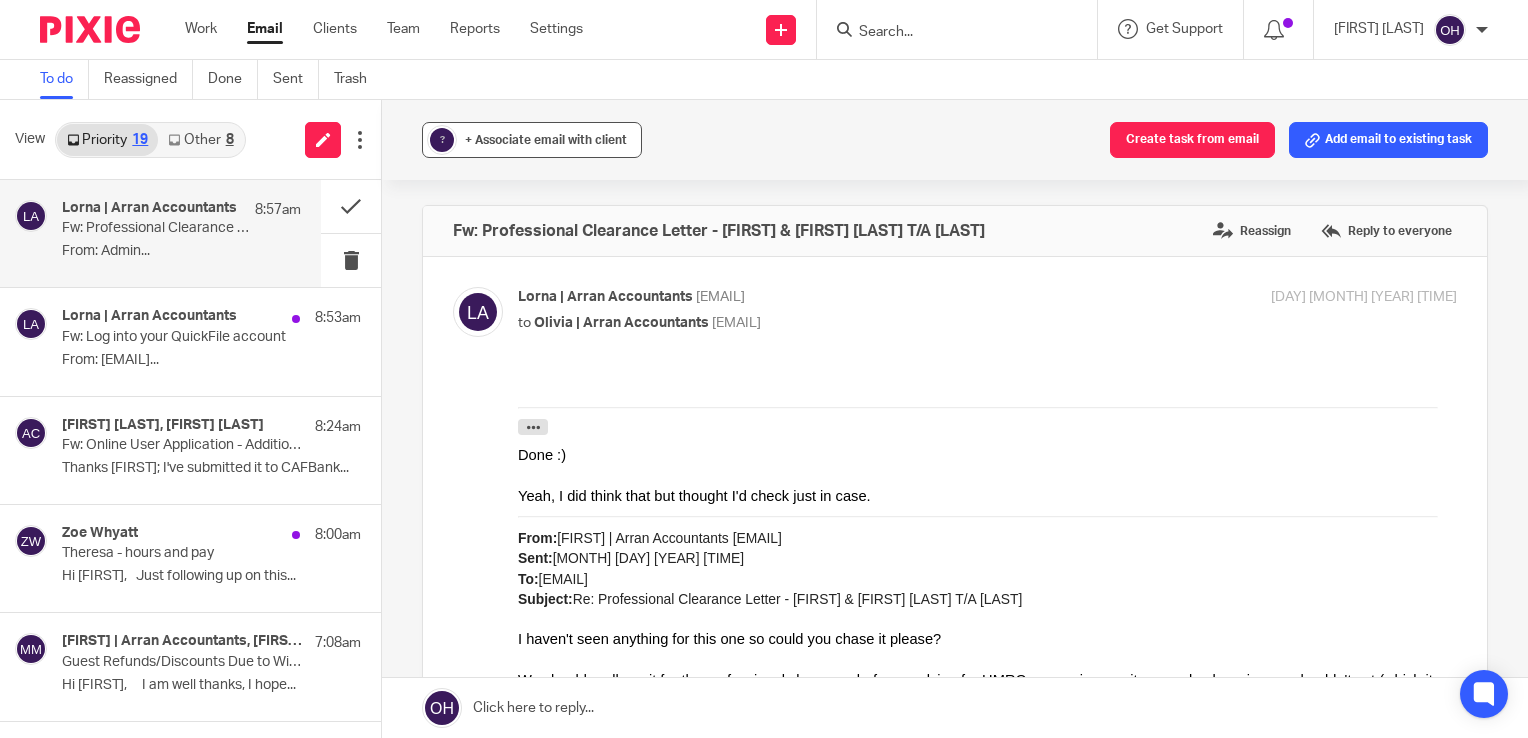 click on "?
+ Associate email with client" at bounding box center [532, 140] 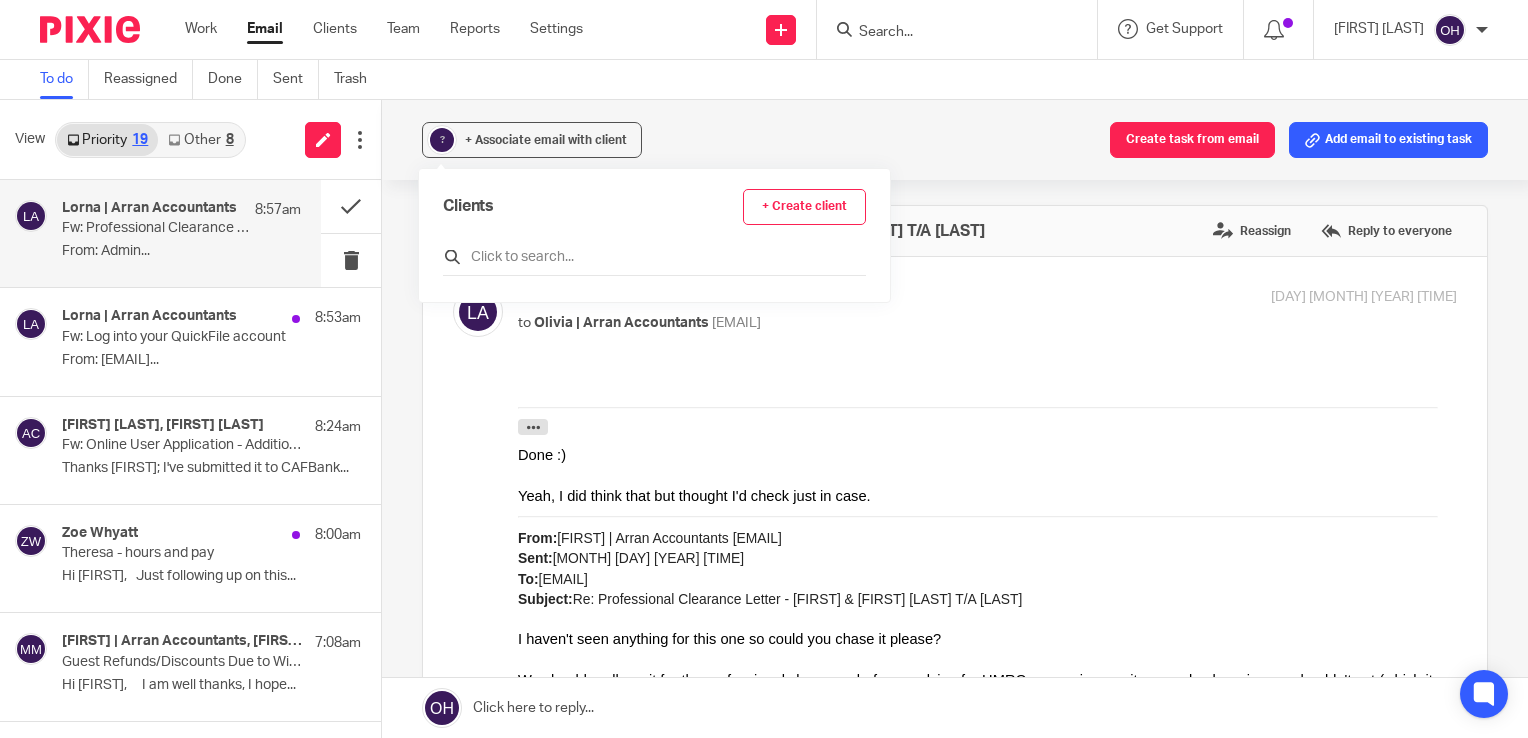 drag, startPoint x: 488, startPoint y: 242, endPoint x: 491, endPoint y: 254, distance: 12.369317 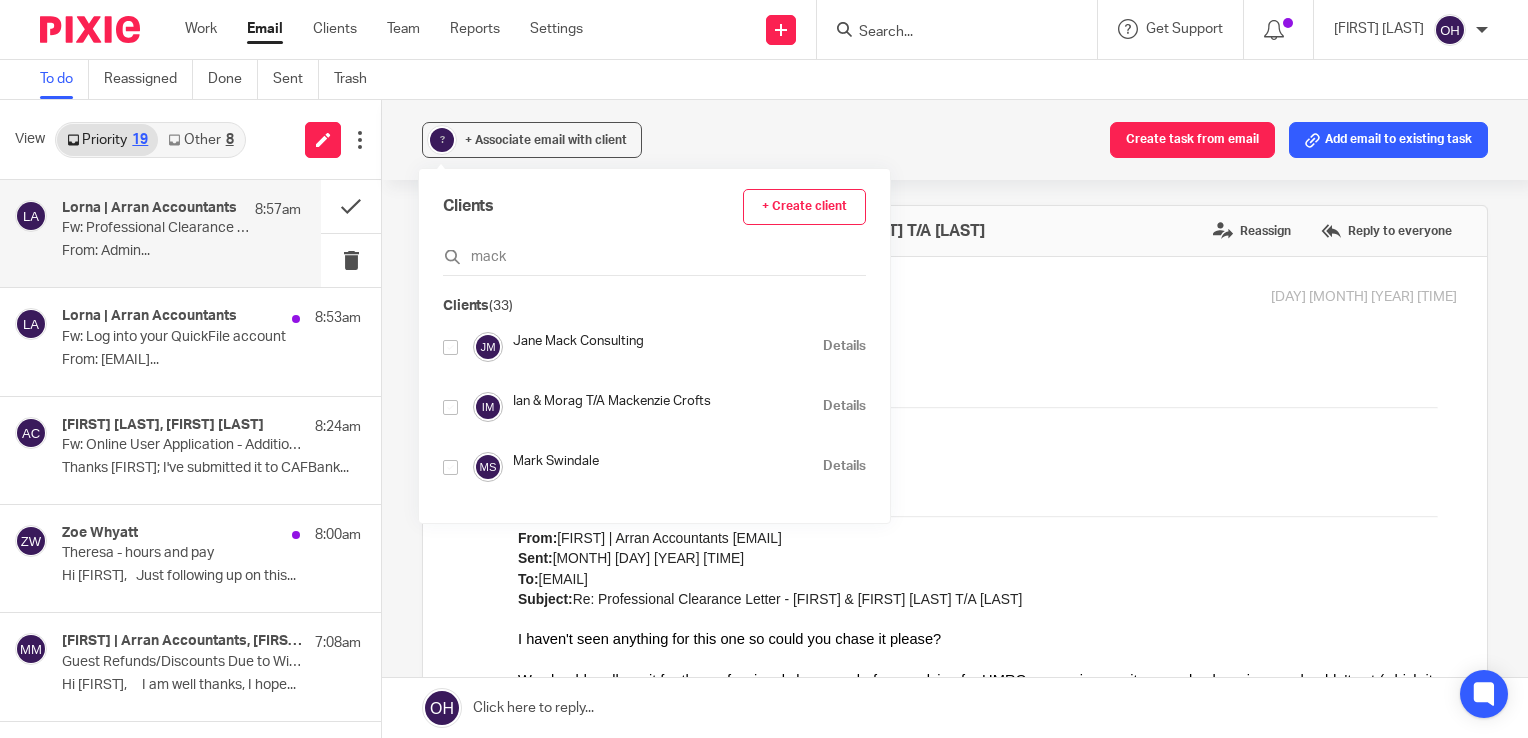 scroll, scrollTop: 300, scrollLeft: 0, axis: vertical 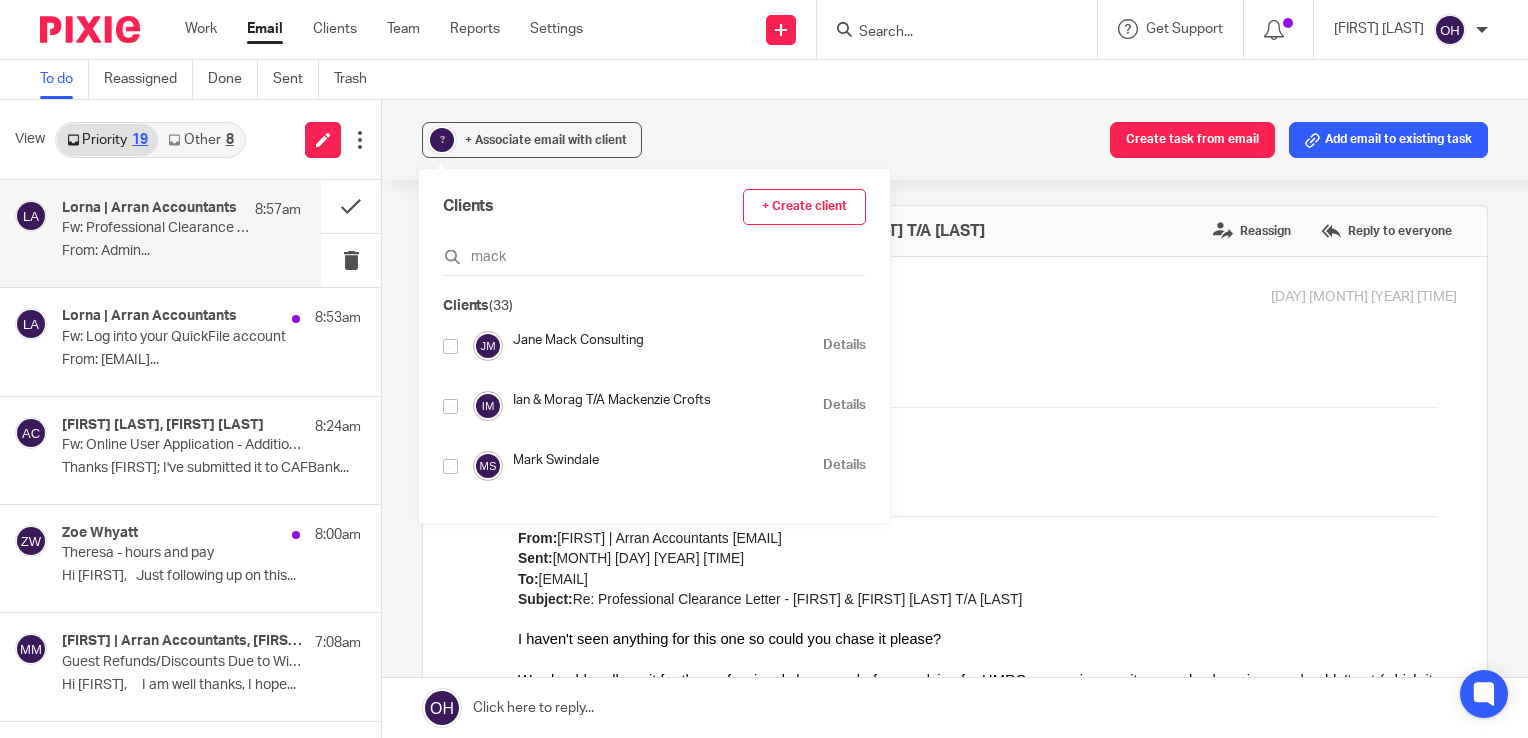 type on "mack" 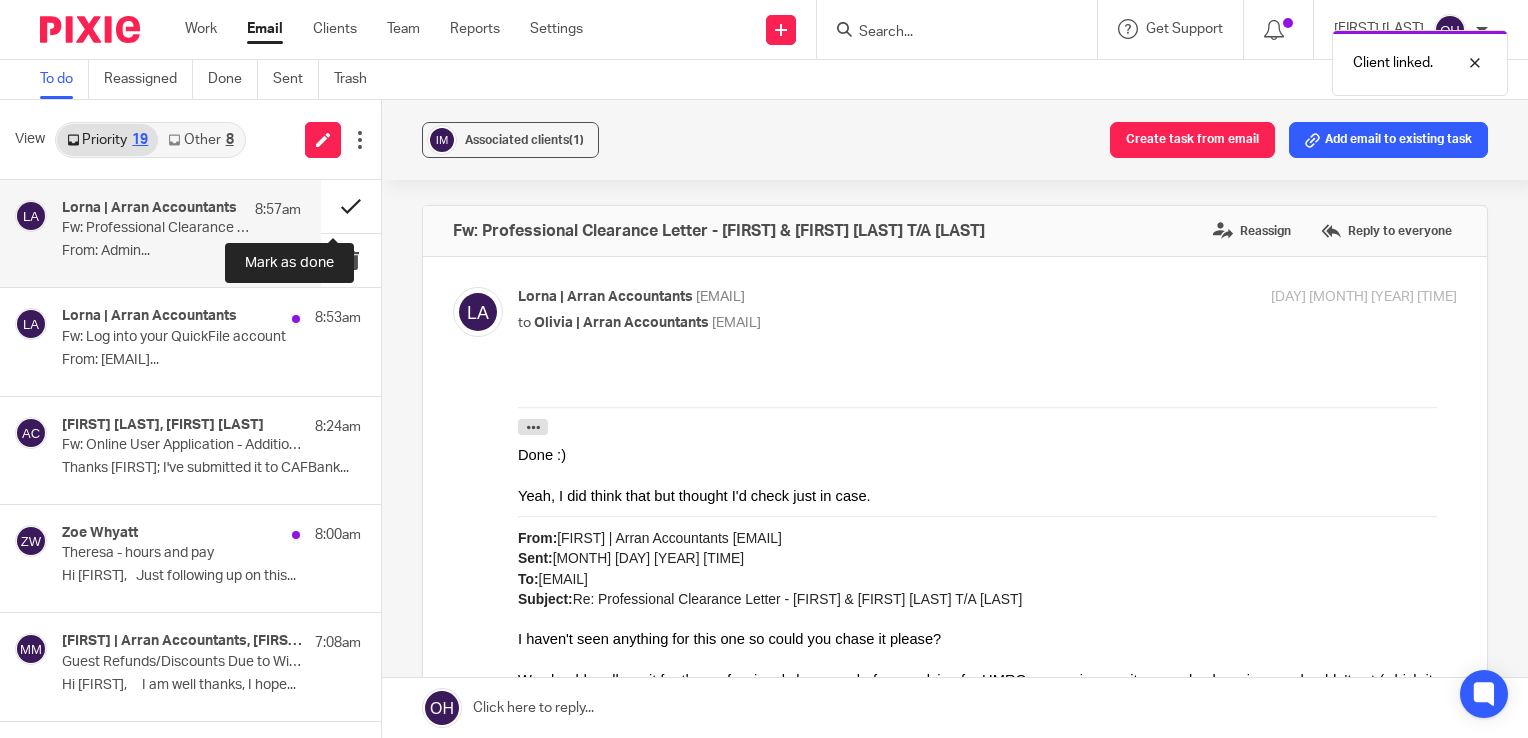 click at bounding box center (351, 206) 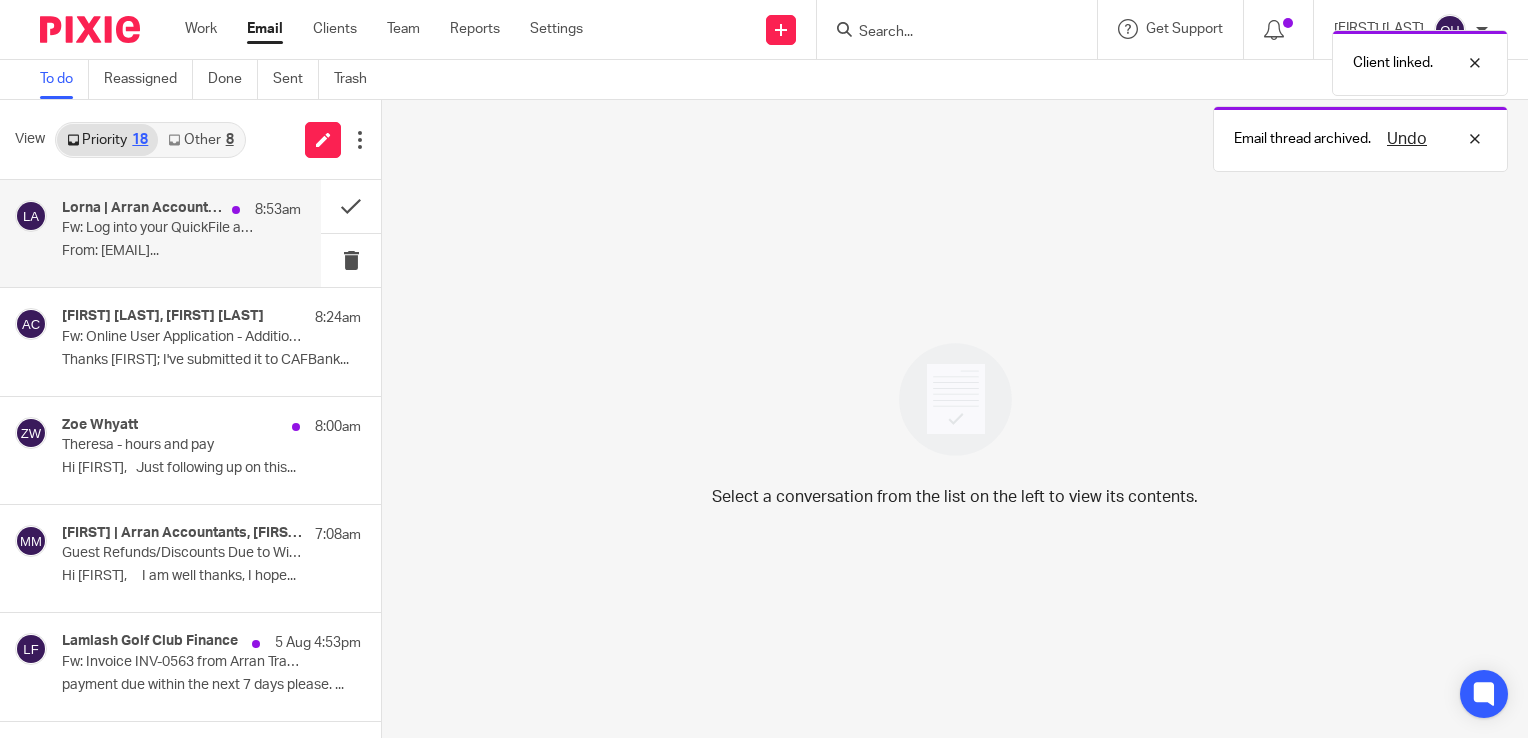 click on "Fw: Log into your QuickFile account" at bounding box center [157, 228] 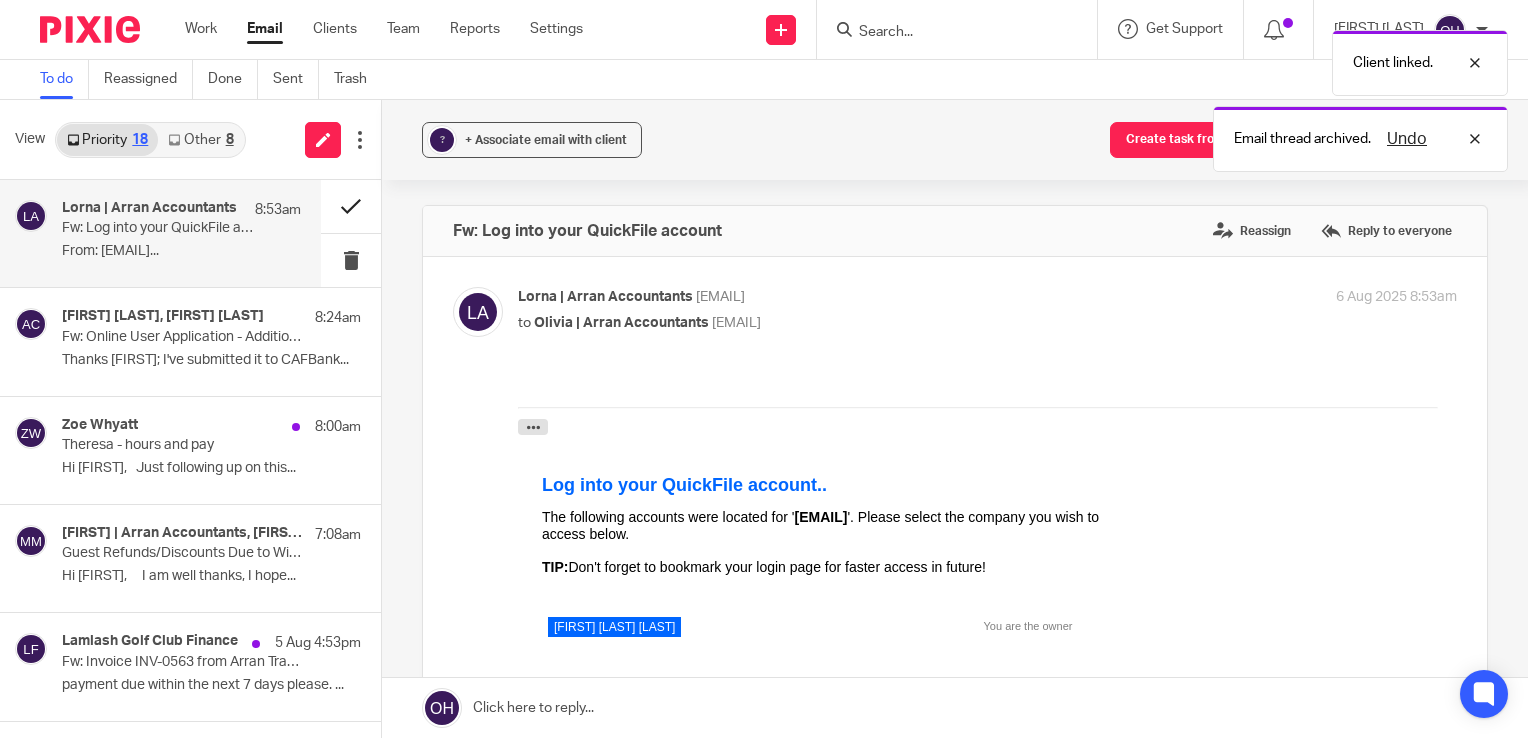 scroll, scrollTop: 0, scrollLeft: 0, axis: both 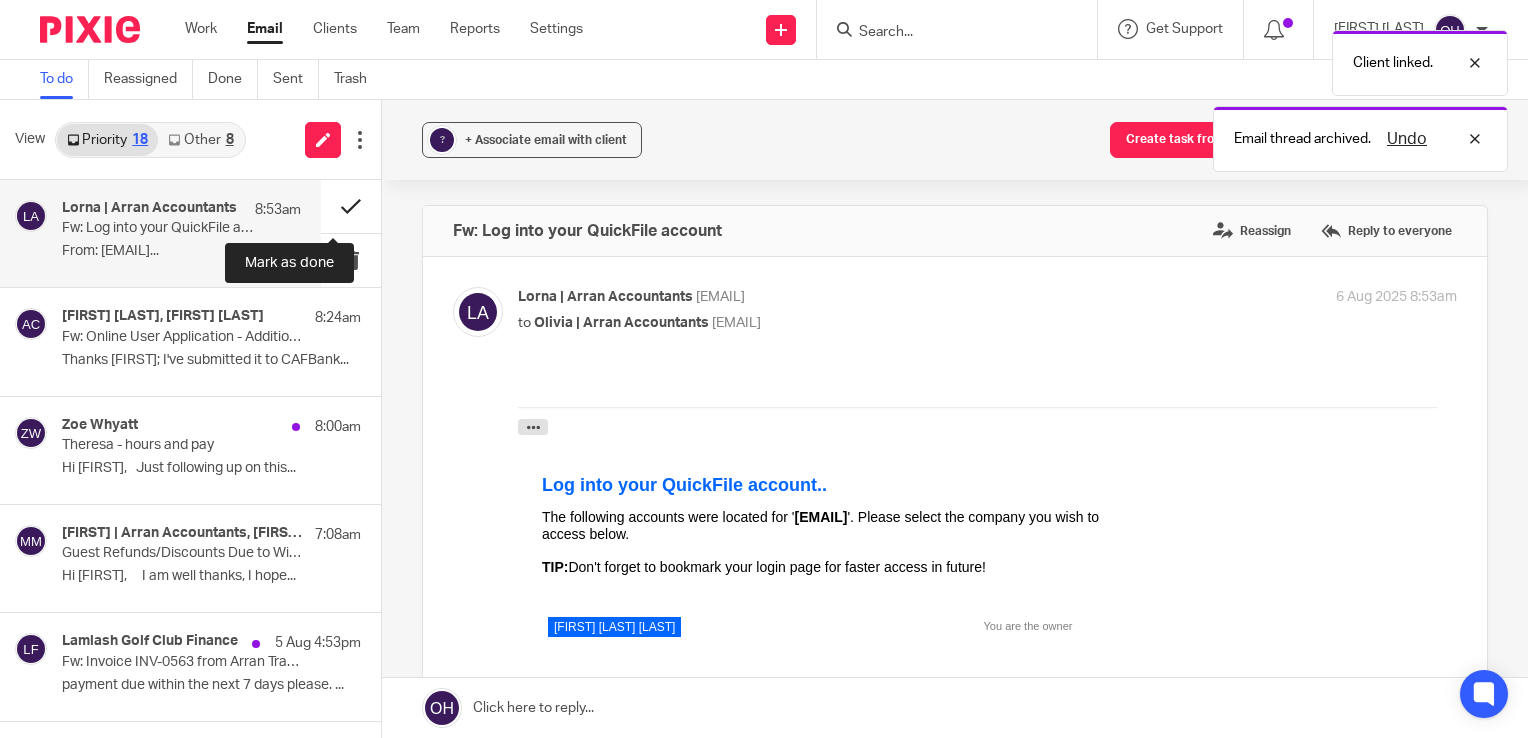 click at bounding box center (351, 206) 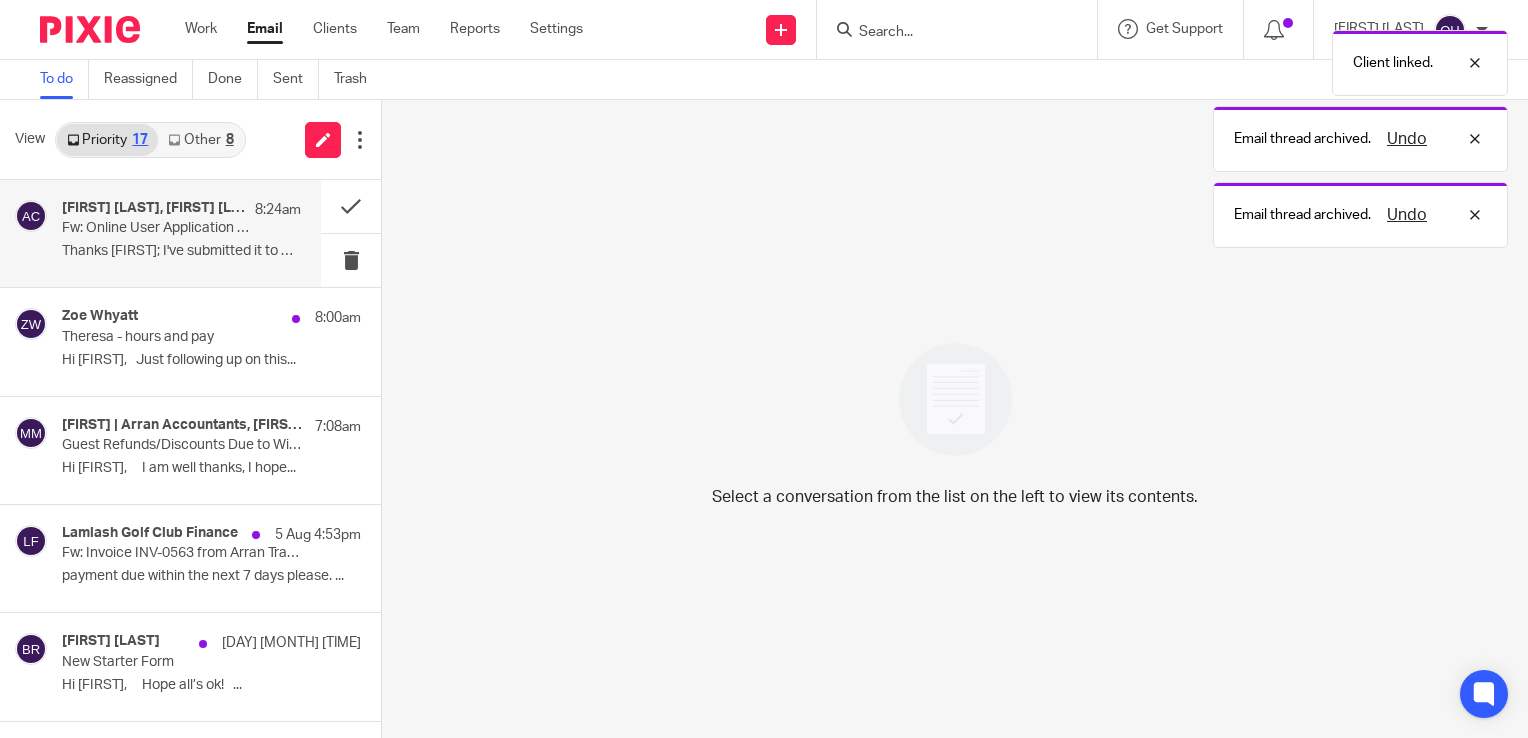 click on "Fw: Online User Application - Additional Documentation Required" at bounding box center [157, 228] 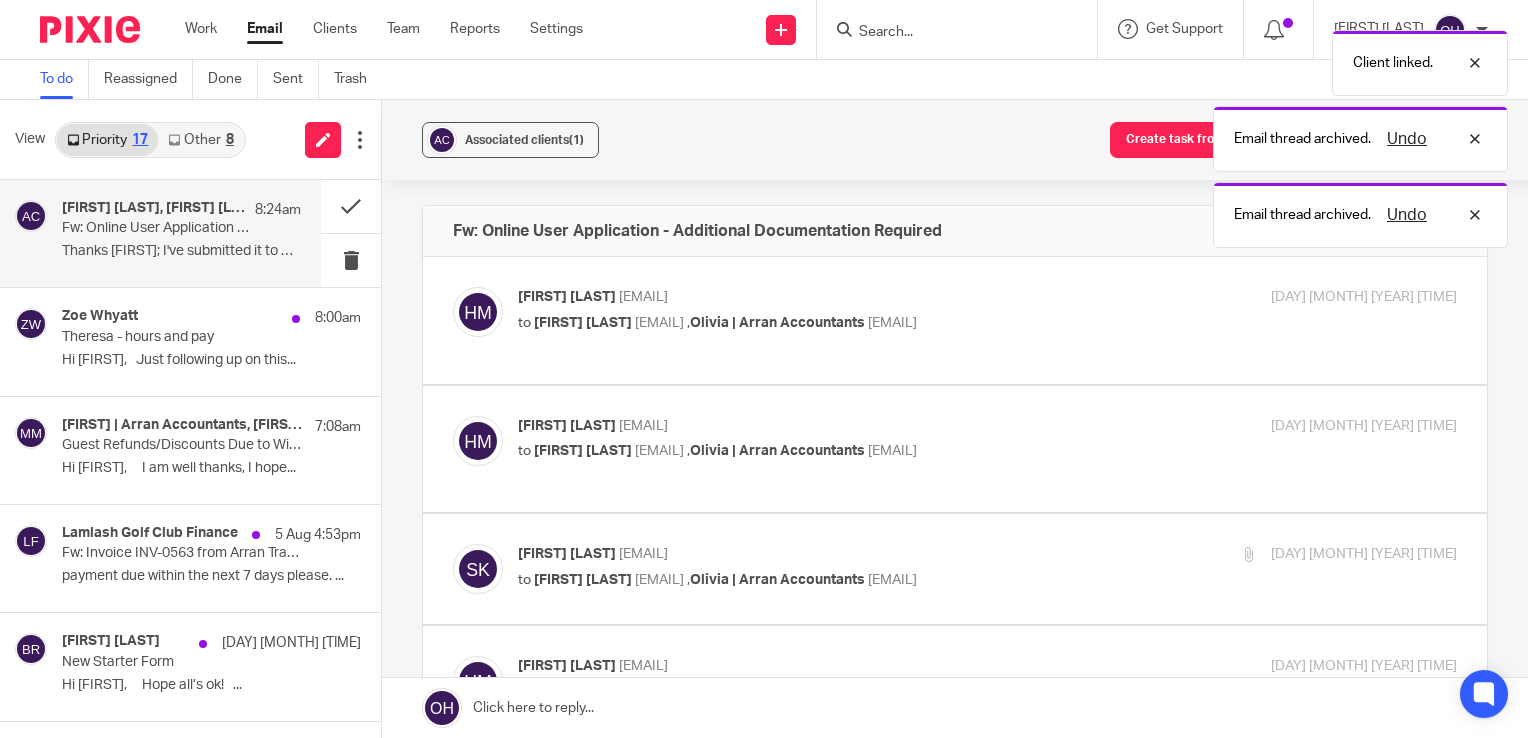scroll, scrollTop: 0, scrollLeft: 0, axis: both 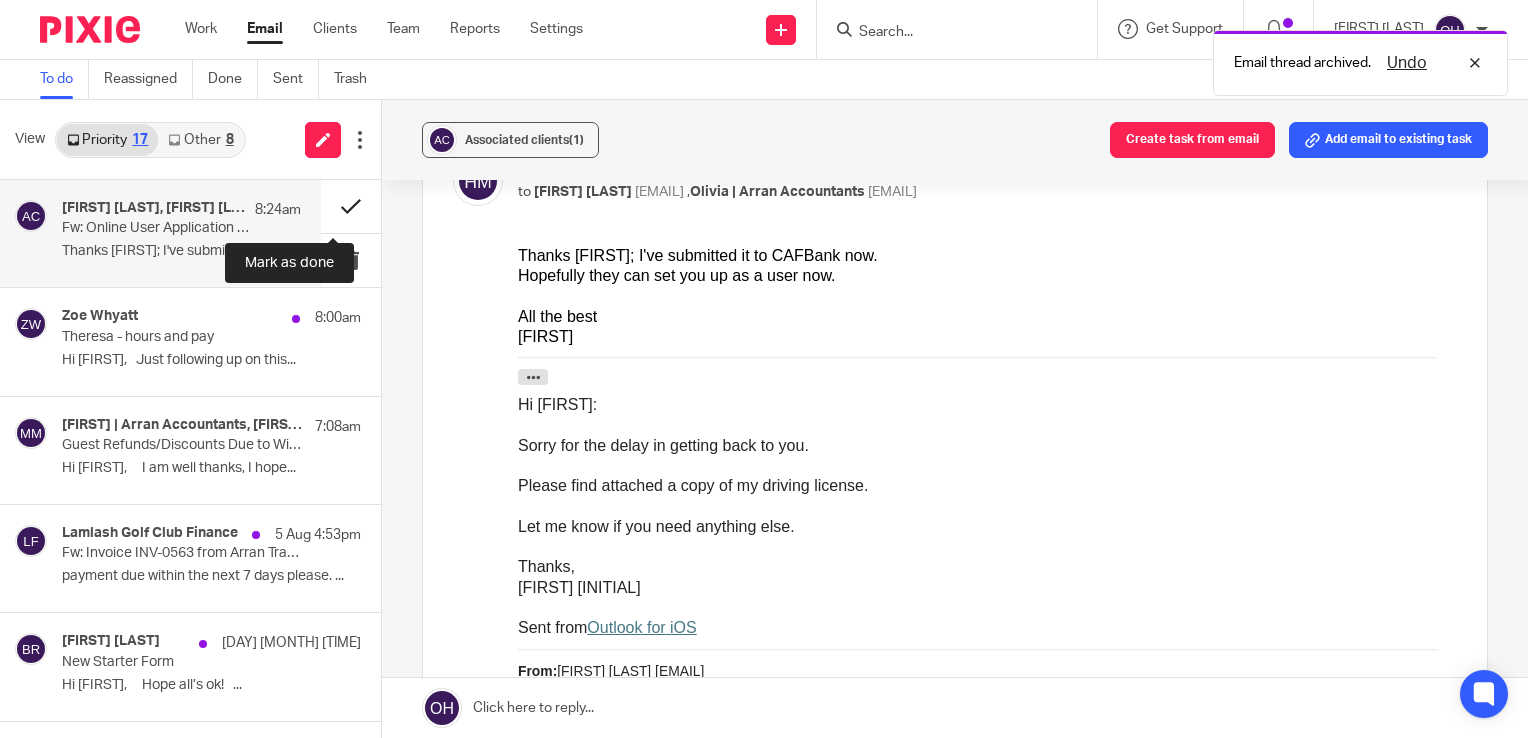 click at bounding box center (351, 206) 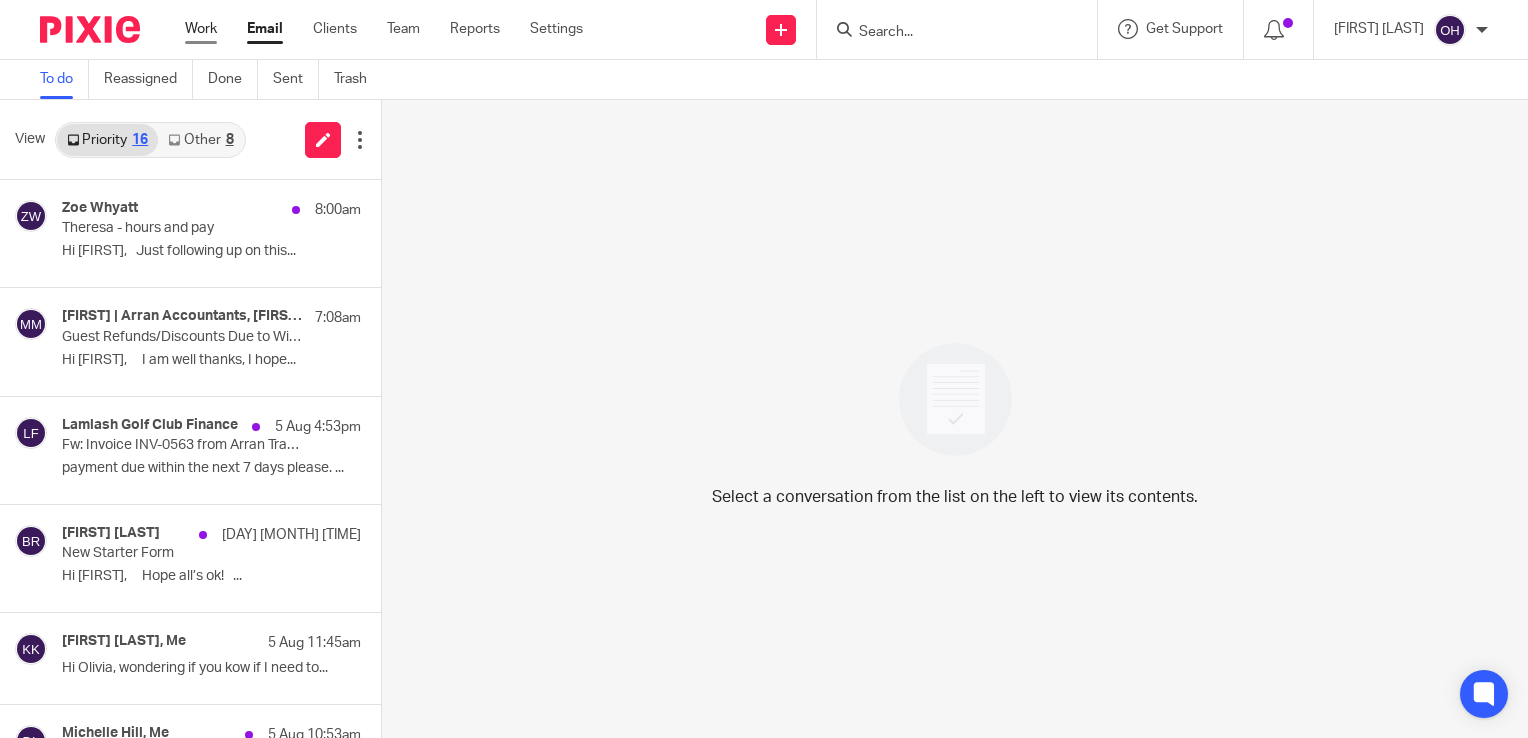 click on "Work" at bounding box center (201, 29) 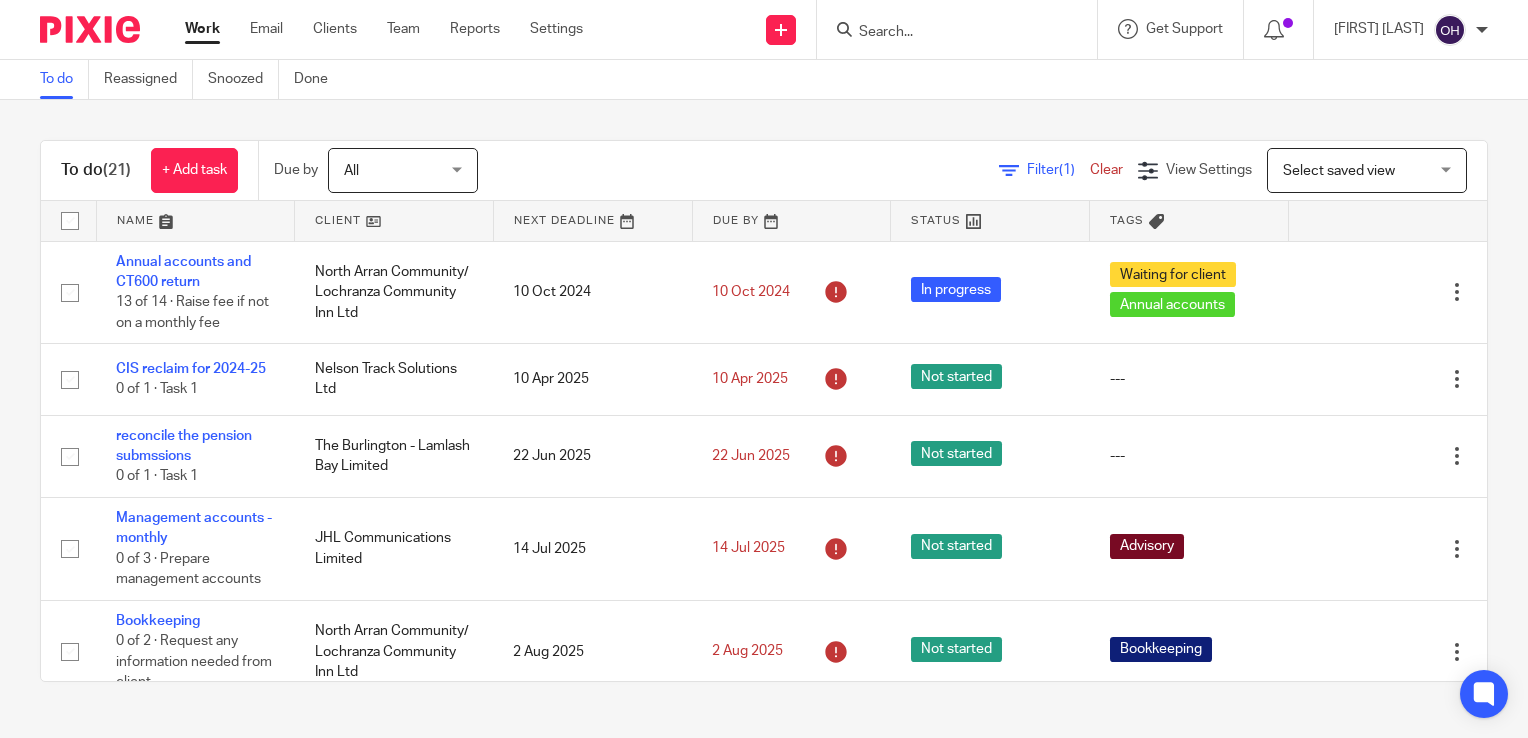 scroll, scrollTop: 0, scrollLeft: 0, axis: both 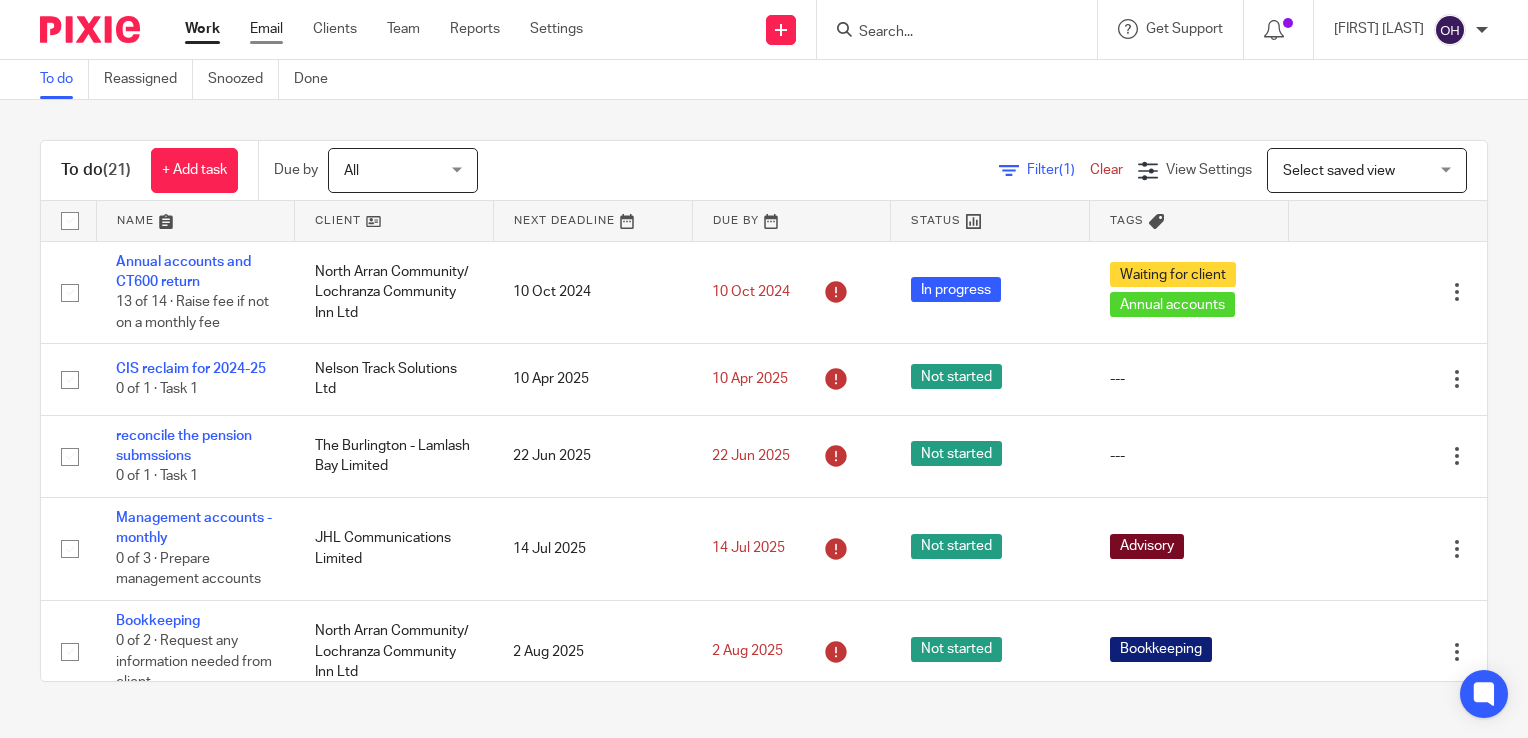 click on "Email" at bounding box center [266, 29] 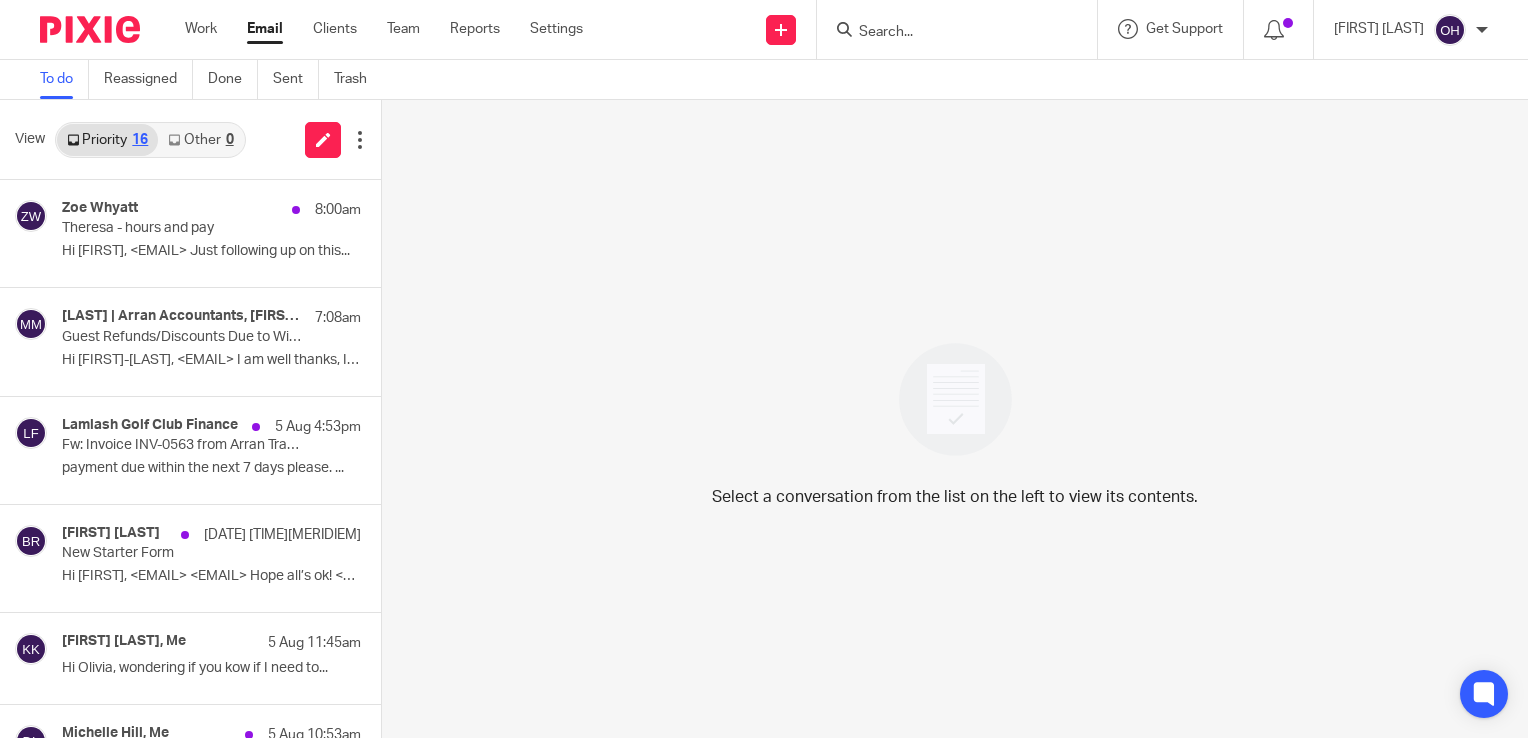 scroll, scrollTop: 0, scrollLeft: 0, axis: both 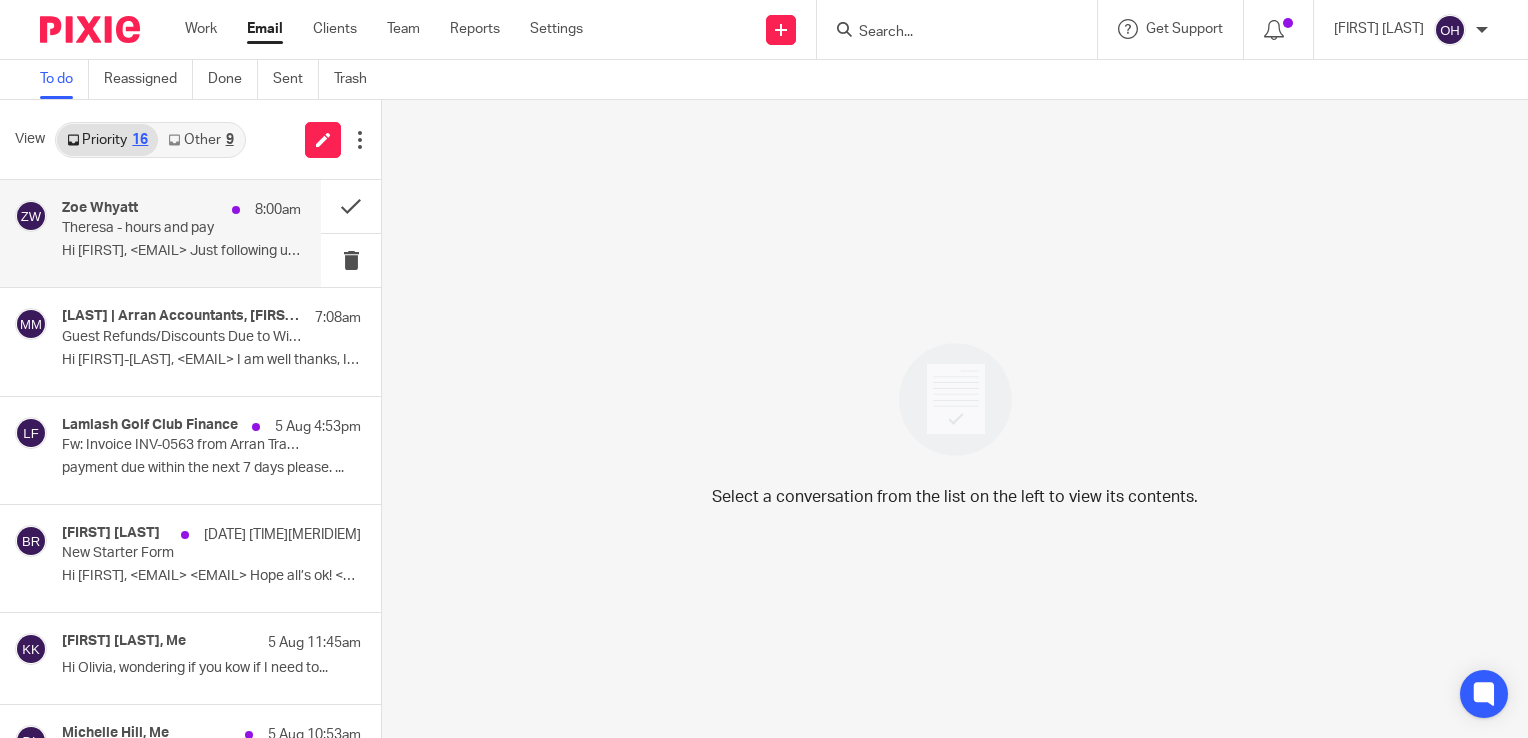 click on "[FIRST] [LAST]
[TIME][MERIDIEM]   [FIRST] - hours and pay   Hi [FIRST], <EMAIL> Just following up on this..." at bounding box center [181, 233] 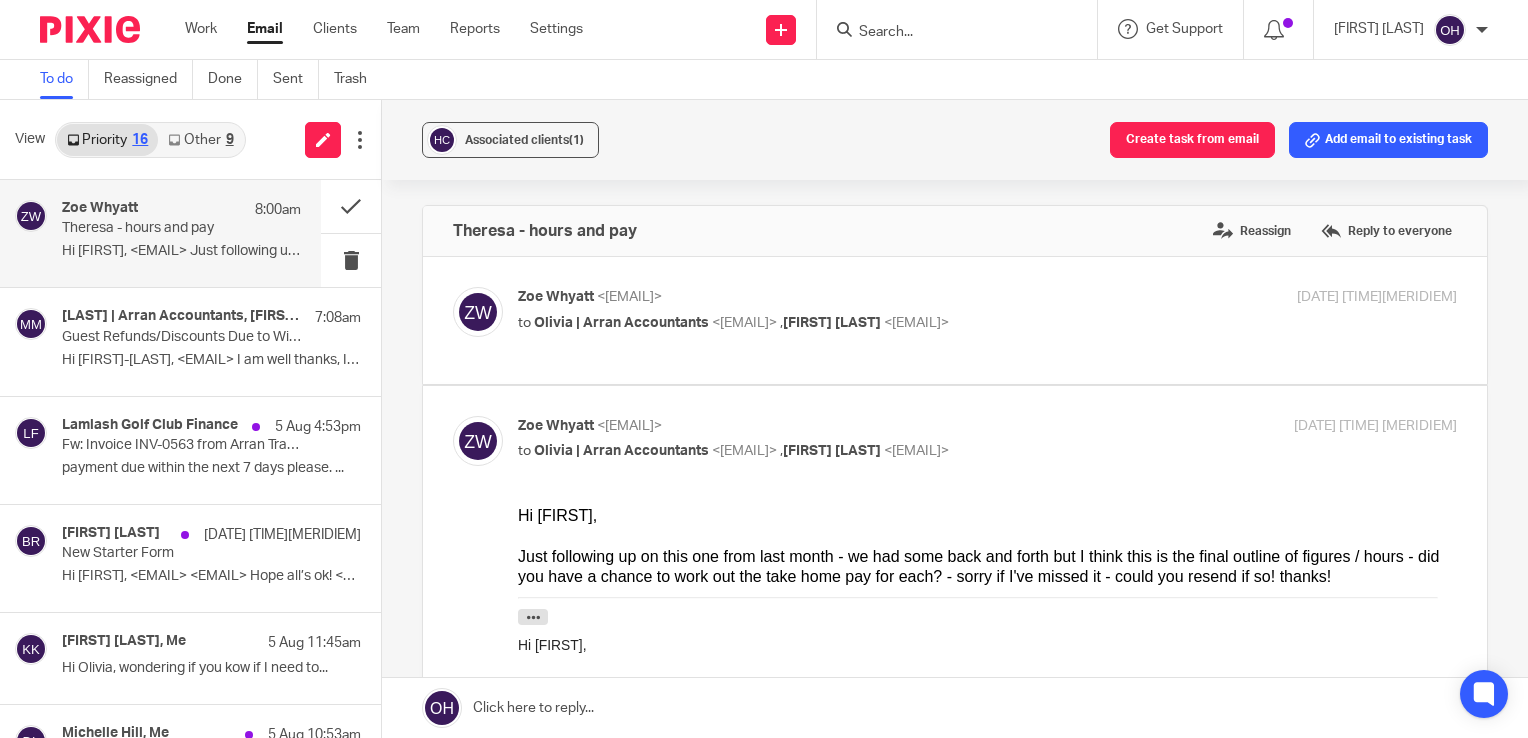 scroll, scrollTop: 0, scrollLeft: 0, axis: both 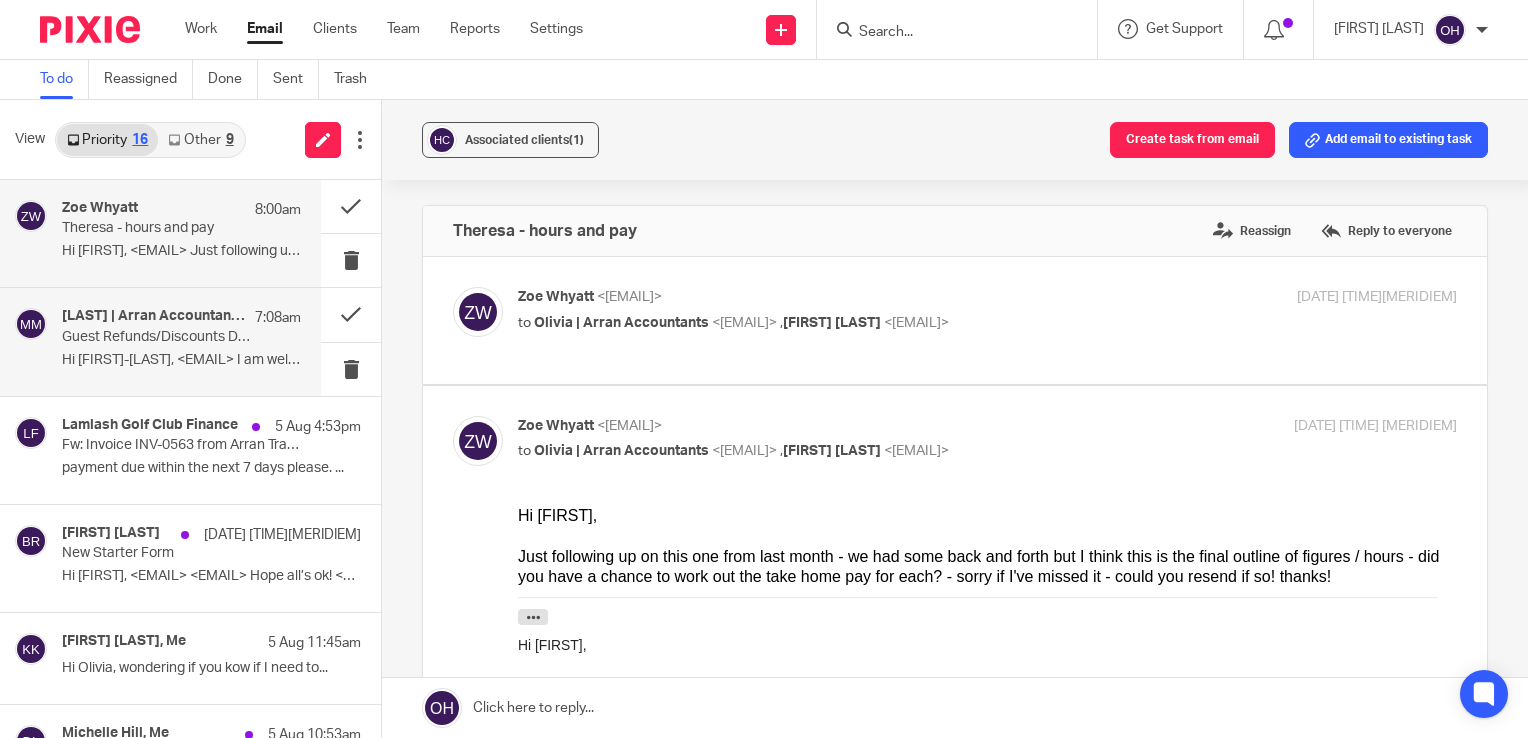 click on "Guest Refunds/Discounts Due to Wi-Fi Outage" at bounding box center [157, 337] 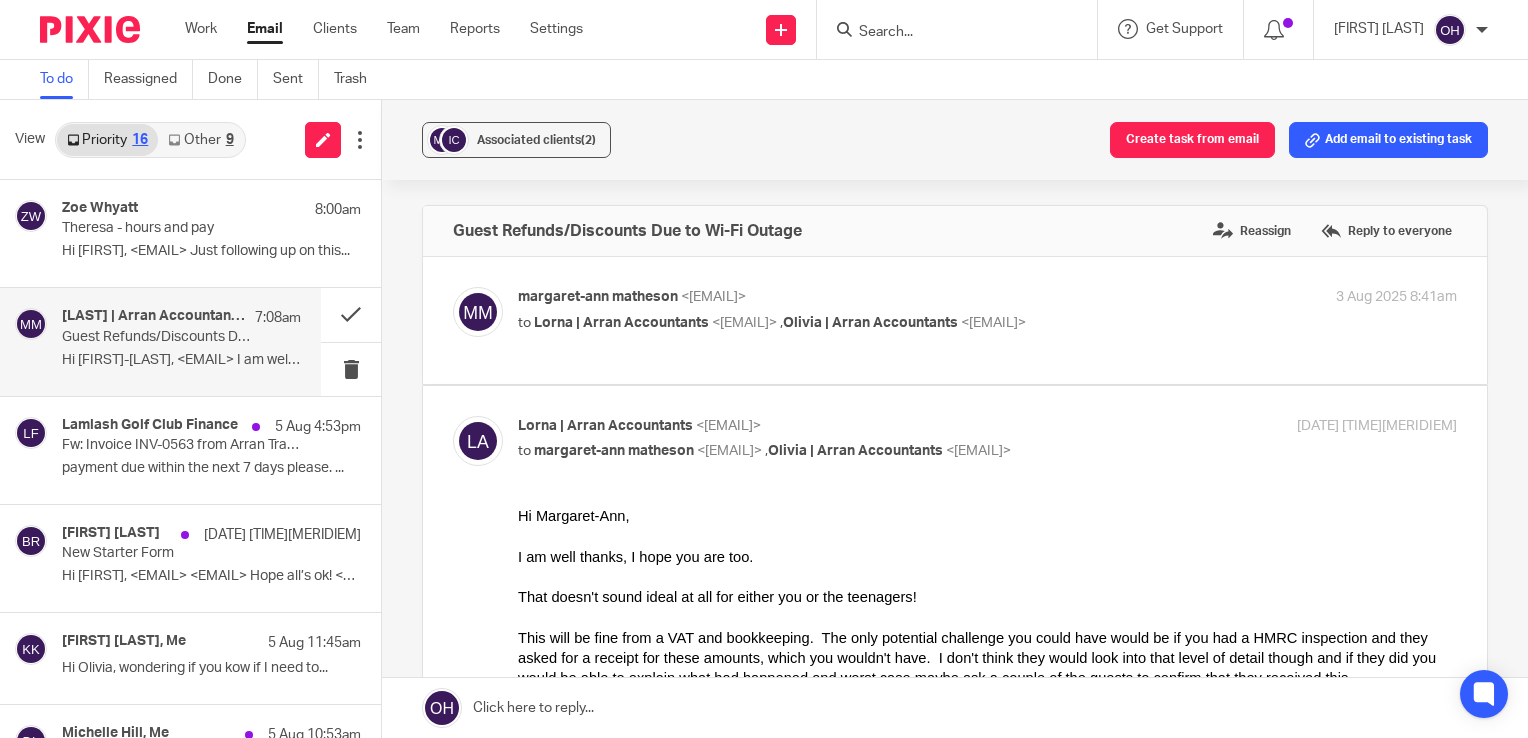 scroll, scrollTop: 0, scrollLeft: 0, axis: both 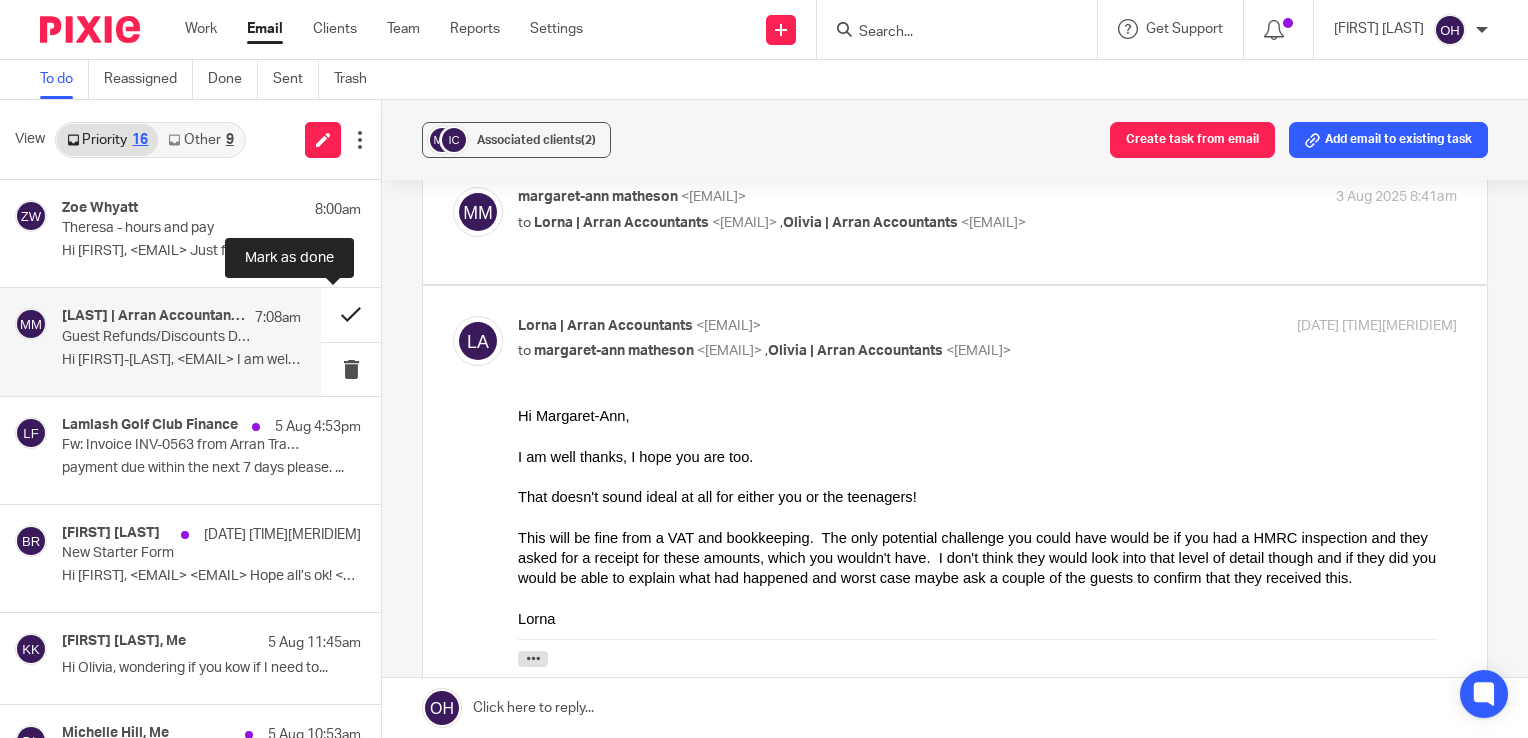 click at bounding box center (351, 314) 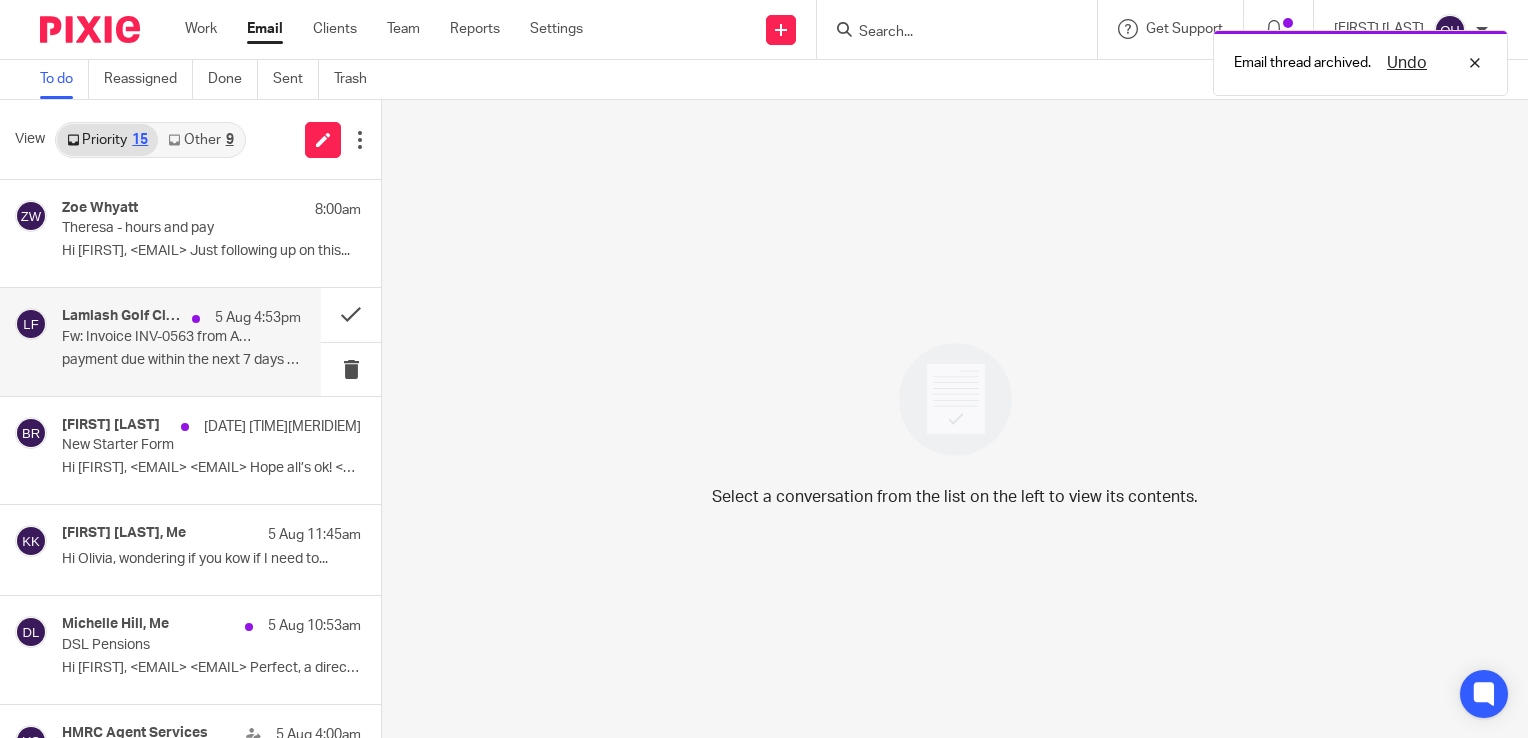click on "payment due within the next 7 days please.     ..." at bounding box center [181, 360] 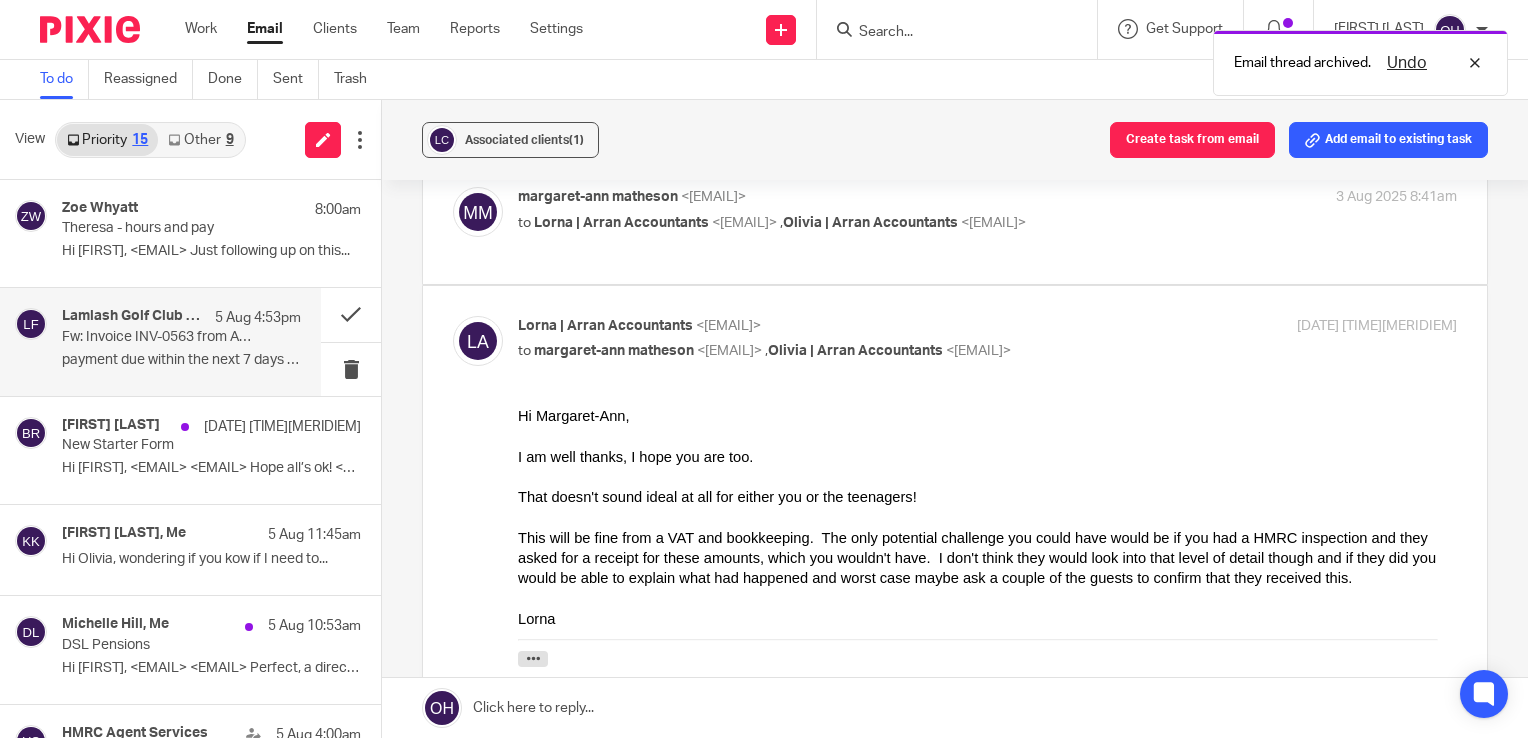 scroll, scrollTop: 0, scrollLeft: 0, axis: both 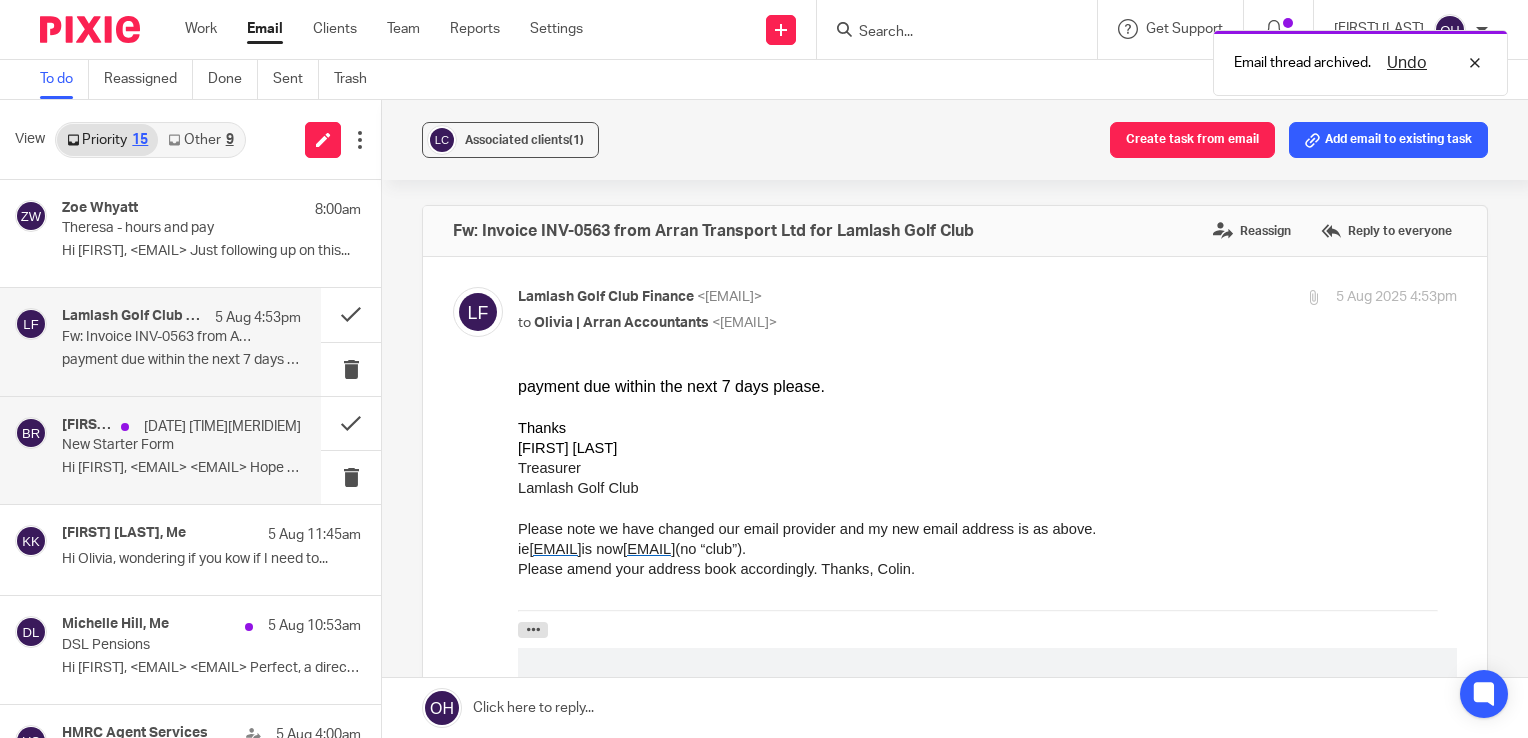 click on "Hi [FIRST], <EMAIL> <EMAIL> Hope all’s ok! <EMAIL> <EMAIL> ..." at bounding box center [181, 468] 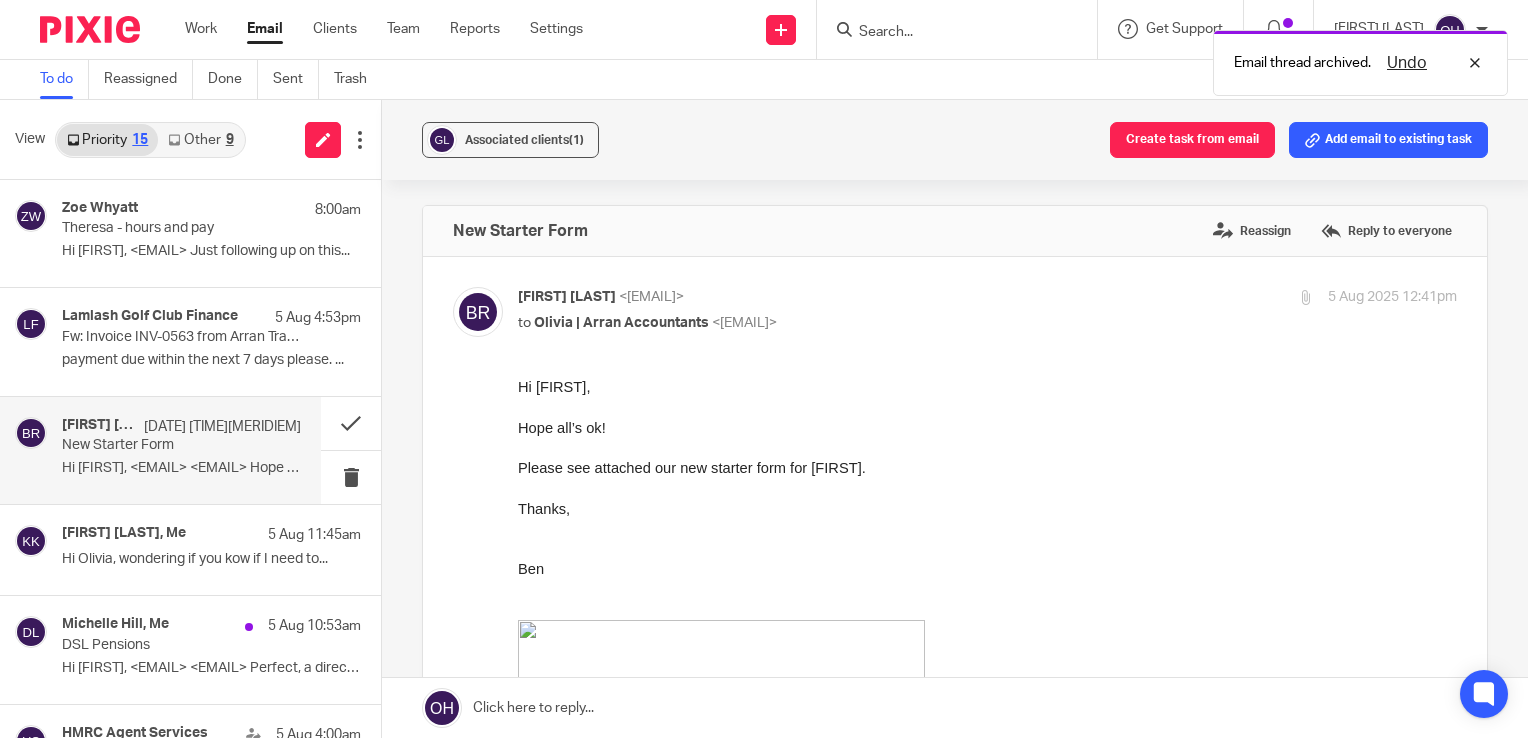 scroll, scrollTop: 0, scrollLeft: 0, axis: both 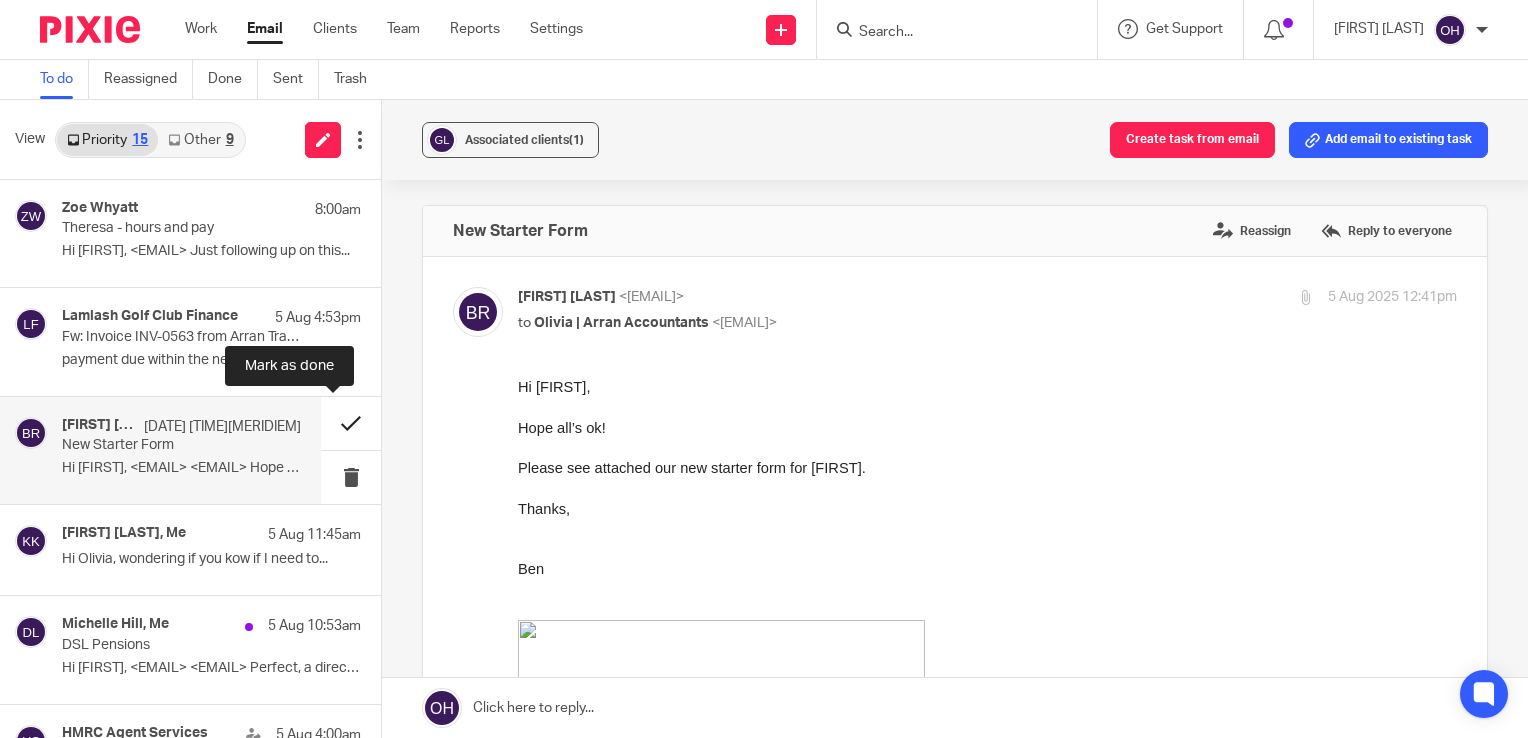 click at bounding box center (351, 423) 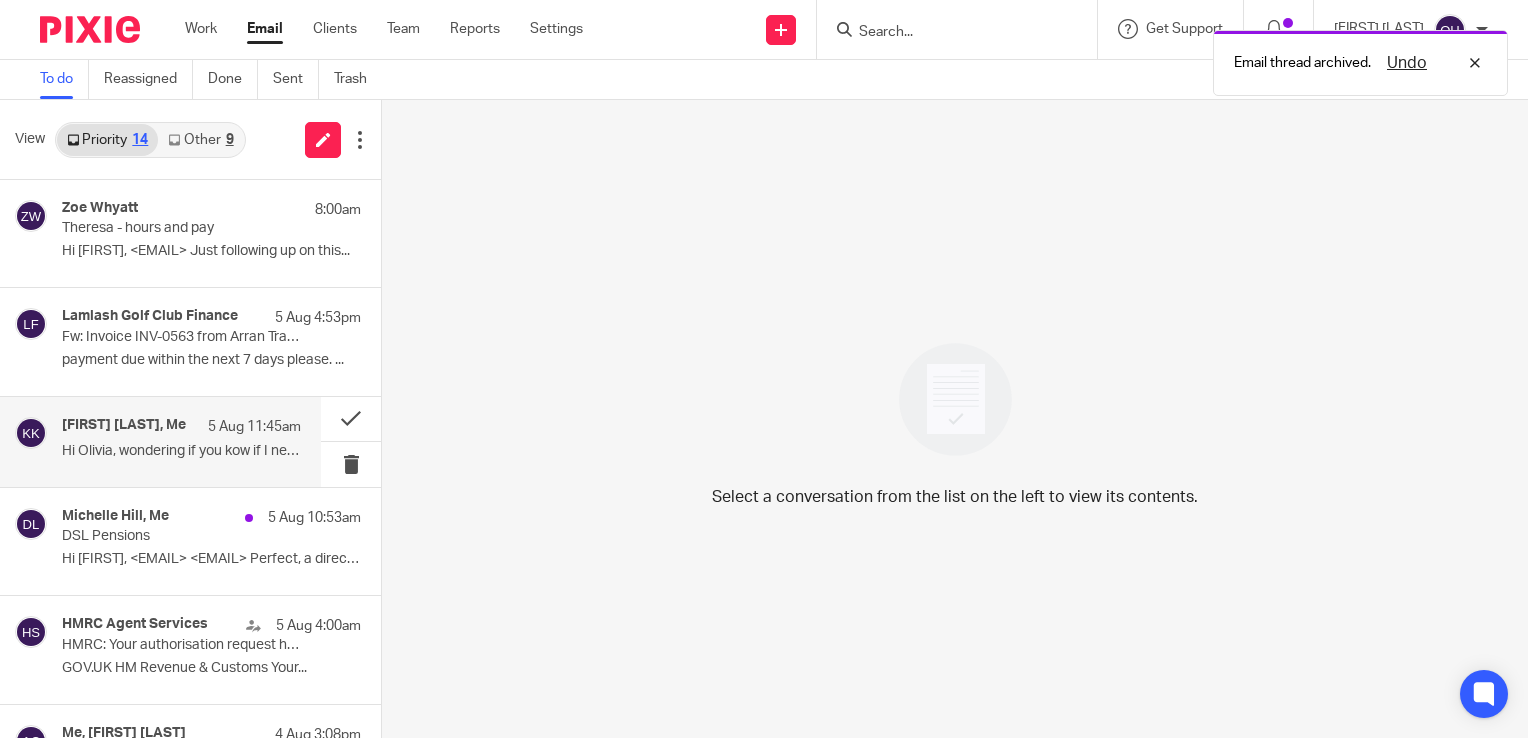 click on "[FIRST] [LAST], Me" at bounding box center (124, 425) 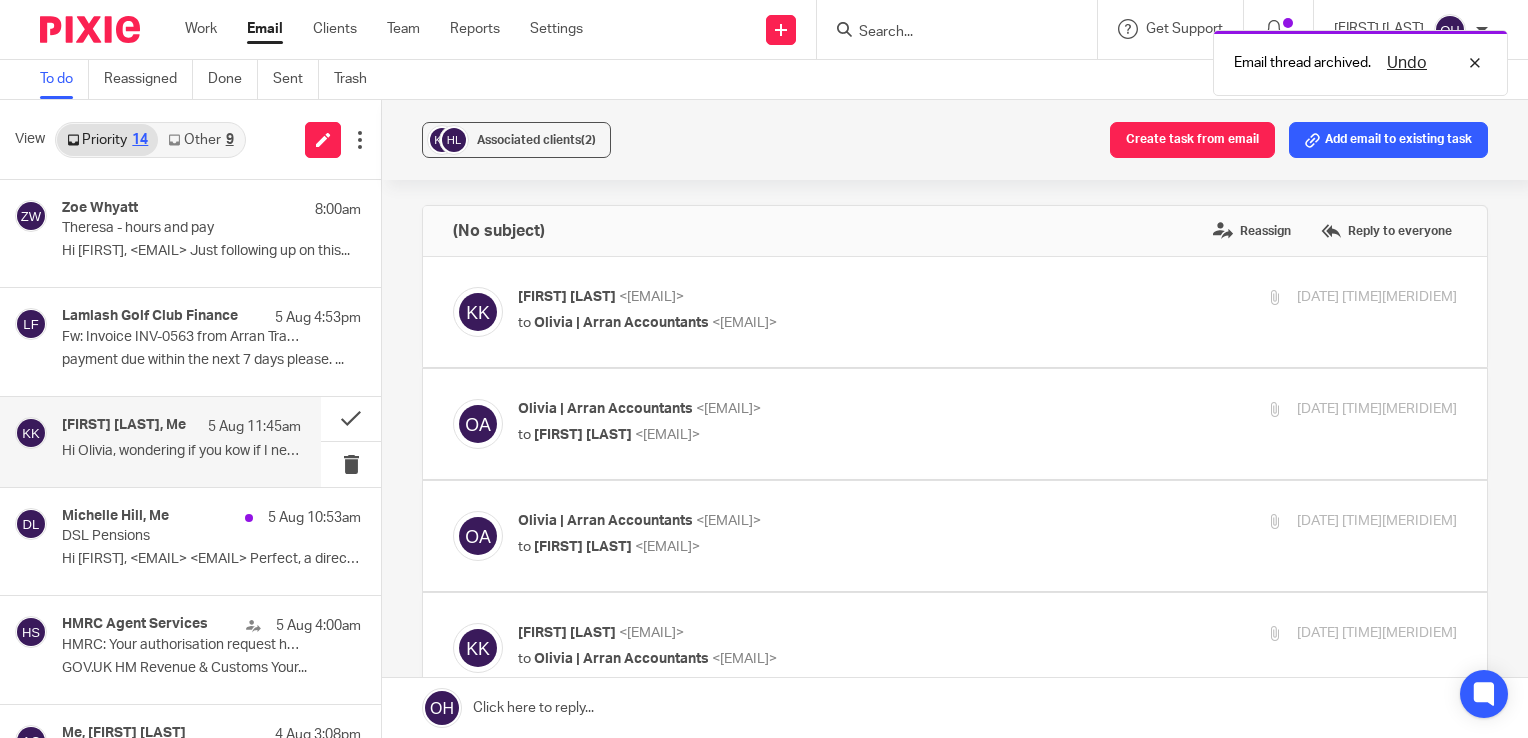 scroll, scrollTop: 0, scrollLeft: 0, axis: both 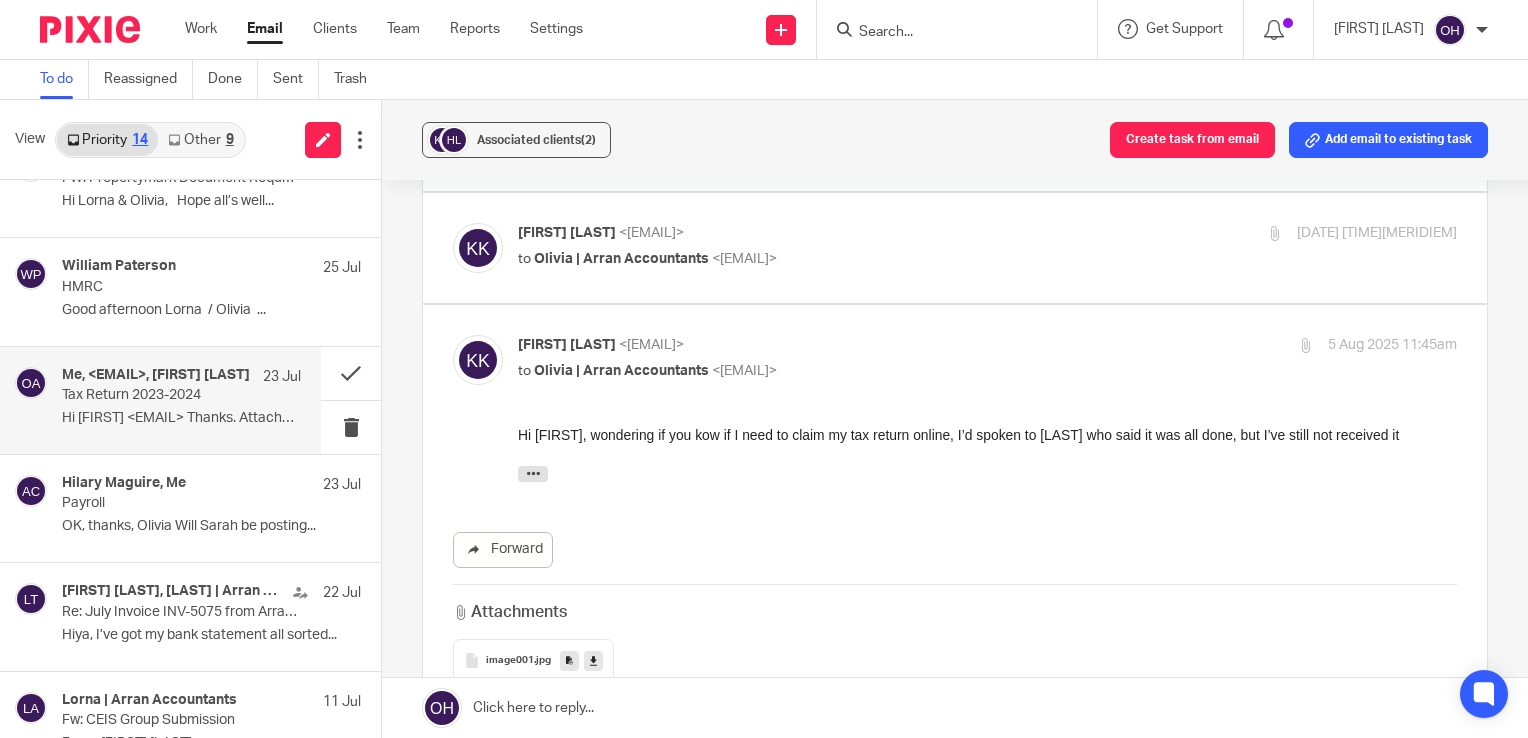 click on "Hi Olivia   Thanks.  Attached is a..." at bounding box center [181, 418] 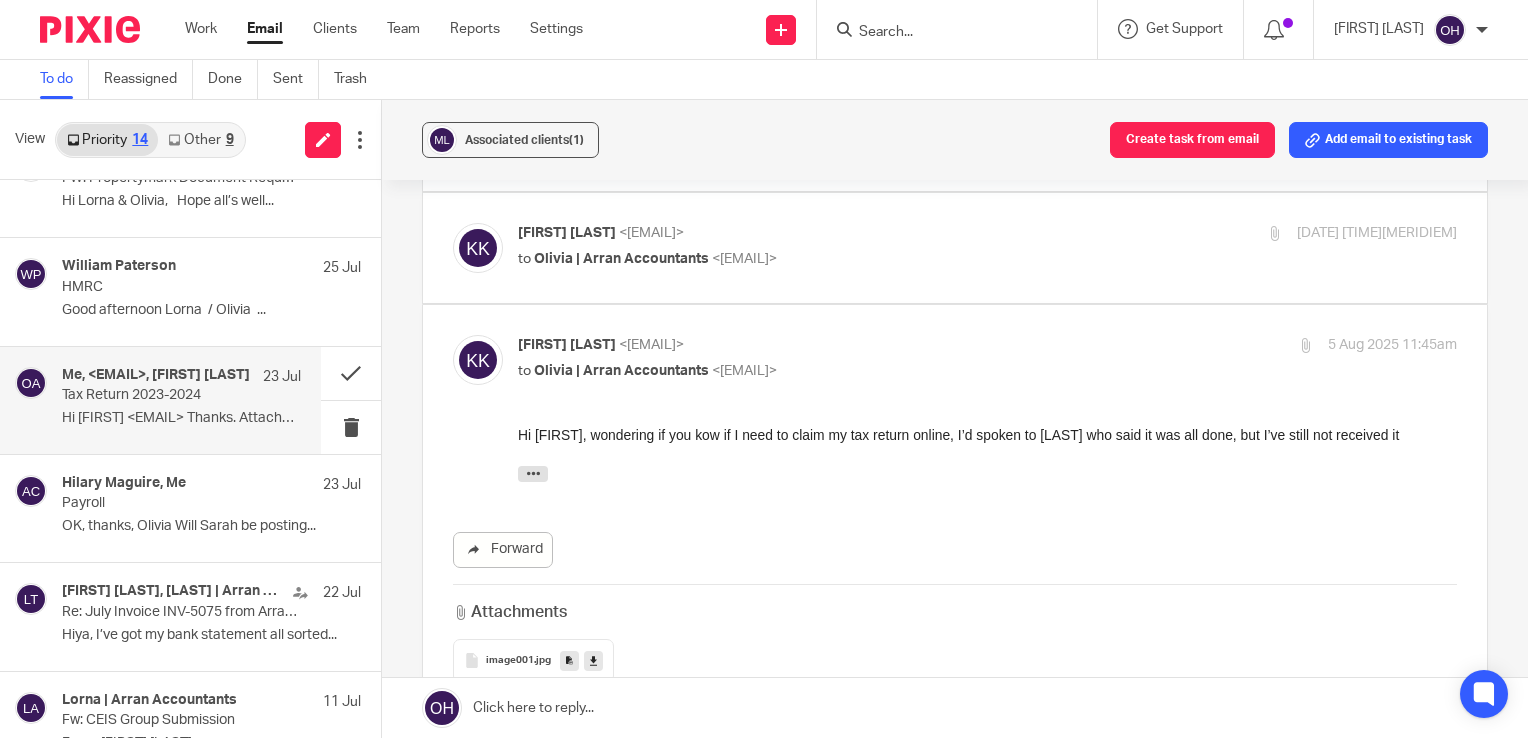 scroll, scrollTop: 0, scrollLeft: 0, axis: both 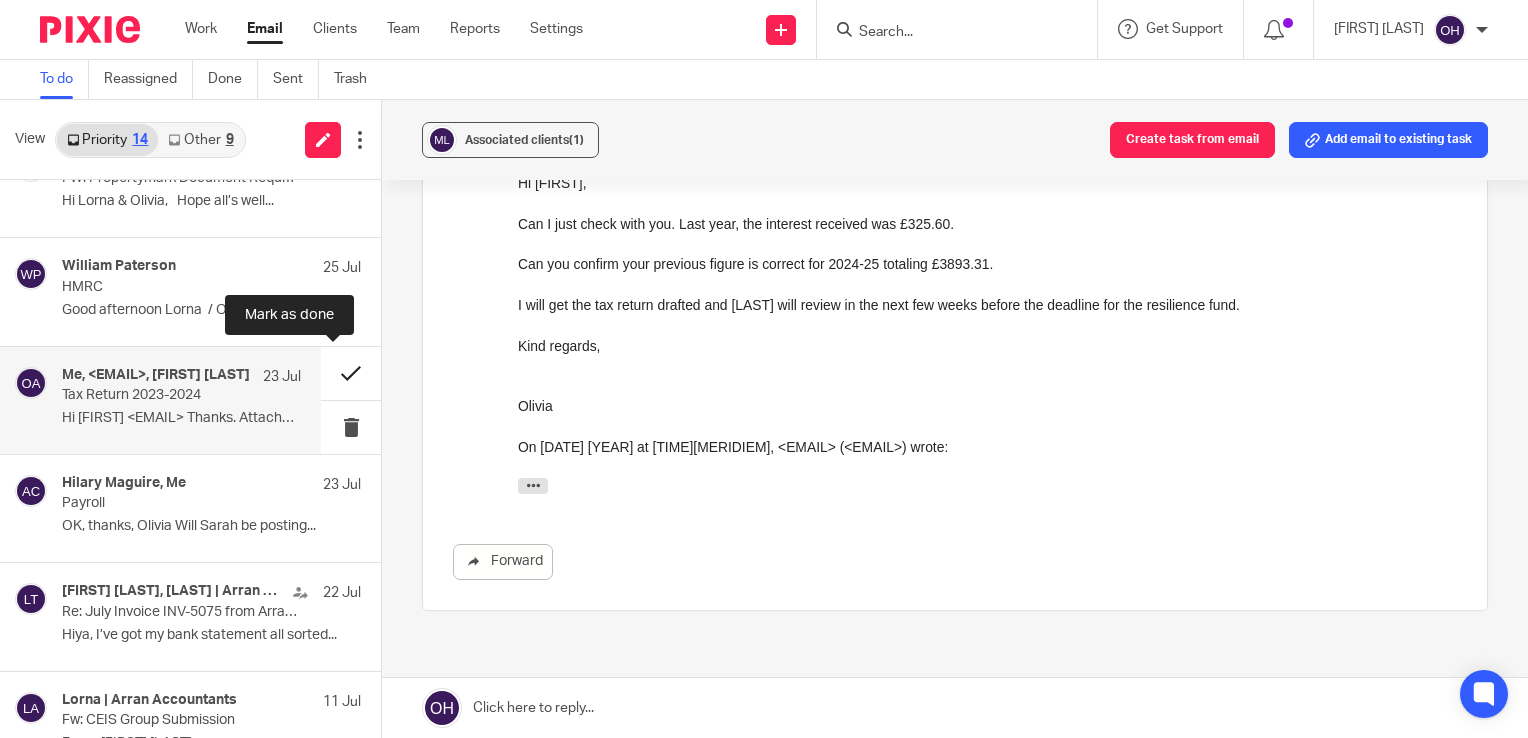 click at bounding box center (351, 373) 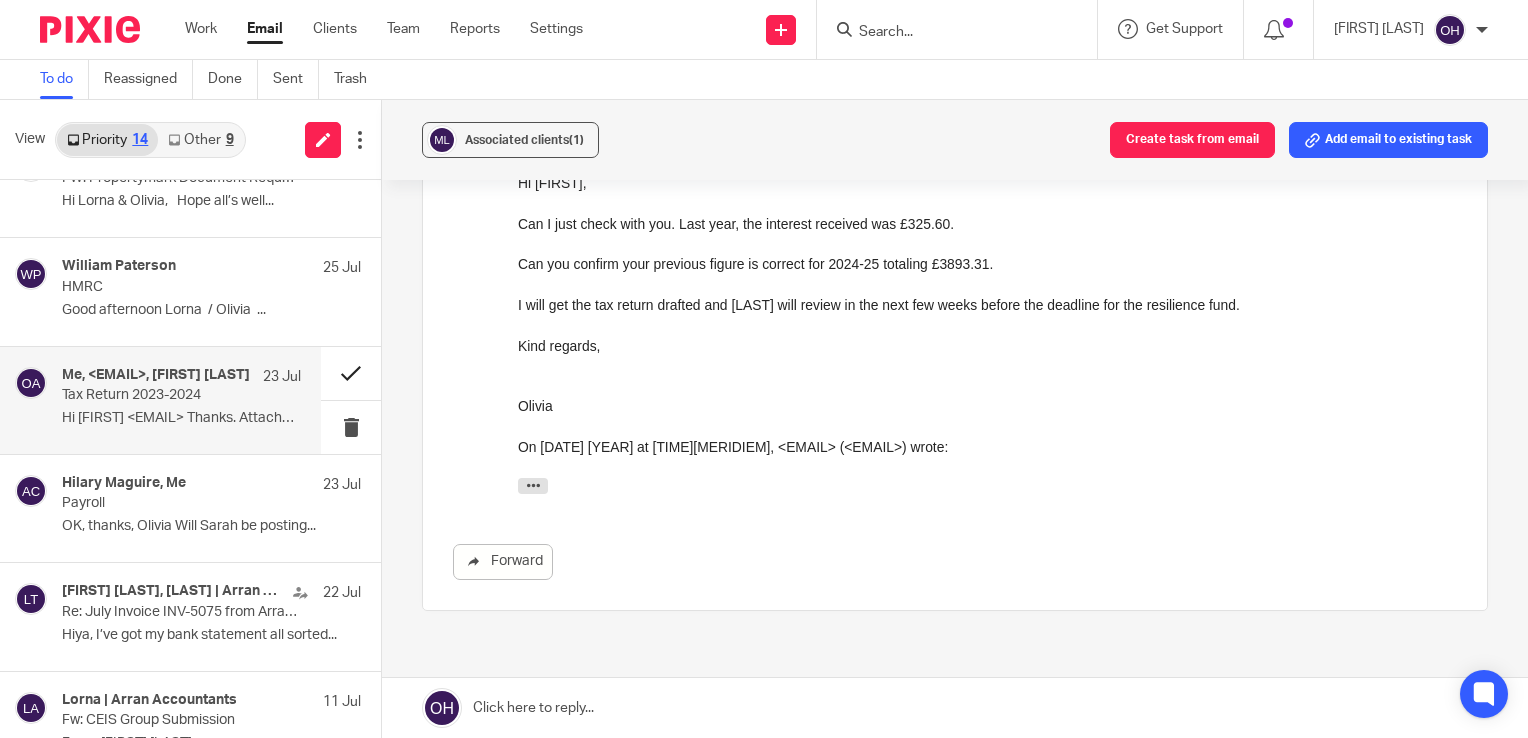 scroll, scrollTop: 831, scrollLeft: 0, axis: vertical 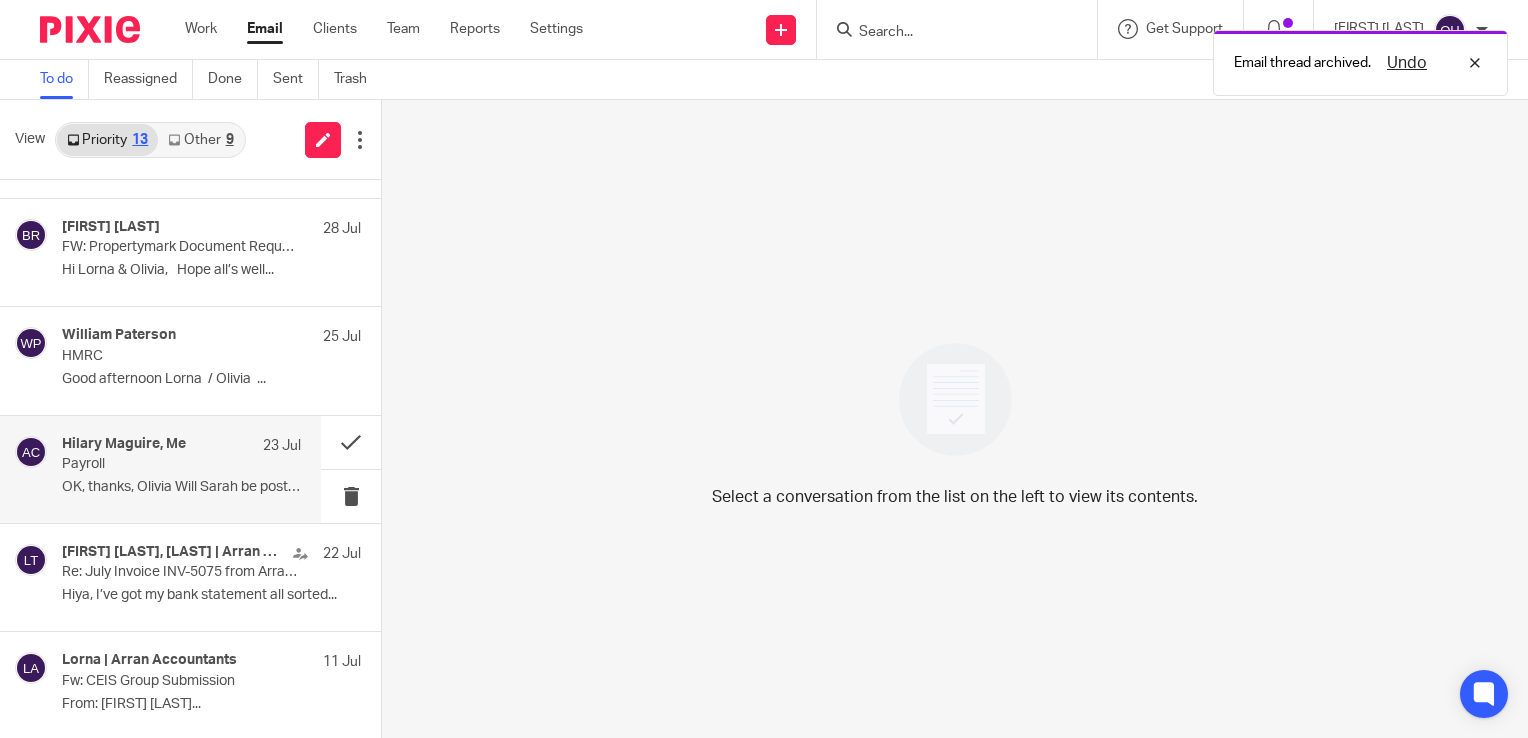 click on "Hilary Maguire, Me
23 Jul   Payroll   OK, thanks, Olivia  Will Sarah be posting..." at bounding box center (181, 469) 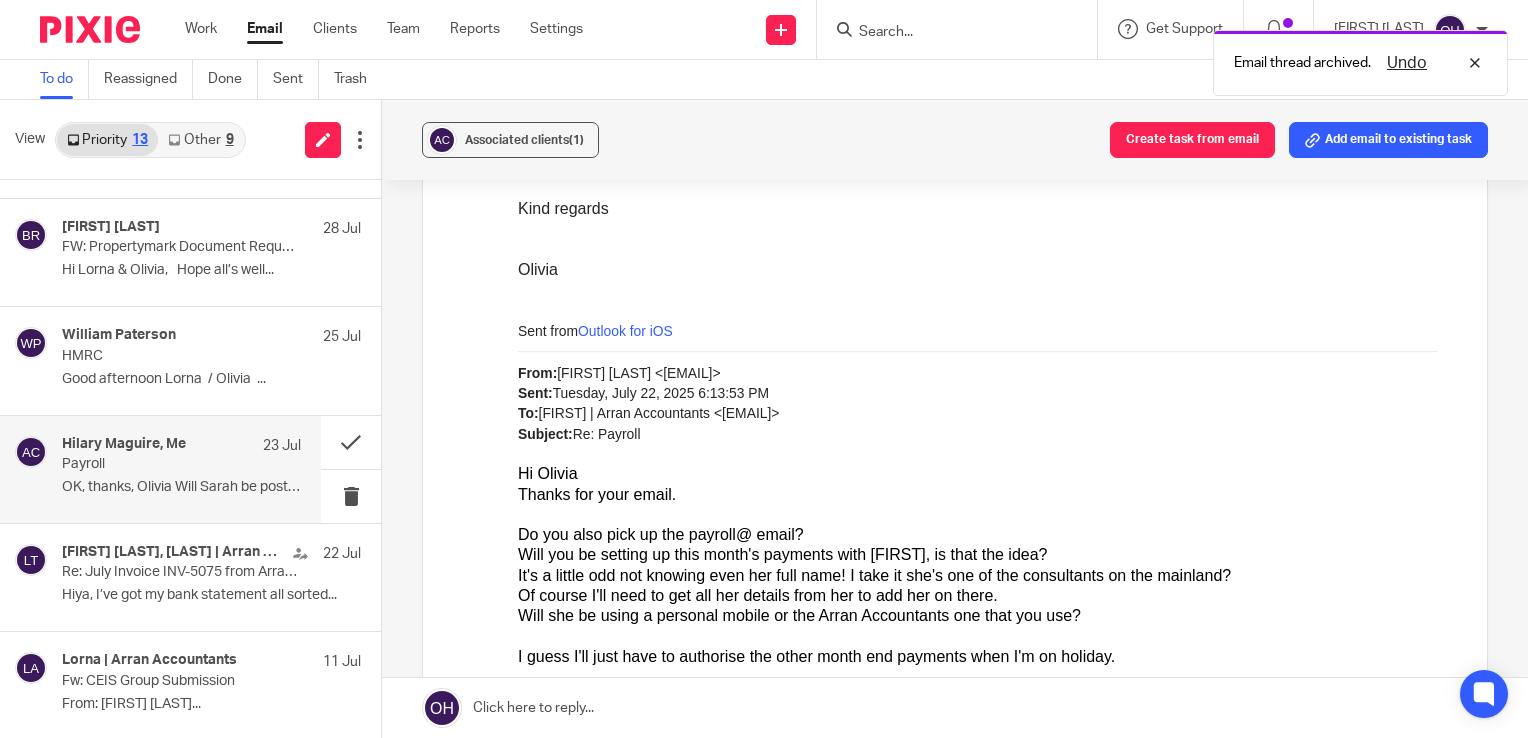 scroll, scrollTop: 0, scrollLeft: 0, axis: both 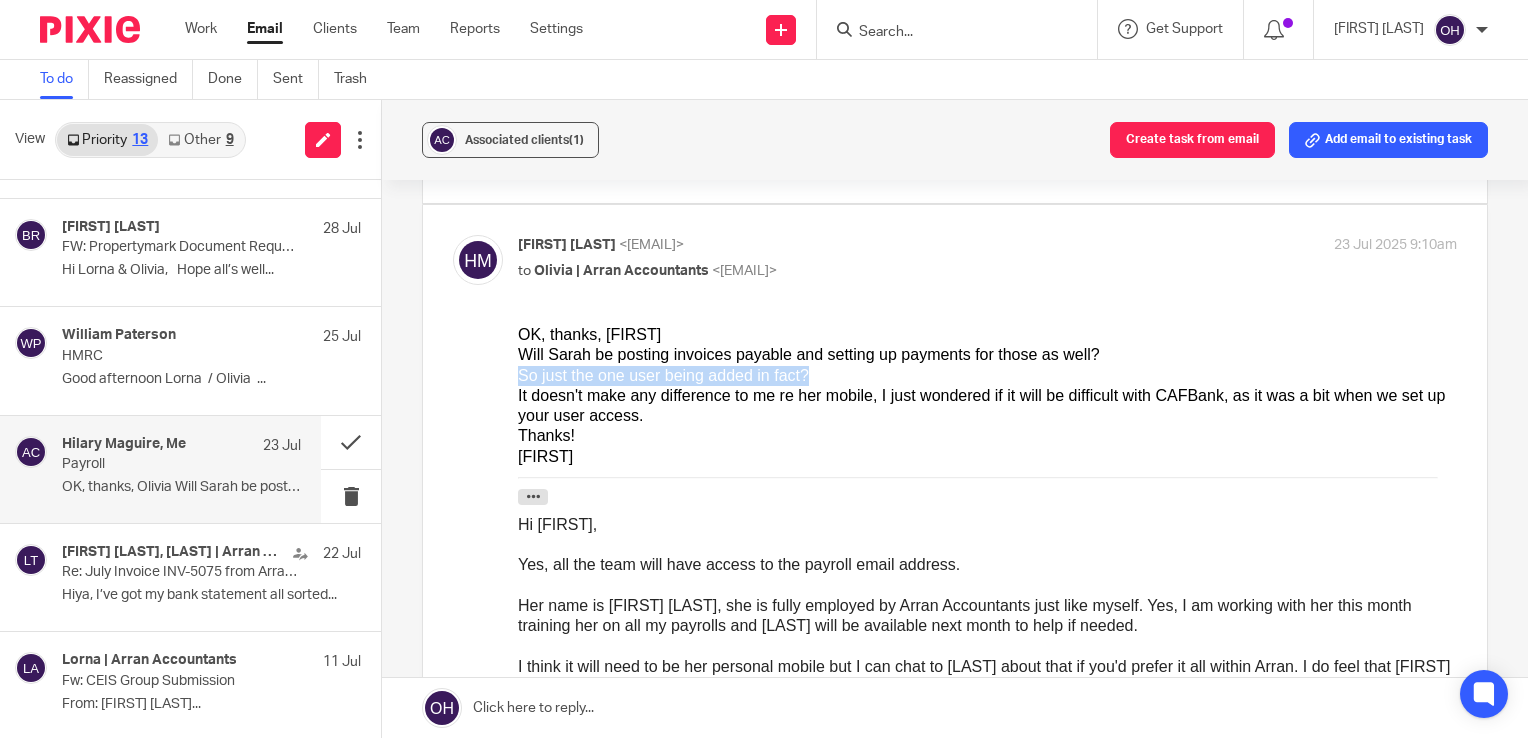 drag, startPoint x: 787, startPoint y: 377, endPoint x: 514, endPoint y: 368, distance: 273.14832 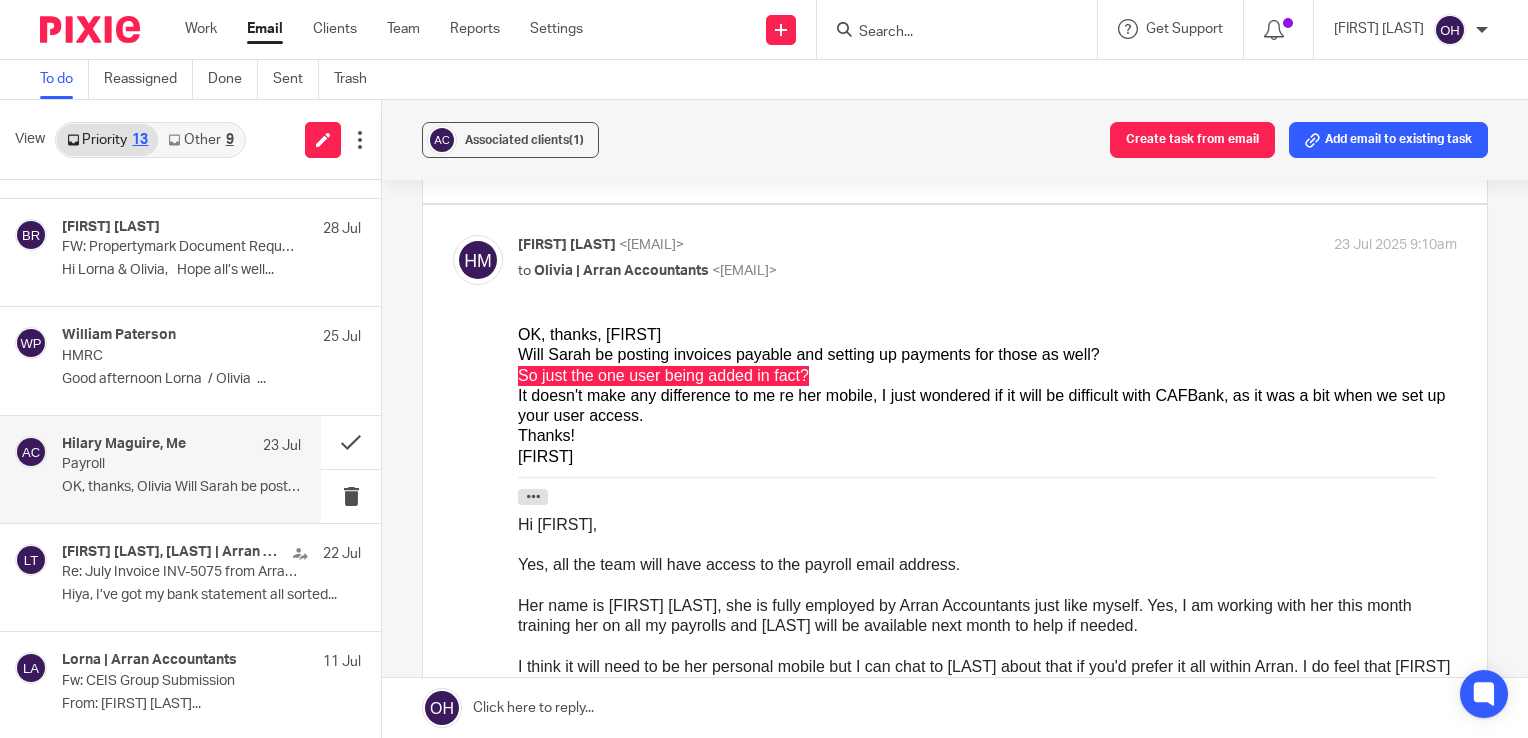 drag, startPoint x: 514, startPoint y: 368, endPoint x: 531, endPoint y: 397, distance: 33.61547 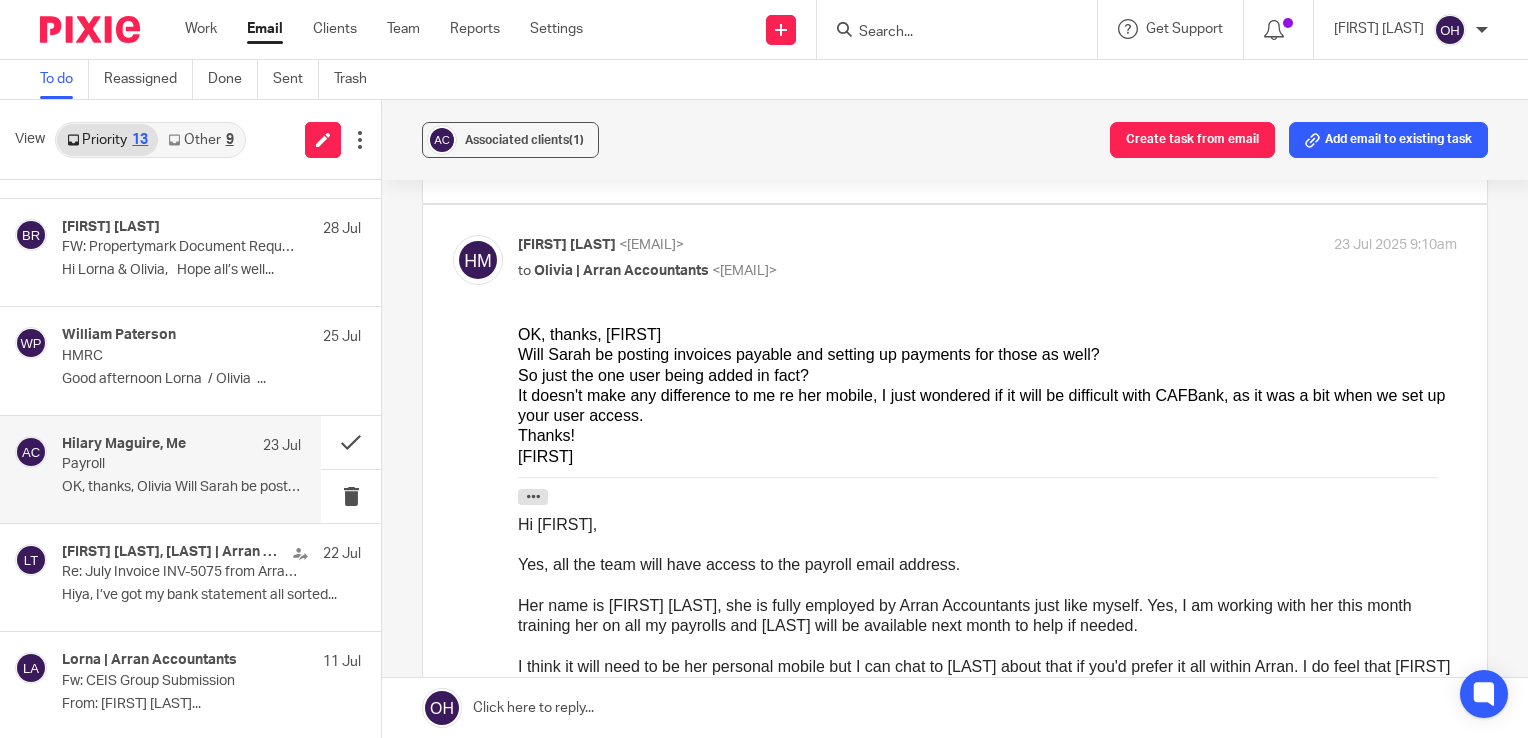 click on "It doesn't make any difference to me re her mobile, I just wondered if it will be difficult with CAFBank, as it was a bit when we set up your user access." at bounding box center (987, 406) 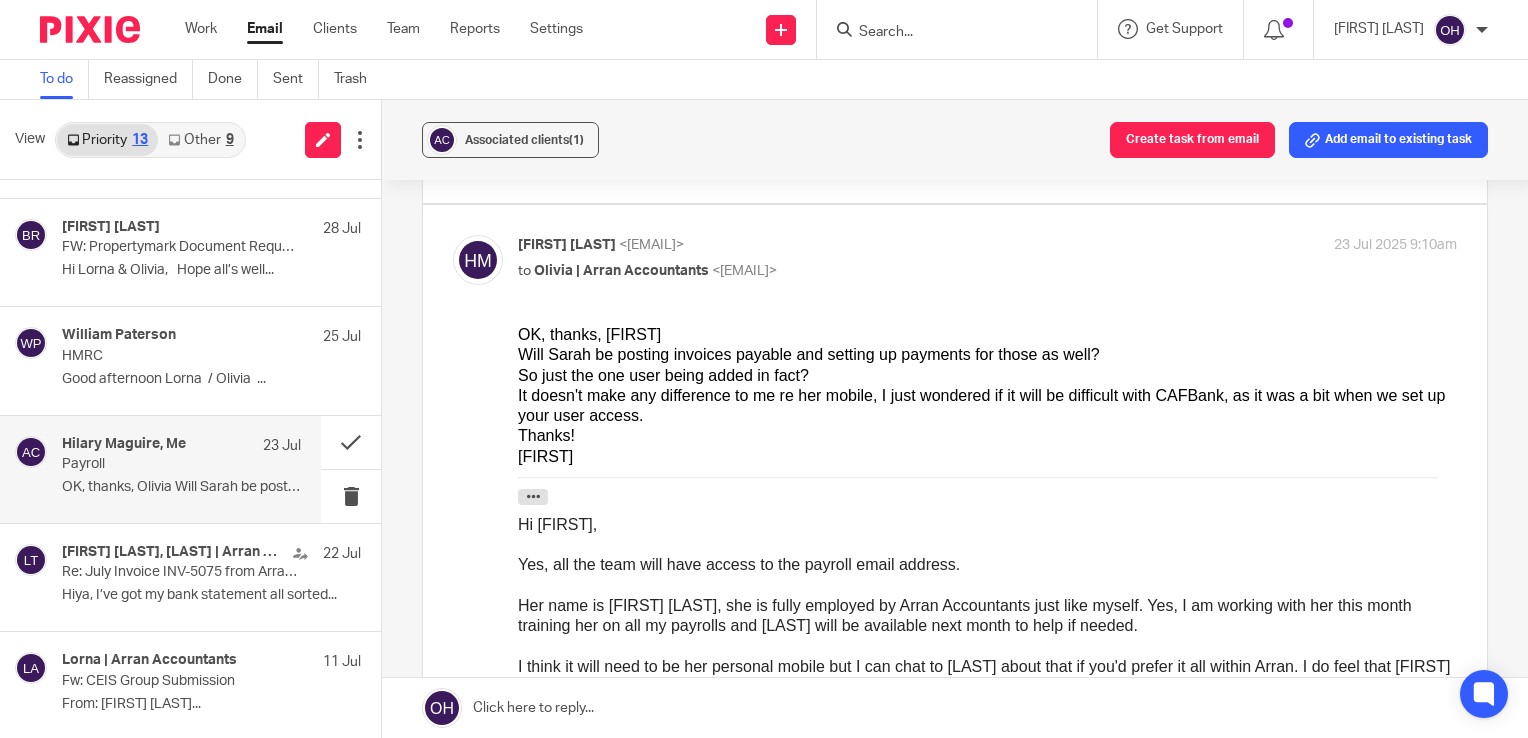 click on "Email" at bounding box center [265, 29] 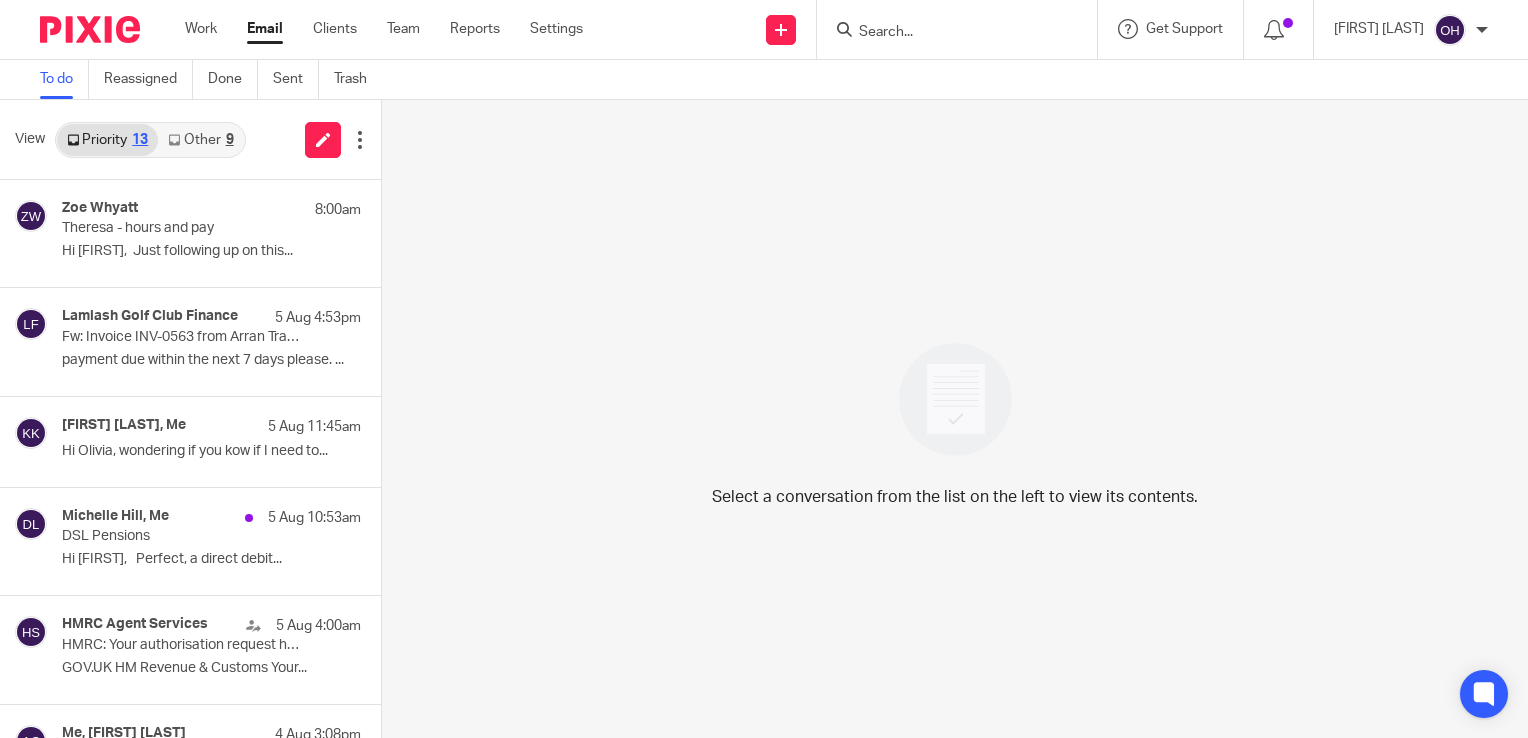scroll, scrollTop: 0, scrollLeft: 0, axis: both 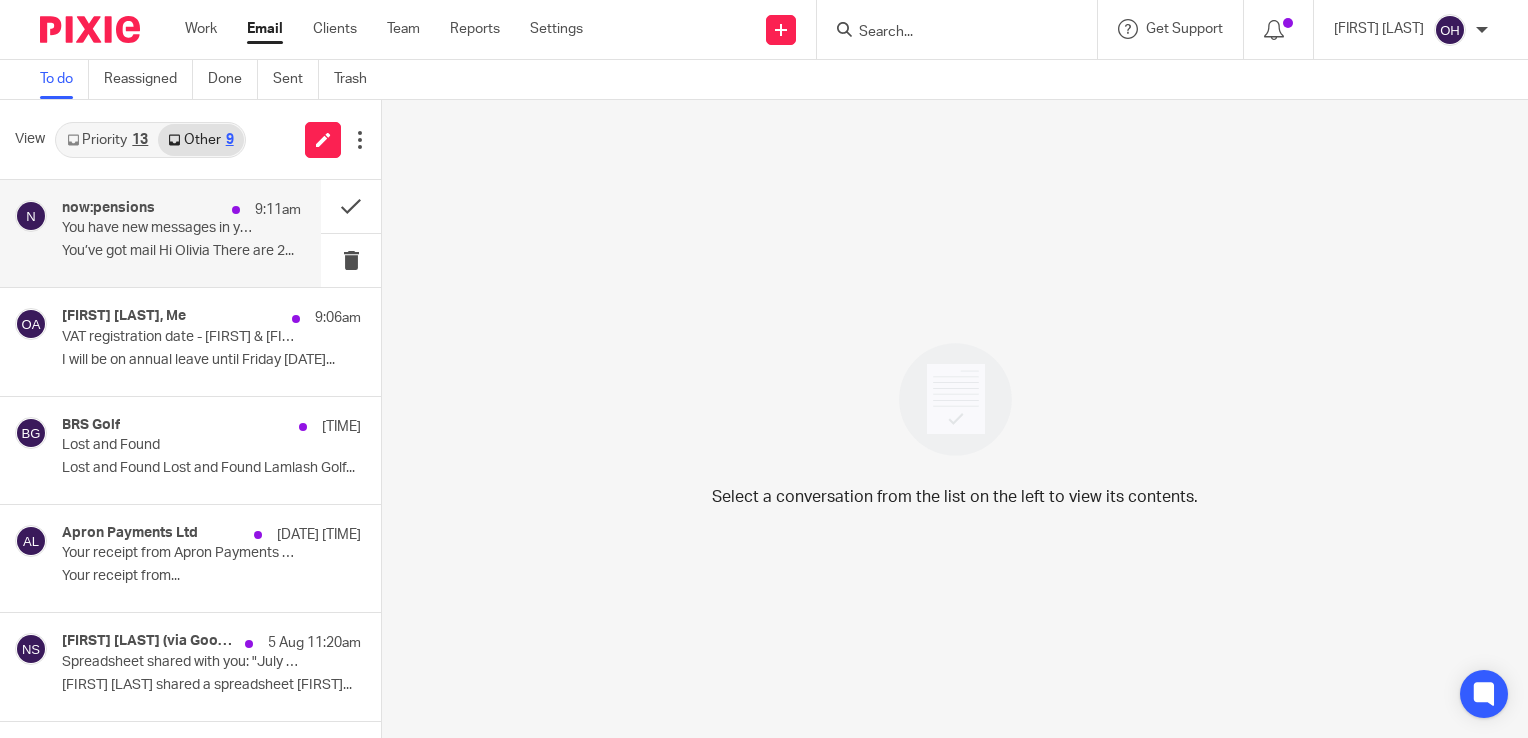 click on "You have new messages in your now:u mailbox" at bounding box center (157, 228) 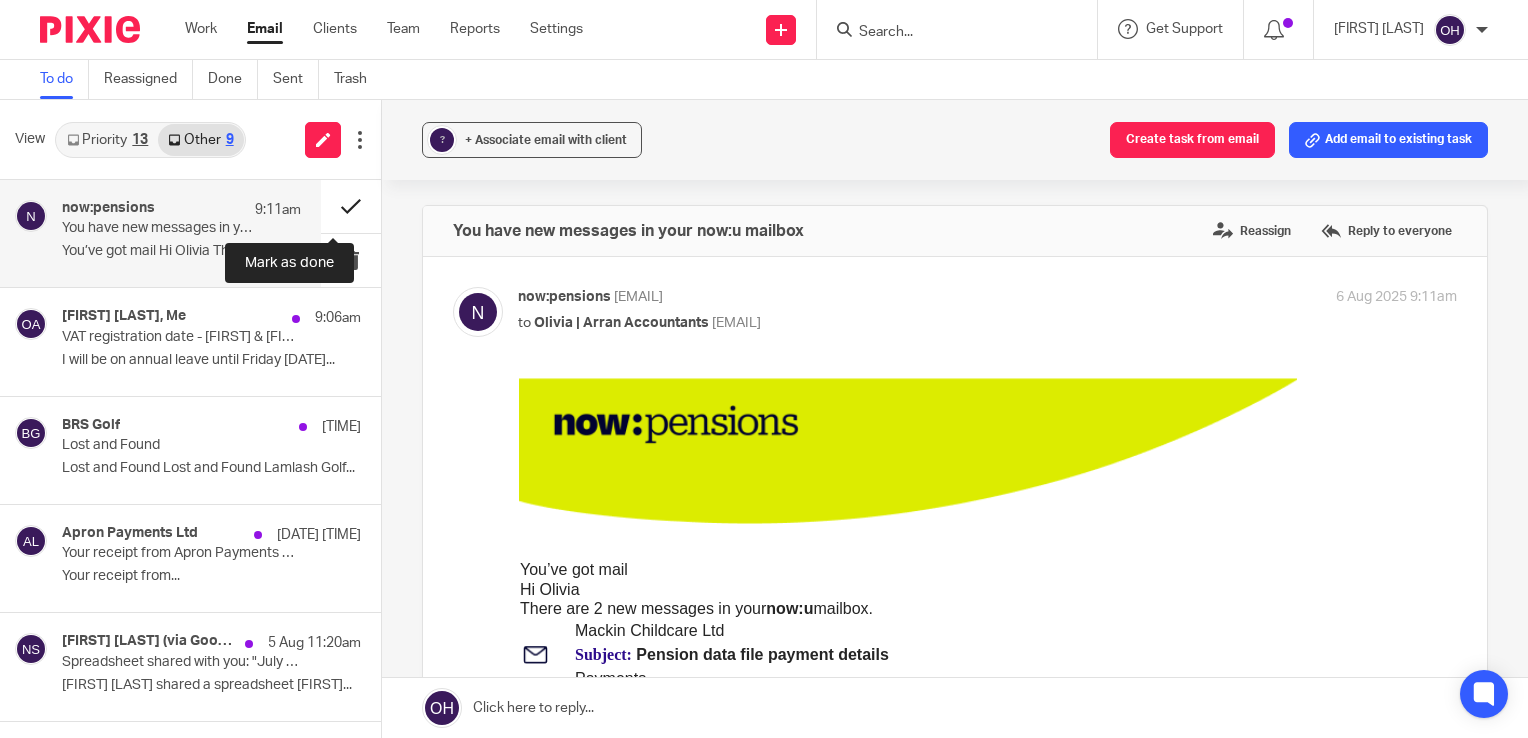 scroll, scrollTop: 0, scrollLeft: 0, axis: both 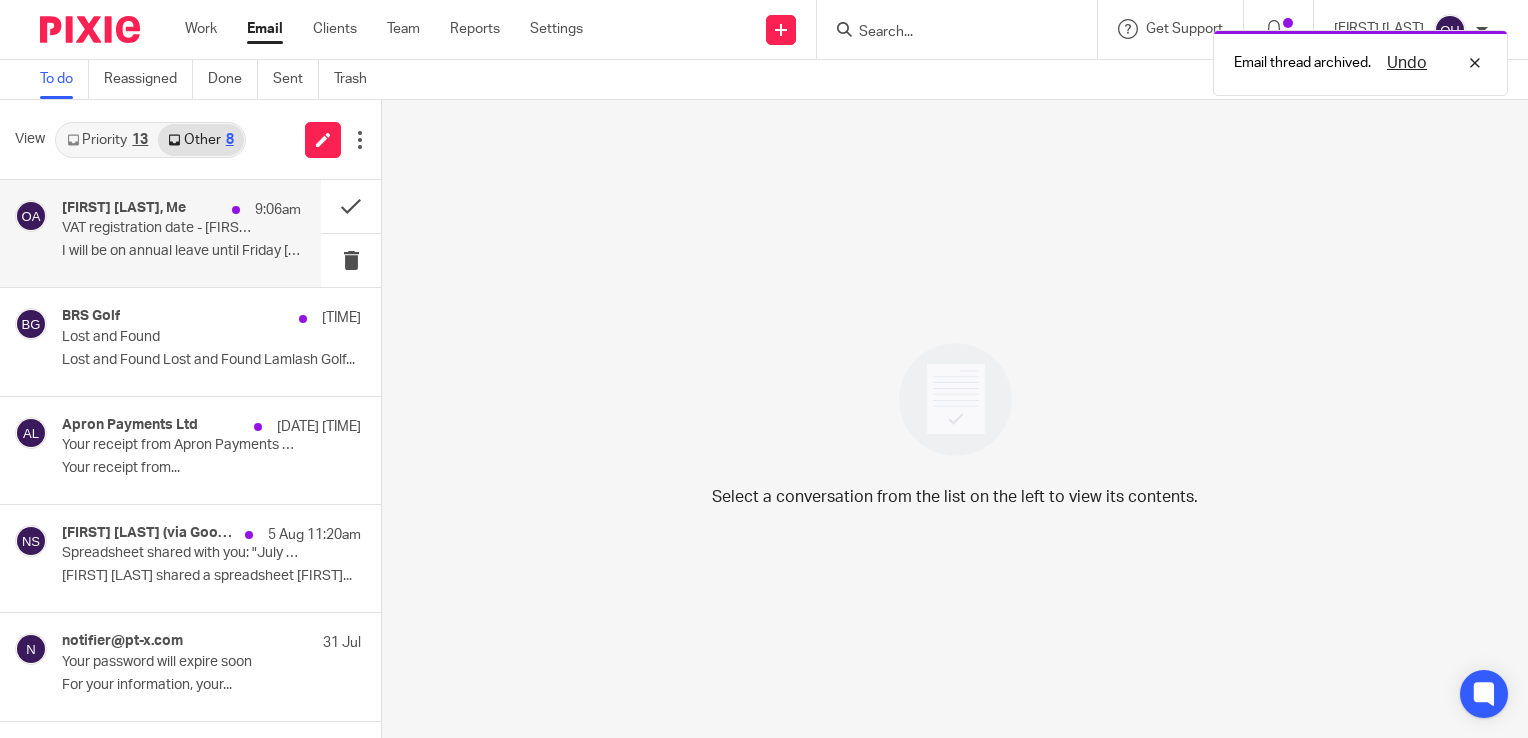 click on "Karen Waddell, Me" at bounding box center [124, 208] 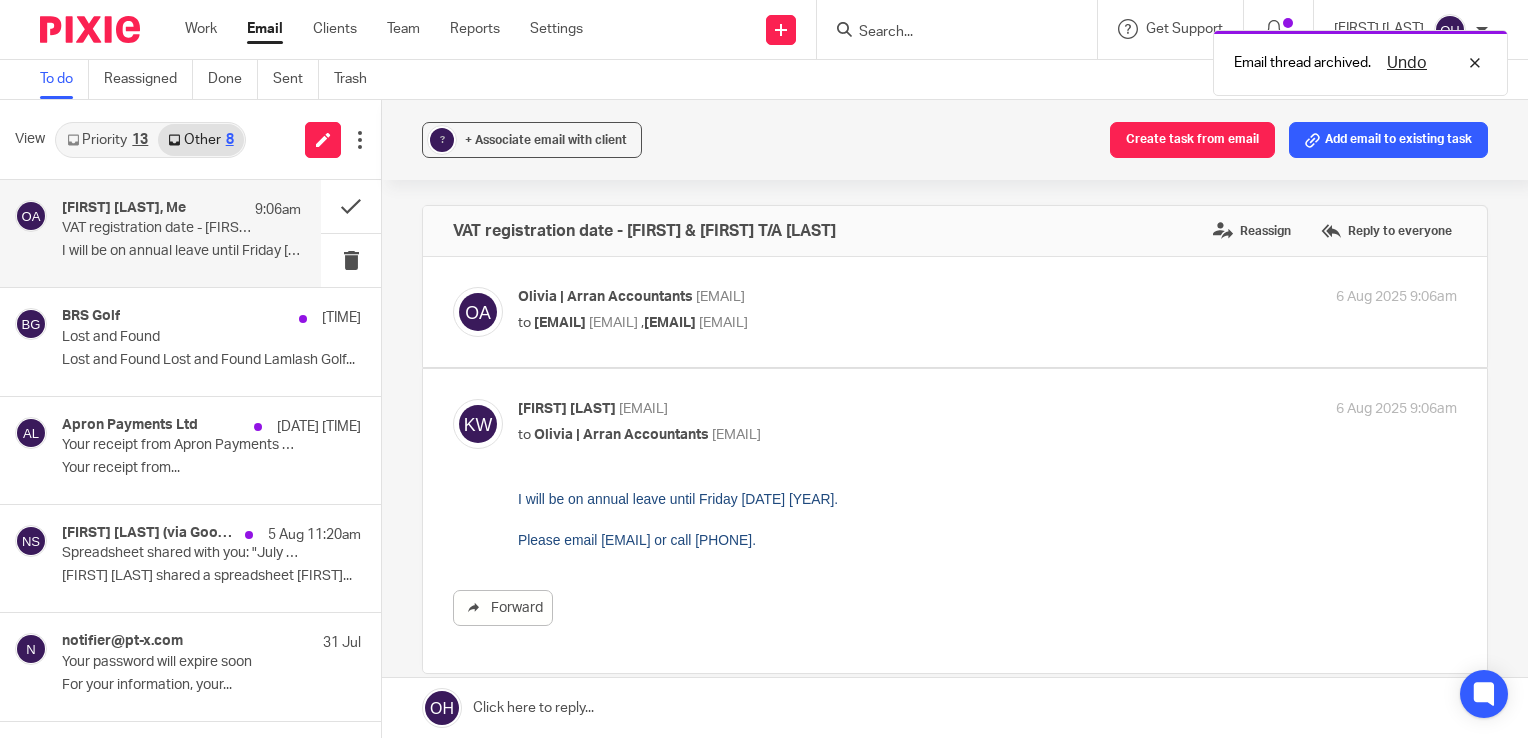 scroll, scrollTop: 0, scrollLeft: 0, axis: both 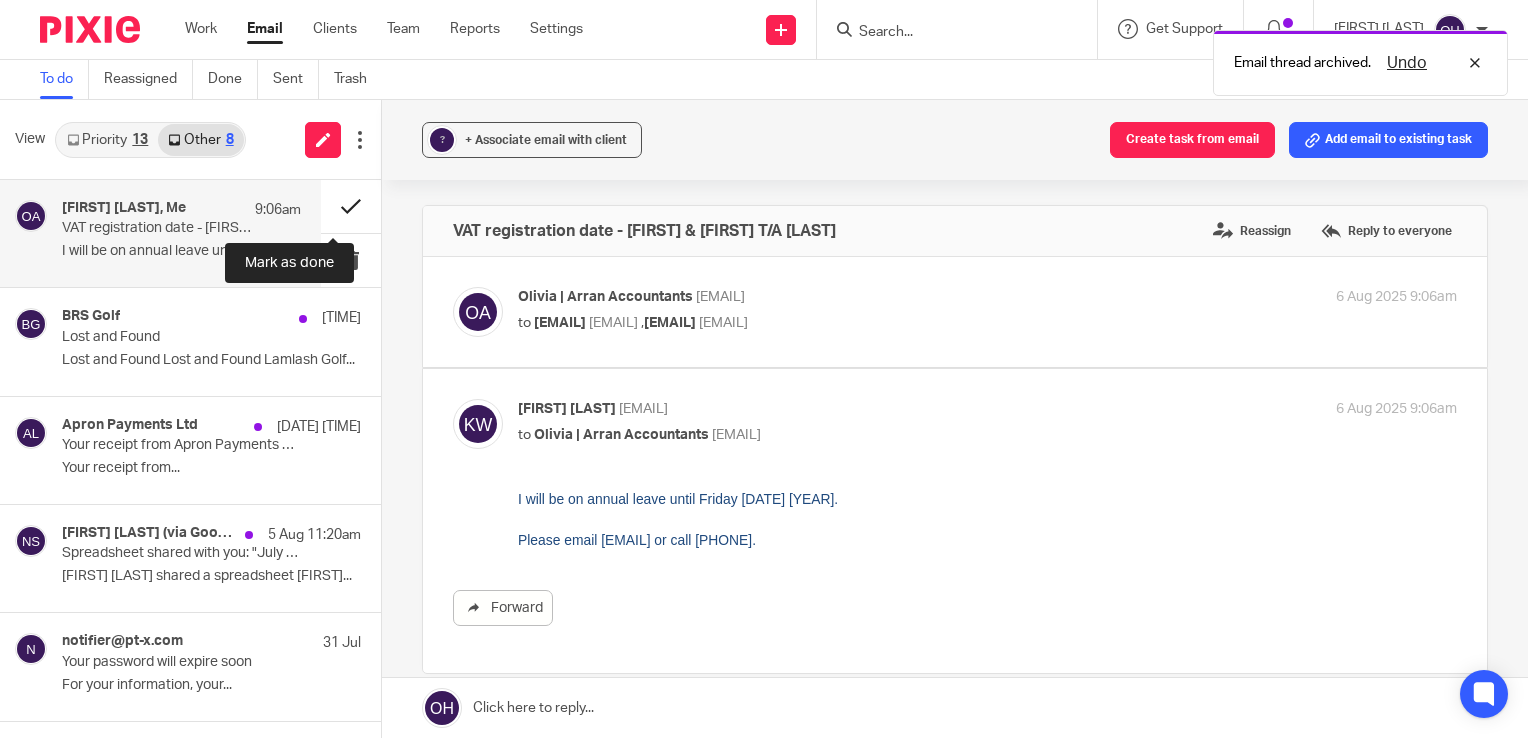click at bounding box center [351, 206] 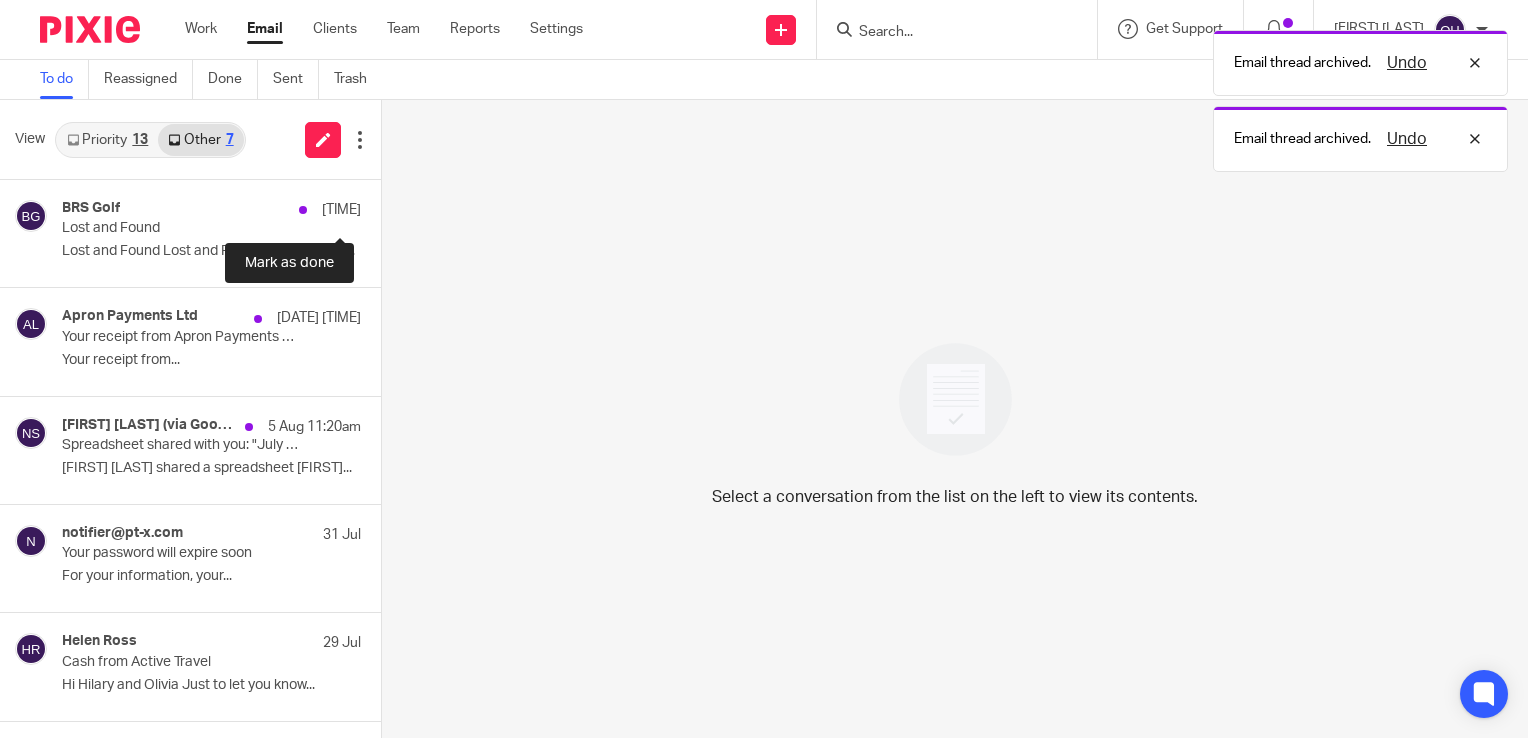 click at bounding box center [389, 206] 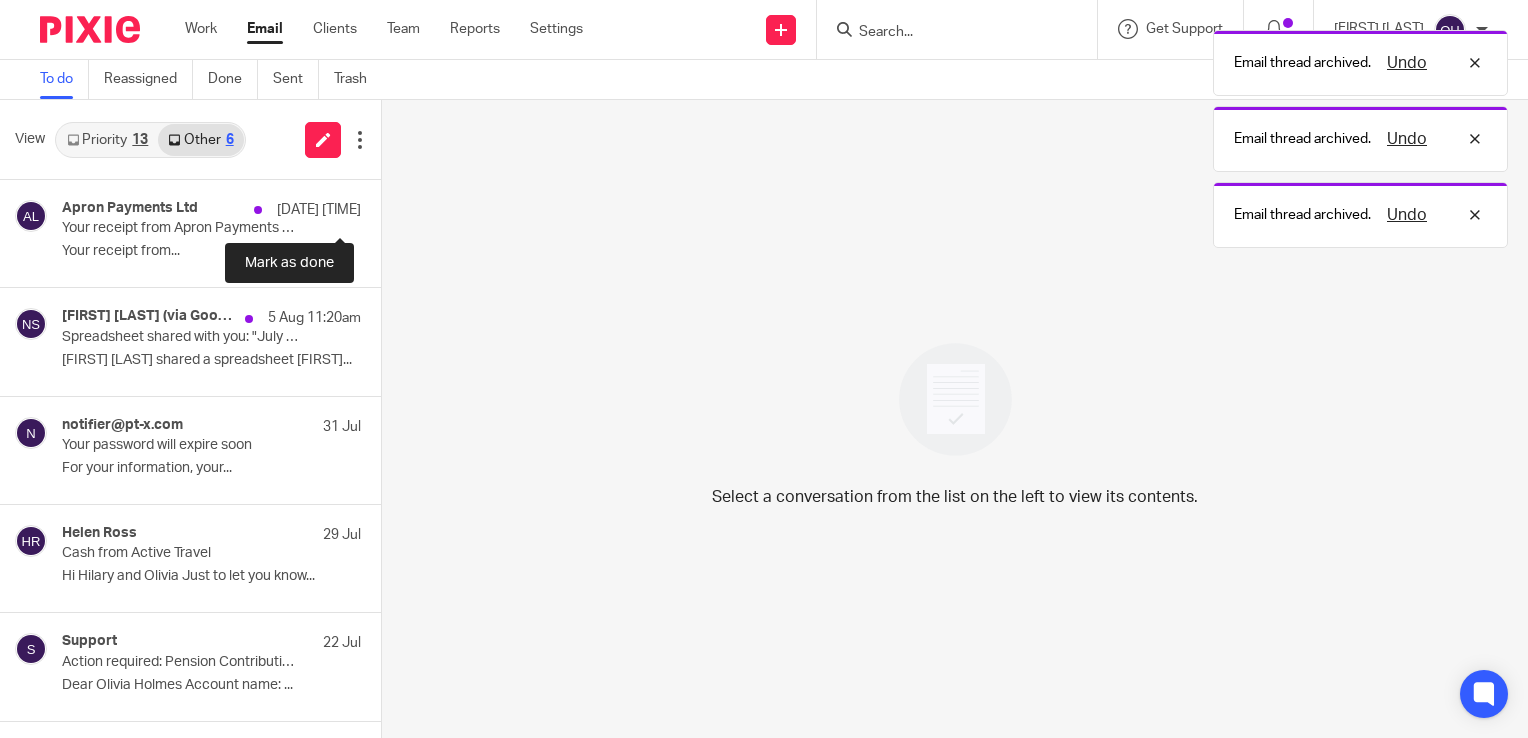 click at bounding box center (389, 206) 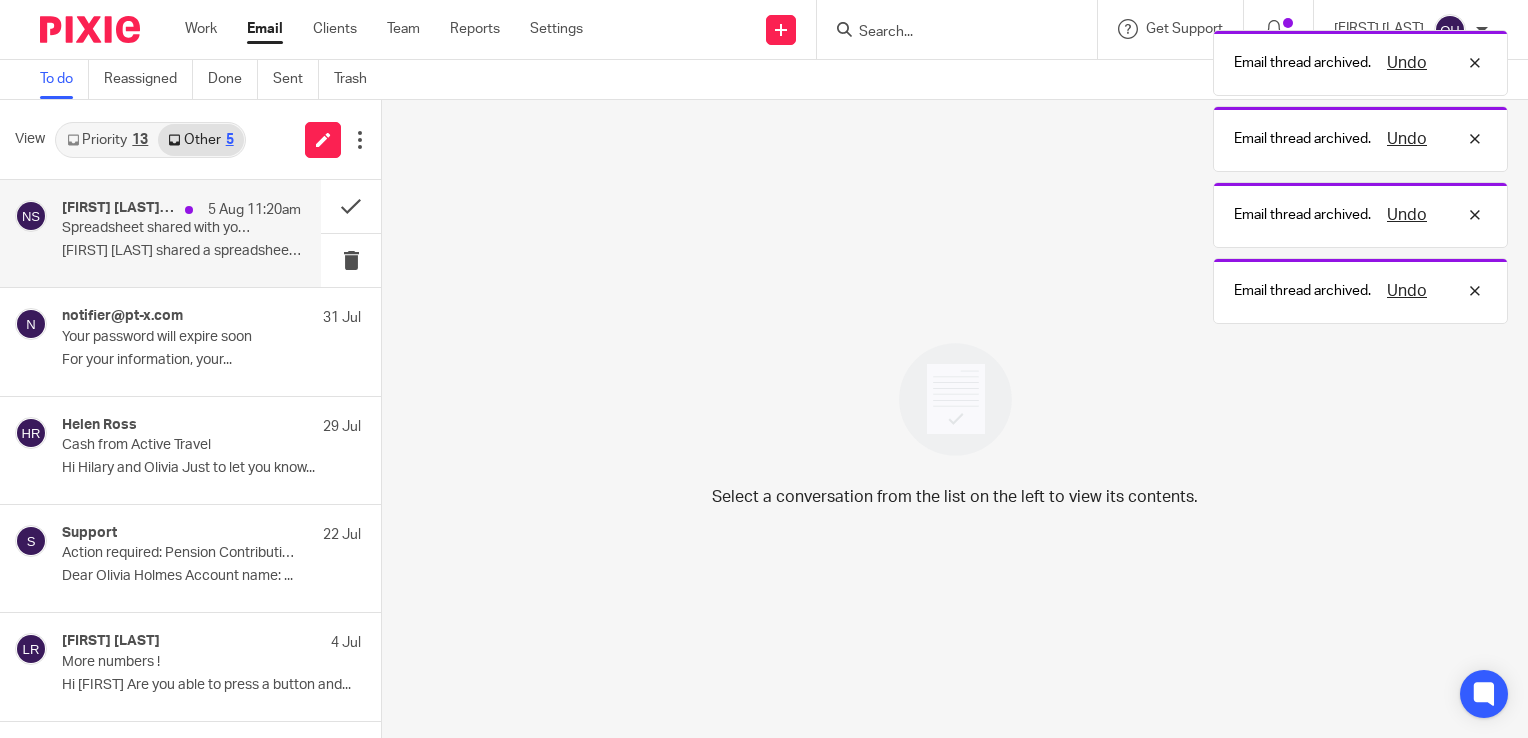 click on "Spreadsheet shared with you: "July 2025- Shop Reconciliation"" at bounding box center (157, 228) 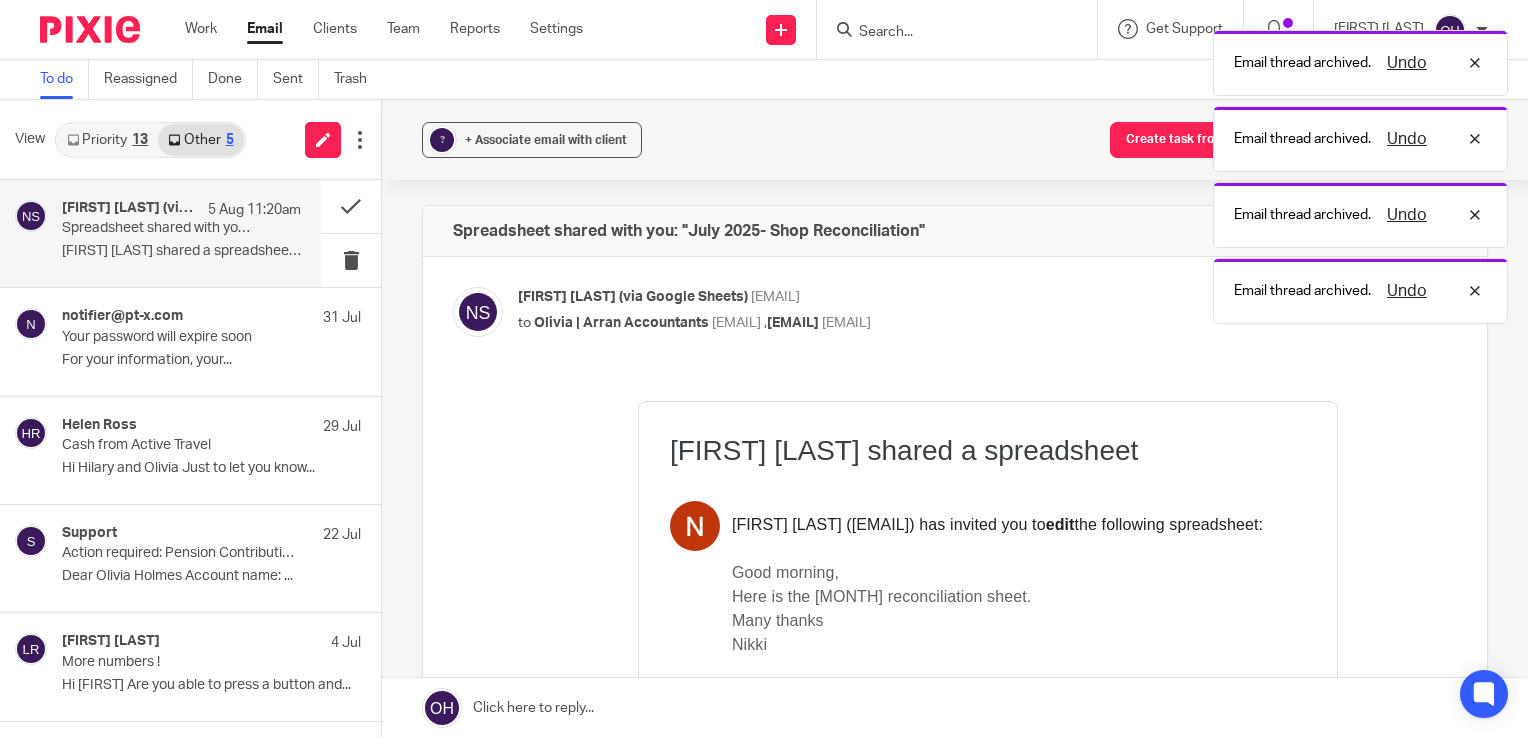 scroll, scrollTop: 0, scrollLeft: 0, axis: both 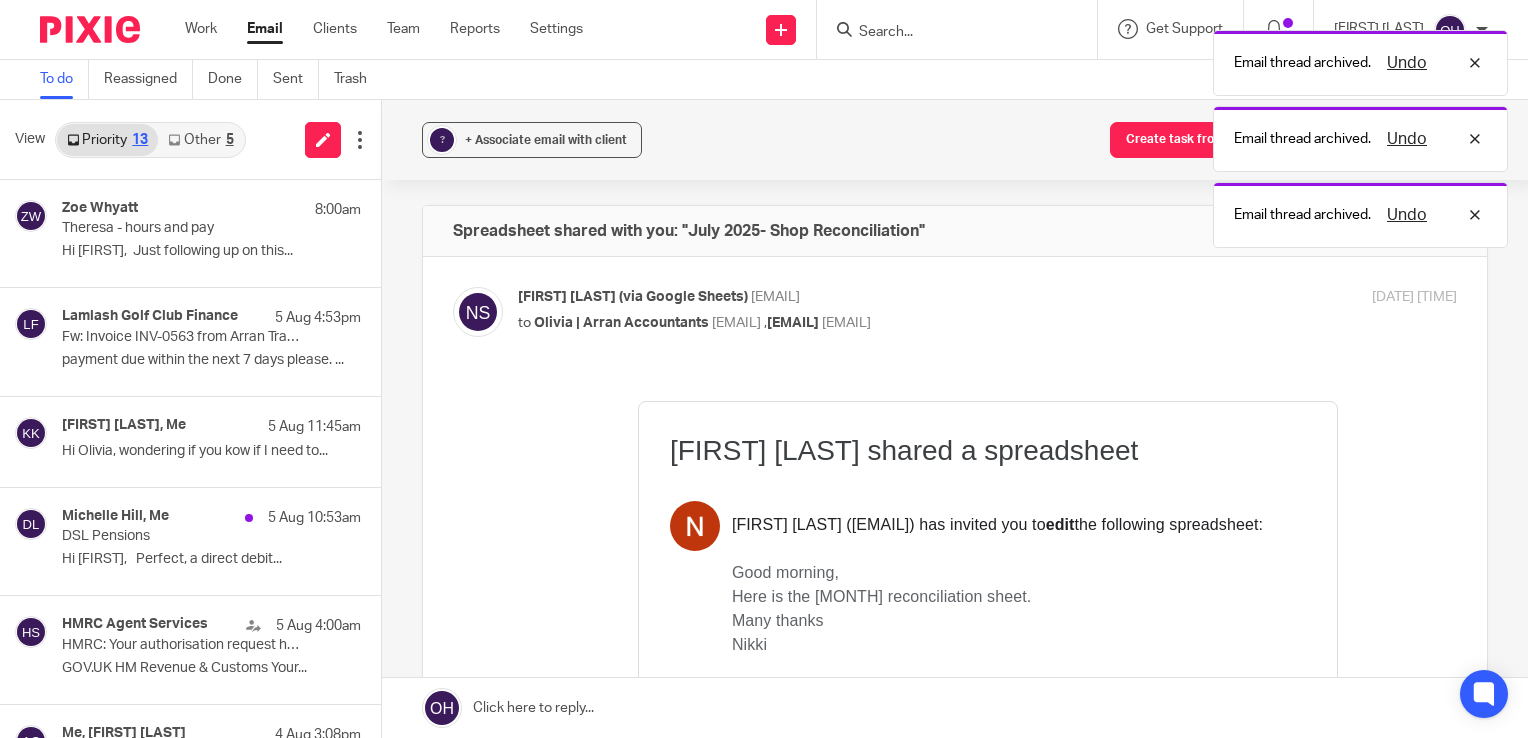click on "13" at bounding box center [140, 140] 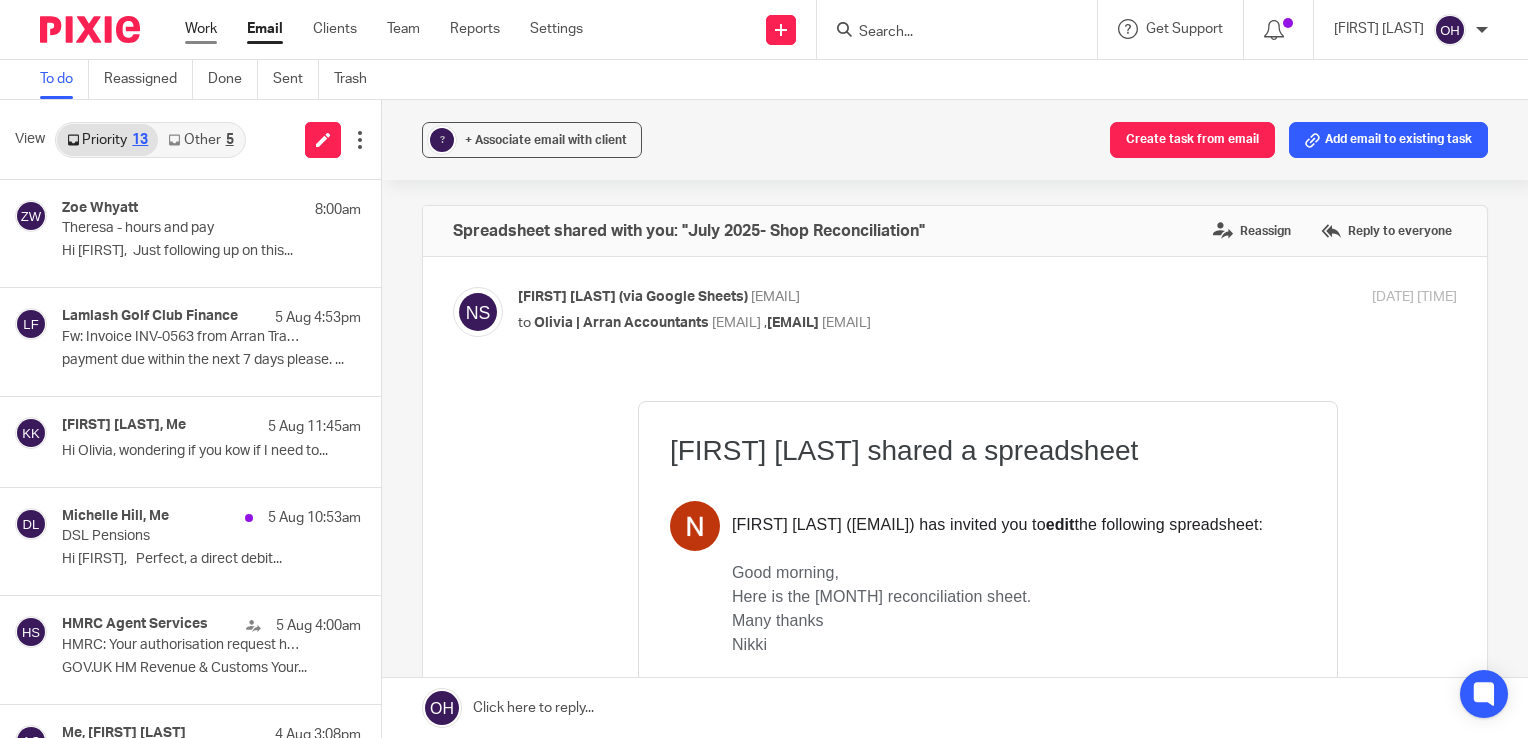 click on "Work" at bounding box center [201, 29] 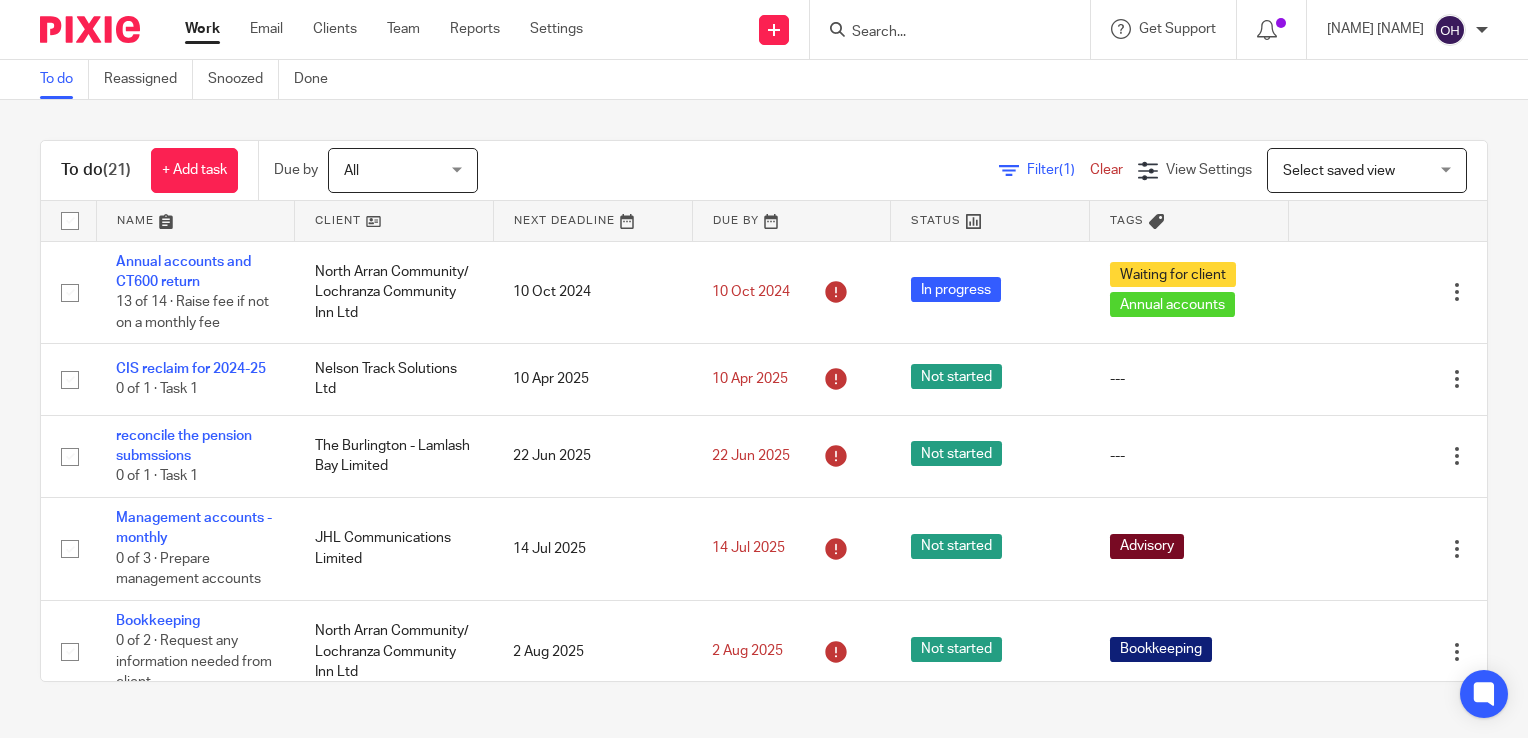 scroll, scrollTop: 0, scrollLeft: 0, axis: both 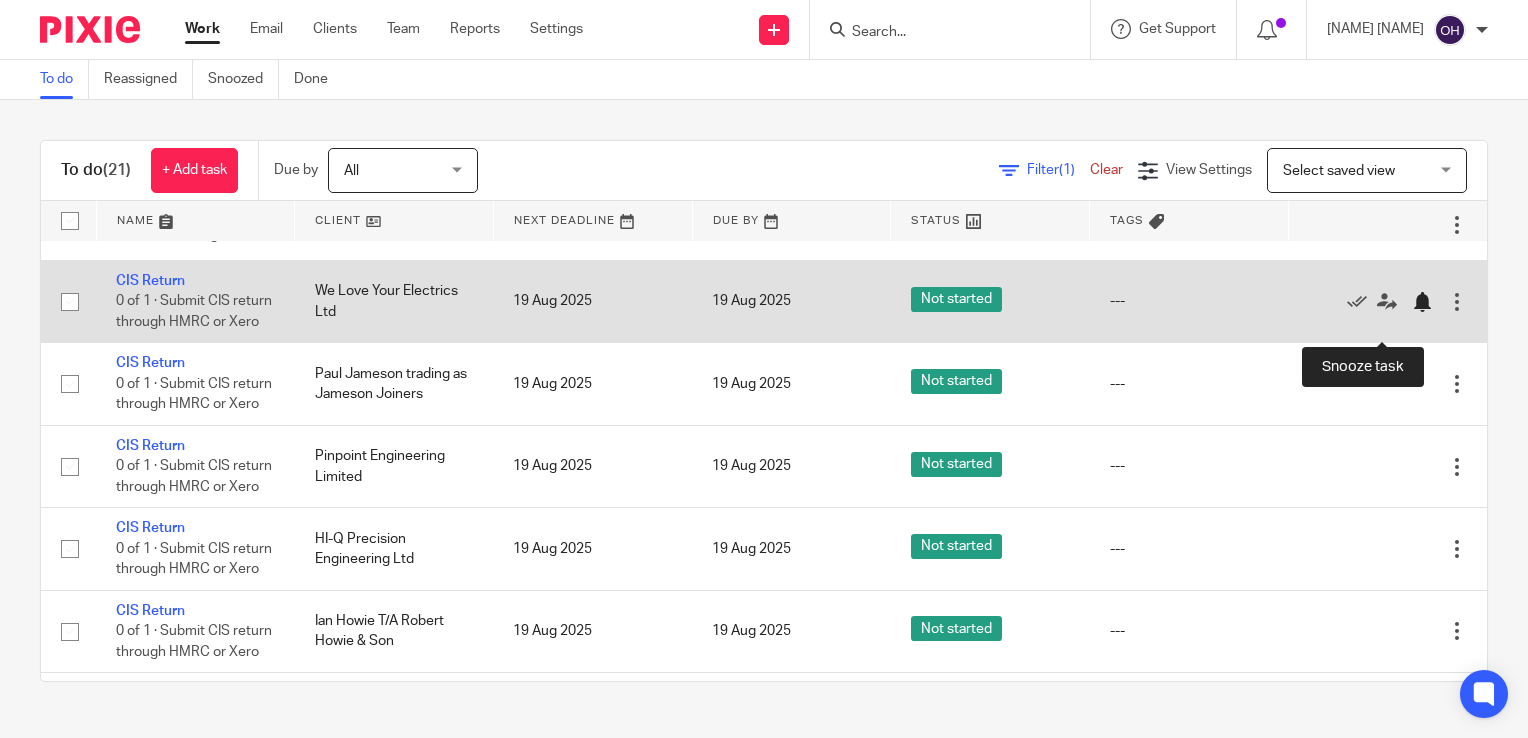 click at bounding box center [1422, 302] 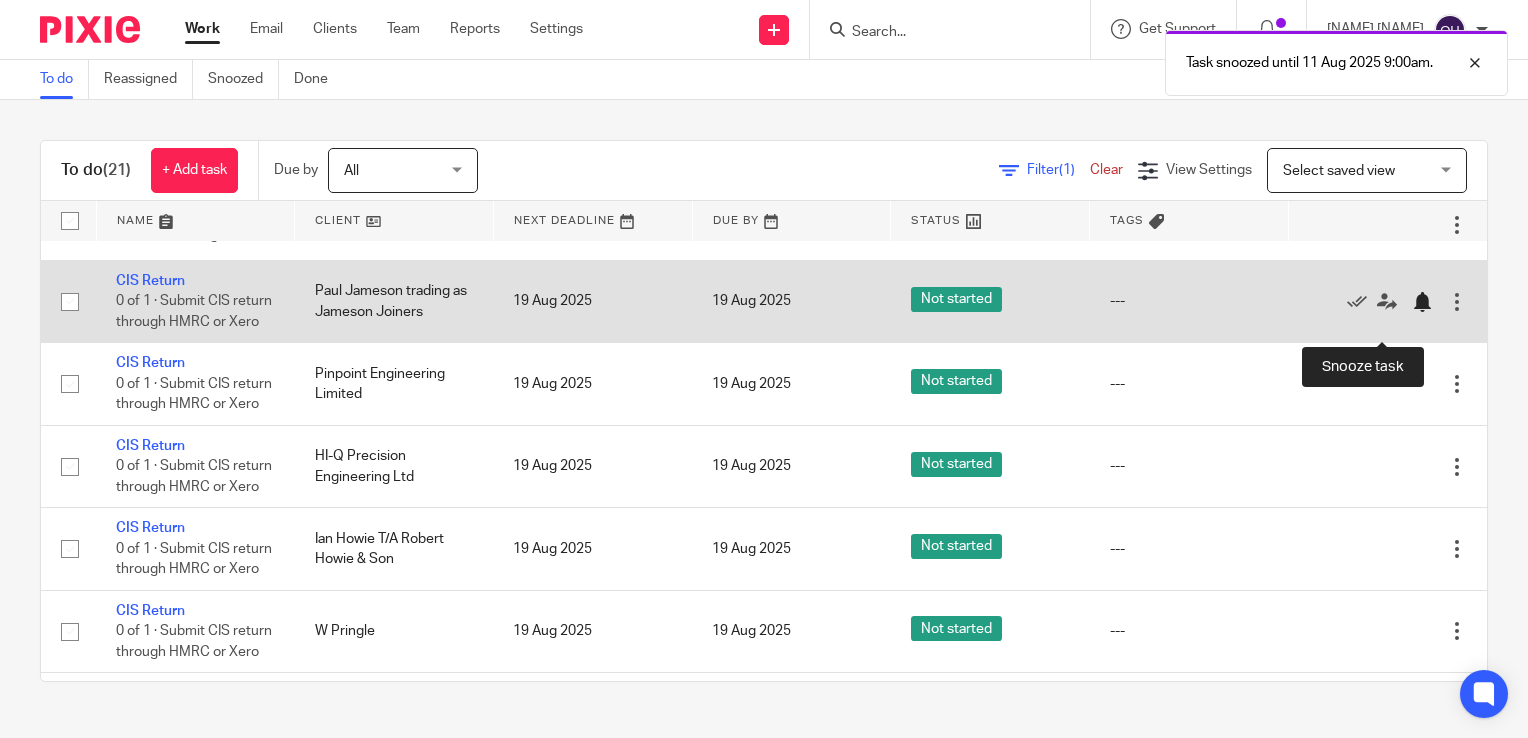 click at bounding box center (1422, 302) 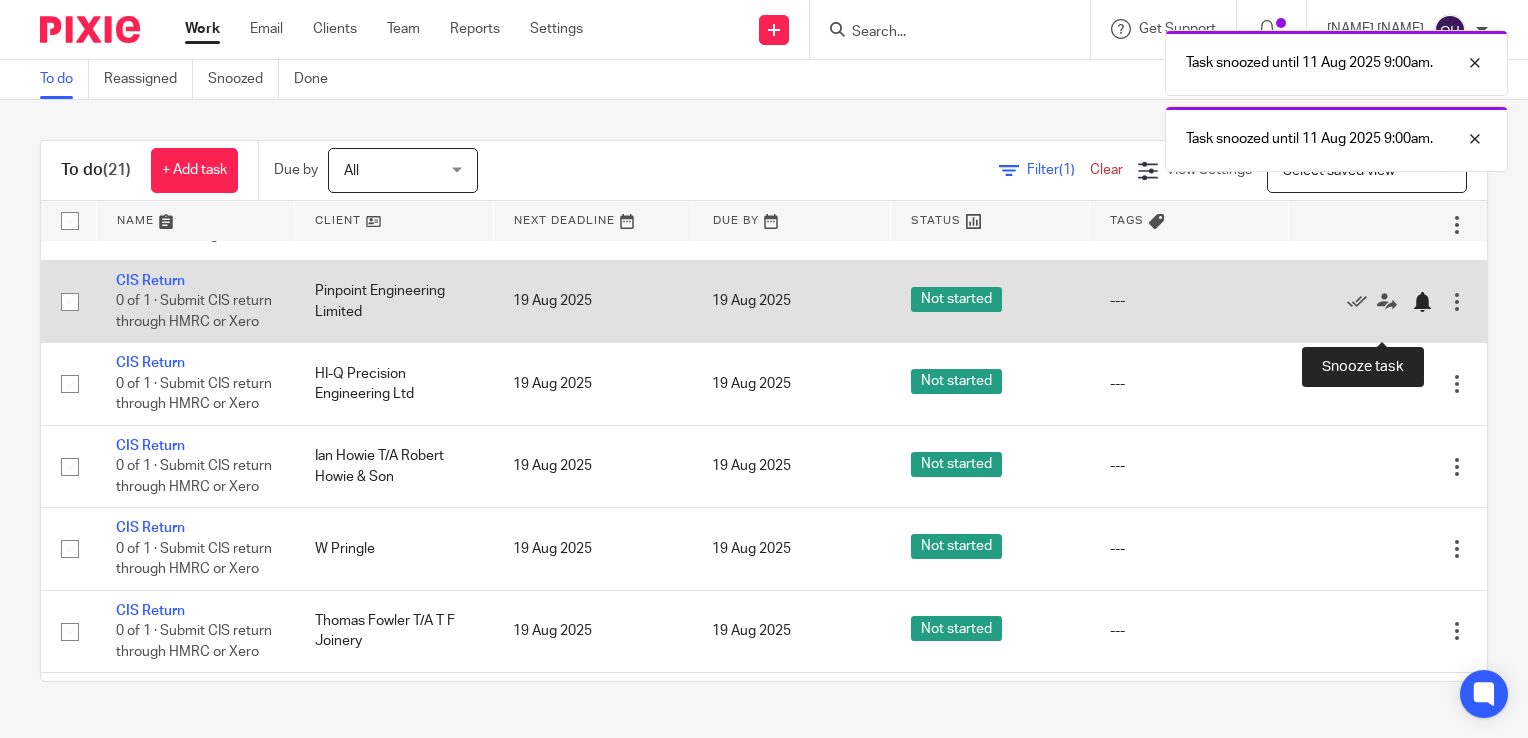 click at bounding box center [1422, 302] 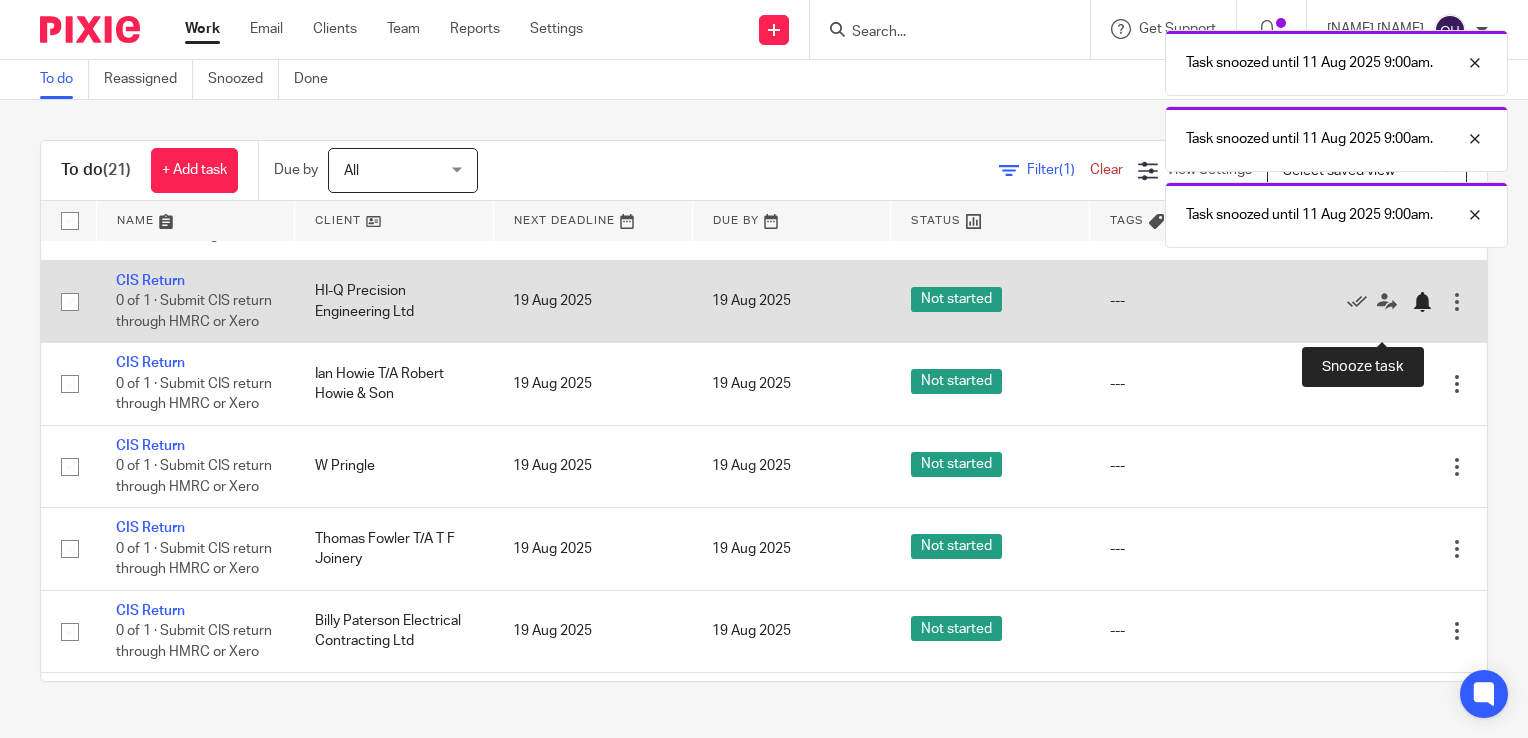 click at bounding box center [1422, 302] 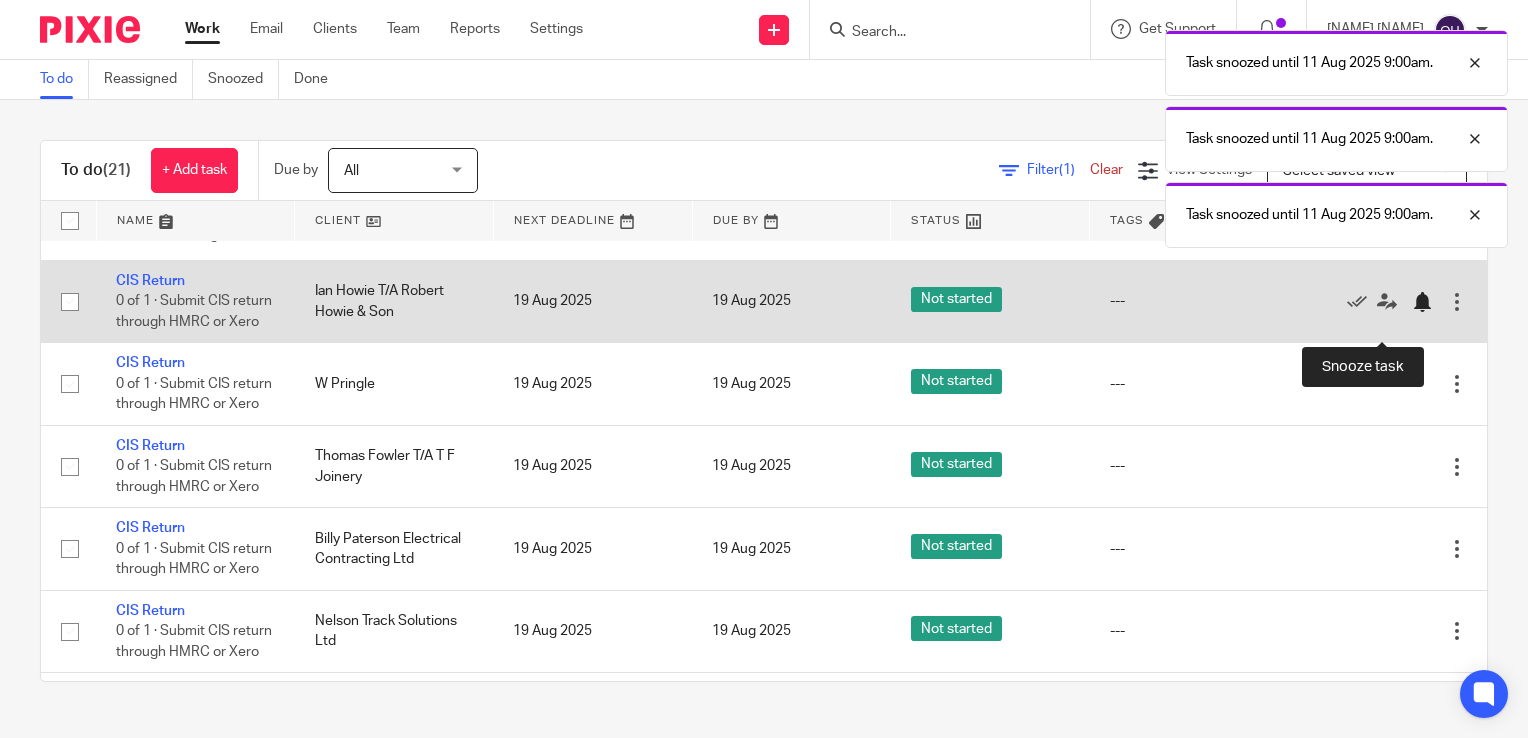 click at bounding box center (1422, 302) 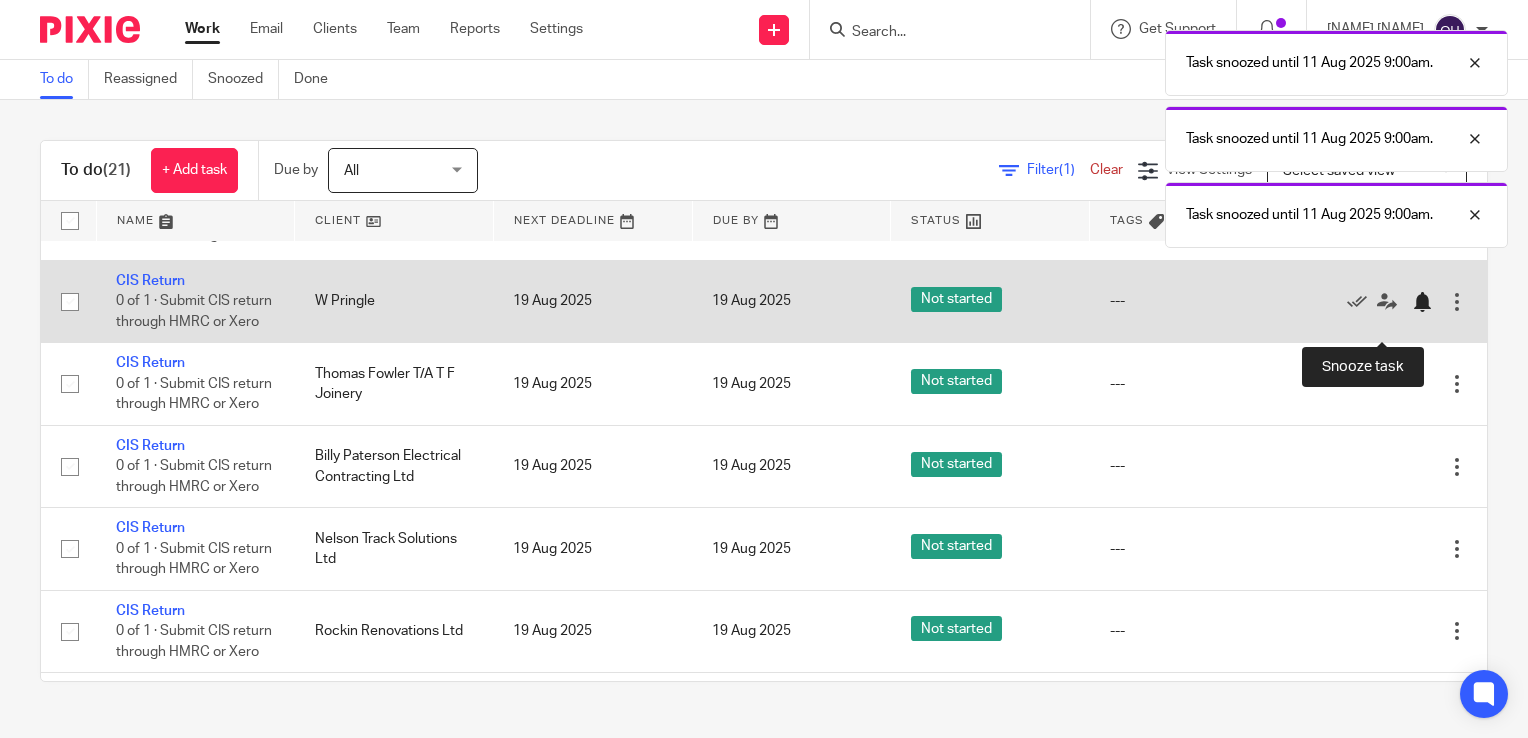 click at bounding box center (1422, 302) 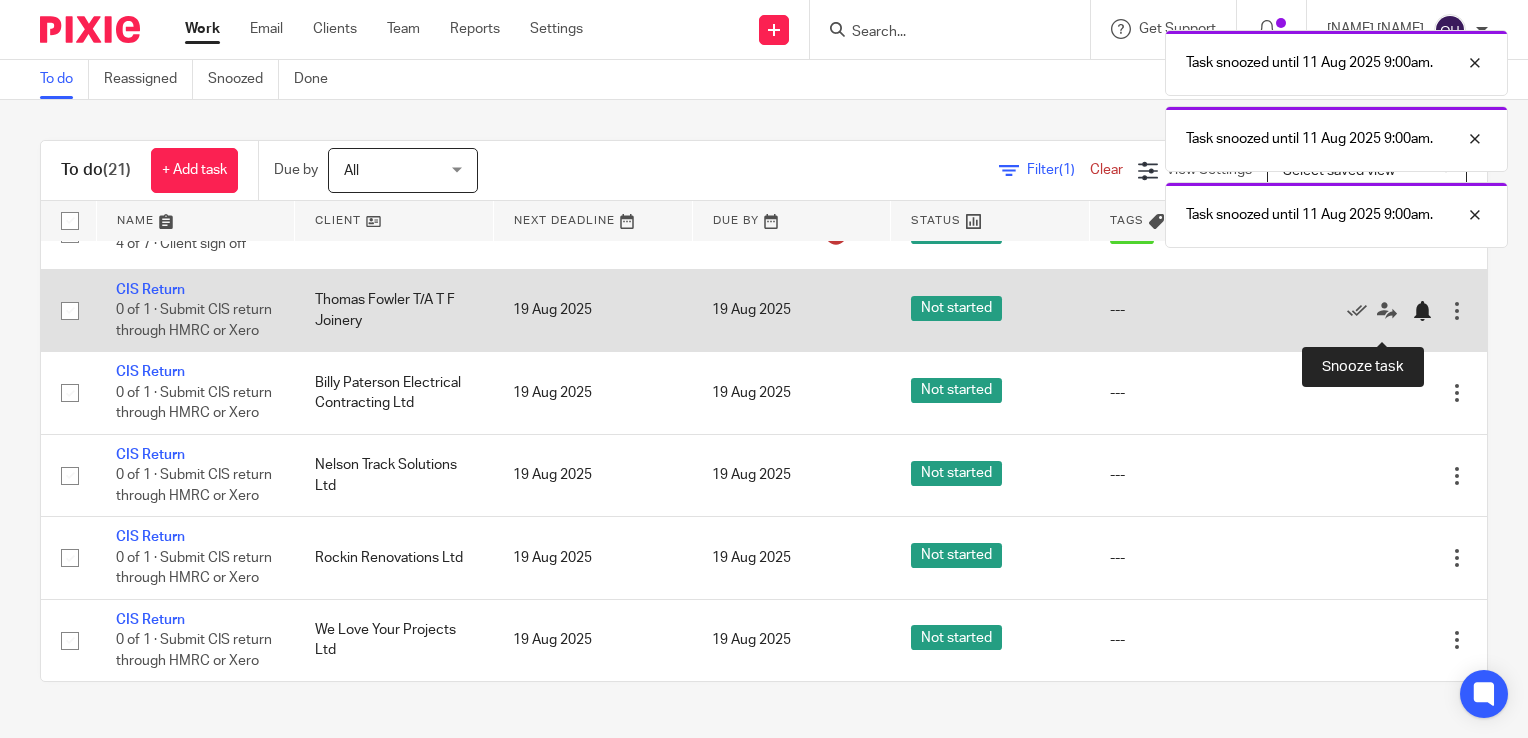 click at bounding box center (1422, 311) 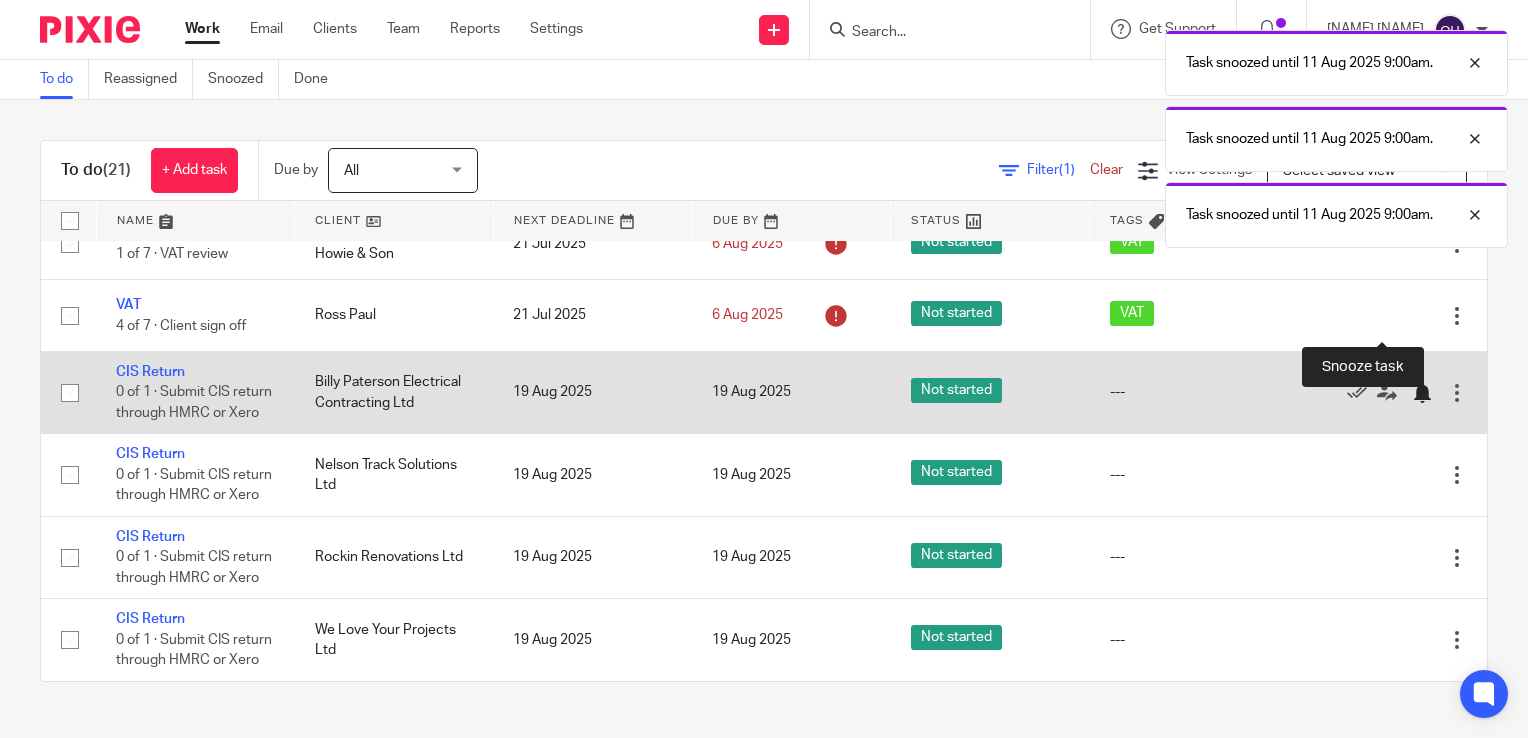 click at bounding box center (1422, 393) 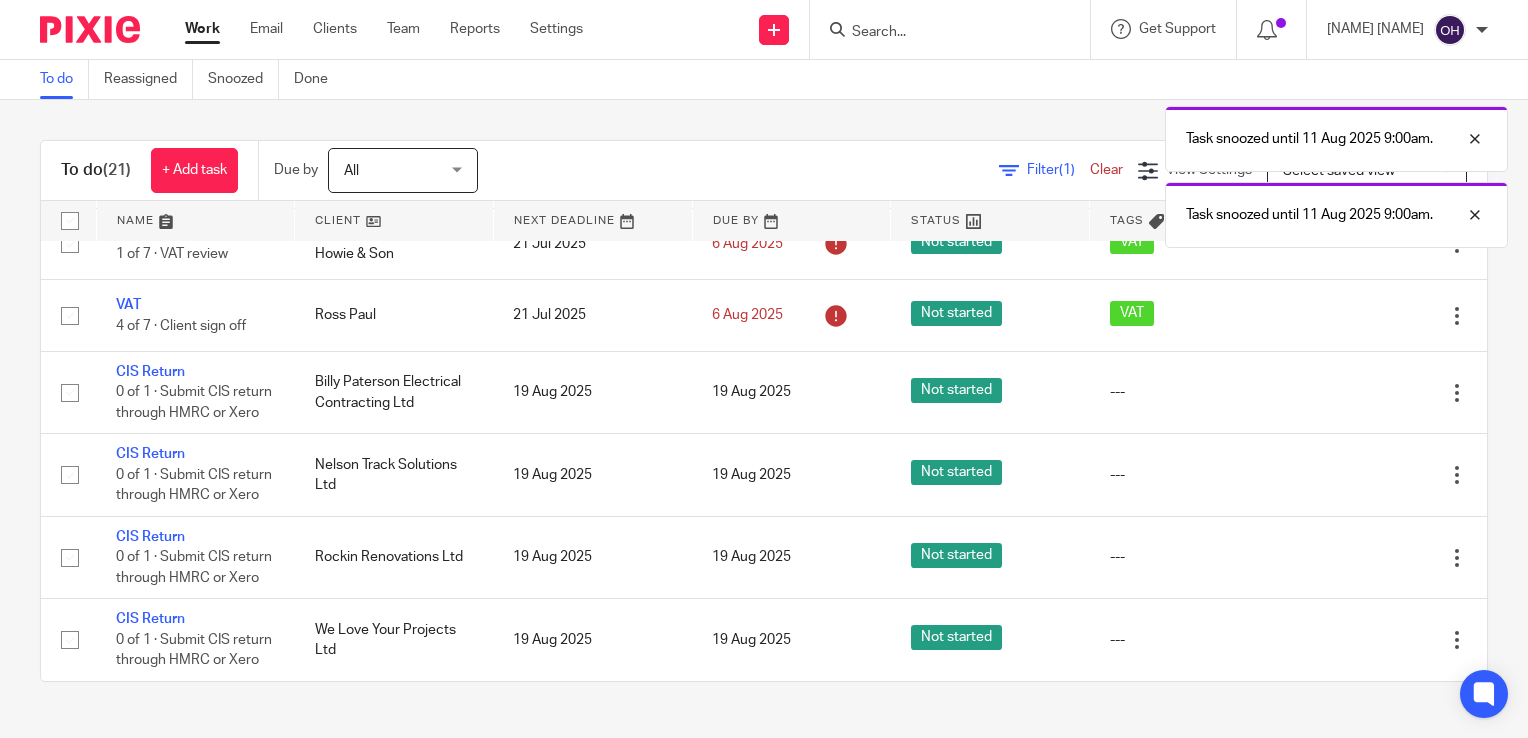 scroll, scrollTop: 705, scrollLeft: 0, axis: vertical 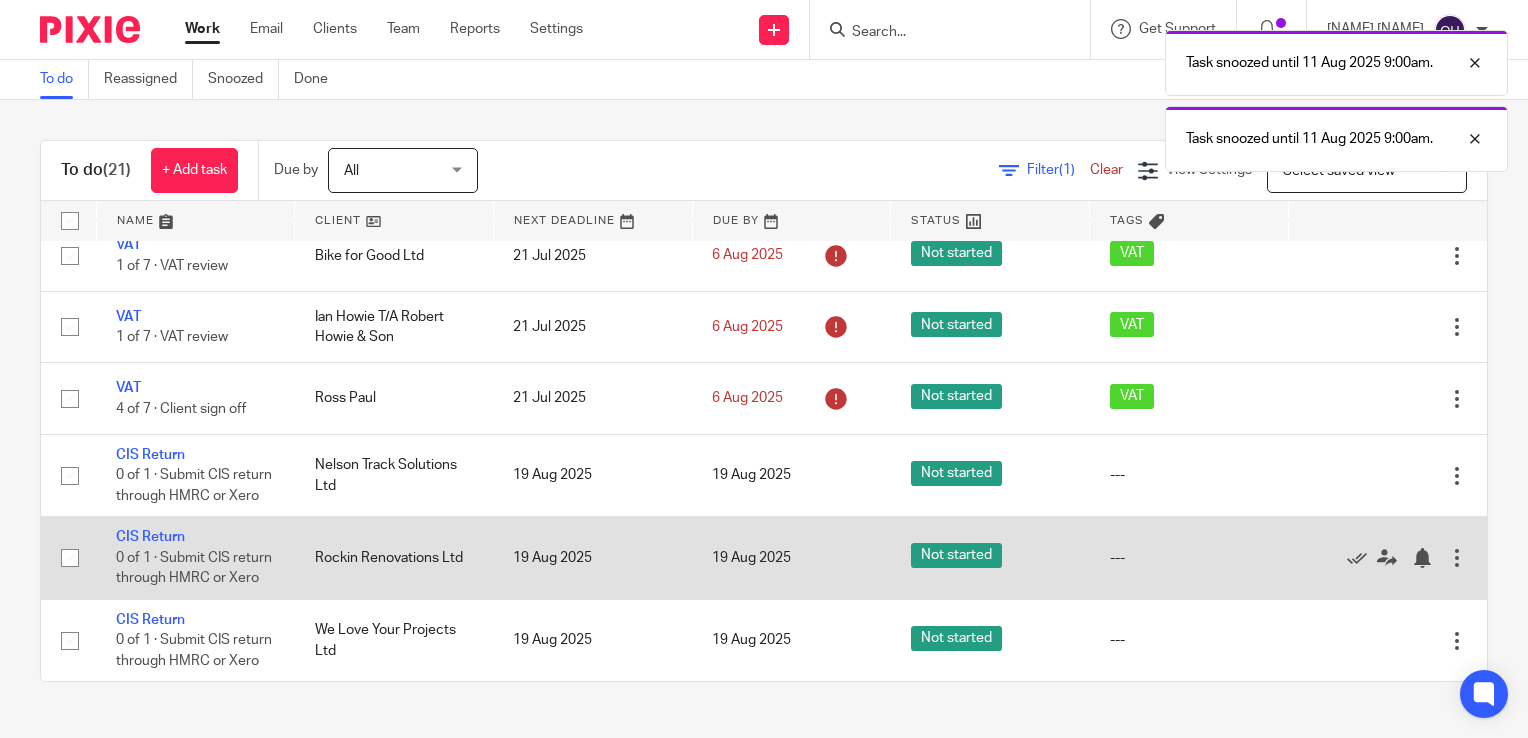 click at bounding box center (1457, 558) 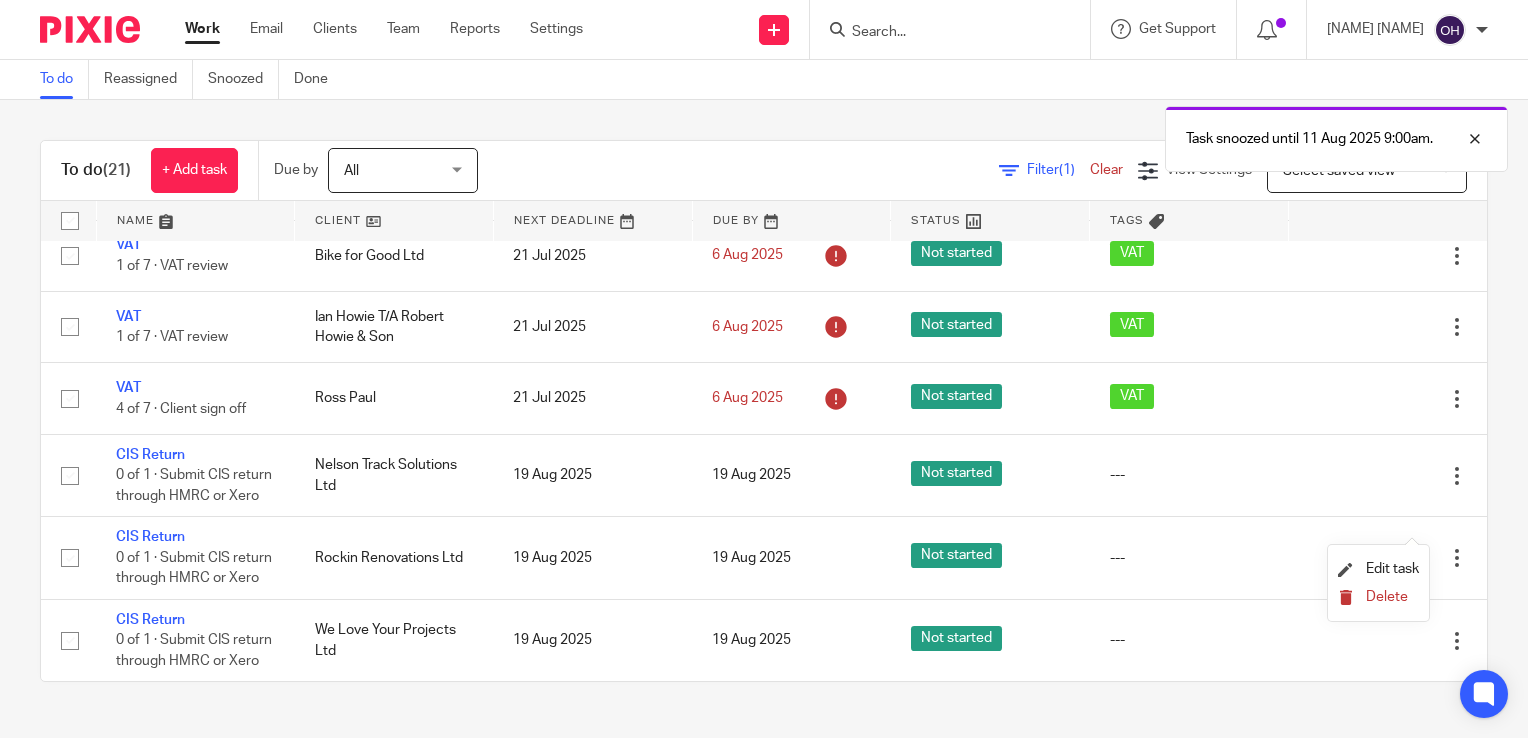 click on "Delete" at bounding box center (1387, 597) 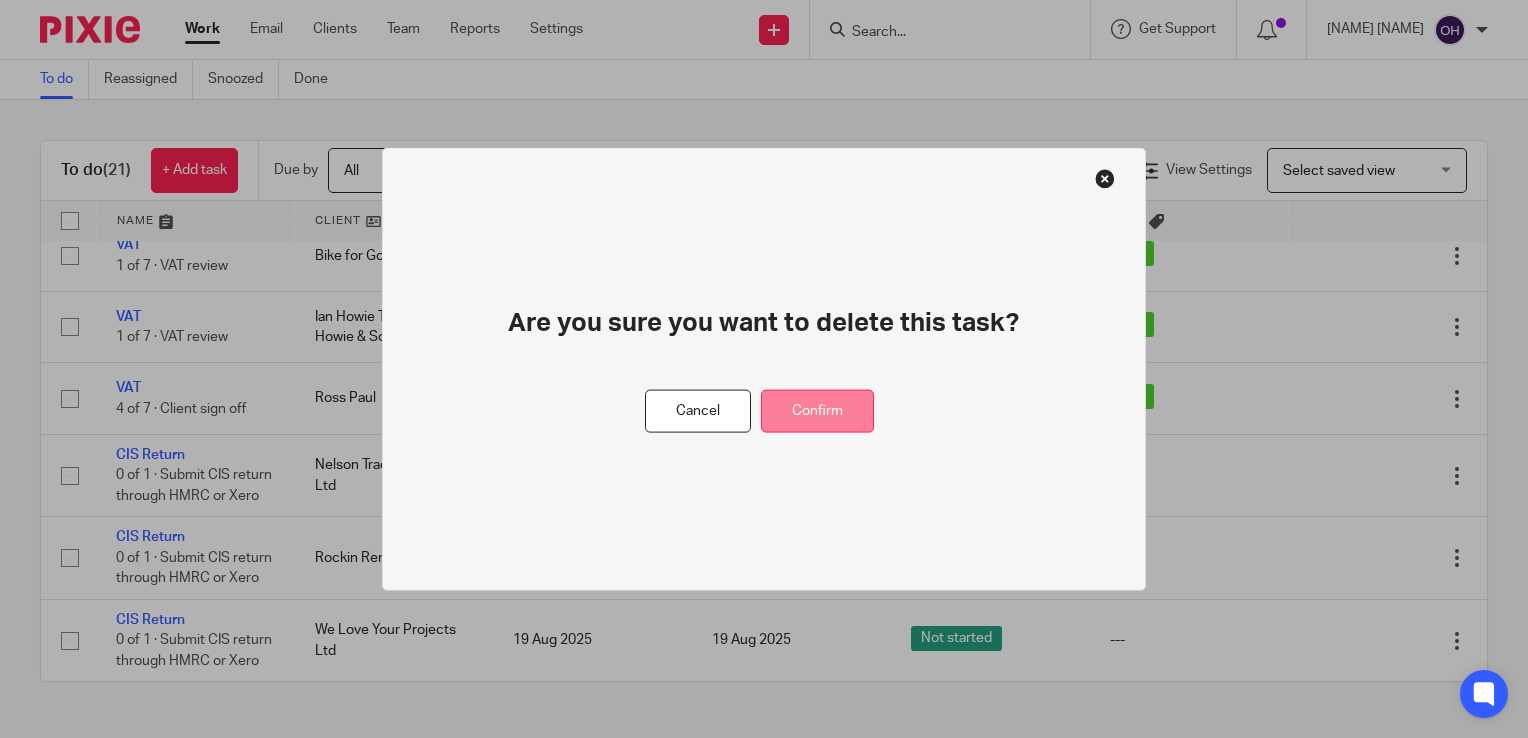 click on "Confirm" at bounding box center (817, 411) 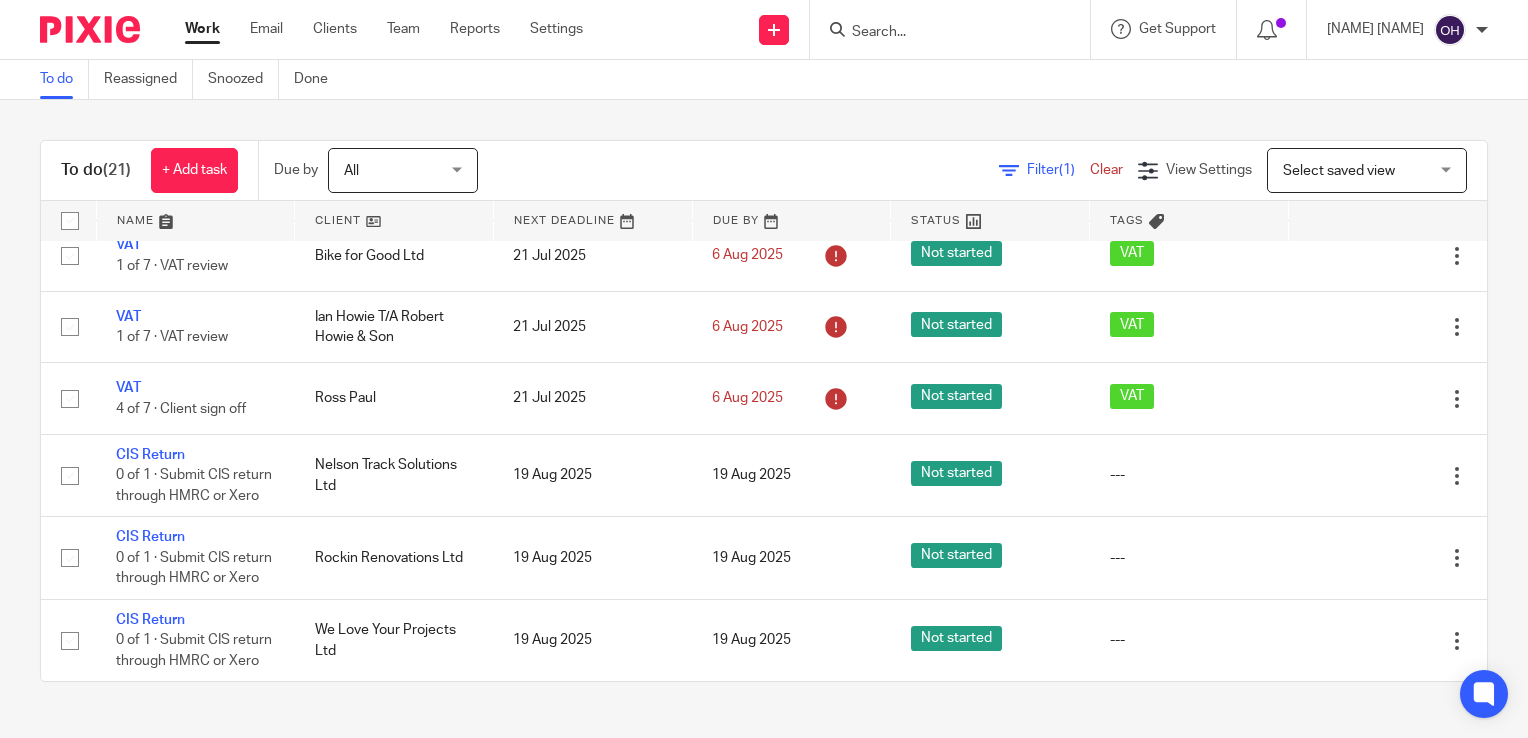scroll, scrollTop: 601, scrollLeft: 0, axis: vertical 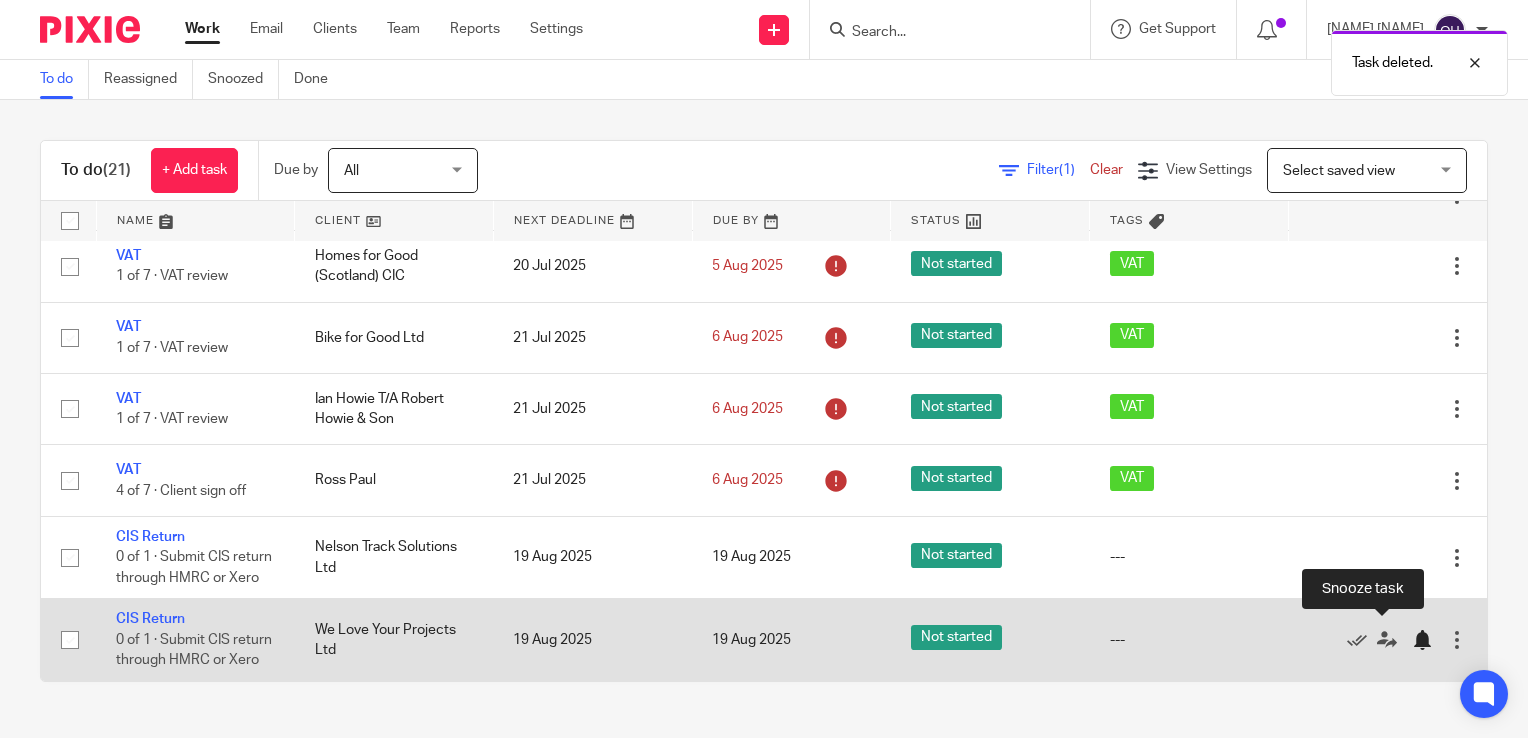 click at bounding box center [1427, 640] 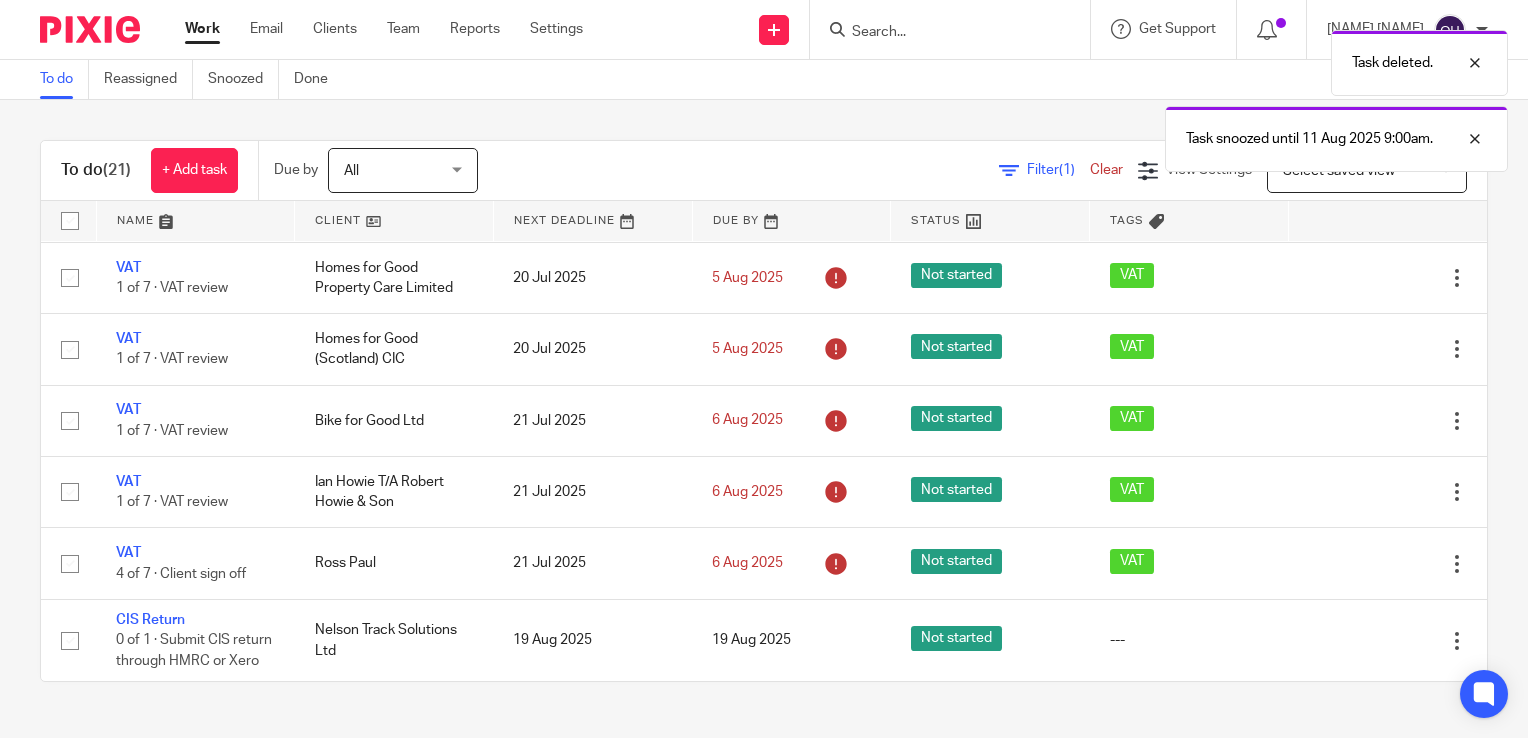 scroll, scrollTop: 497, scrollLeft: 0, axis: vertical 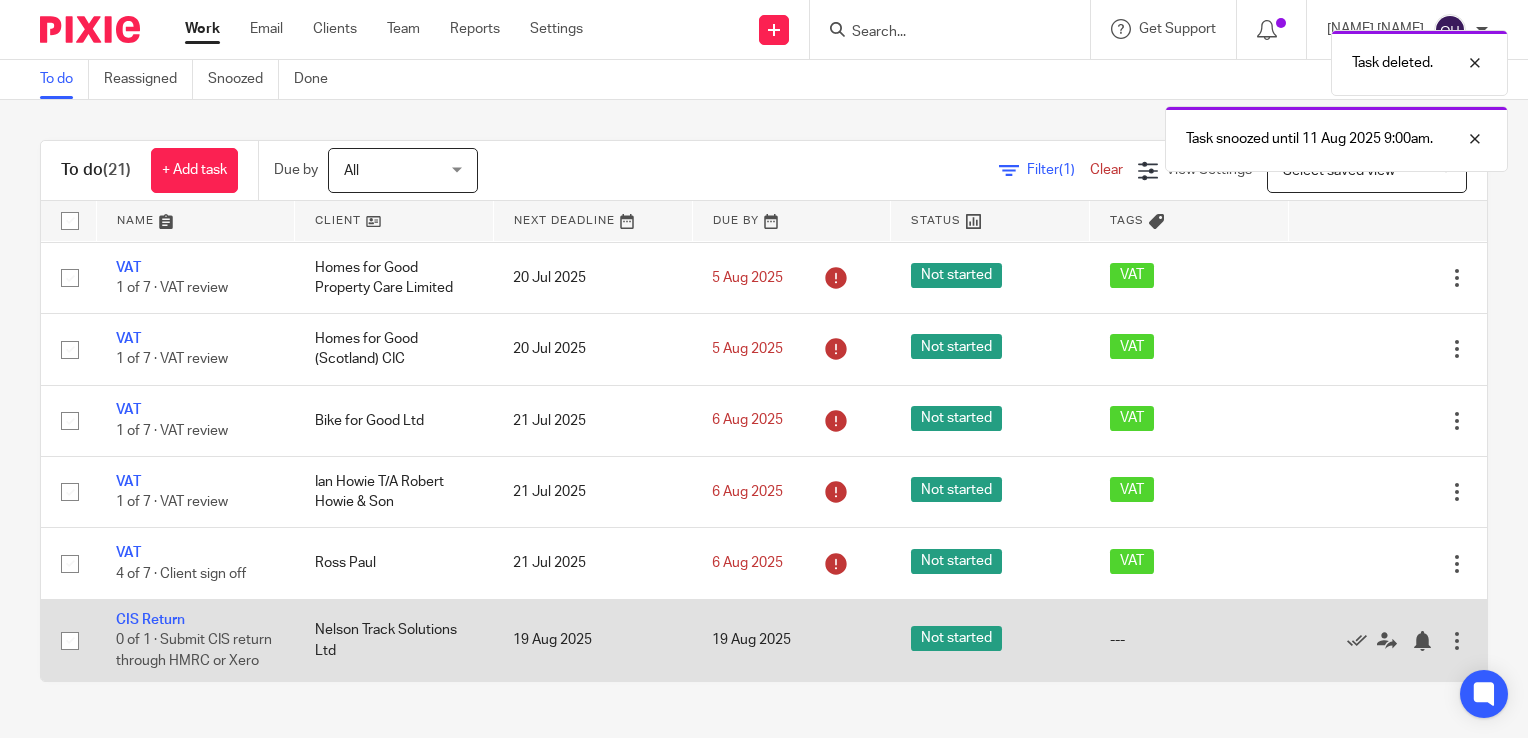 click on "Edit task
Delete" at bounding box center (1387, 640) 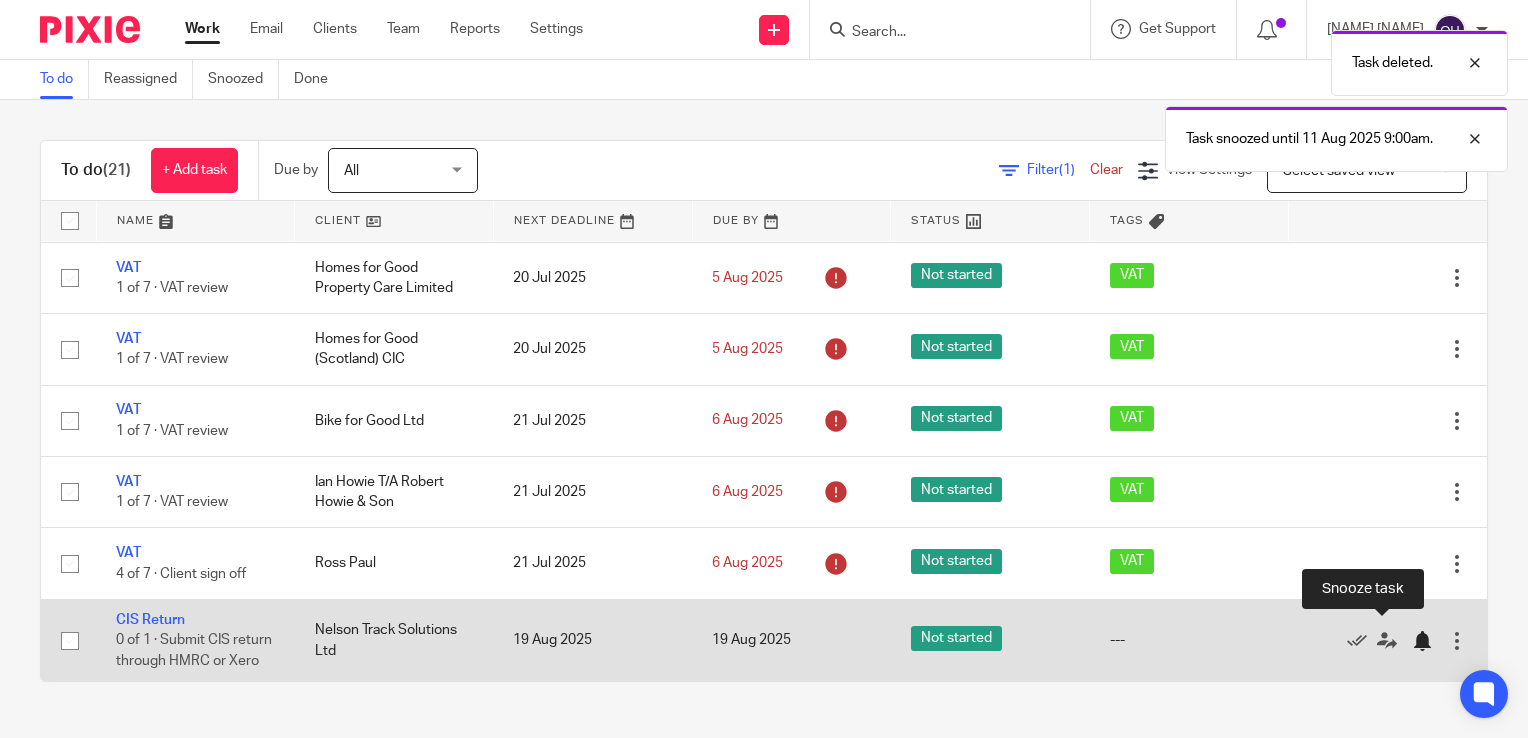click at bounding box center (1422, 641) 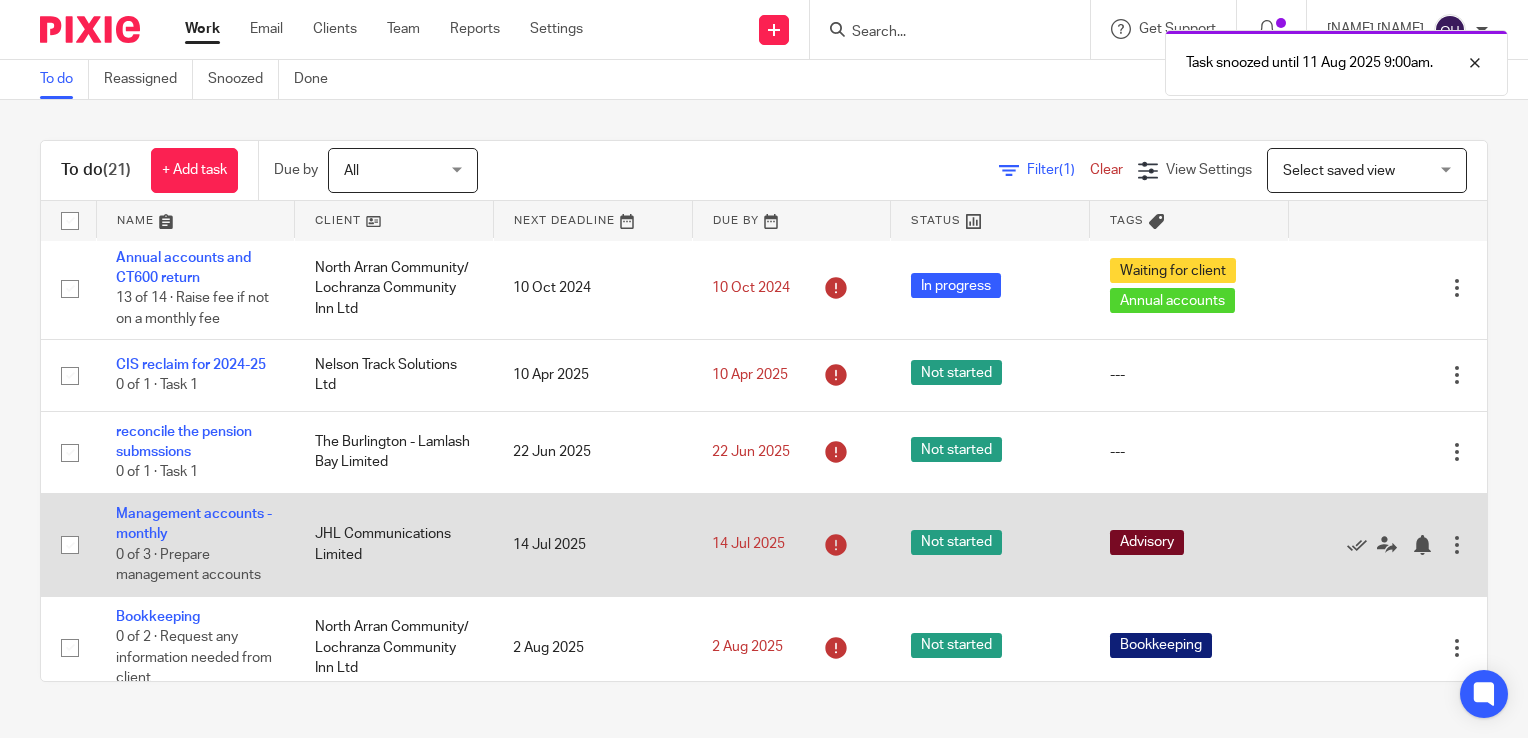 scroll, scrollTop: 0, scrollLeft: 0, axis: both 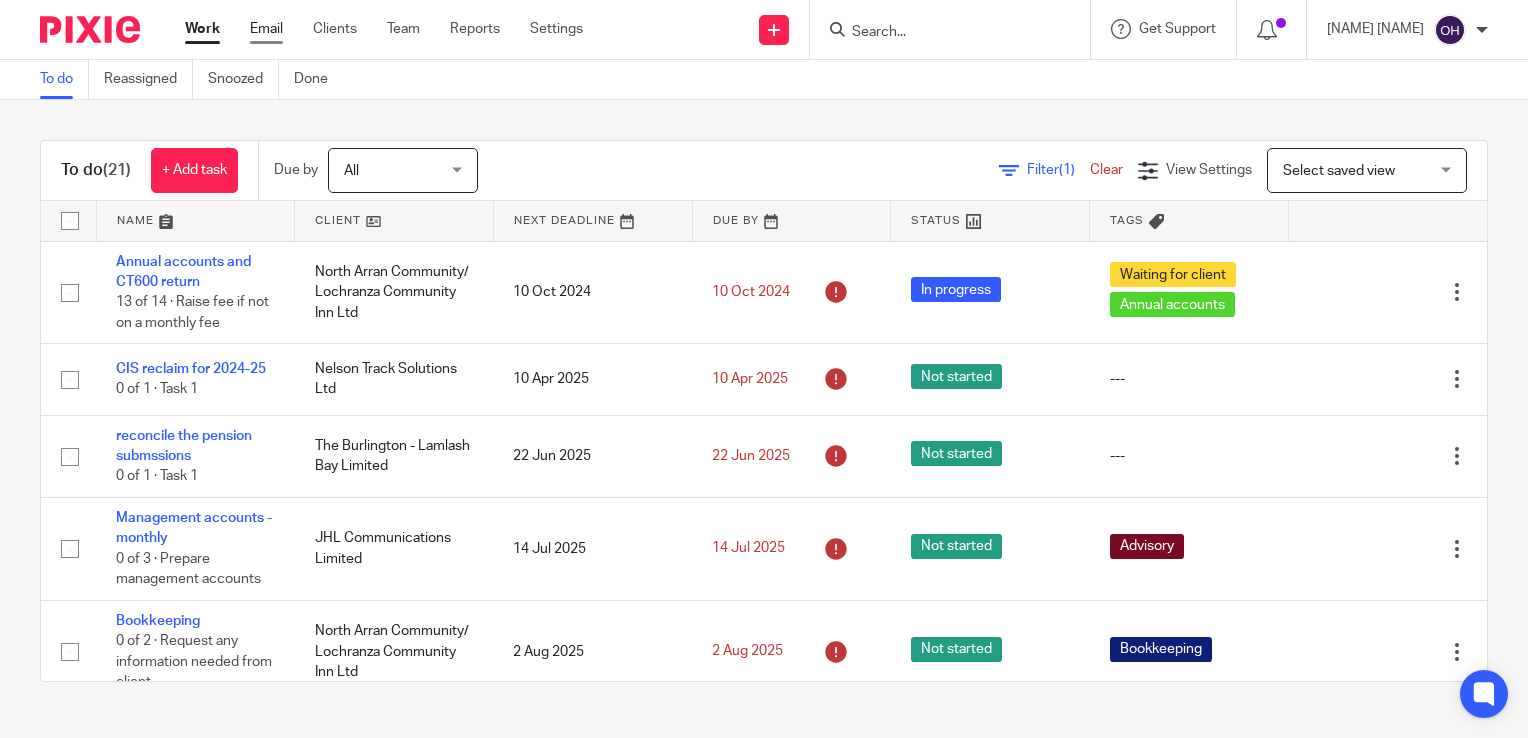 click on "Email" at bounding box center [266, 29] 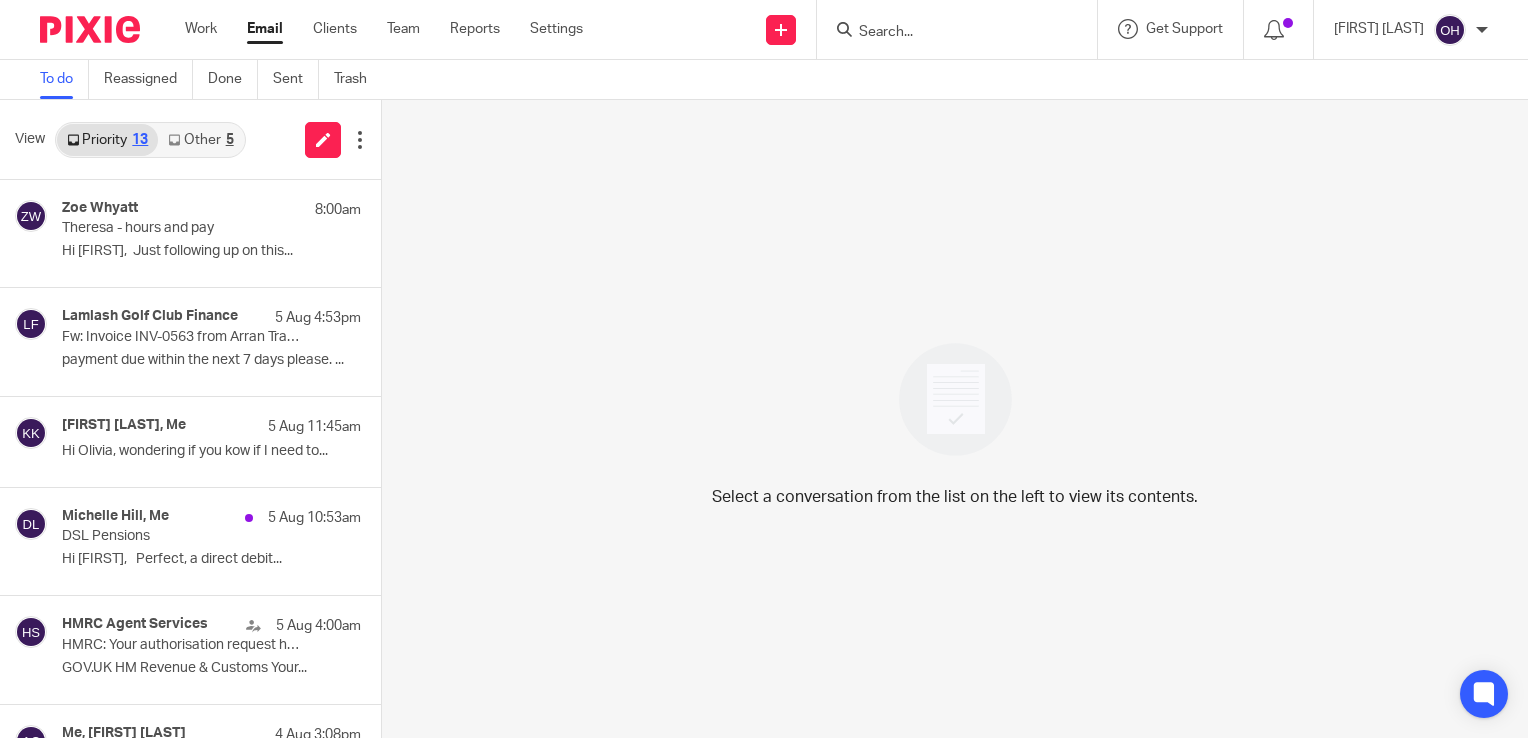 scroll, scrollTop: 0, scrollLeft: 0, axis: both 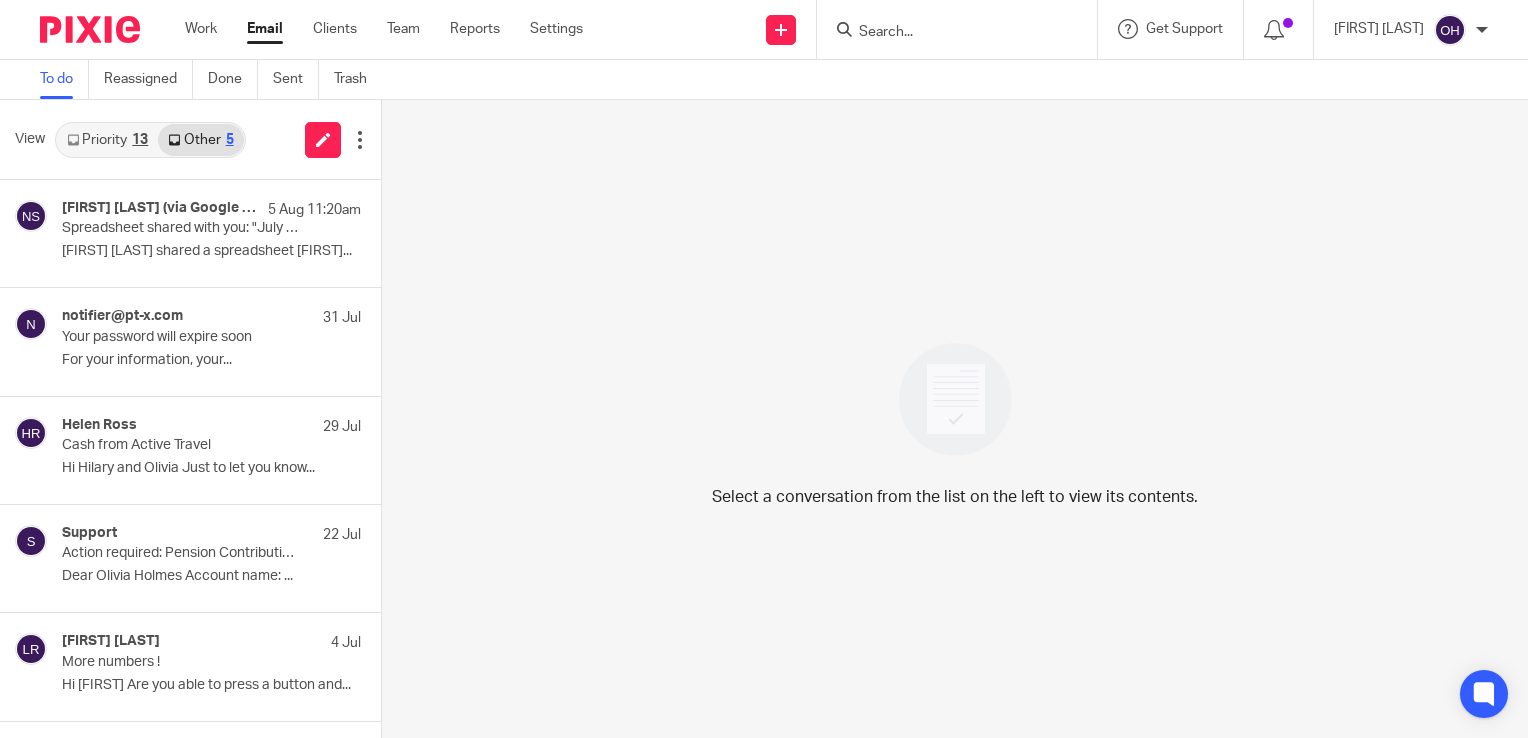click on "Priority
13" at bounding box center (107, 140) 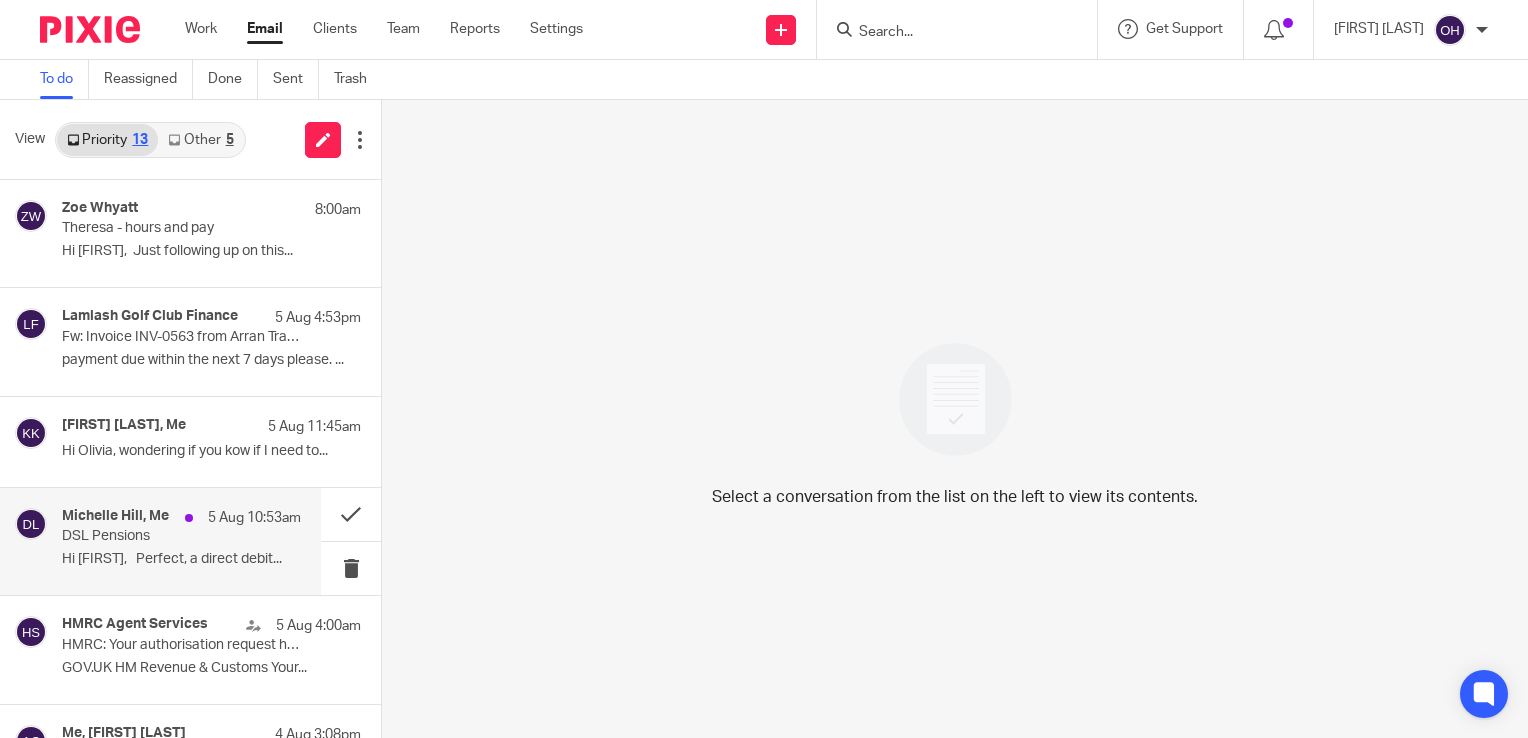 click on "Michelle Hill, Me
5 Aug 10:53am" at bounding box center [181, 518] 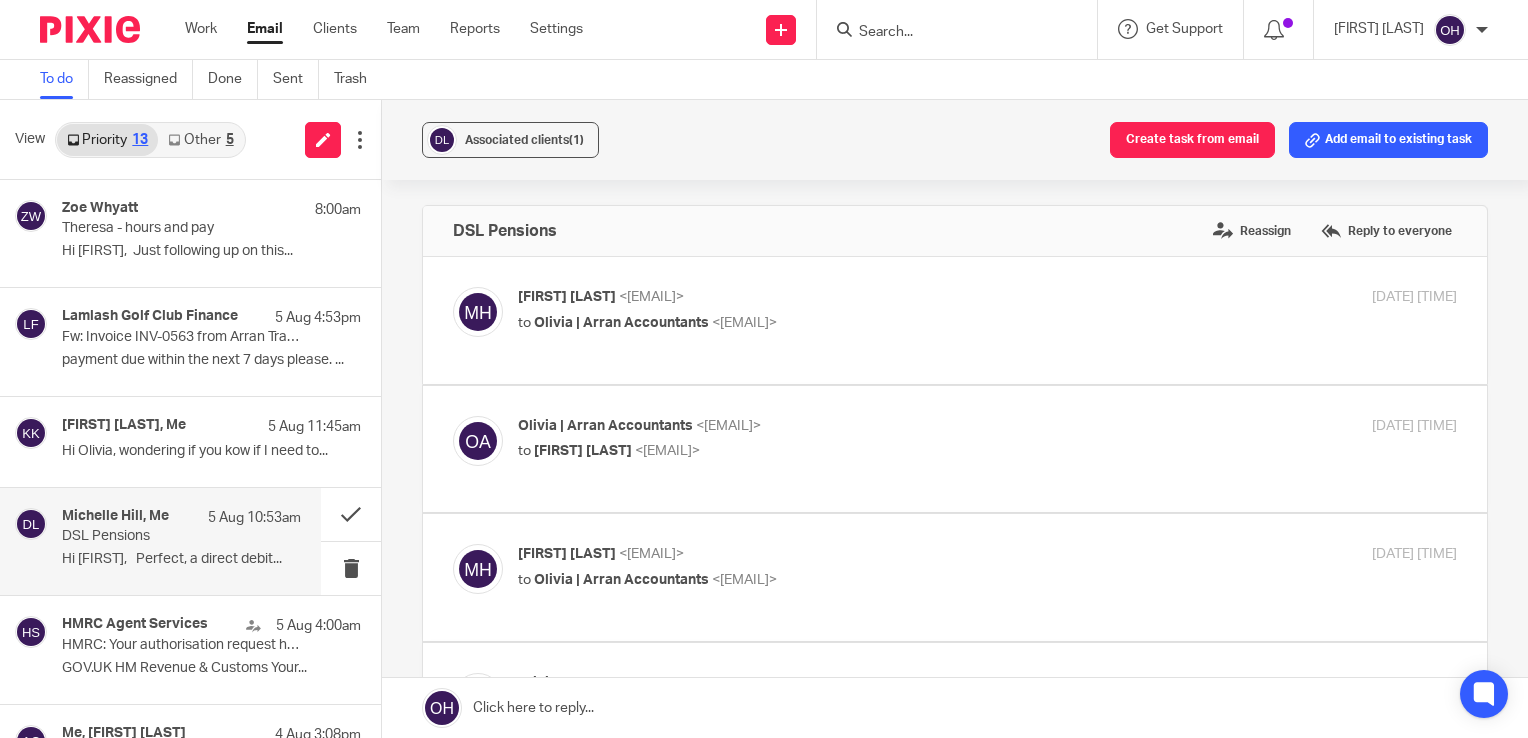 scroll, scrollTop: 0, scrollLeft: 0, axis: both 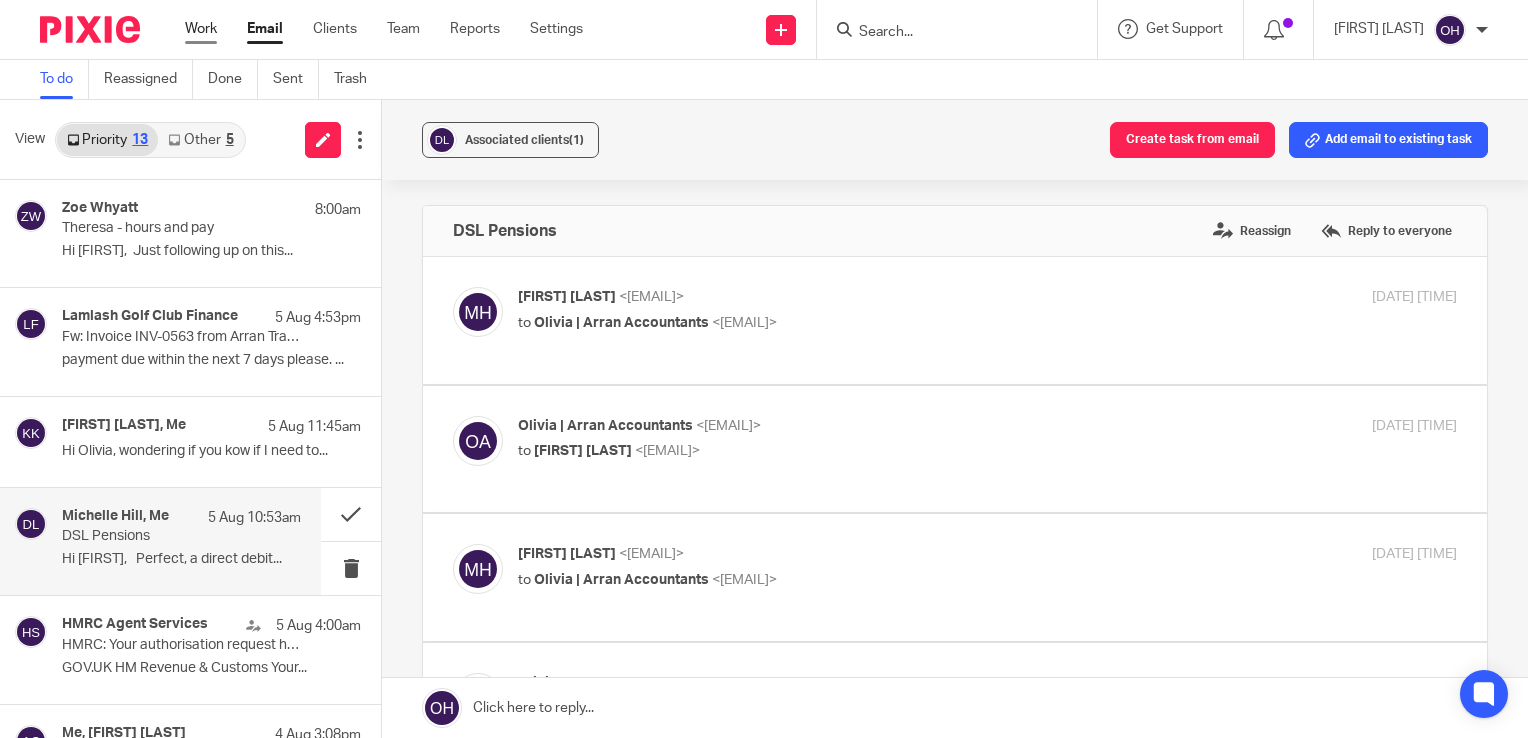 click on "Work" at bounding box center [201, 29] 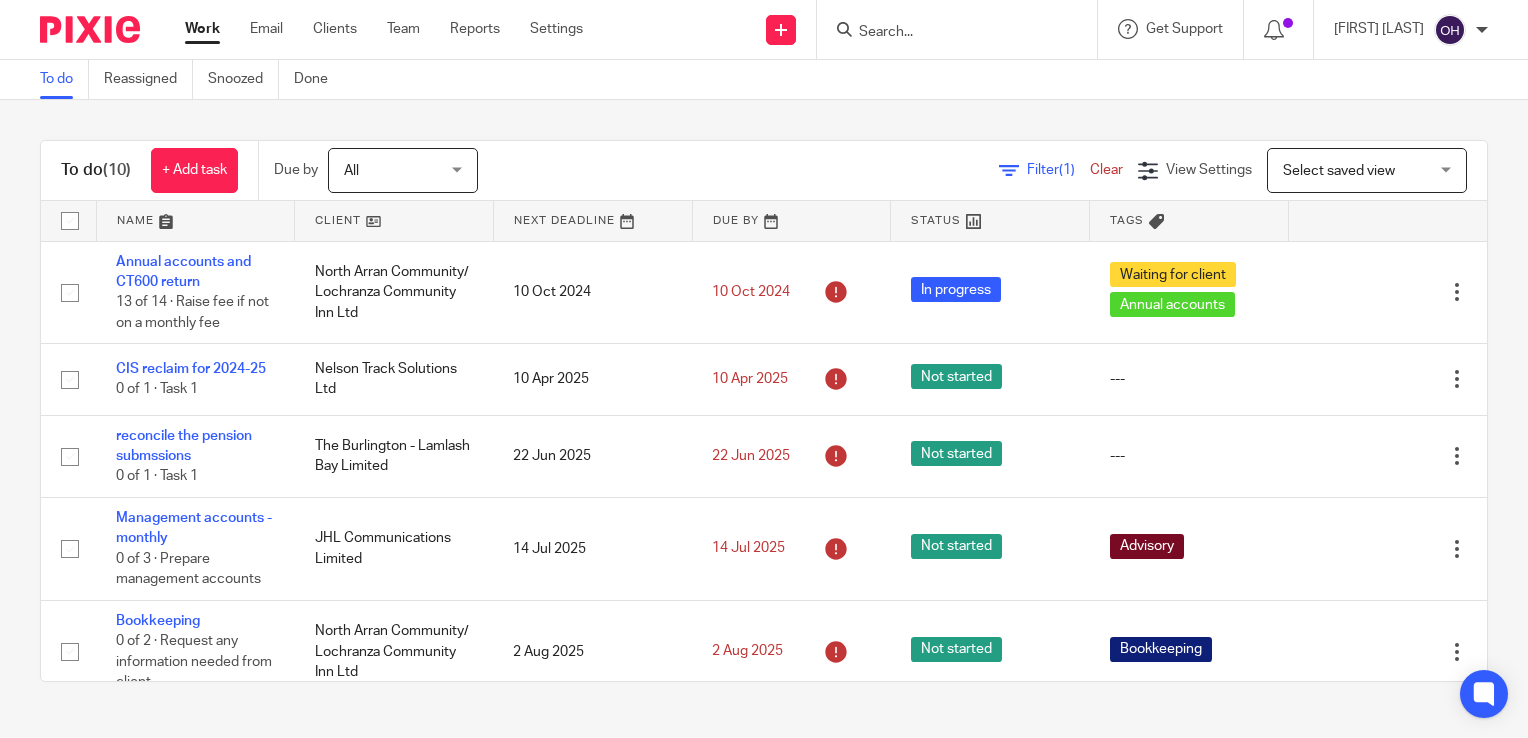 scroll, scrollTop: 0, scrollLeft: 0, axis: both 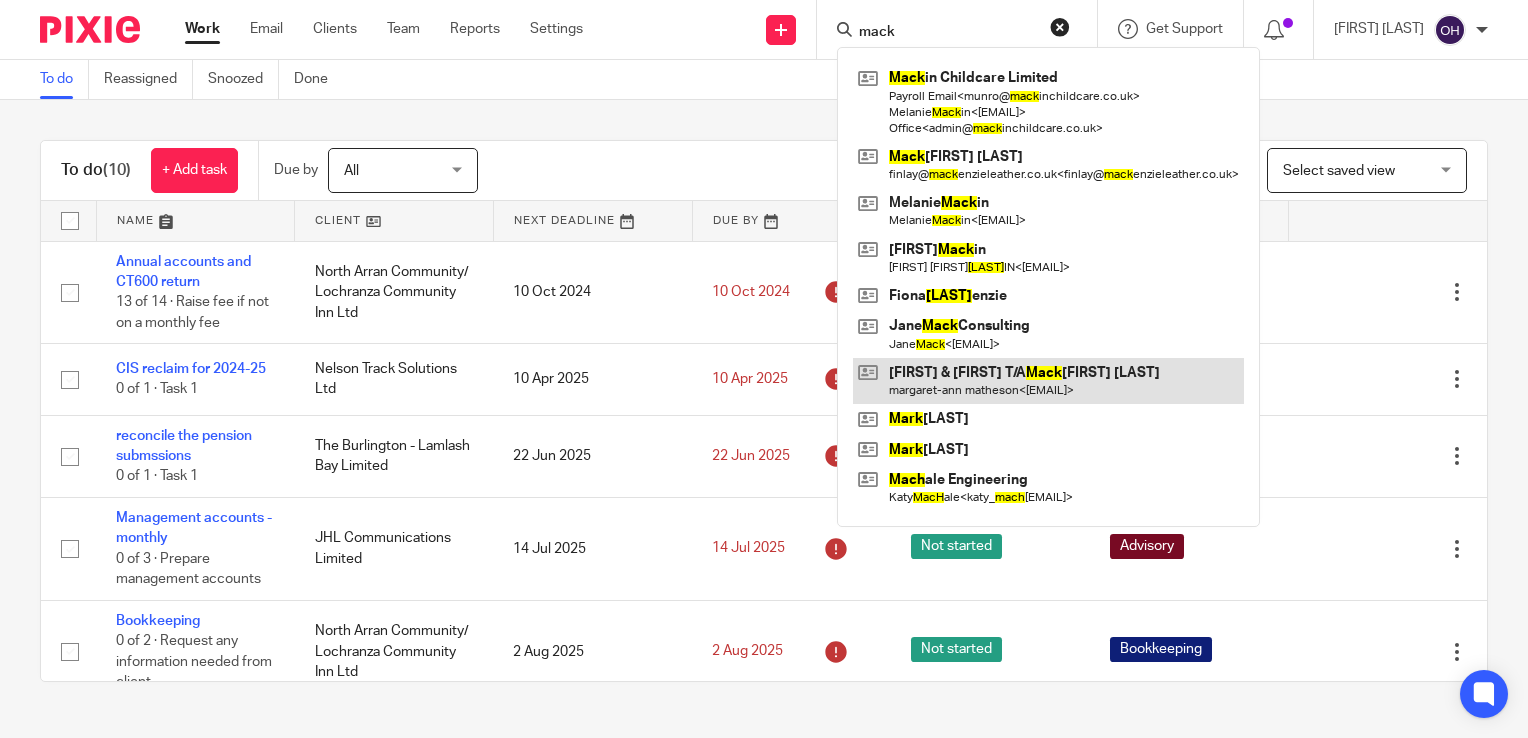 type on "mack" 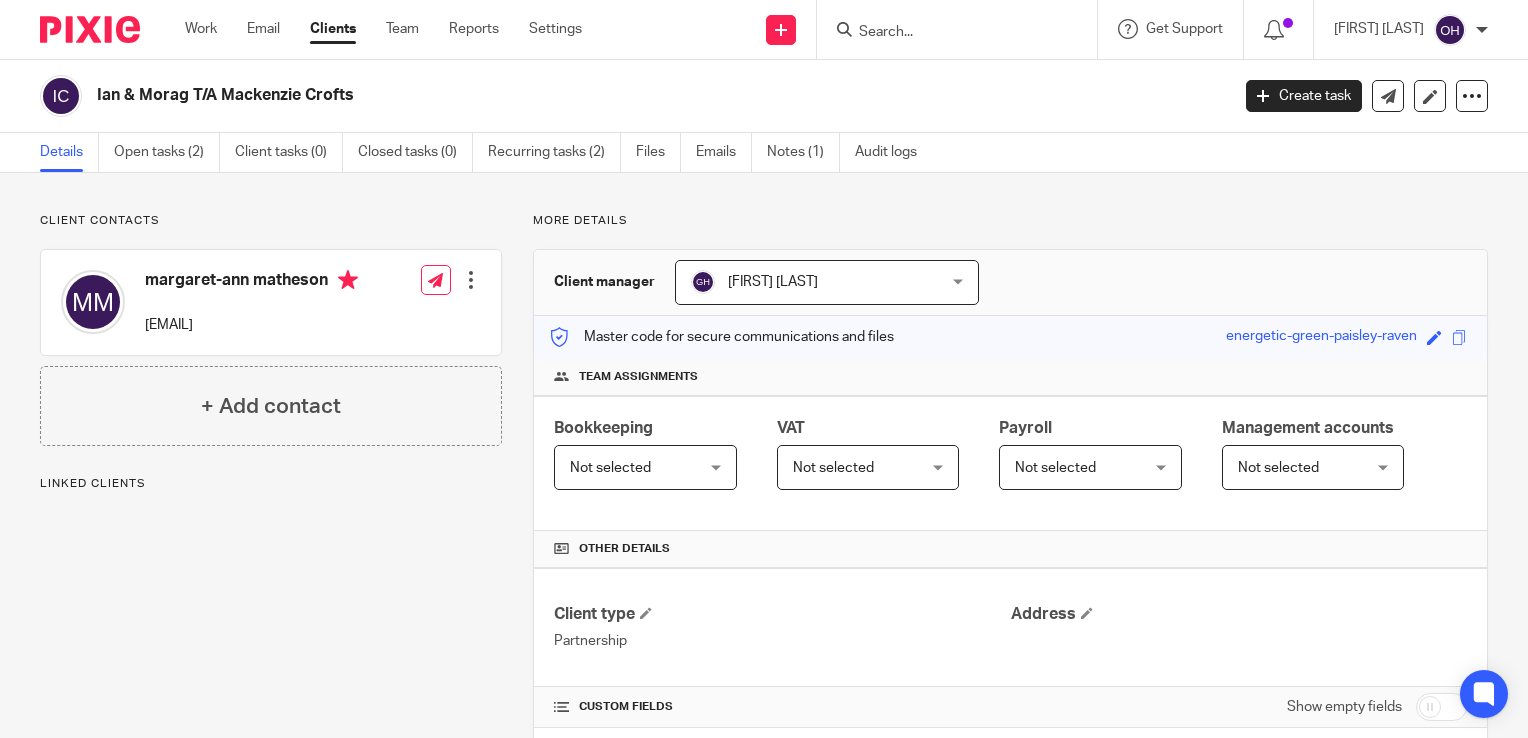scroll, scrollTop: 0, scrollLeft: 0, axis: both 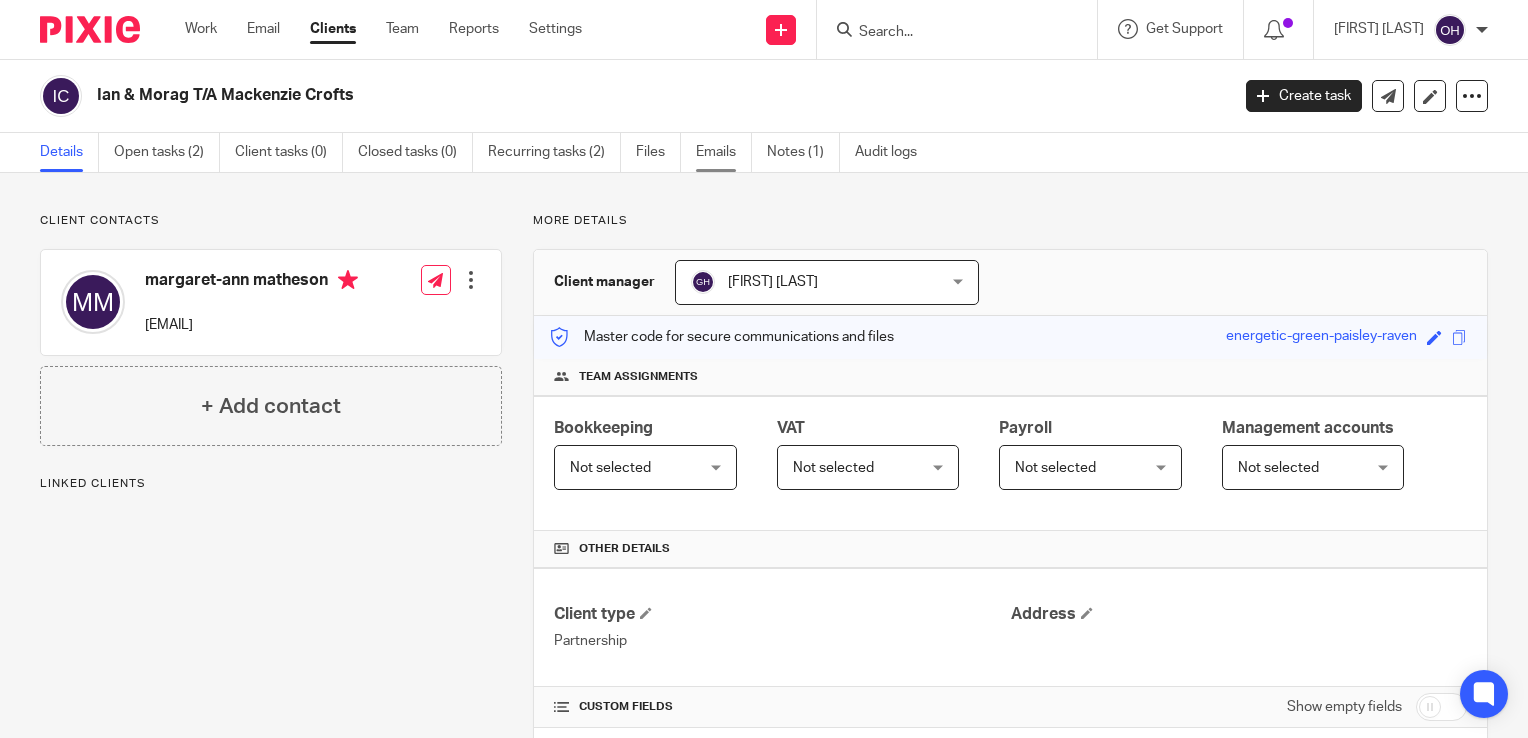click on "Emails" at bounding box center (724, 152) 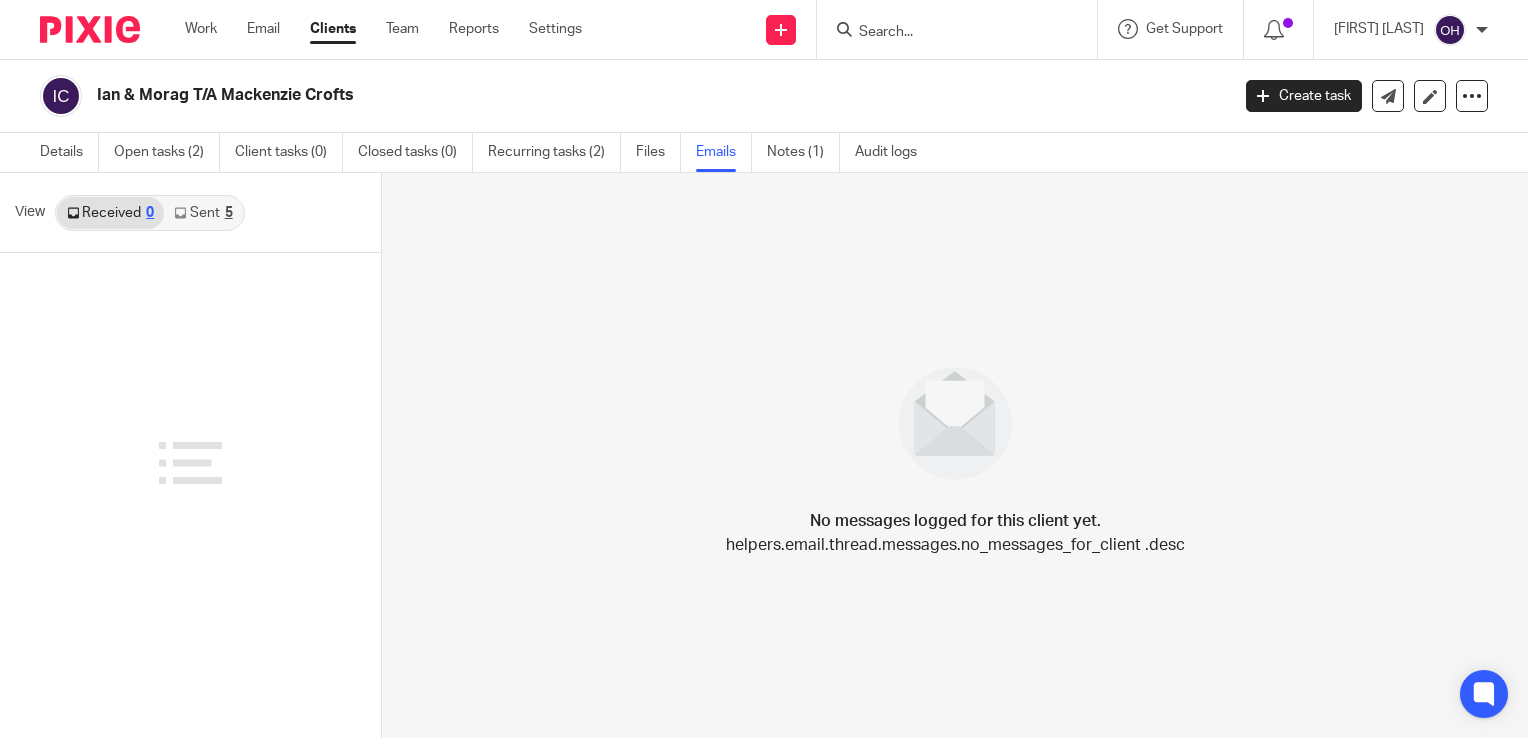 scroll, scrollTop: 0, scrollLeft: 0, axis: both 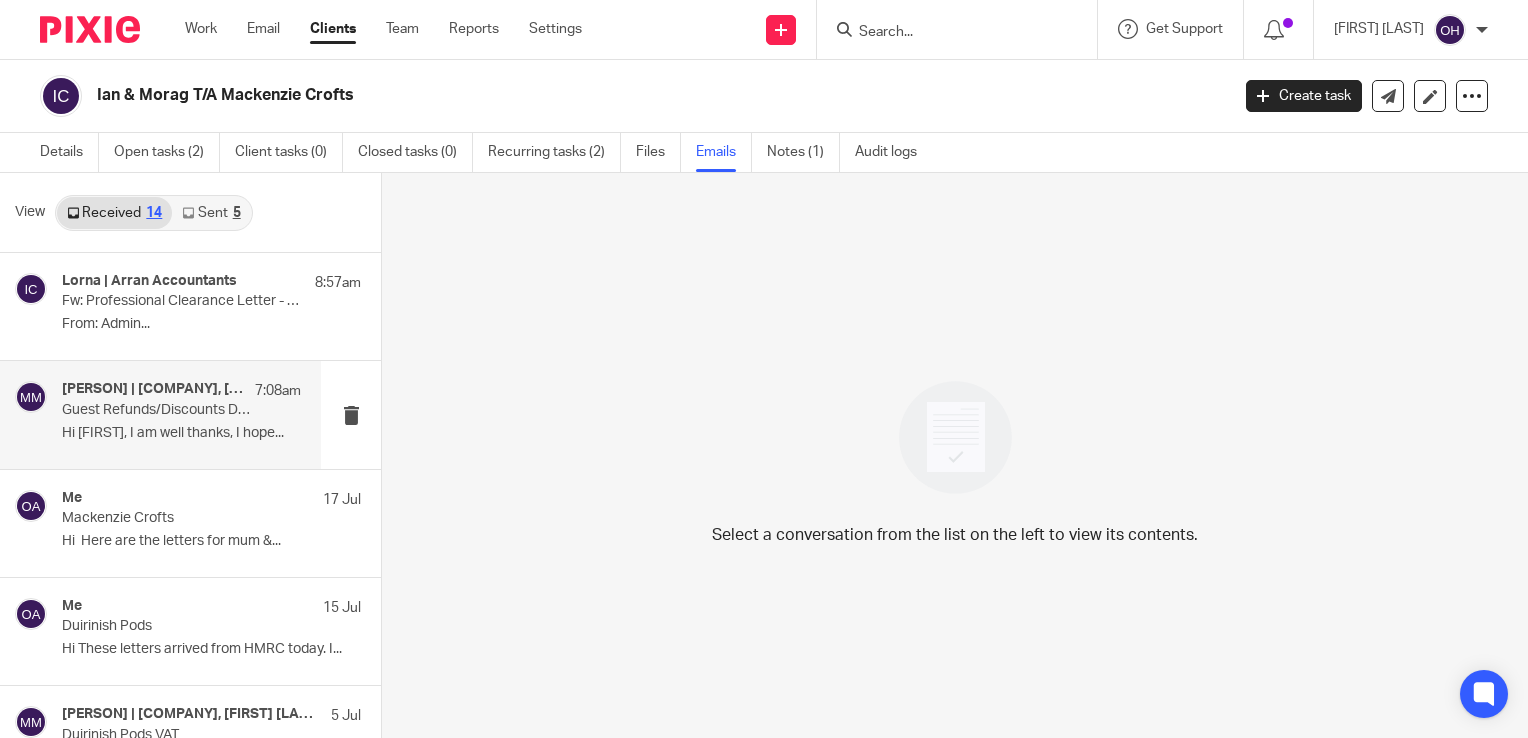 click on "Hi Margaret-Ann,     I am well thanks, I hope..." at bounding box center [181, 433] 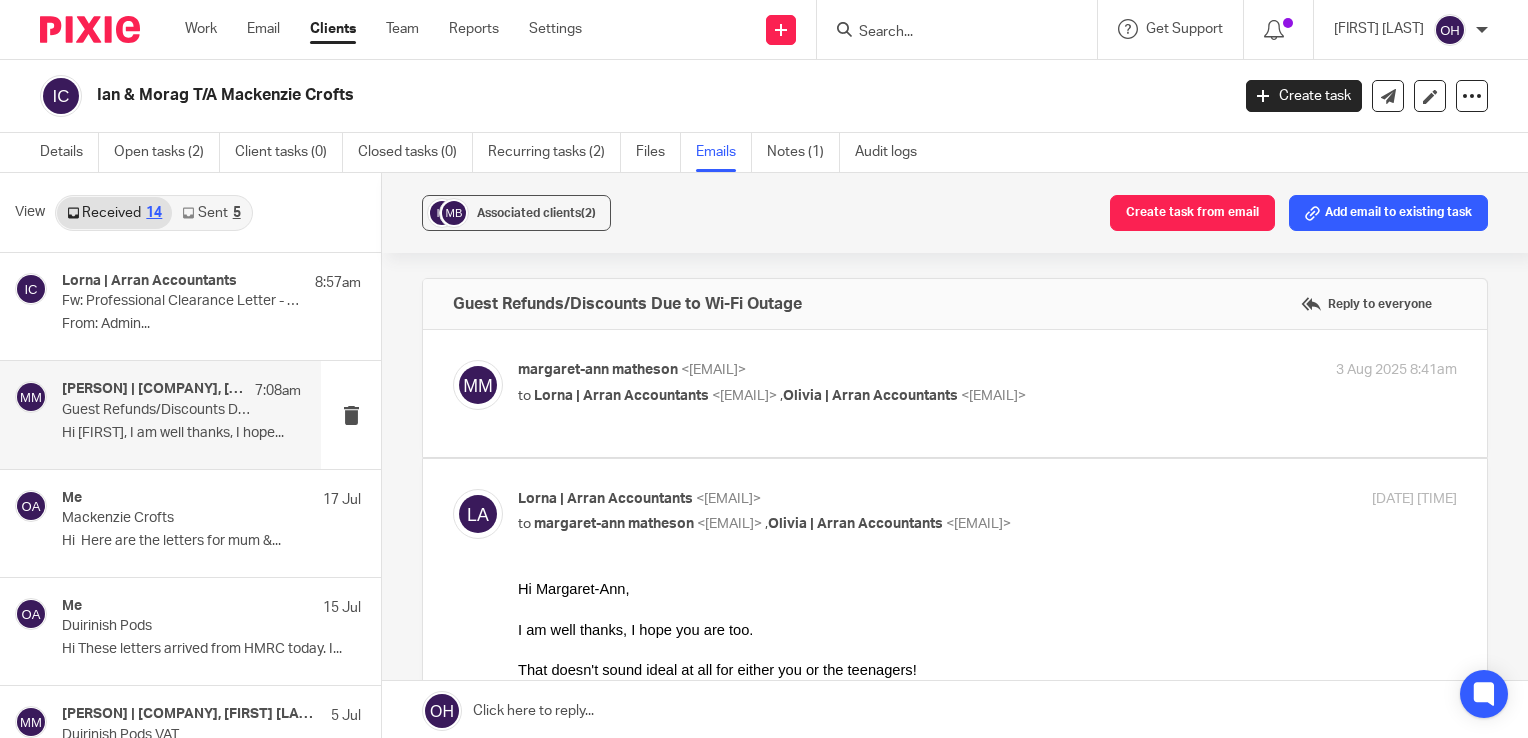 scroll, scrollTop: 0, scrollLeft: 0, axis: both 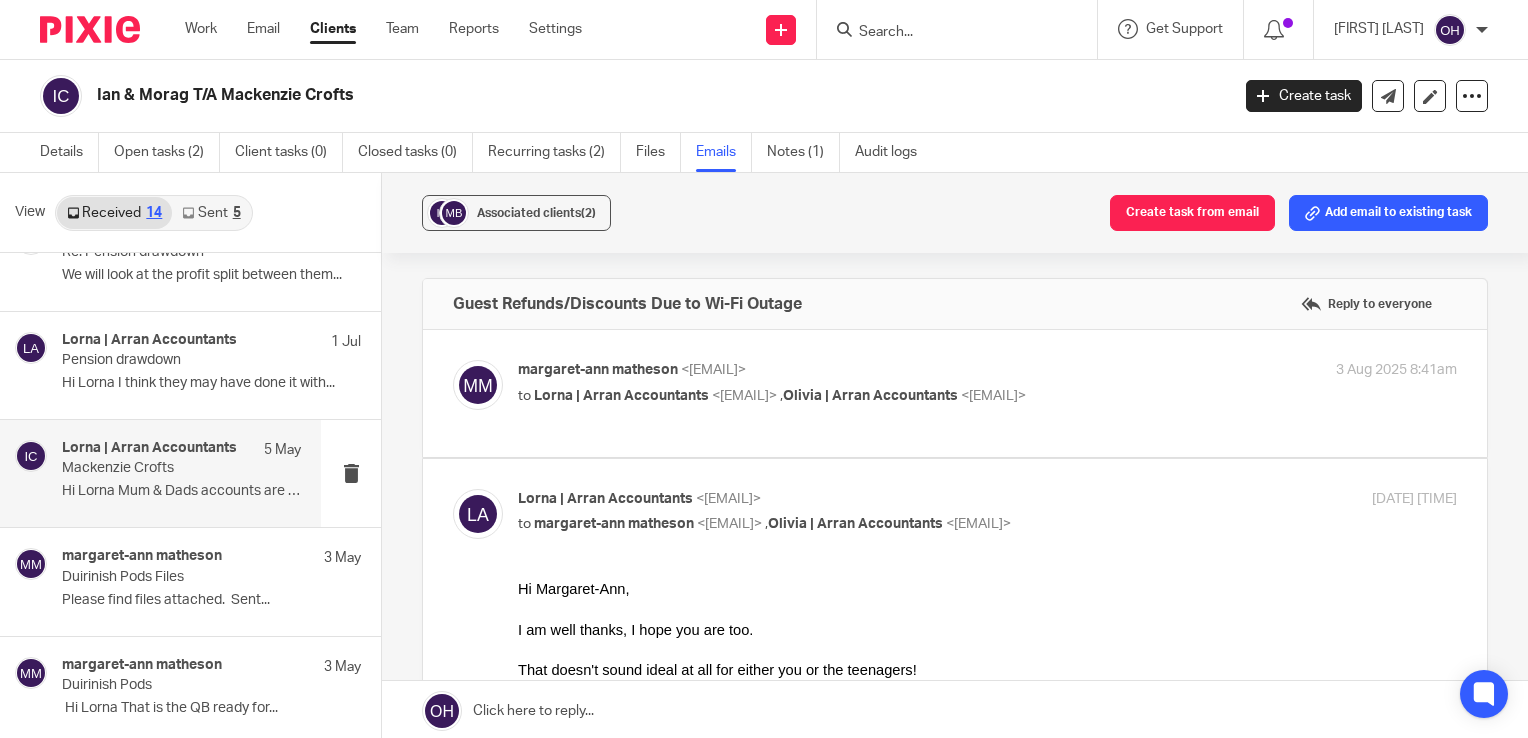 click on "Mackenzie Crofts" at bounding box center (157, 468) 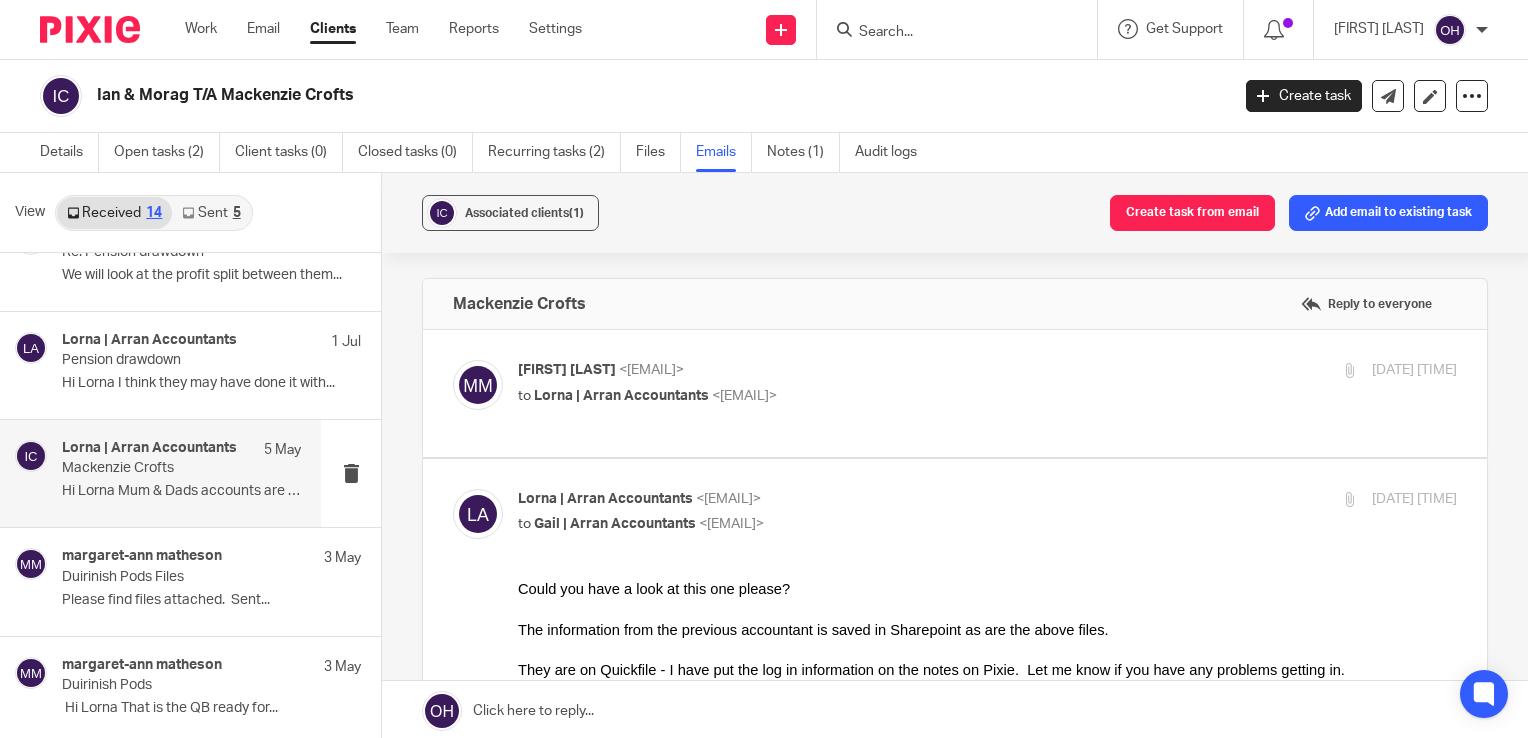 scroll, scrollTop: 0, scrollLeft: 0, axis: both 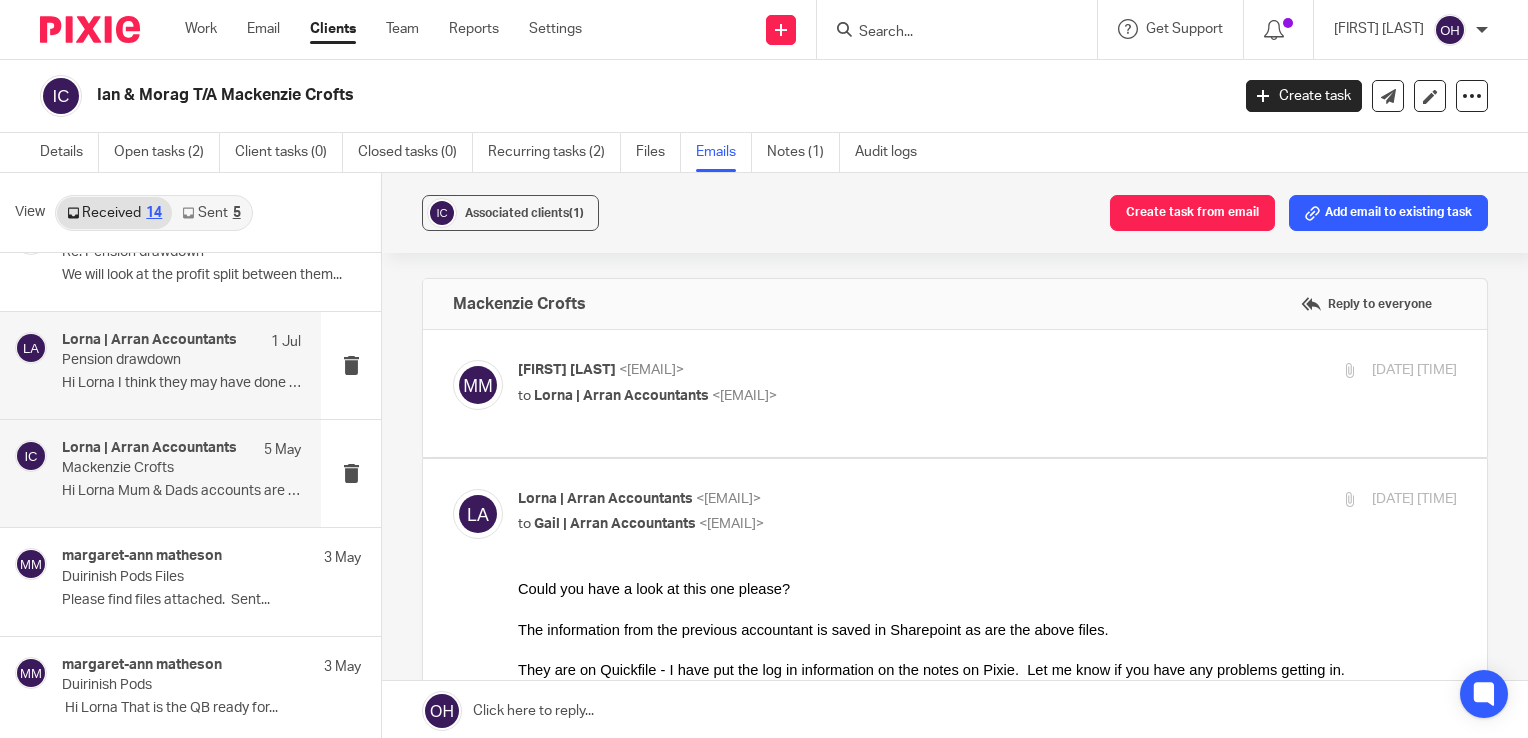 click on "Hi Lorna     I think they may have done it with..." at bounding box center (181, 383) 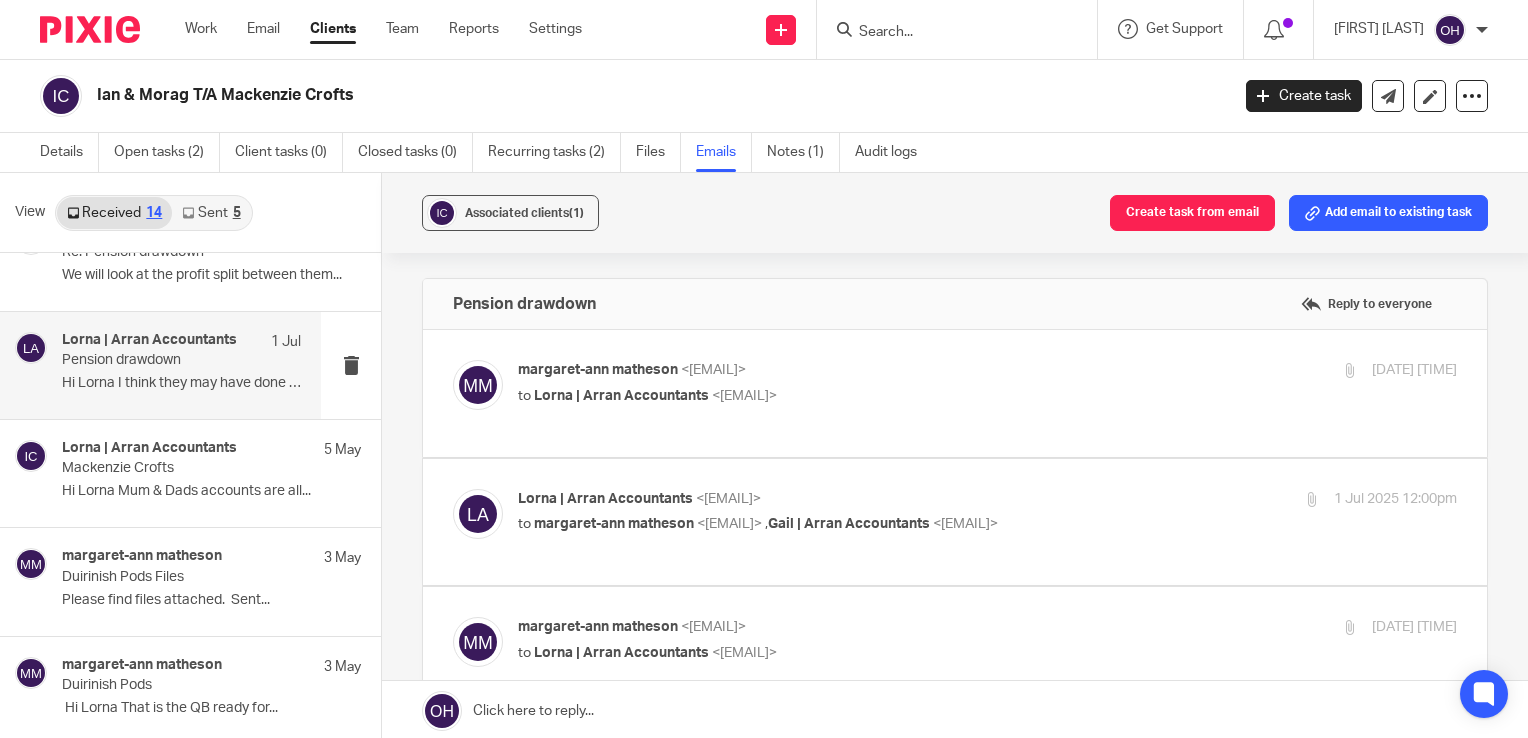 scroll, scrollTop: 0, scrollLeft: 0, axis: both 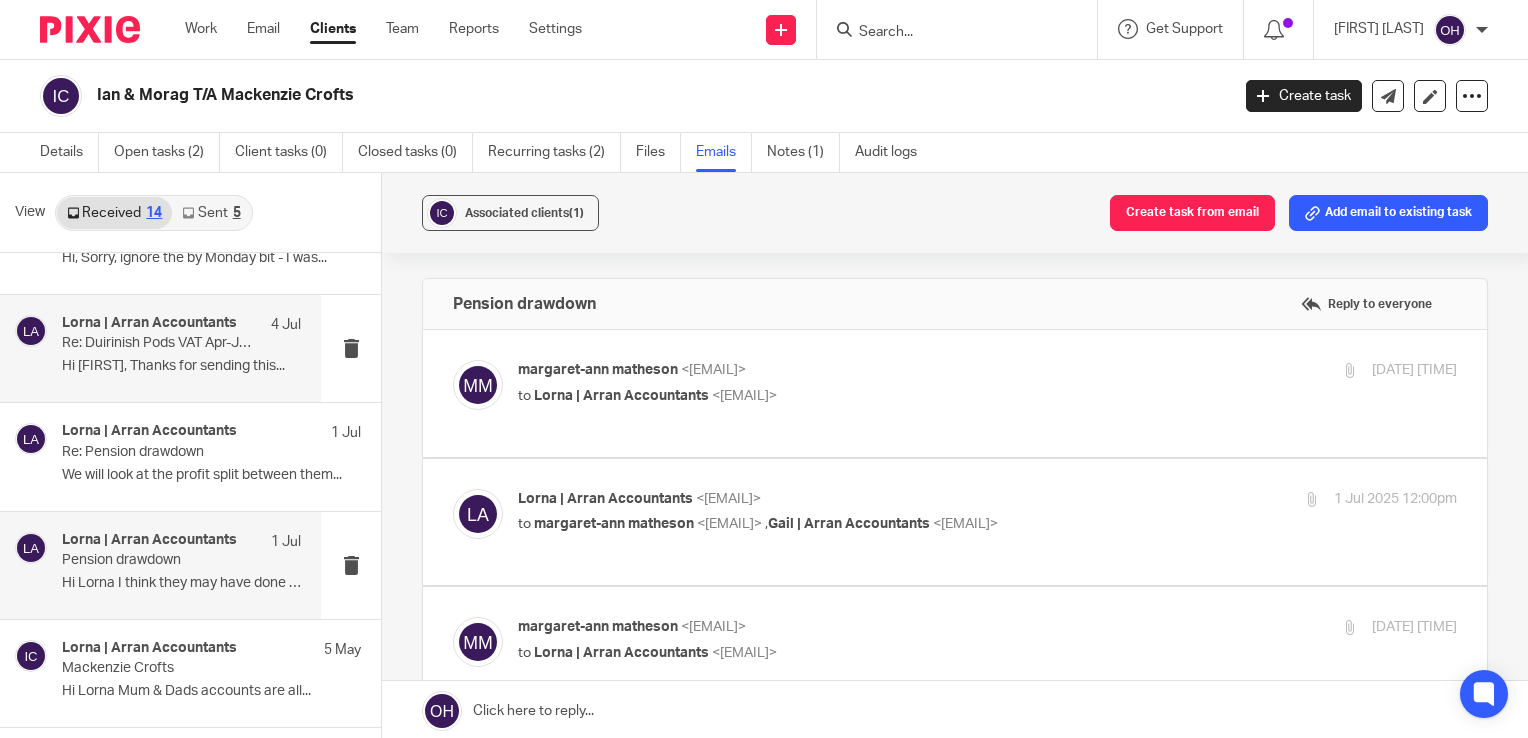 click on "Lorna | Arran Accountants" at bounding box center (149, 323) 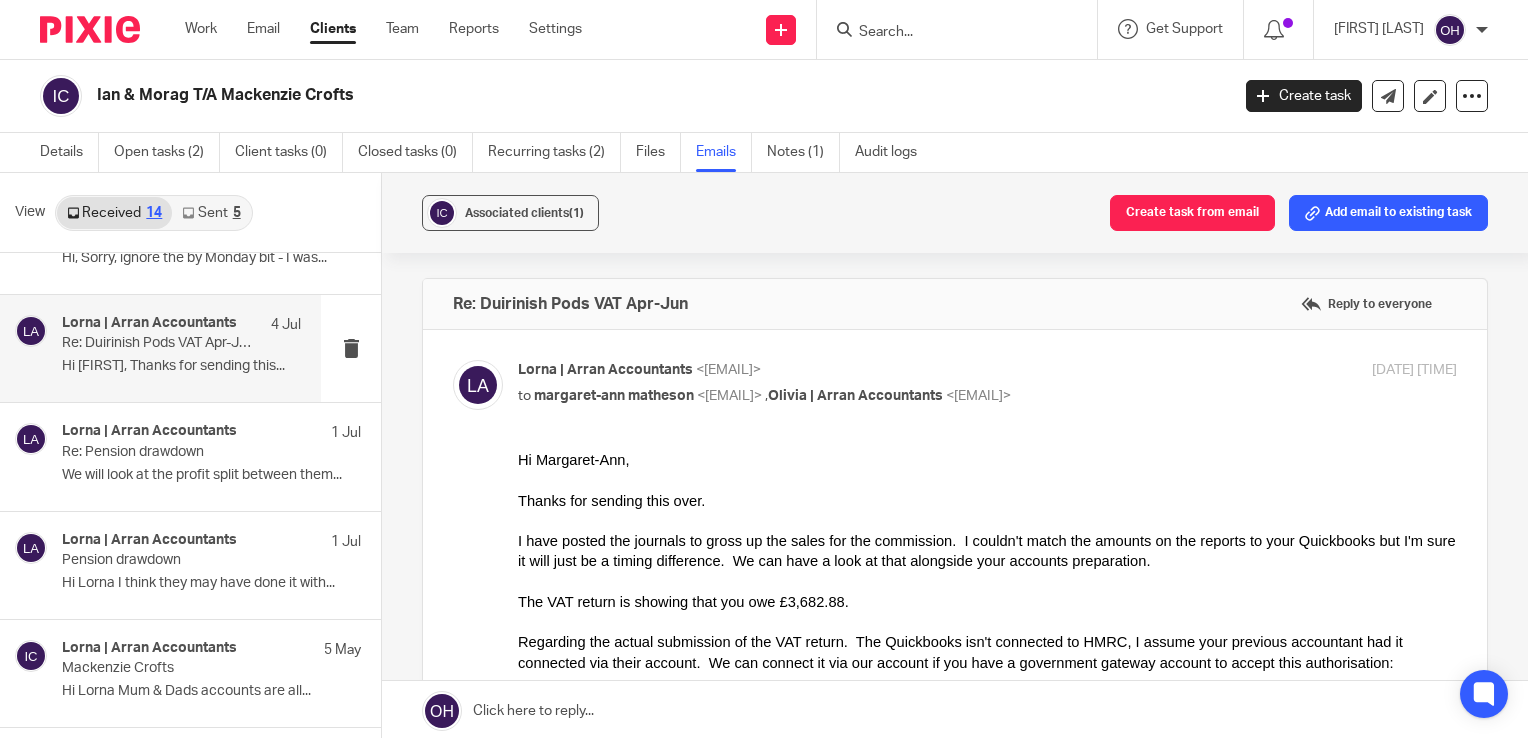 scroll, scrollTop: 0, scrollLeft: 0, axis: both 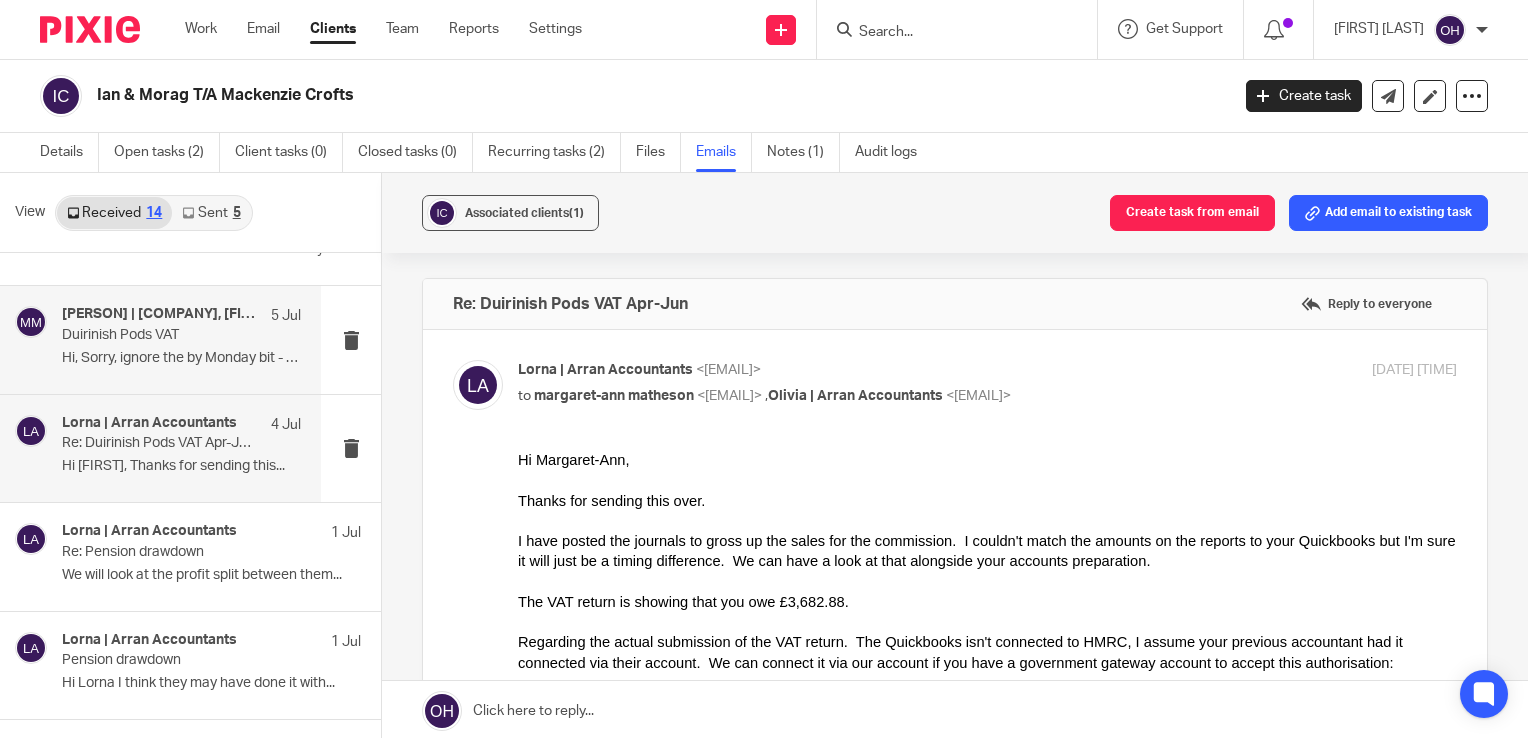 click on "Duirinish Pods VAT" at bounding box center (157, 335) 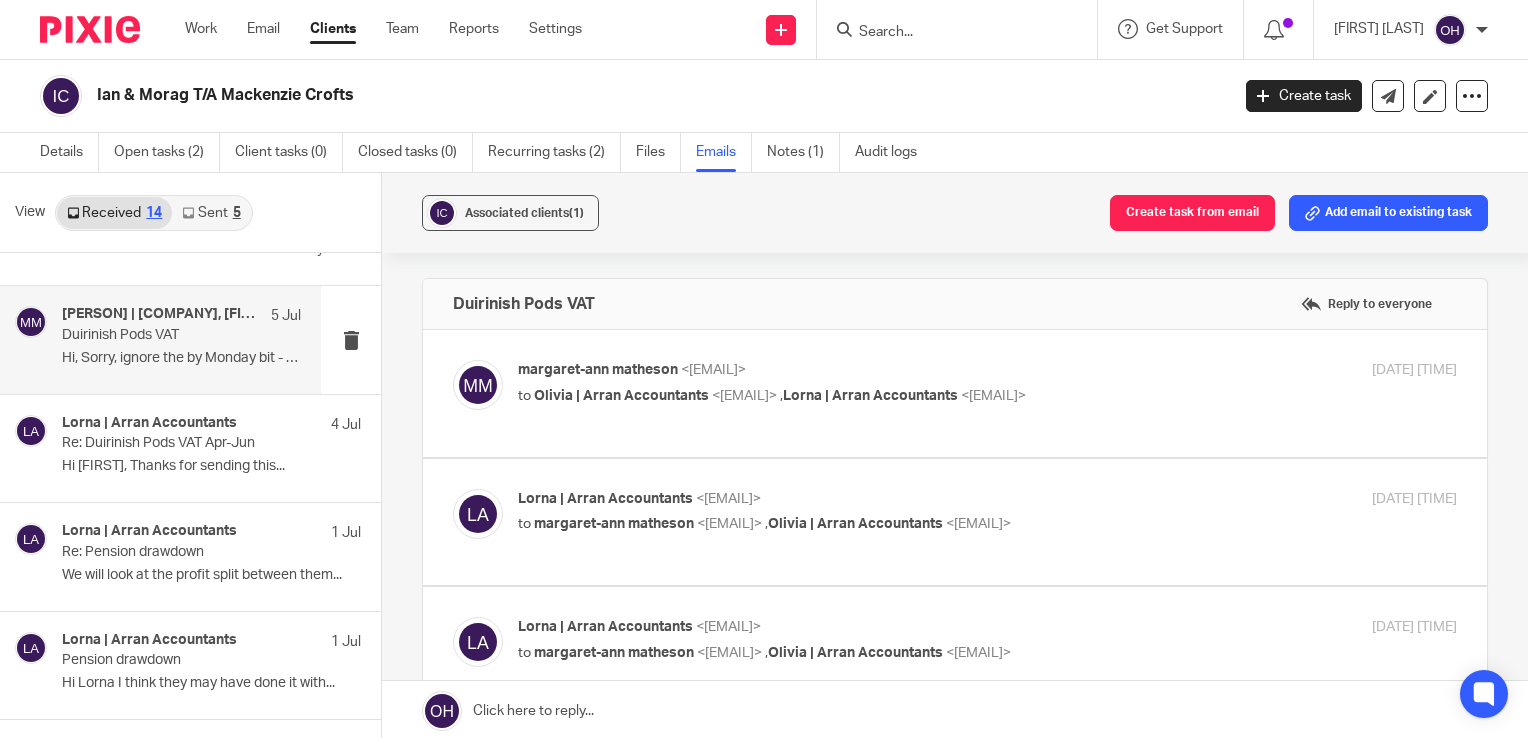scroll, scrollTop: 0, scrollLeft: 0, axis: both 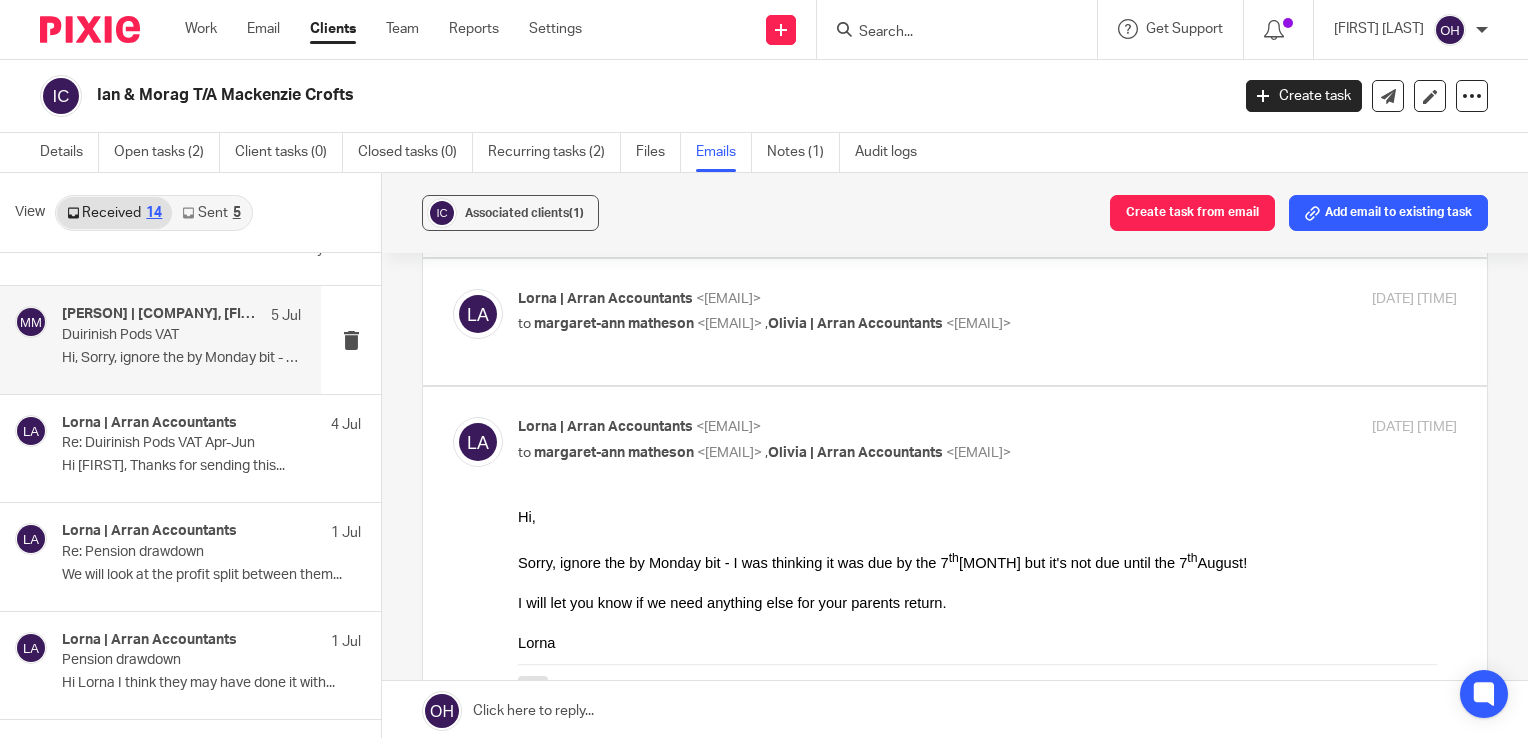 click at bounding box center [955, 322] 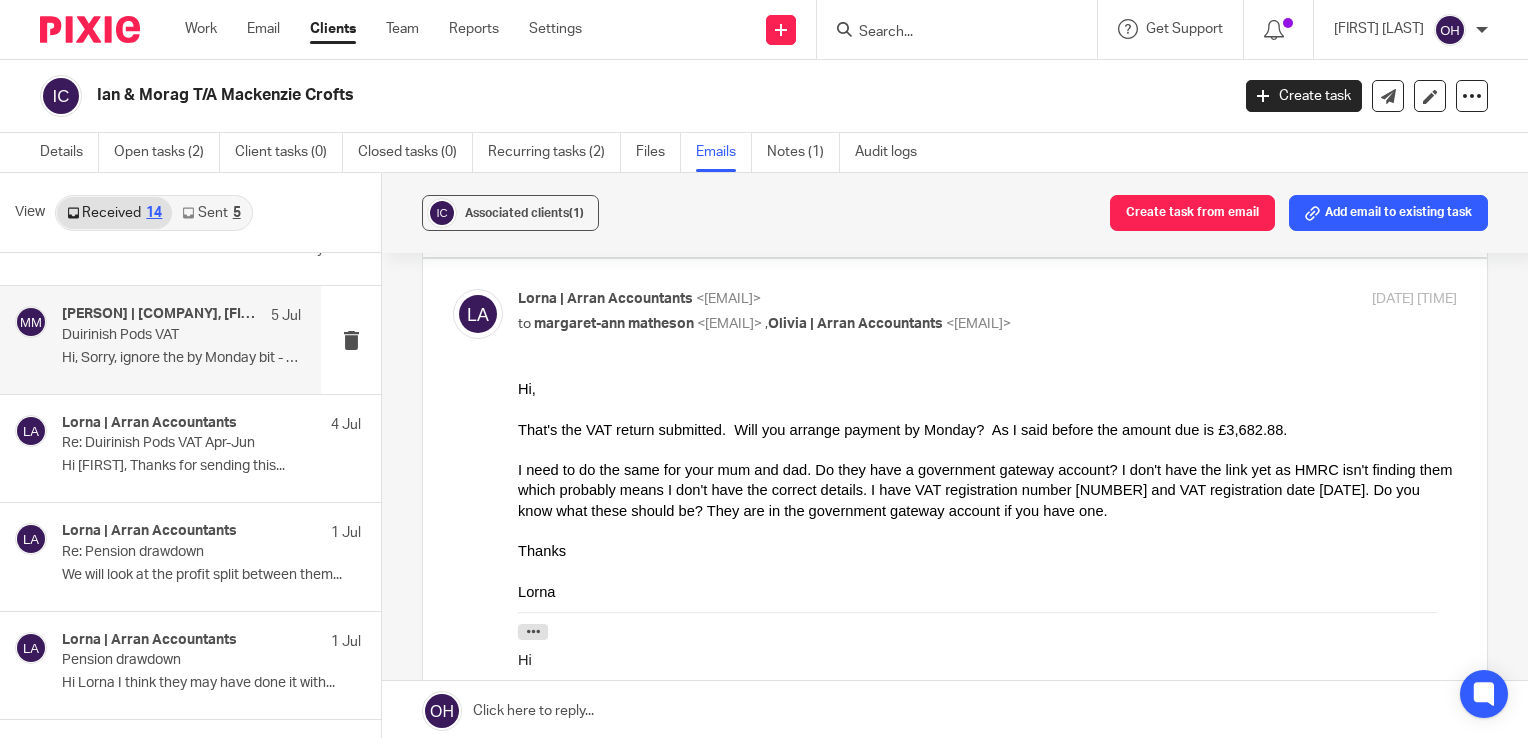 scroll, scrollTop: 0, scrollLeft: 0, axis: both 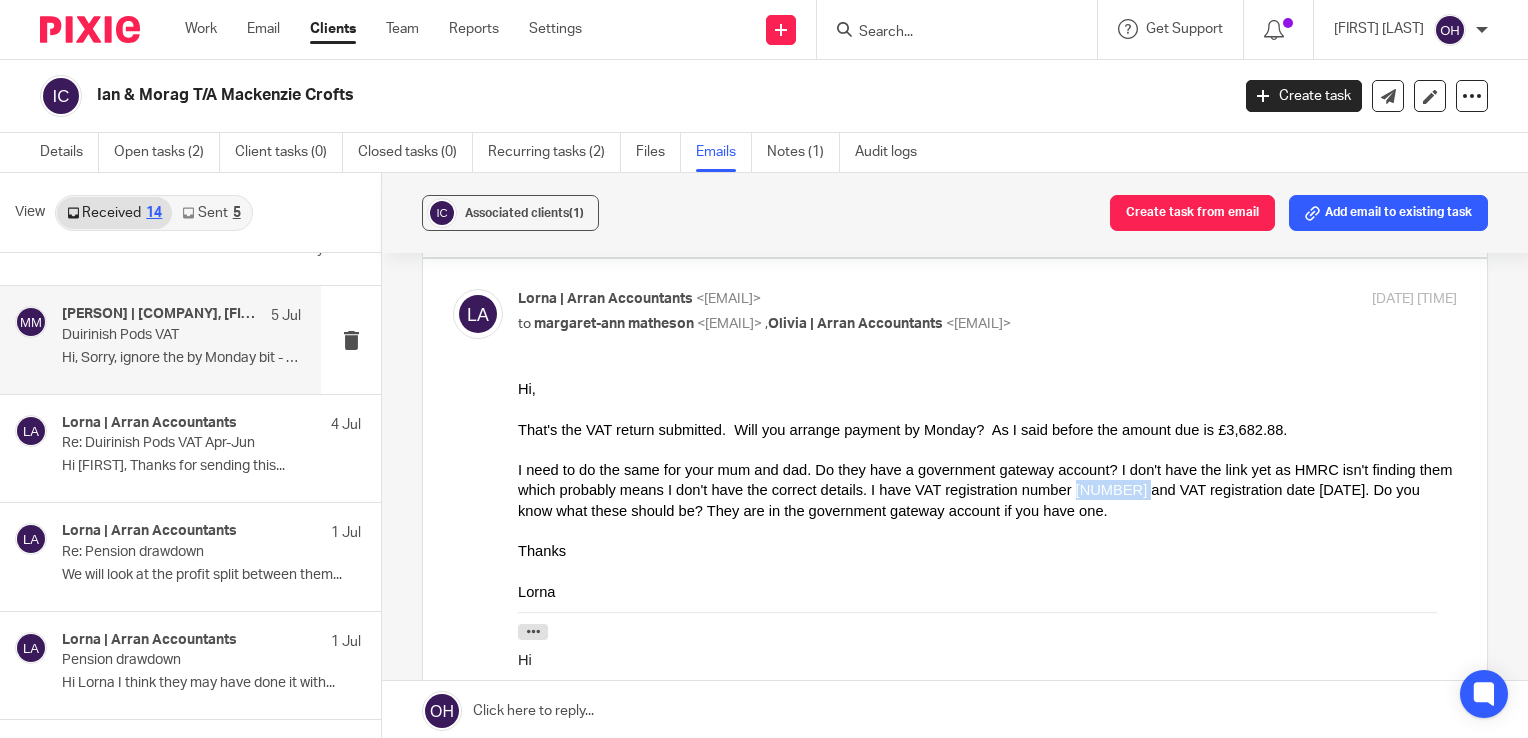 drag, startPoint x: 995, startPoint y: 490, endPoint x: 1059, endPoint y: 480, distance: 64.77654 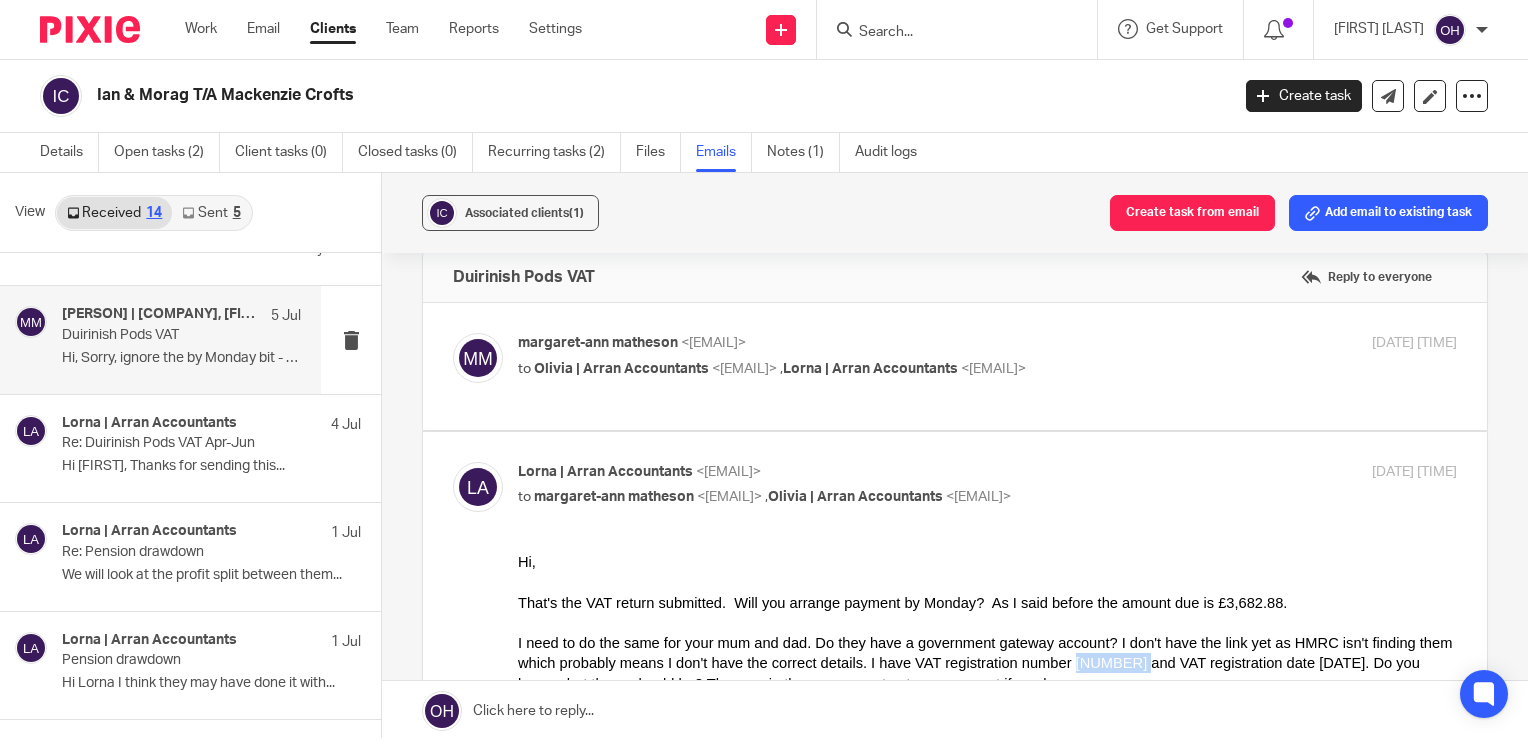 scroll, scrollTop: 0, scrollLeft: 0, axis: both 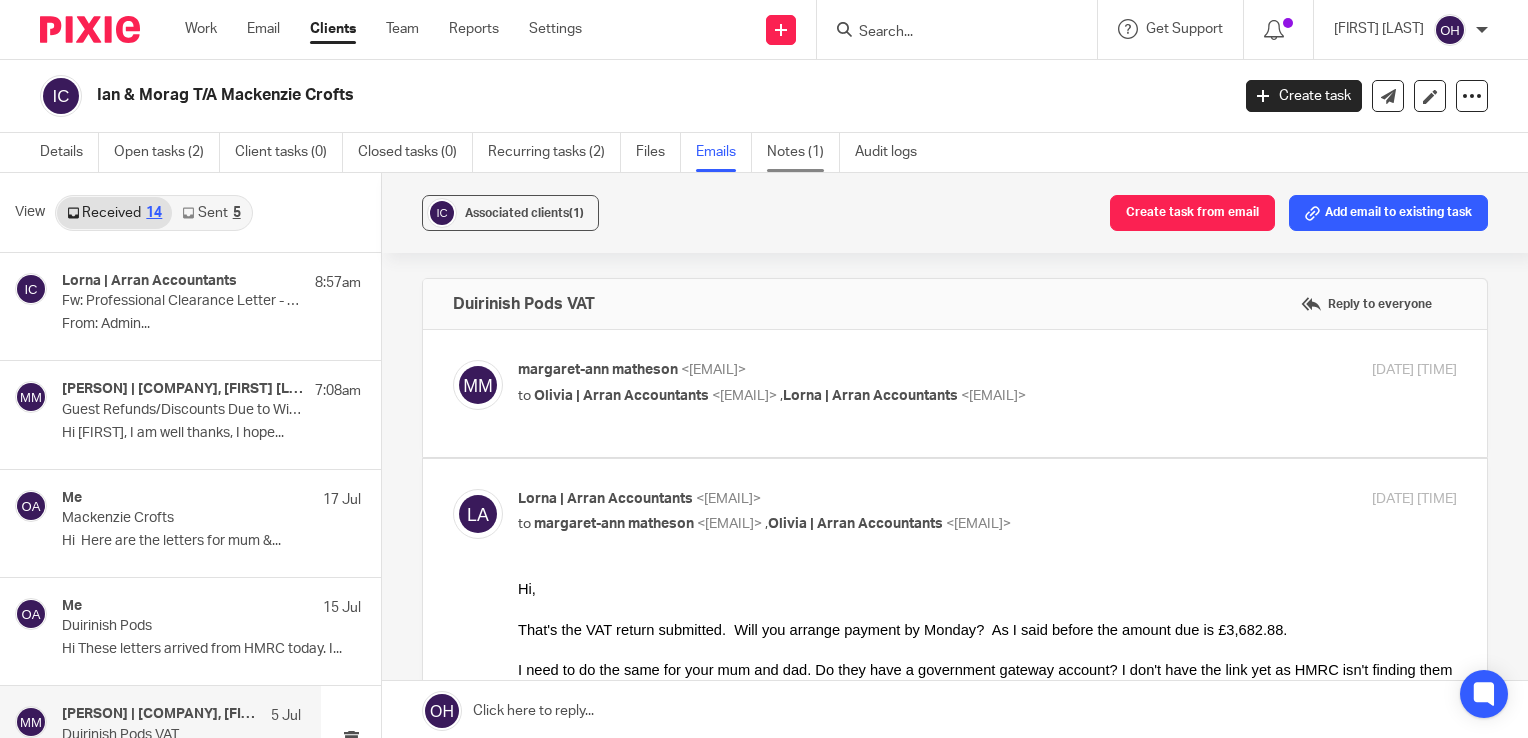 click on "Notes (1)" at bounding box center (803, 152) 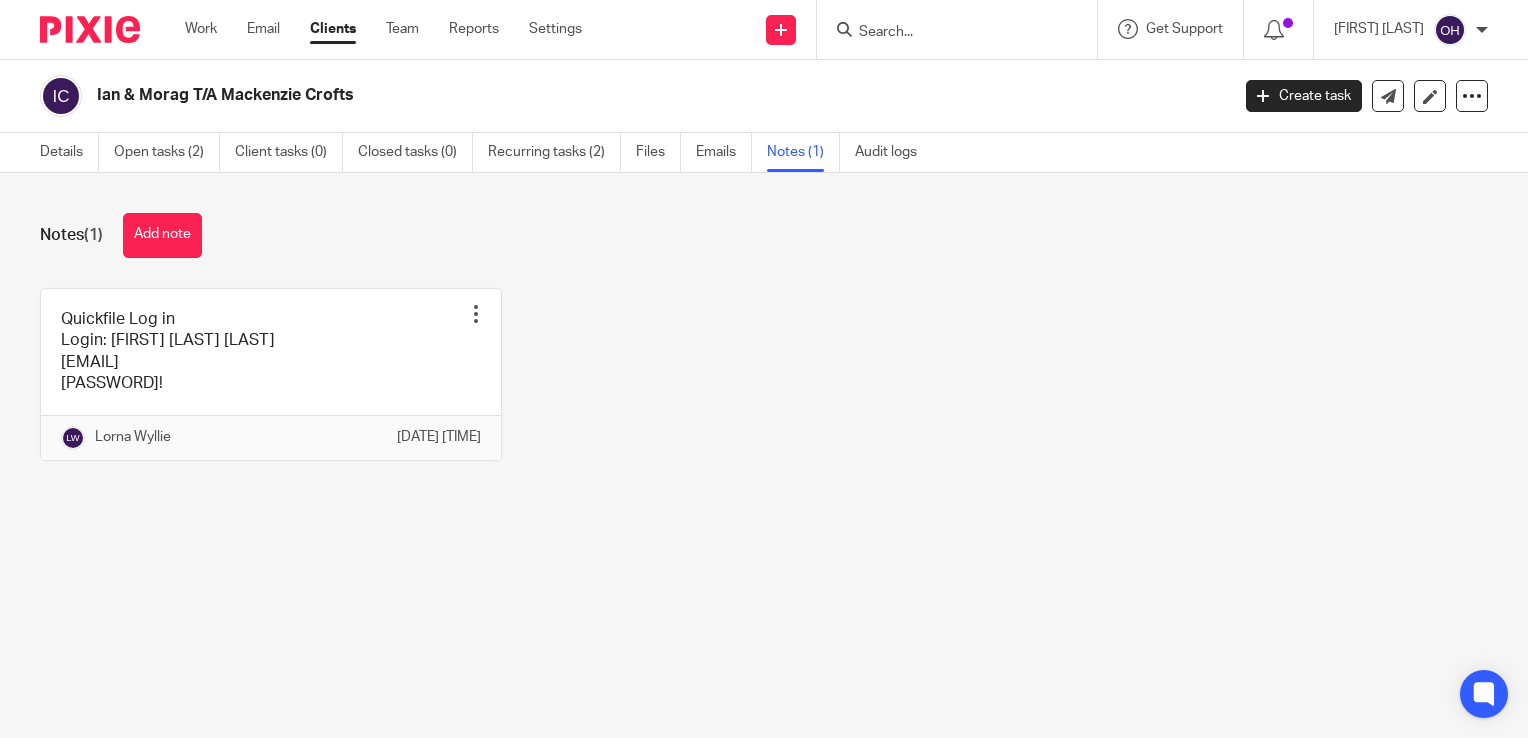 scroll, scrollTop: 0, scrollLeft: 0, axis: both 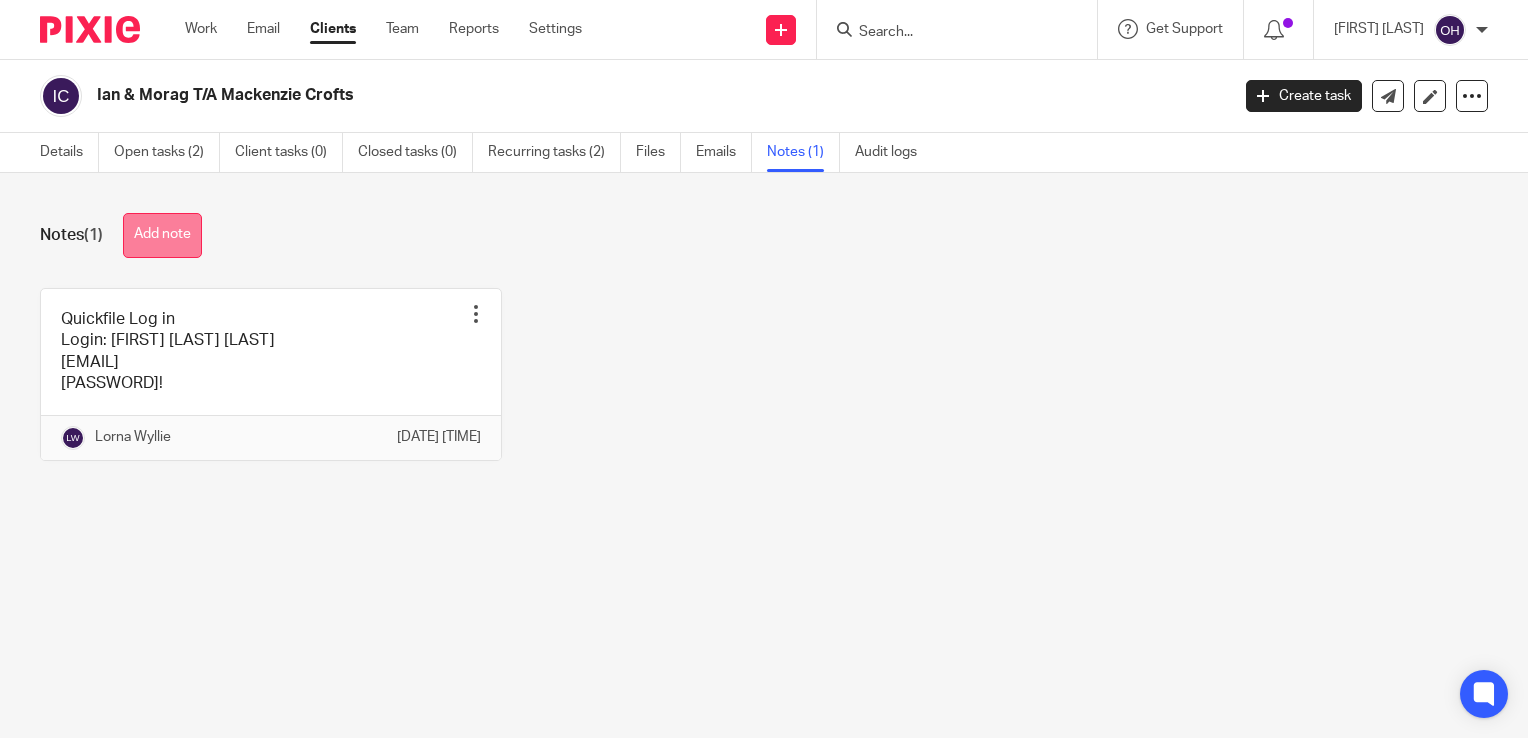 click on "Add note" at bounding box center [162, 235] 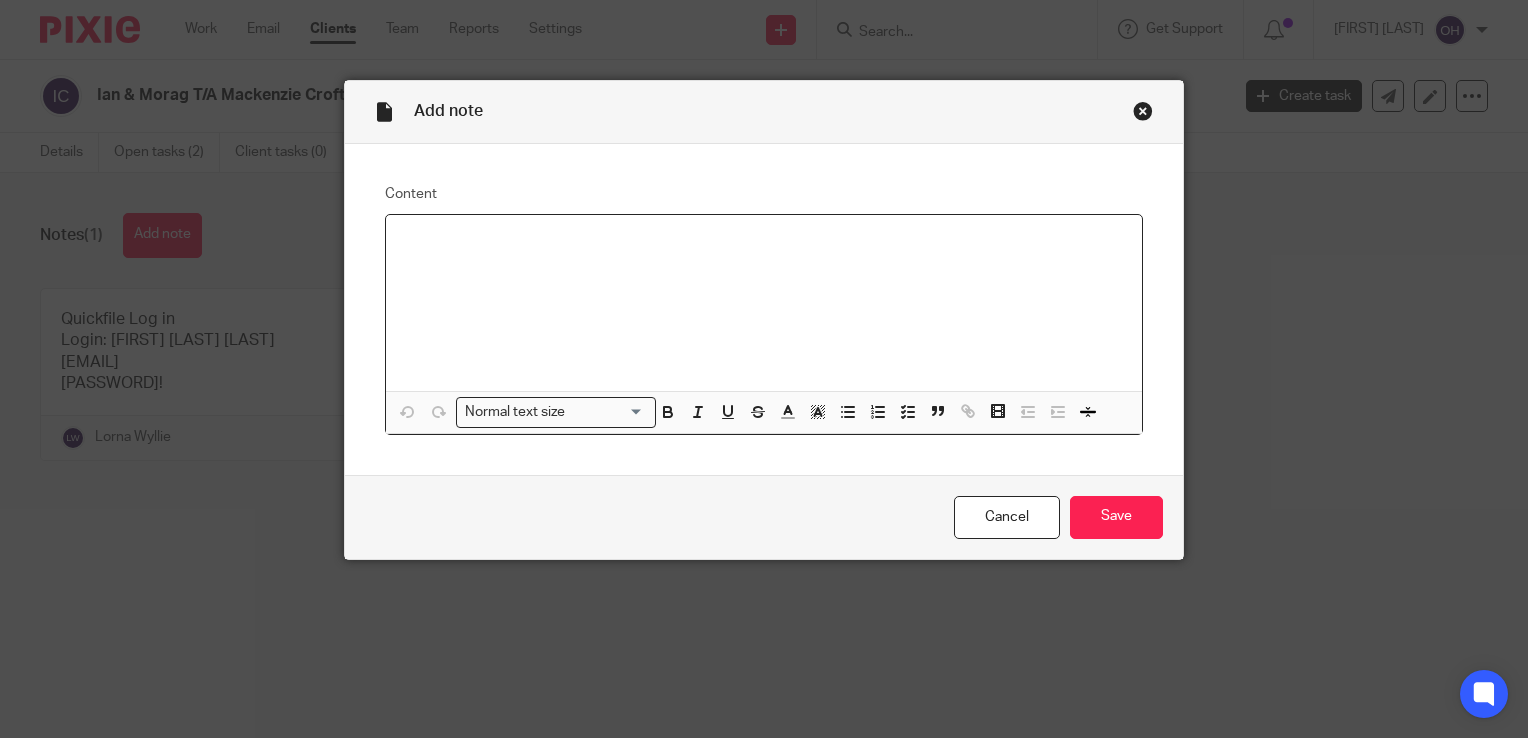 type 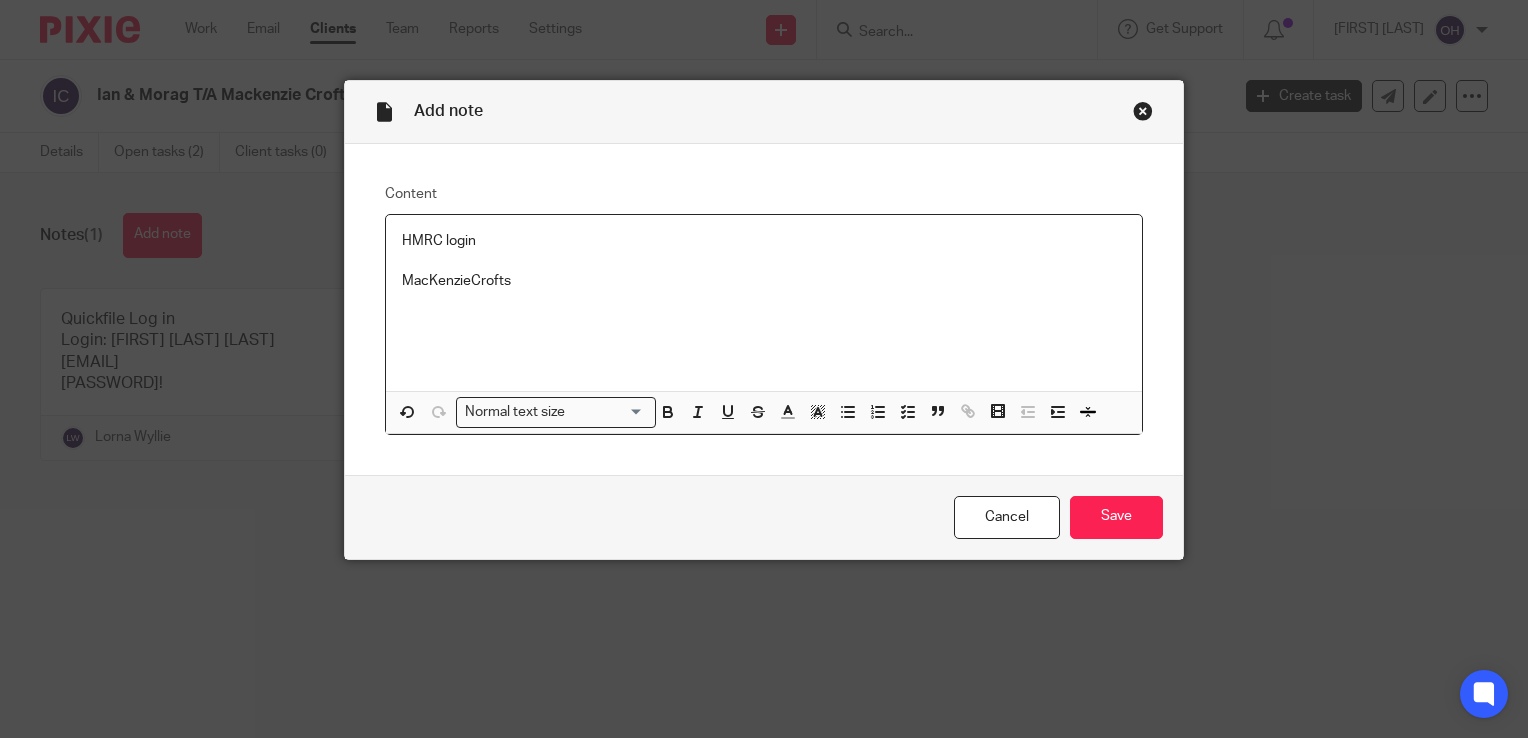 click at bounding box center (764, 261) 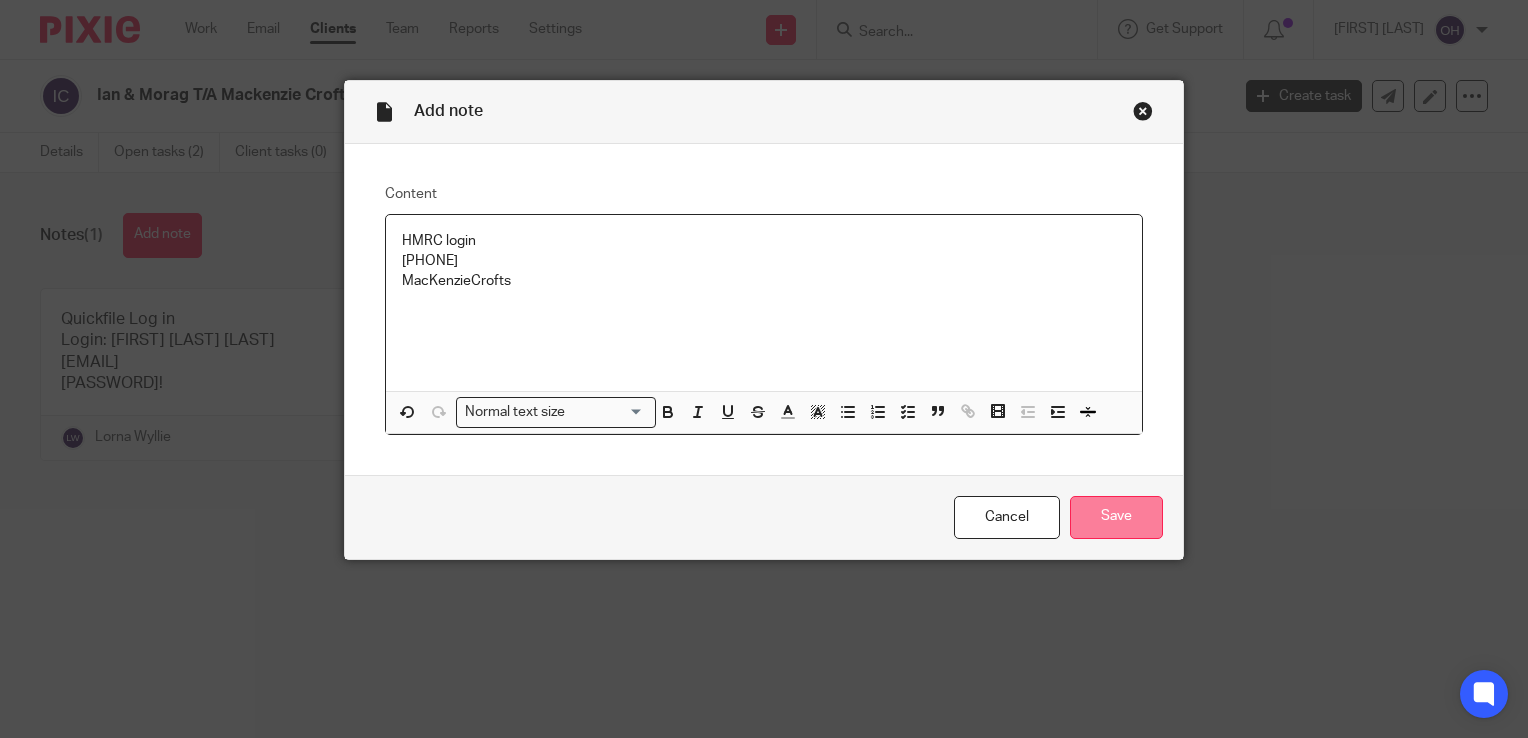 click on "Save" at bounding box center (1116, 517) 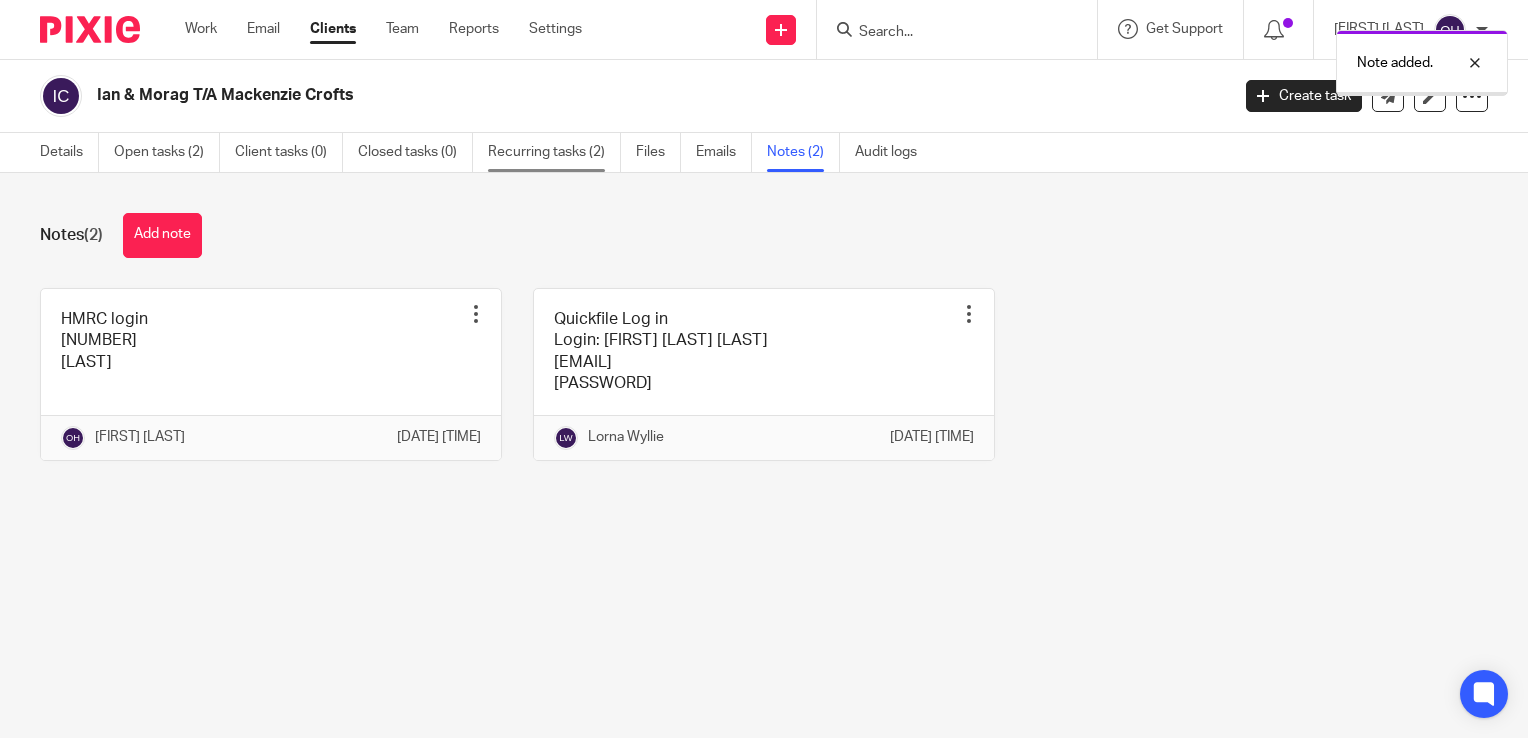 scroll, scrollTop: 0, scrollLeft: 0, axis: both 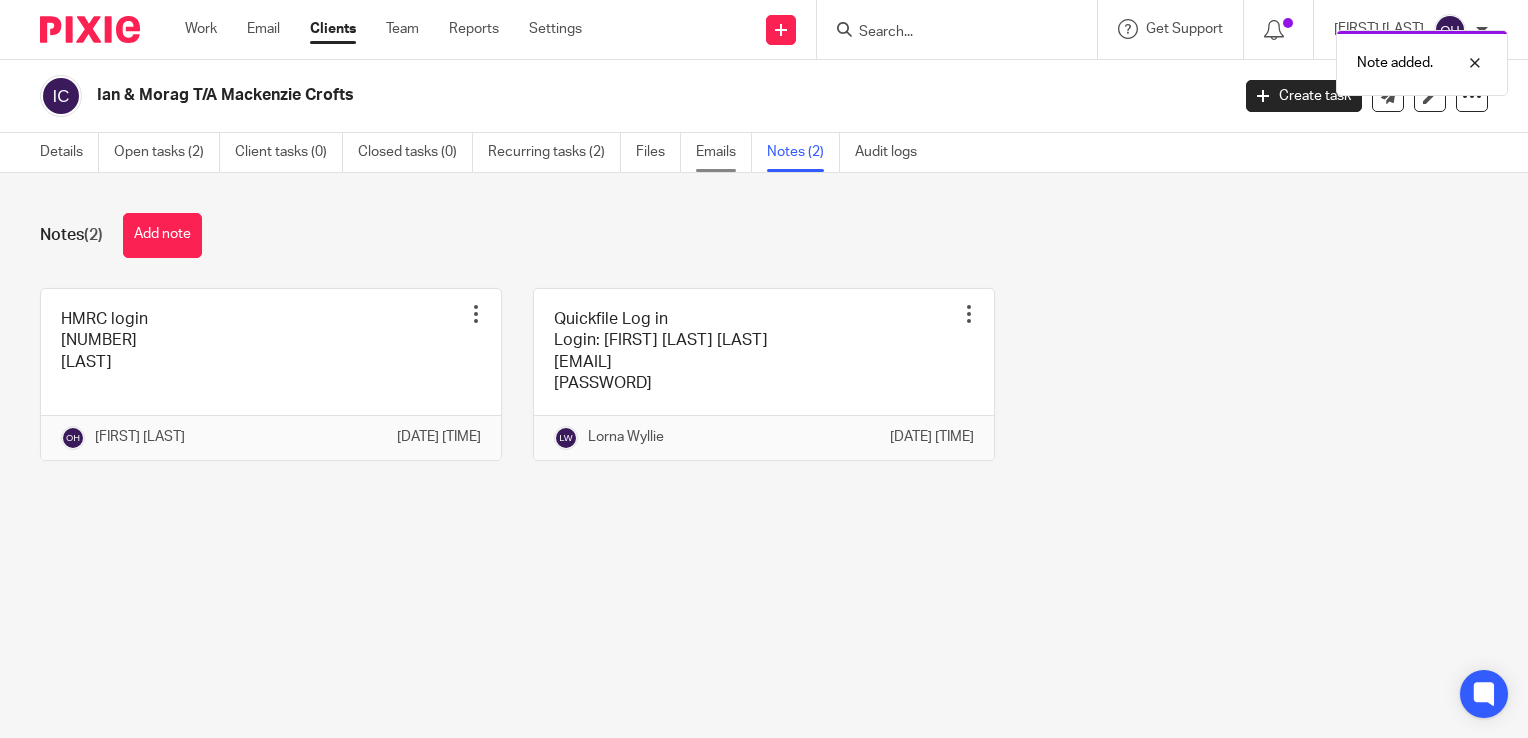 click on "Emails" at bounding box center [724, 152] 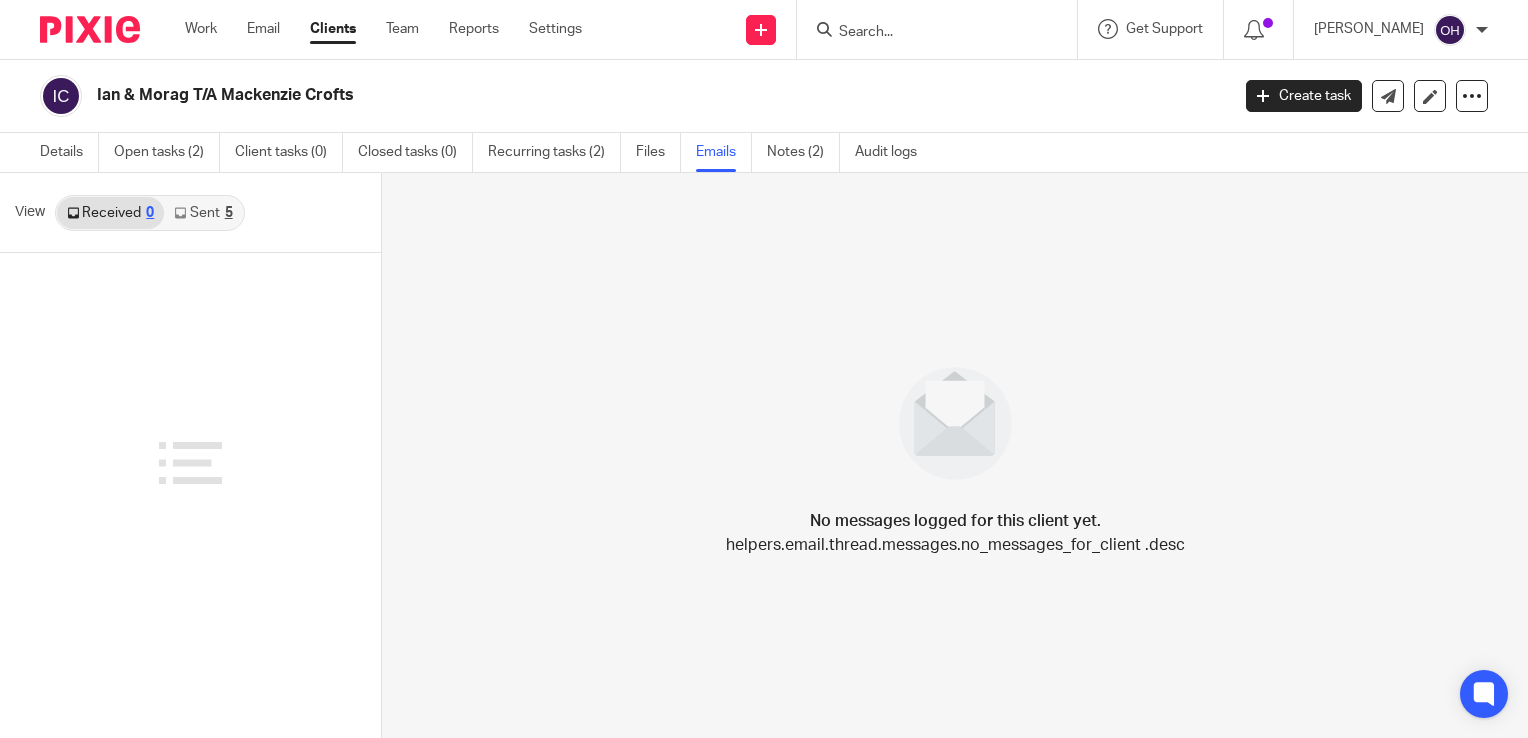 scroll, scrollTop: 0, scrollLeft: 0, axis: both 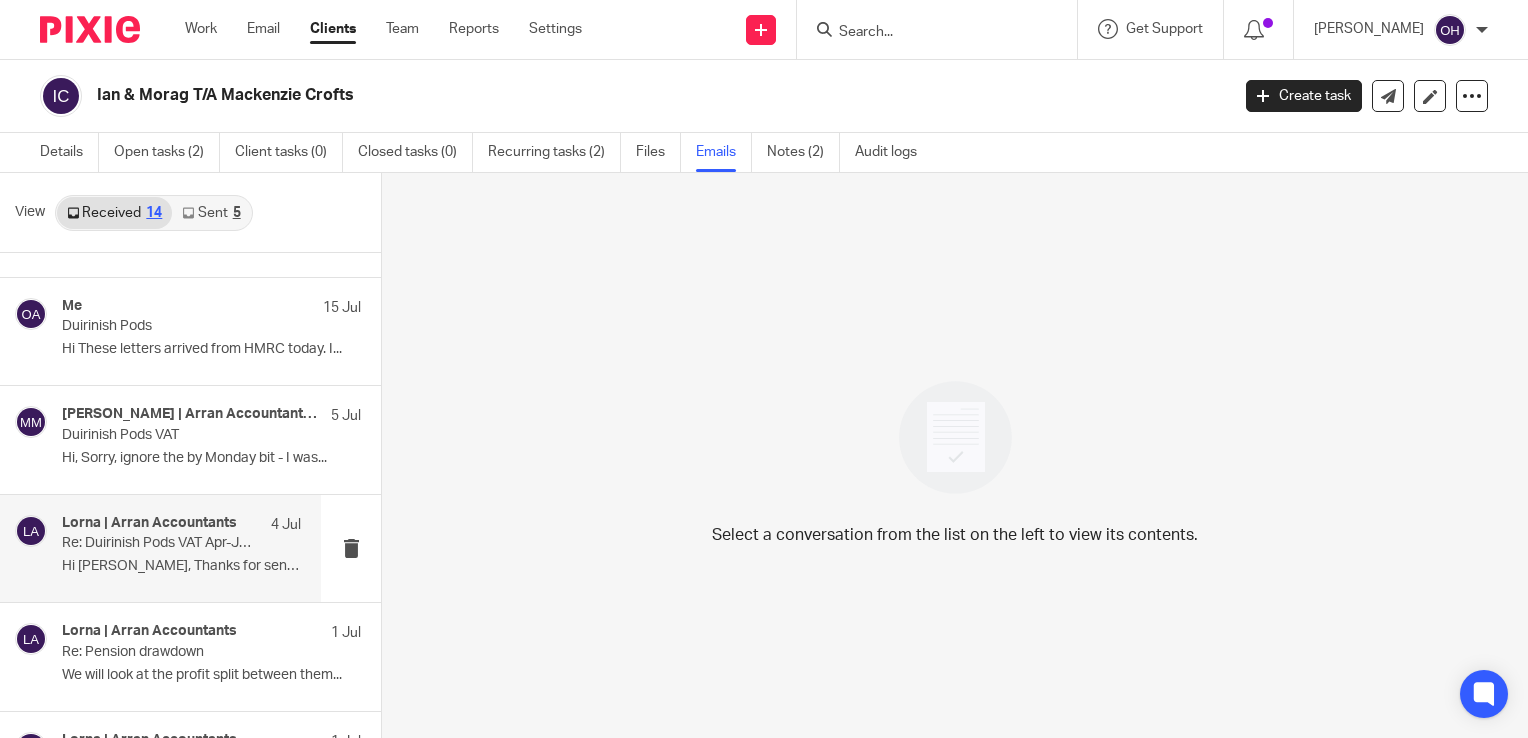 click on "Re: Duirinish Pods VAT Apr-Jun" at bounding box center (157, 543) 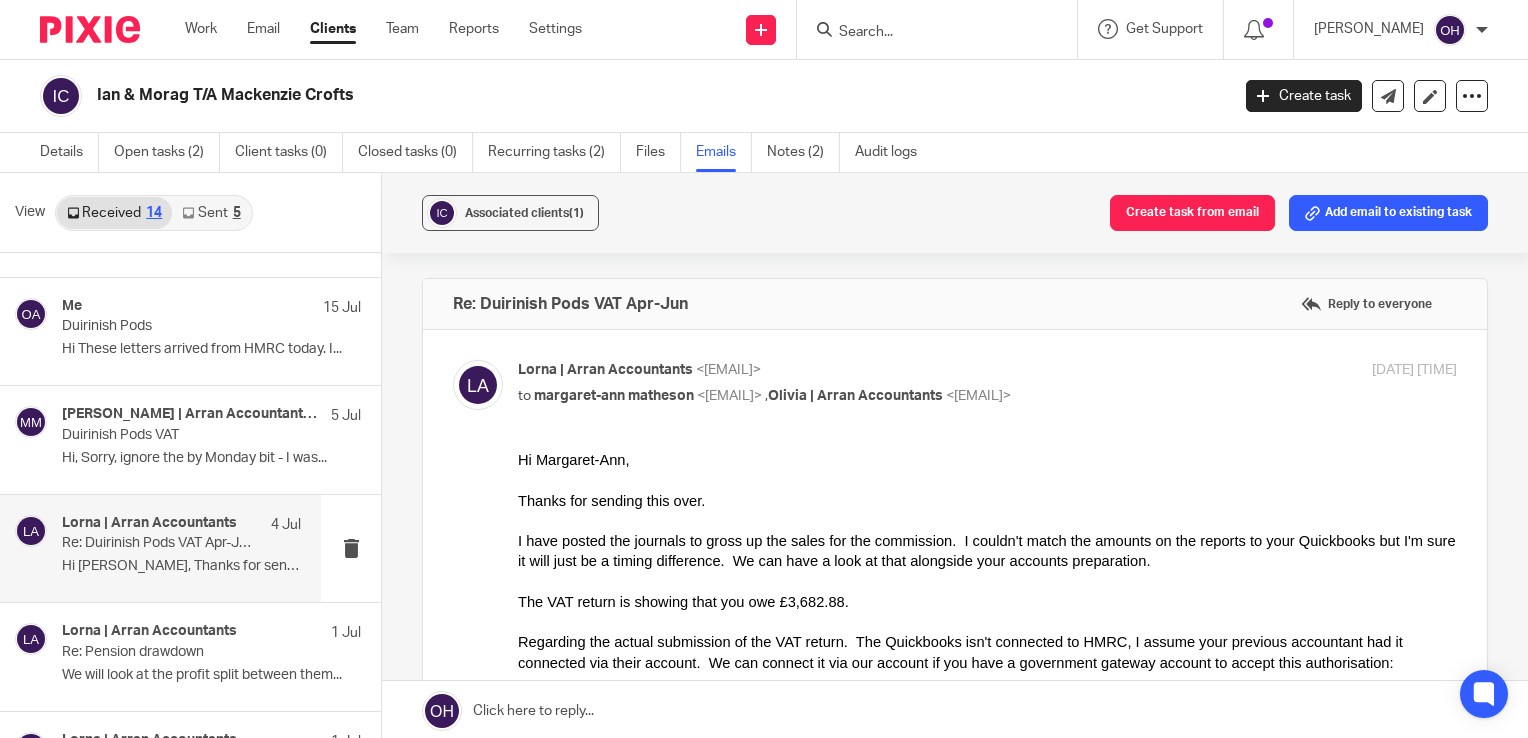 scroll, scrollTop: 0, scrollLeft: 0, axis: both 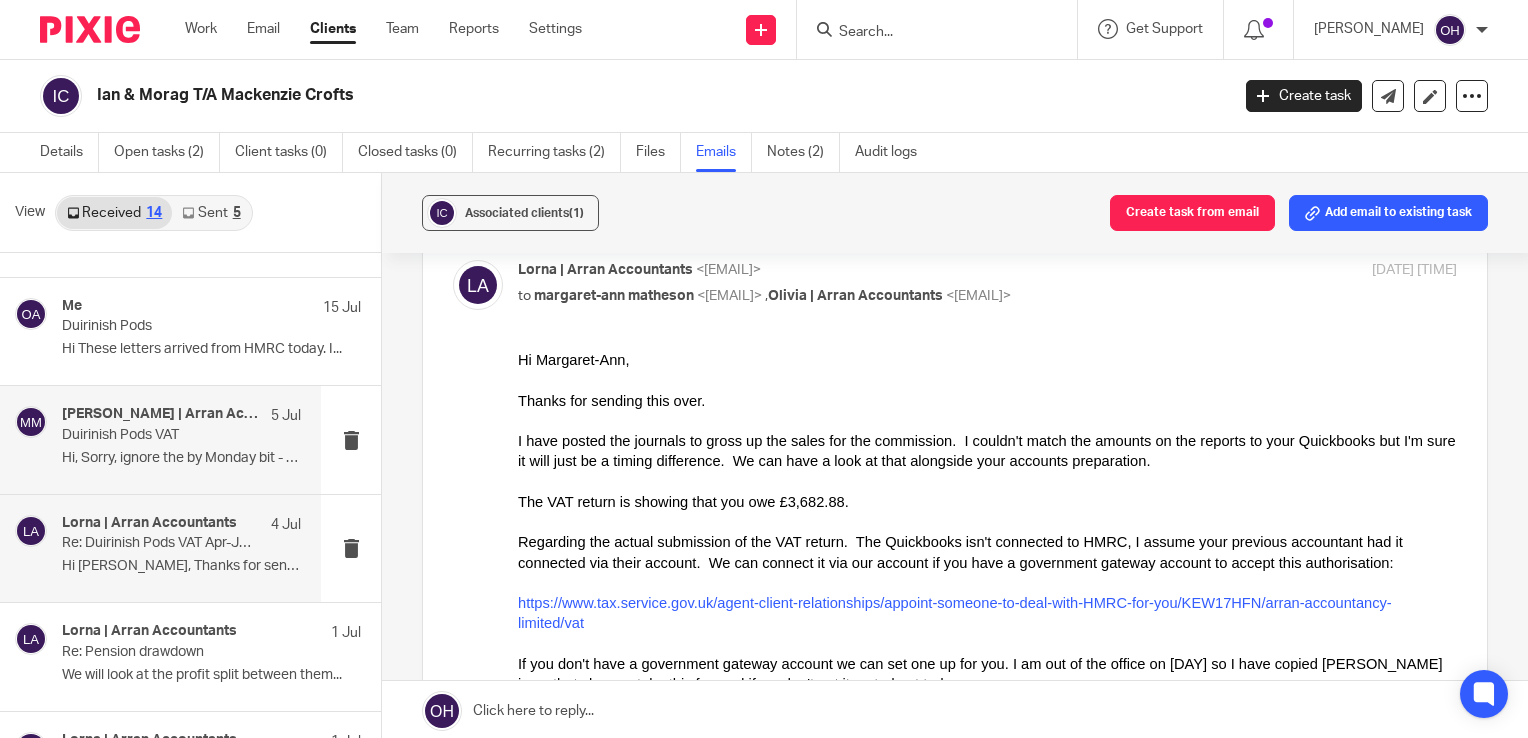 click on "Duirinish Pods VAT" at bounding box center [157, 435] 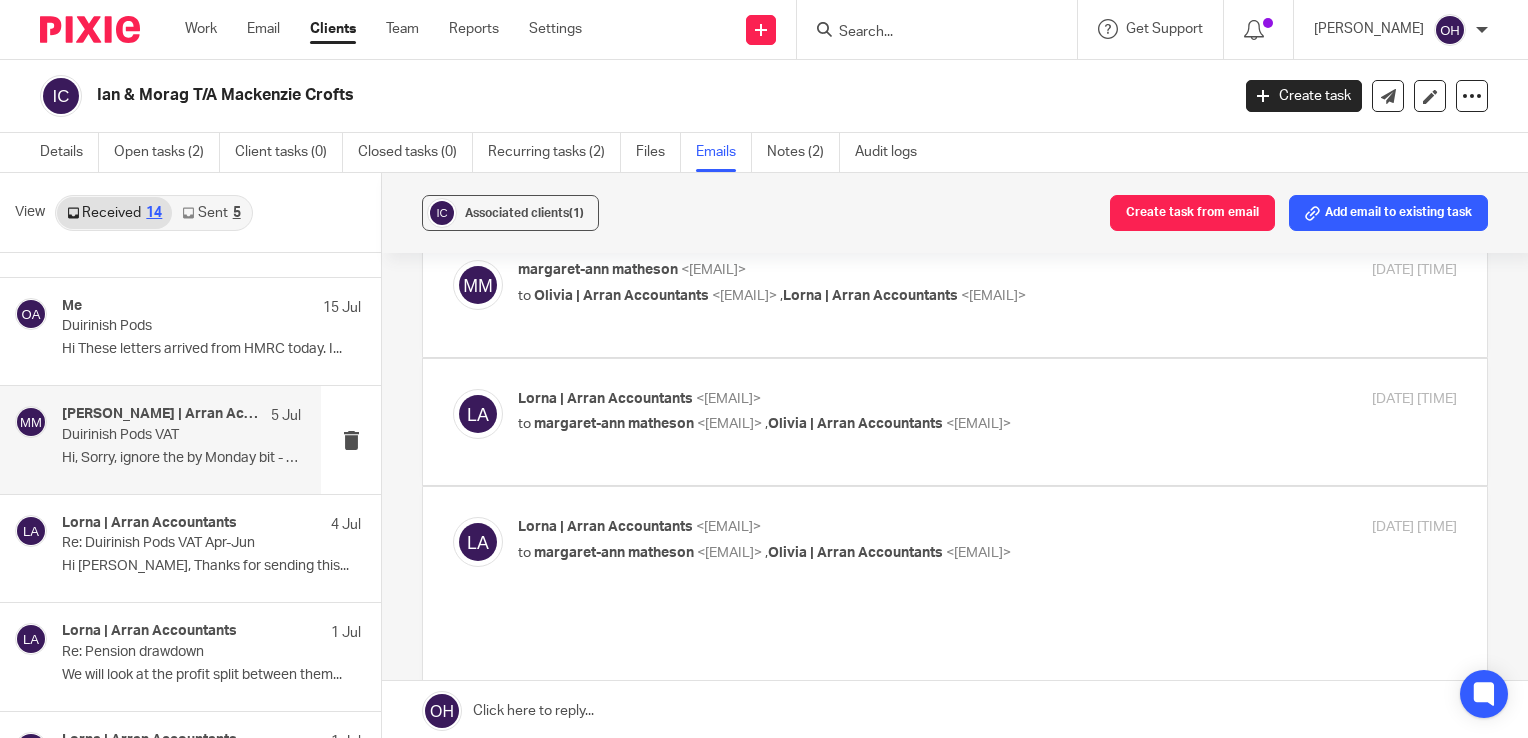 scroll, scrollTop: 0, scrollLeft: 0, axis: both 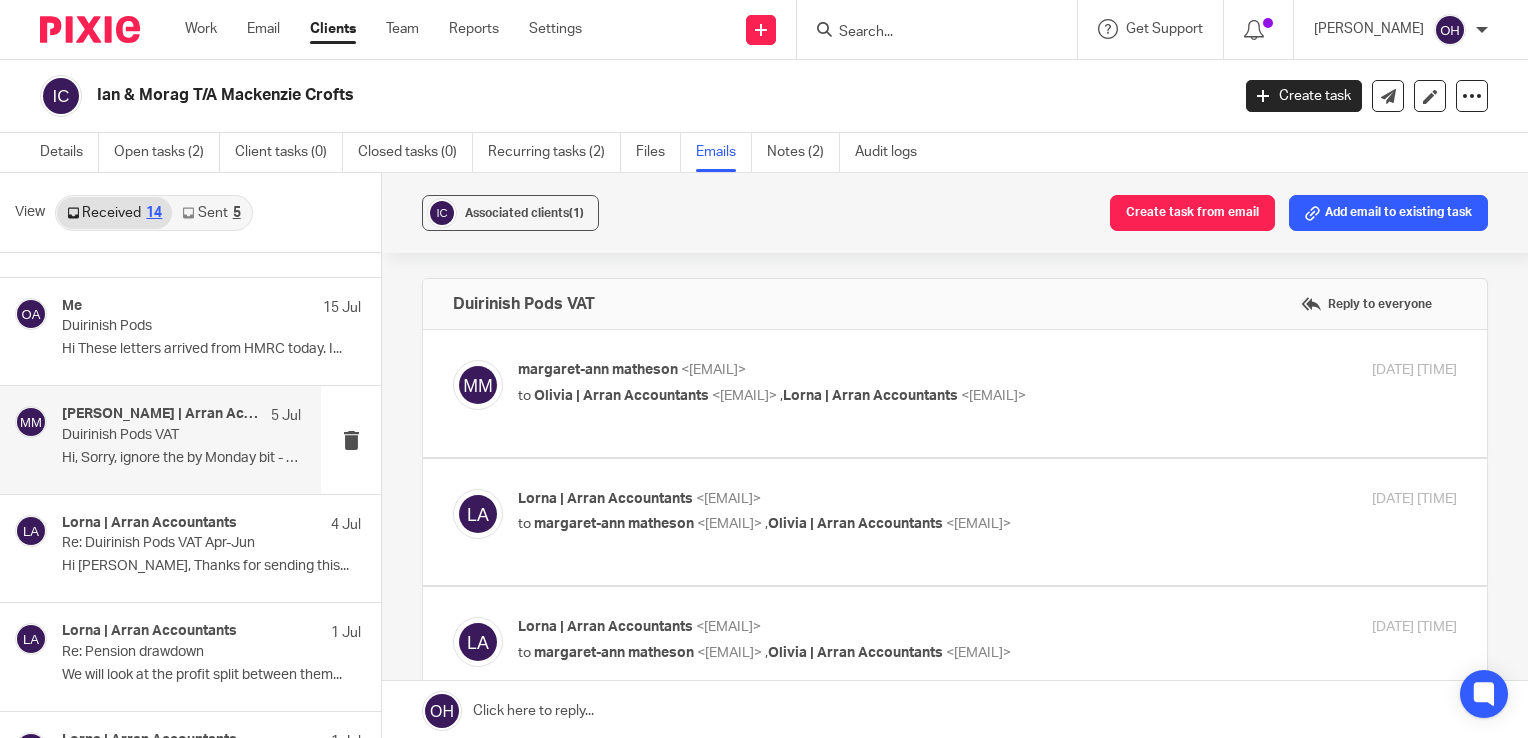 click on "5 Jul 2025 4:20pm" at bounding box center [1300, 499] 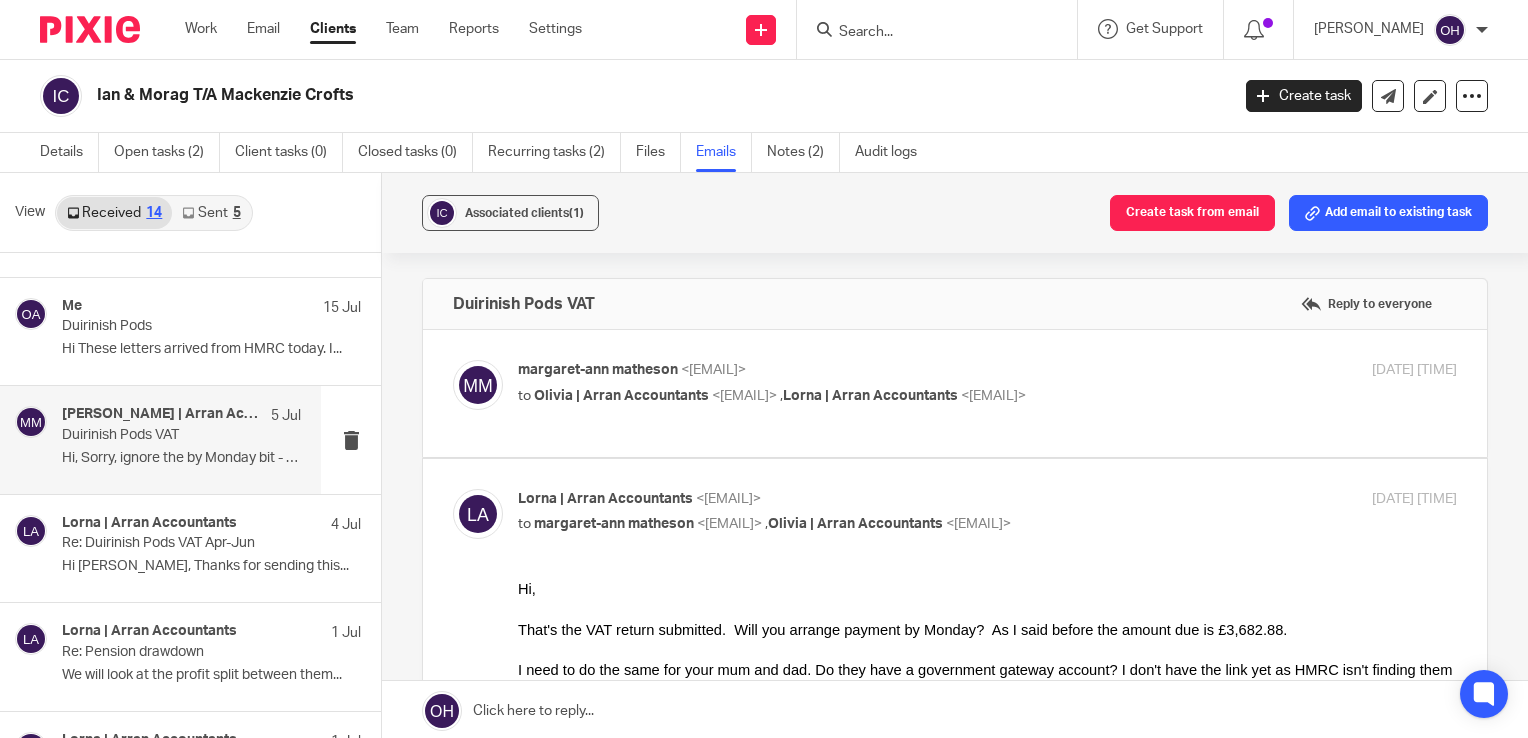 scroll, scrollTop: 0, scrollLeft: 0, axis: both 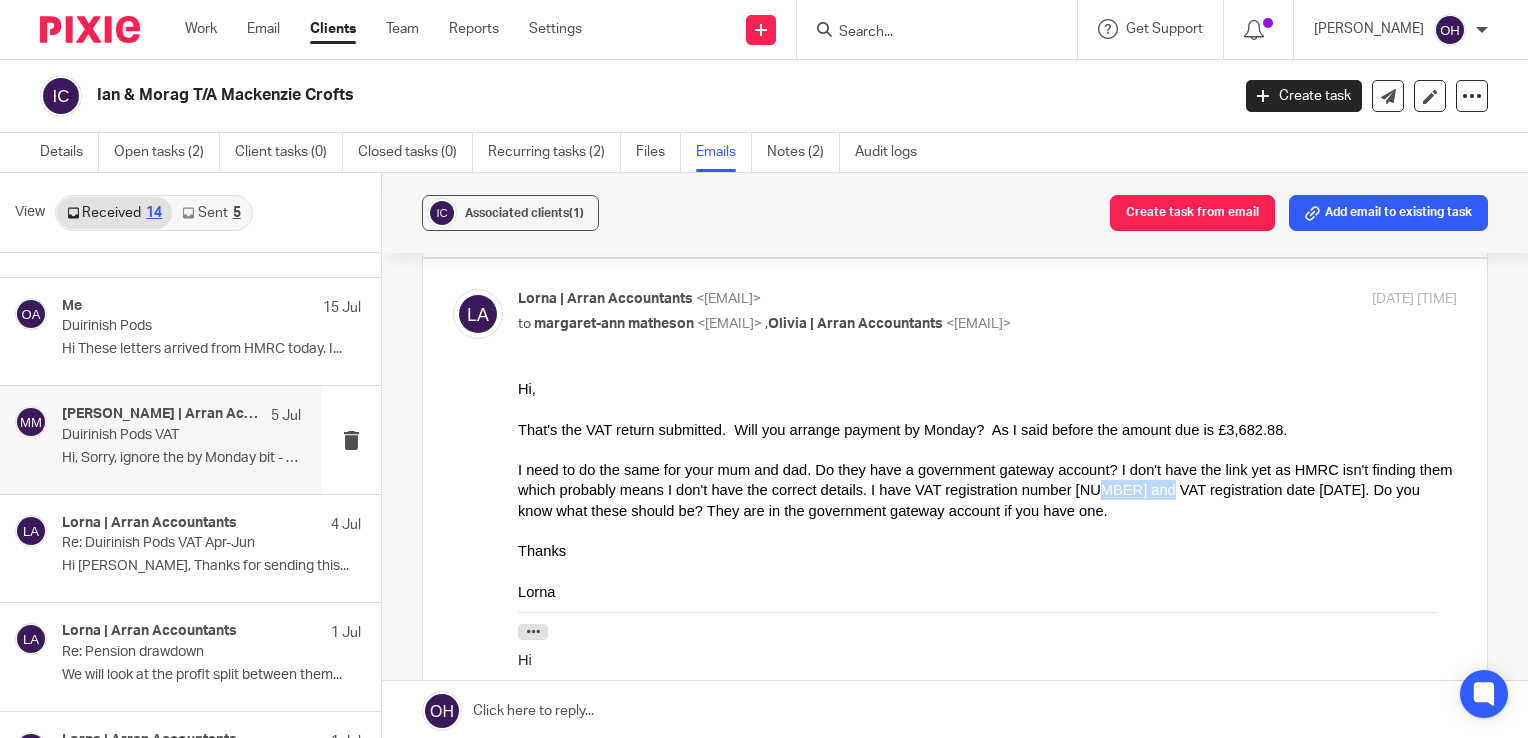 drag, startPoint x: 995, startPoint y: 491, endPoint x: 1061, endPoint y: 487, distance: 66.1211 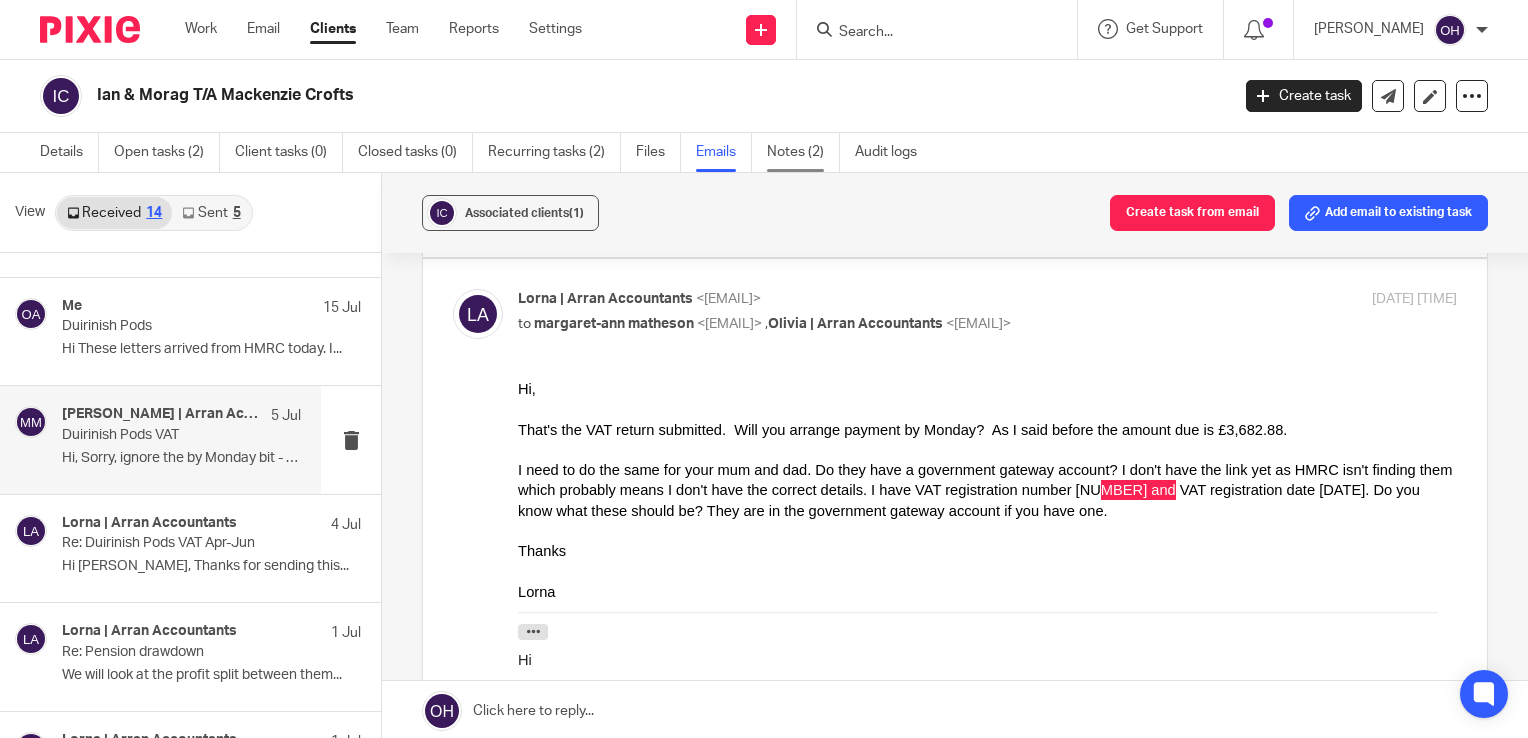 click on "Notes (2)" at bounding box center (803, 152) 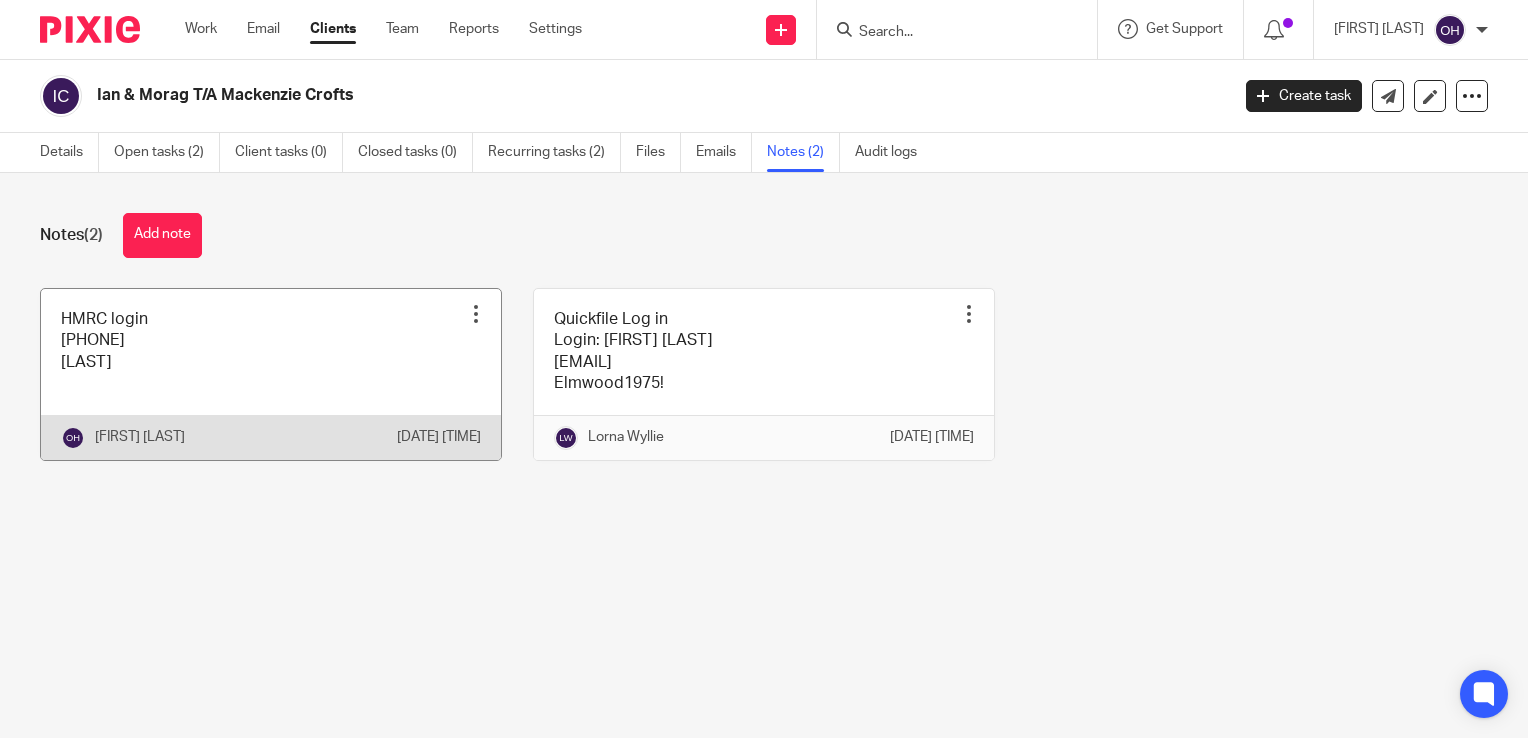 scroll, scrollTop: 0, scrollLeft: 0, axis: both 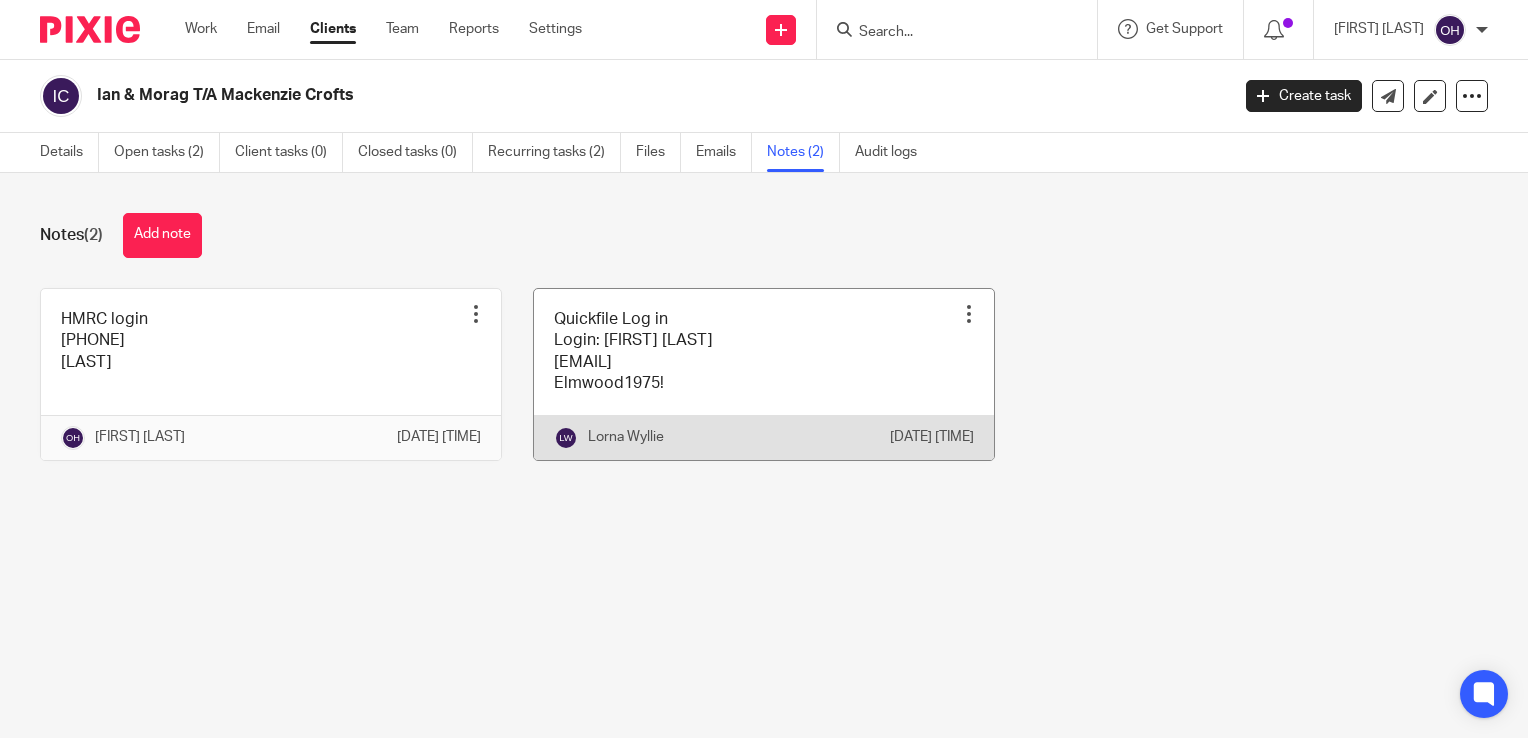 click at bounding box center (764, 374) 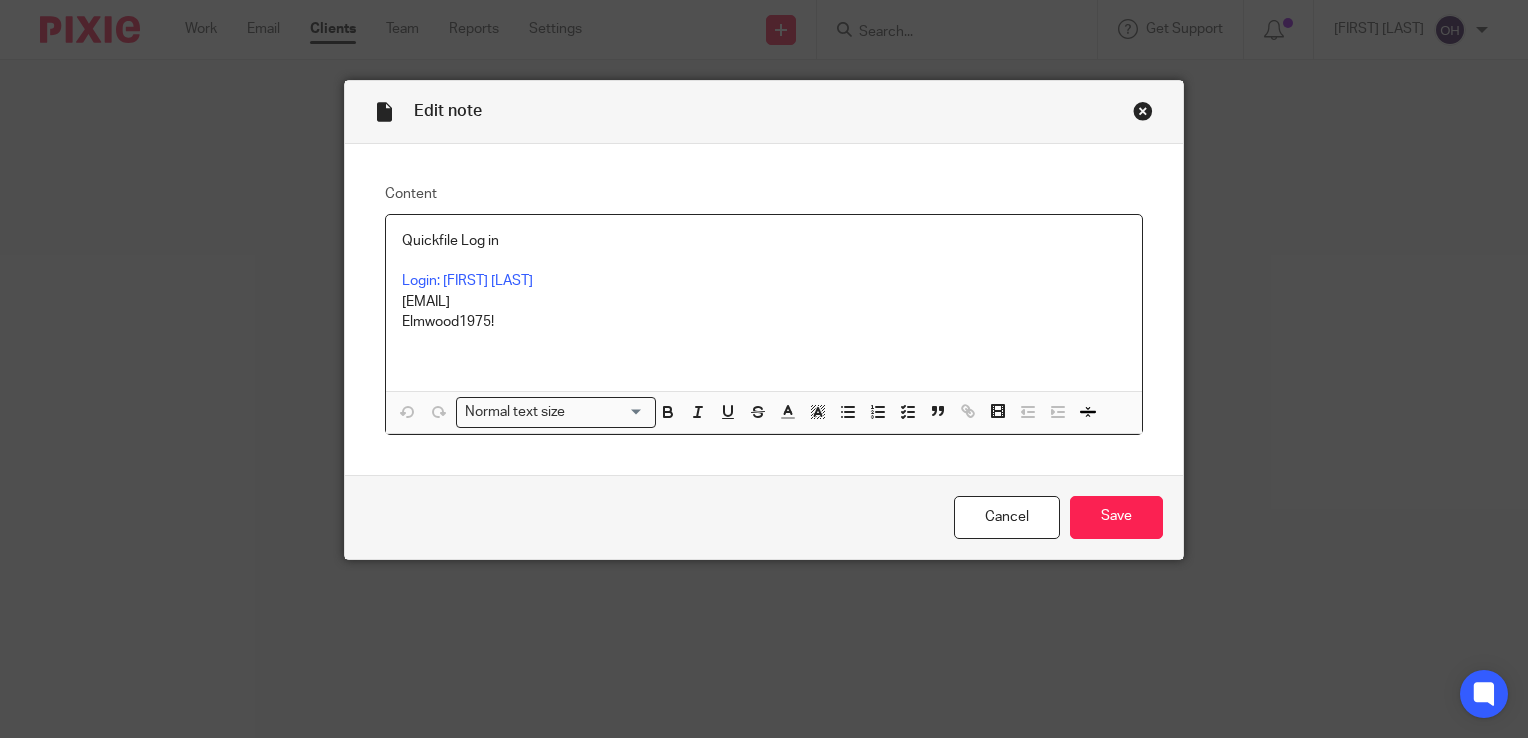 scroll, scrollTop: 0, scrollLeft: 0, axis: both 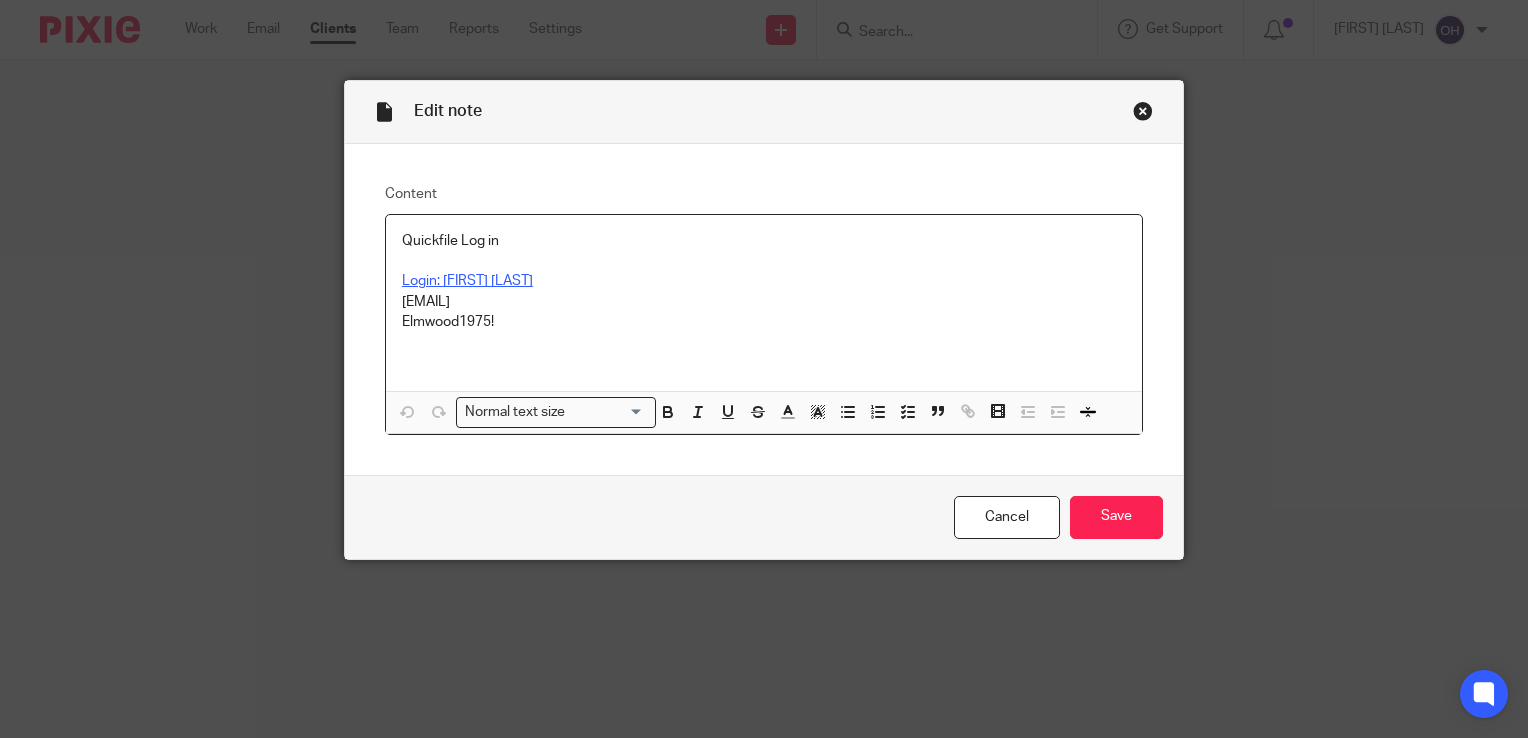 click on "Login: [FIRST] [LAST]" at bounding box center (467, 281) 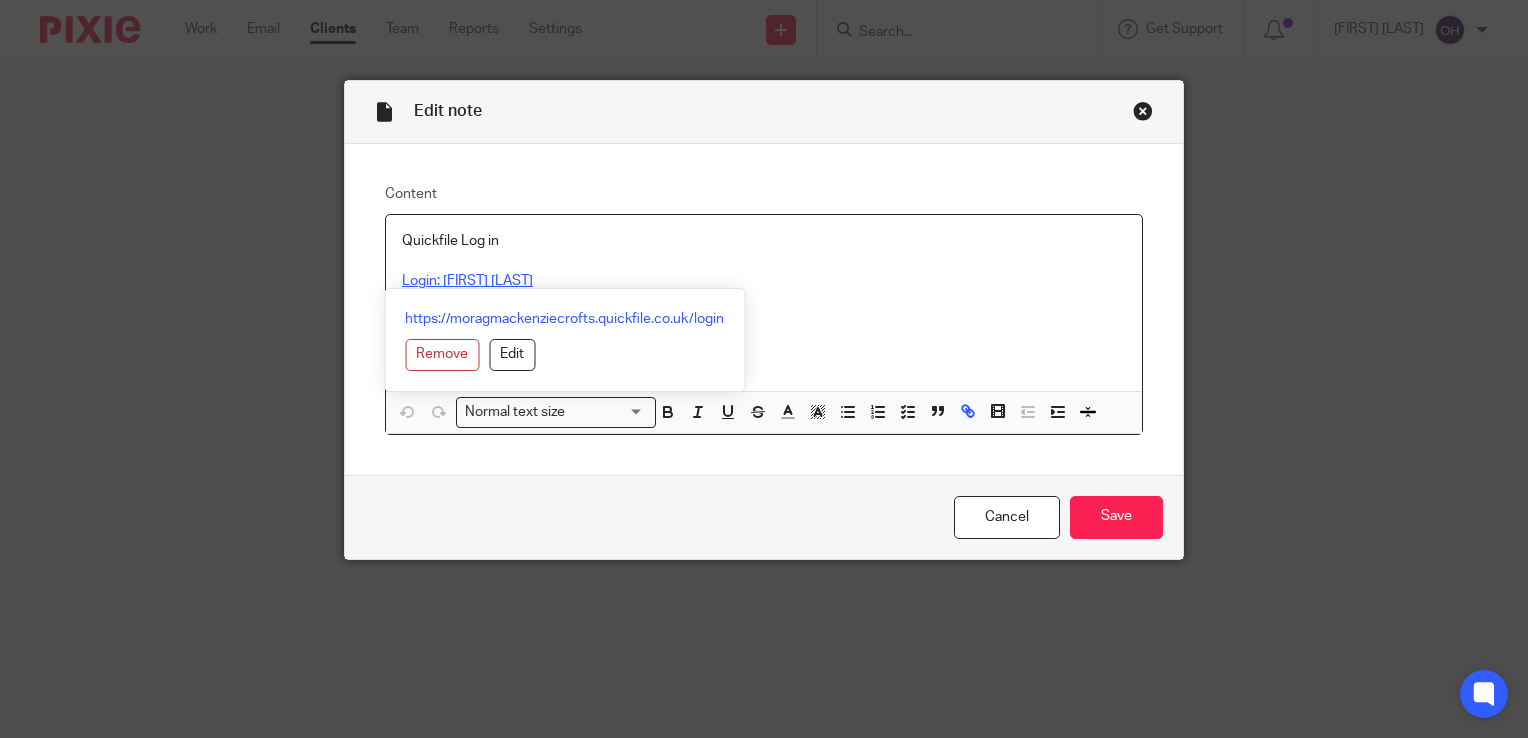 click on "Login: [FIRST] [LAST]" at bounding box center [467, 281] 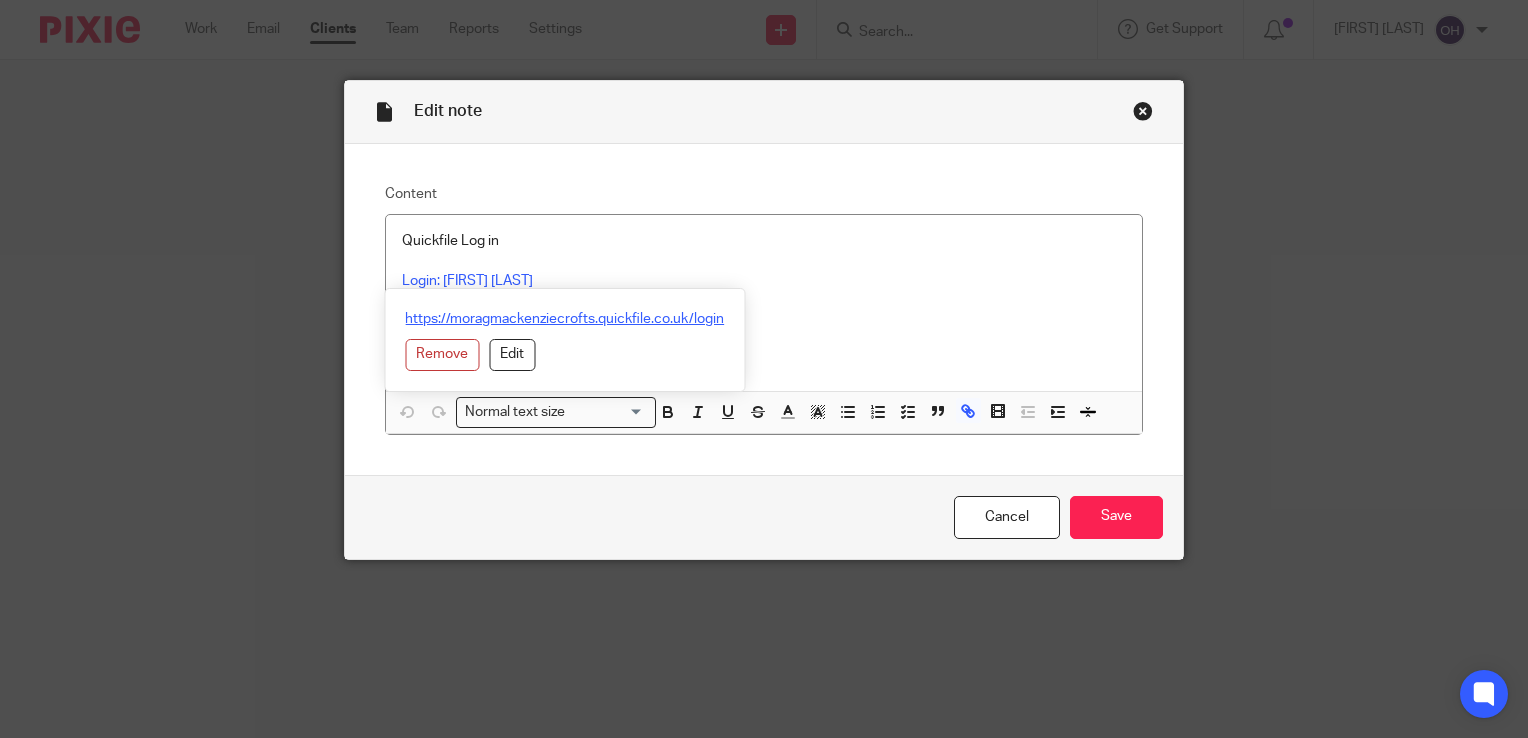 click on "https://moragmackenziecrofts.quickfile.co.uk/login" at bounding box center (564, 319) 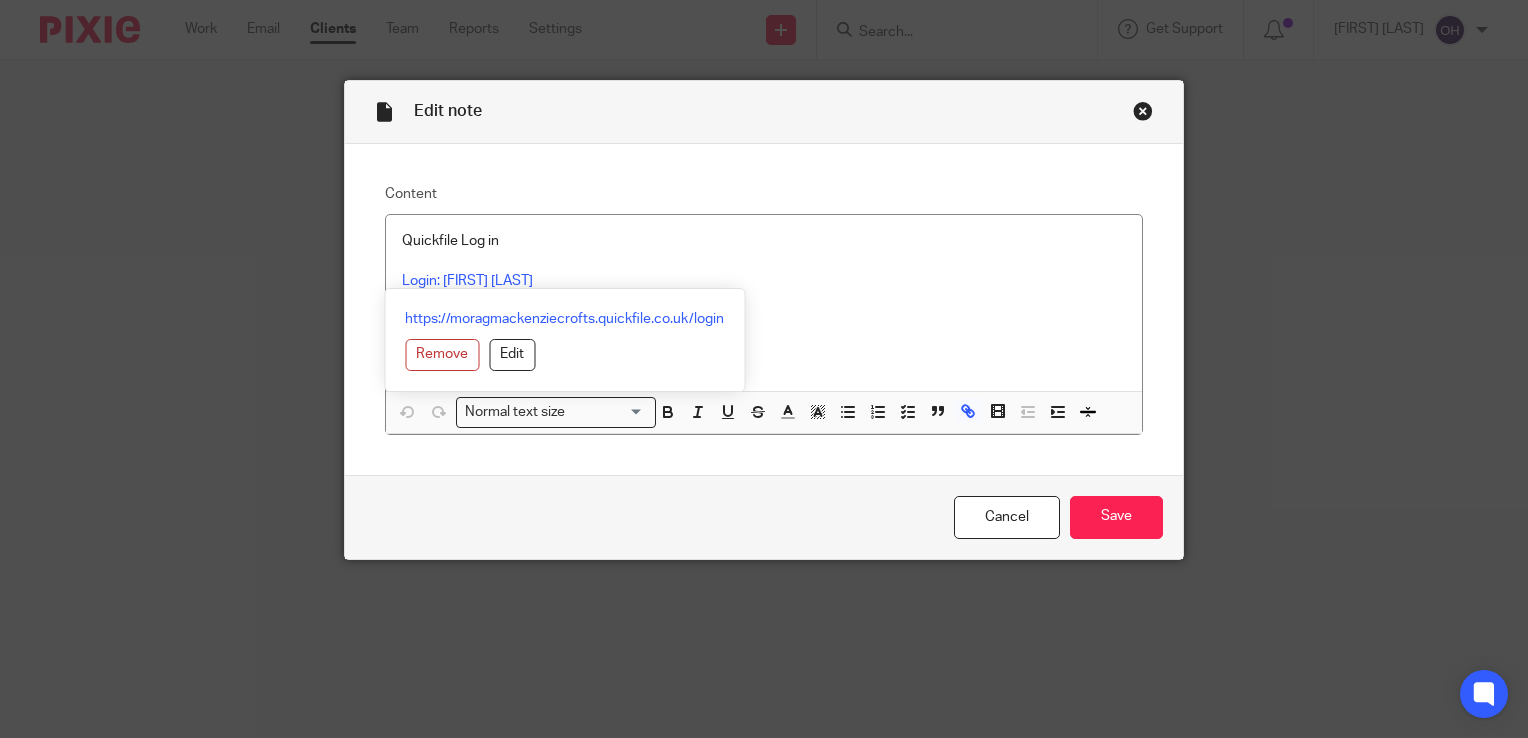 click at bounding box center [1143, 111] 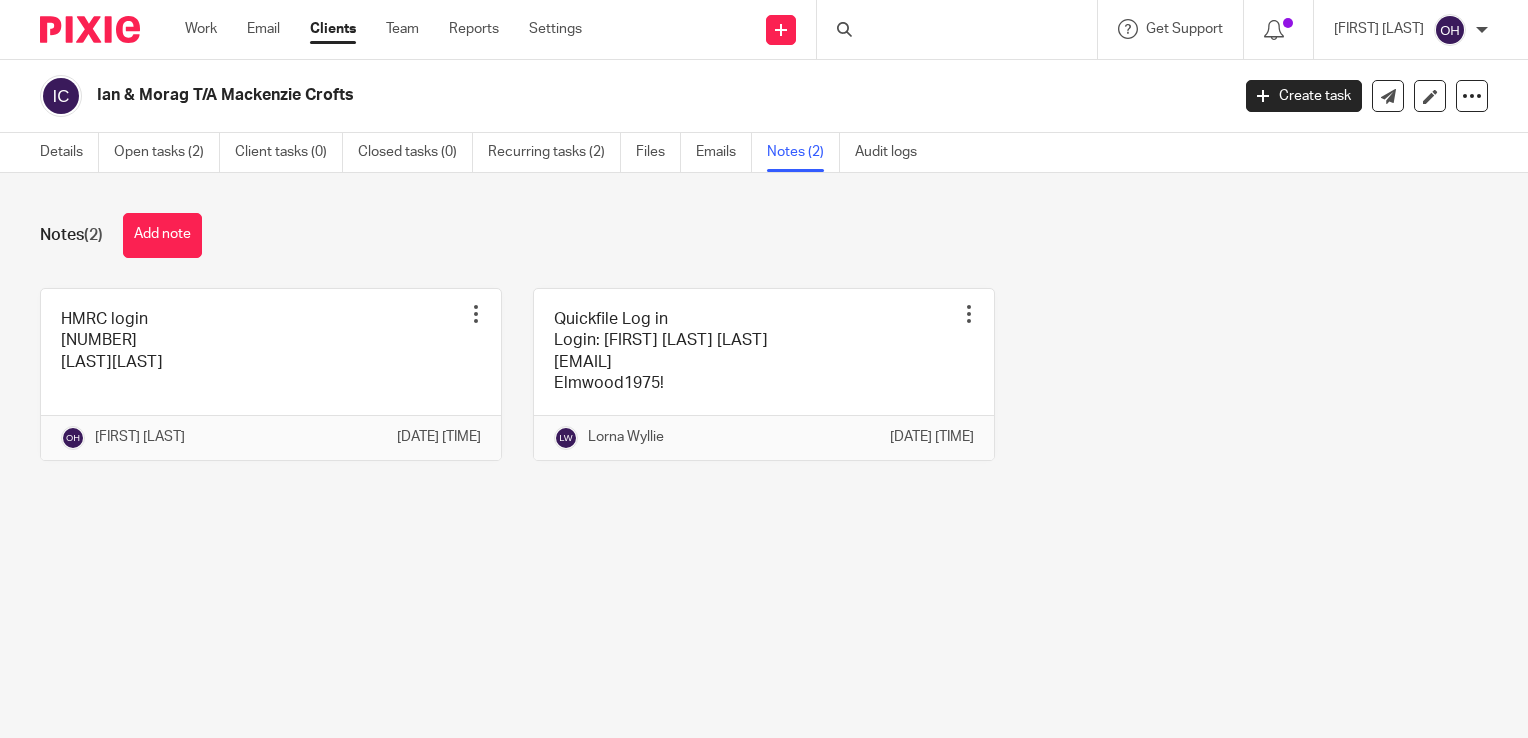 scroll, scrollTop: 0, scrollLeft: 0, axis: both 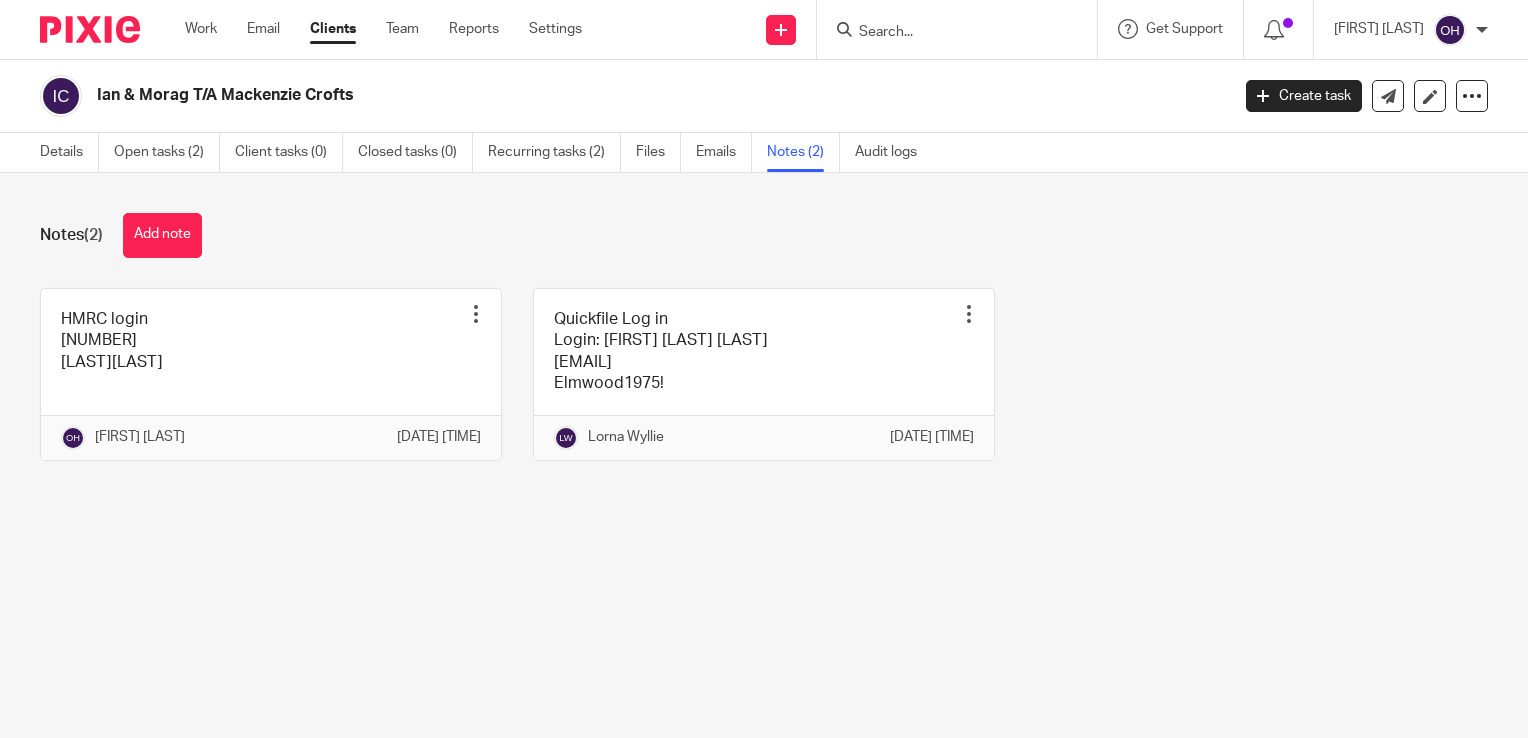 click at bounding box center (947, 33) 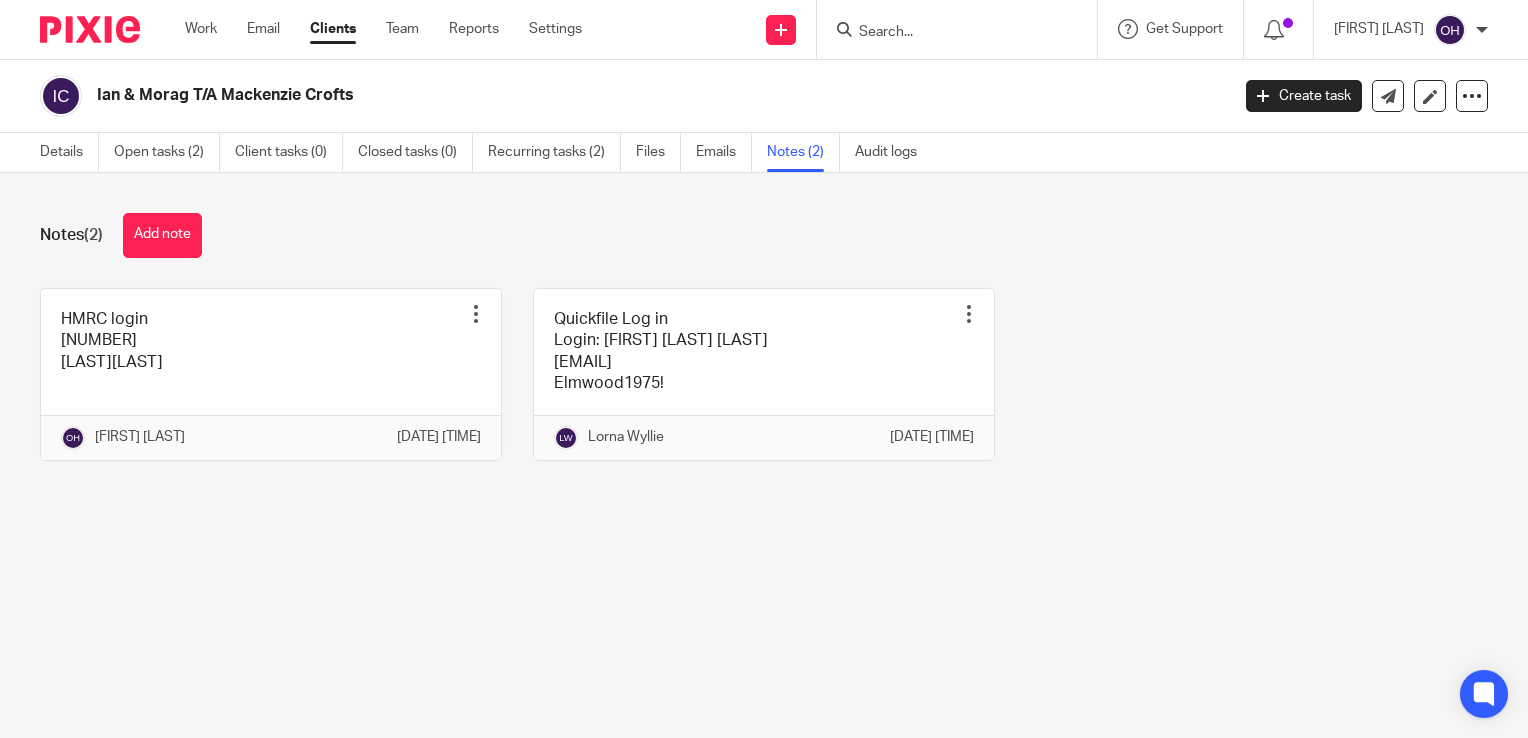 click at bounding box center (1279, 29) 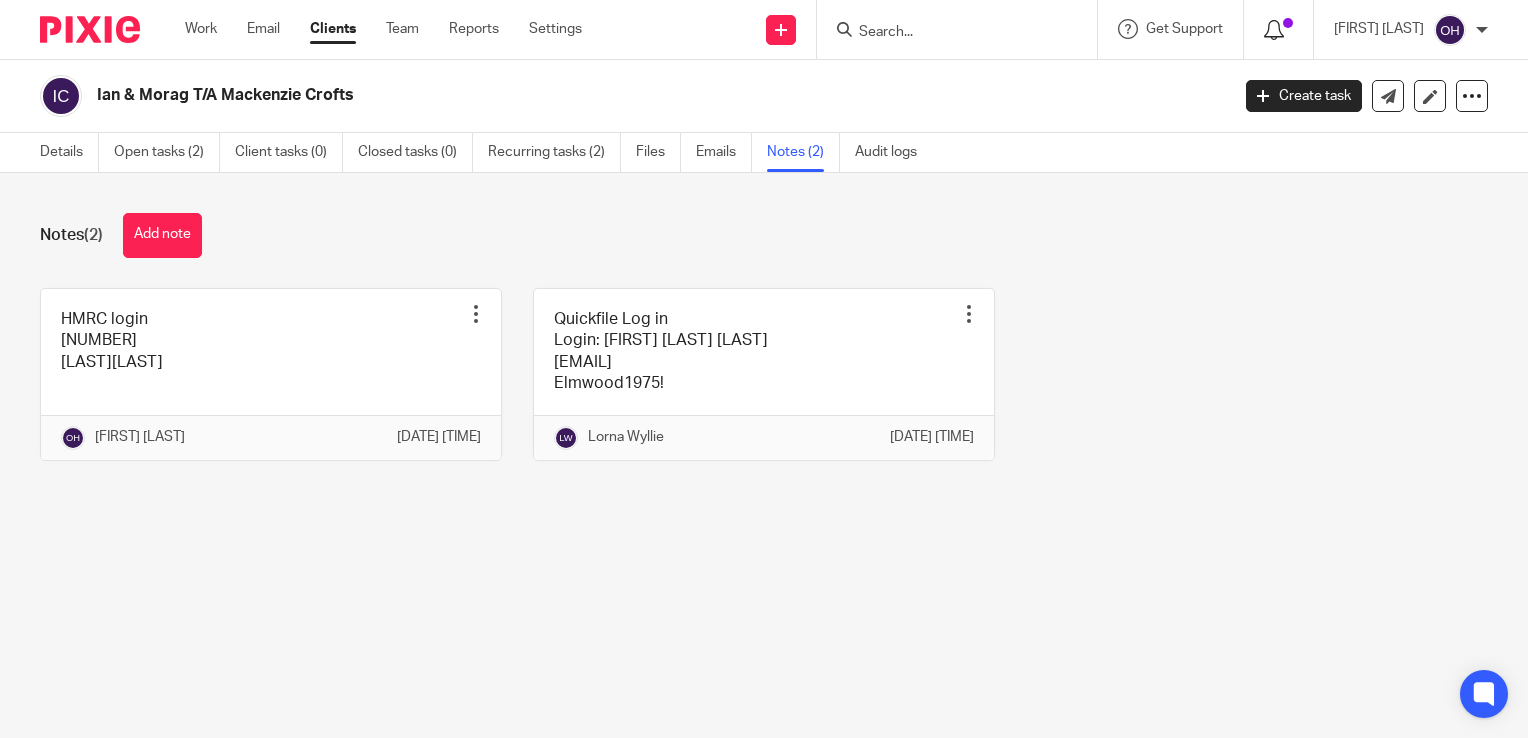 click at bounding box center (1274, 30) 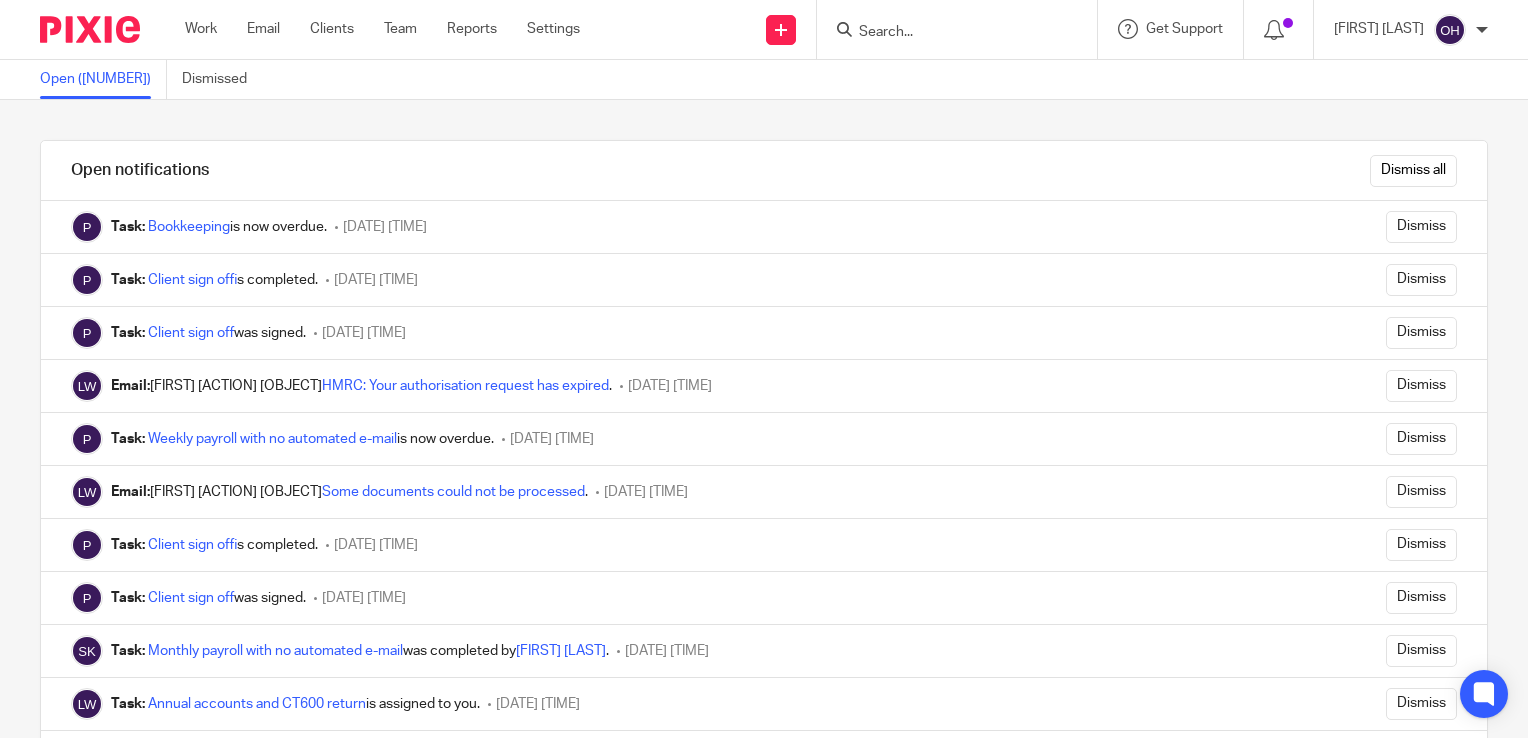 scroll, scrollTop: 0, scrollLeft: 0, axis: both 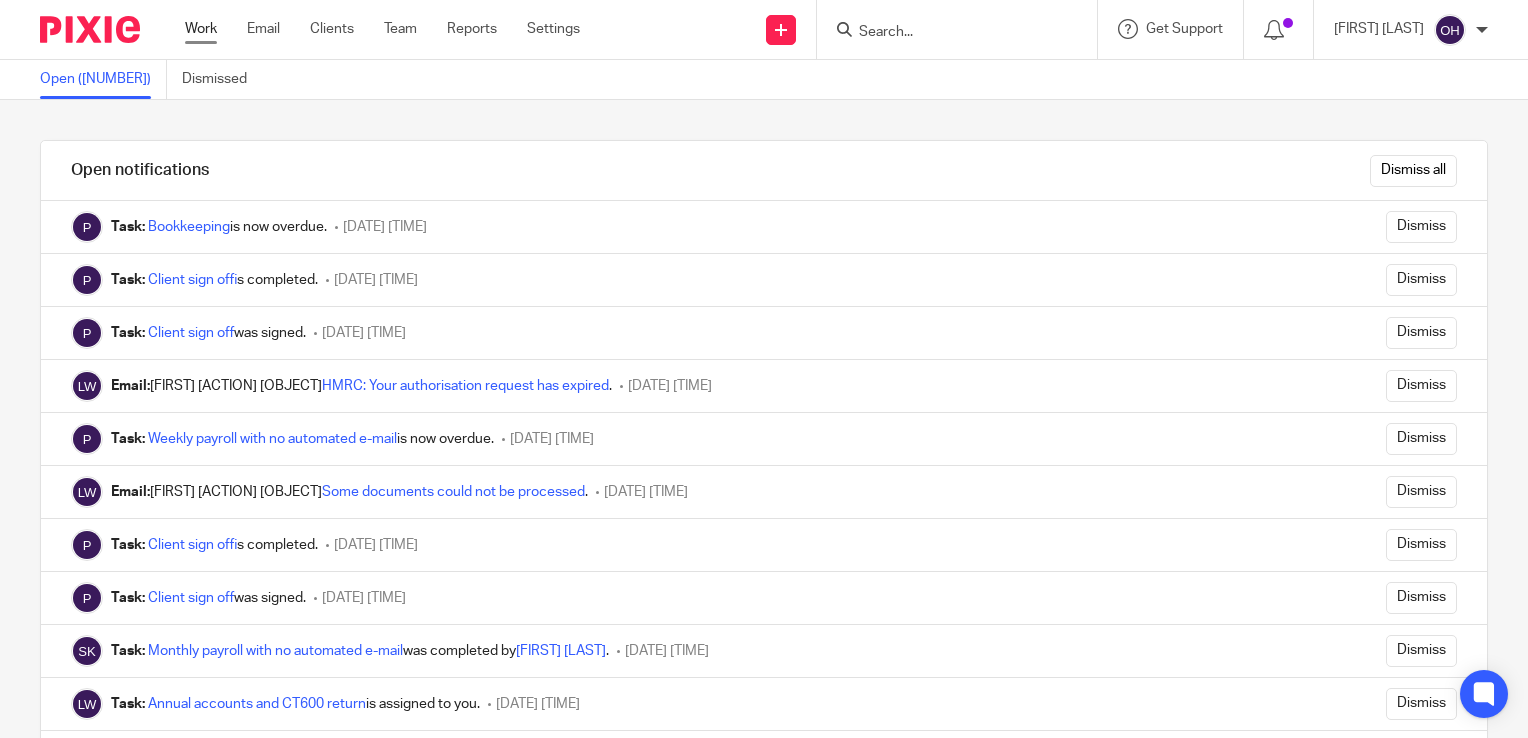 click on "Work" at bounding box center (201, 29) 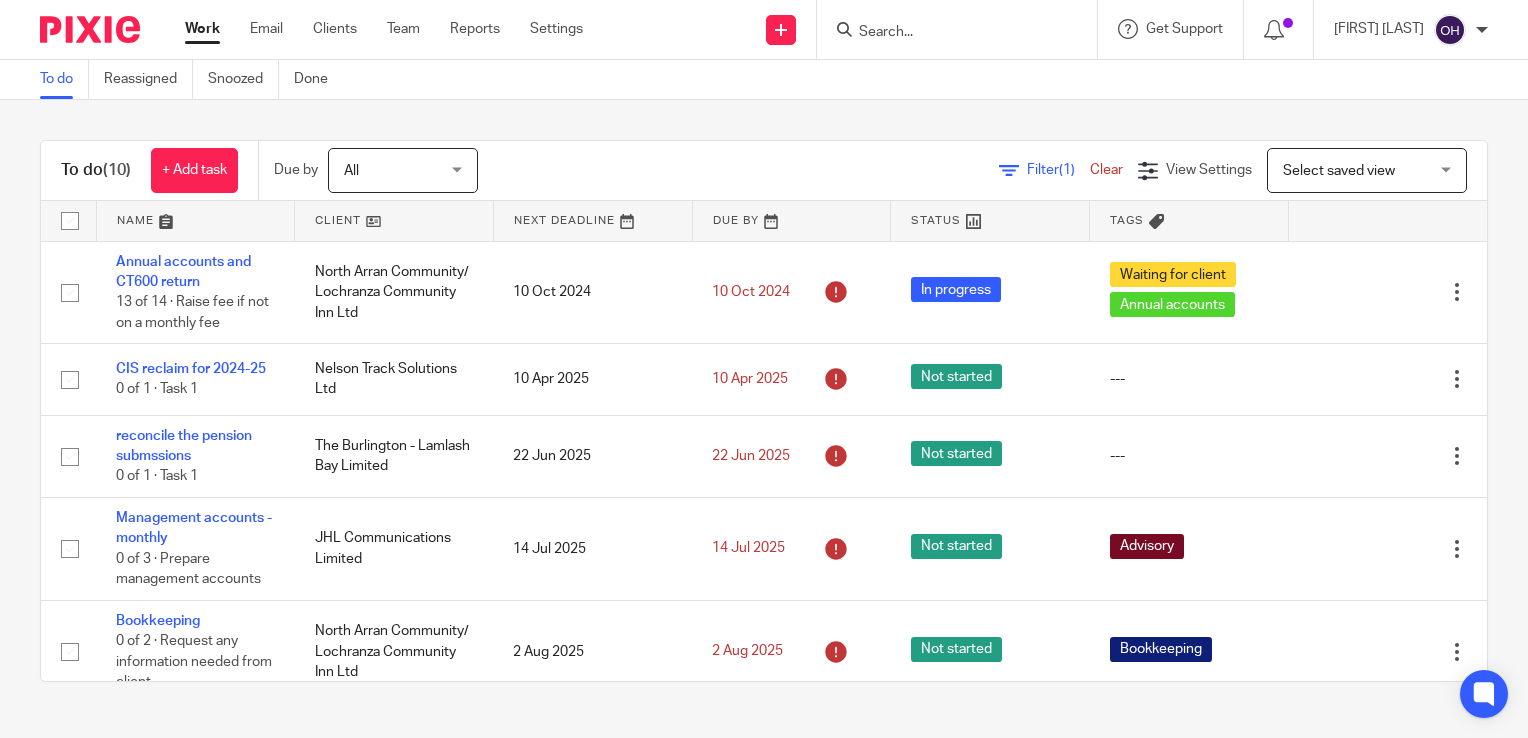 scroll, scrollTop: 0, scrollLeft: 0, axis: both 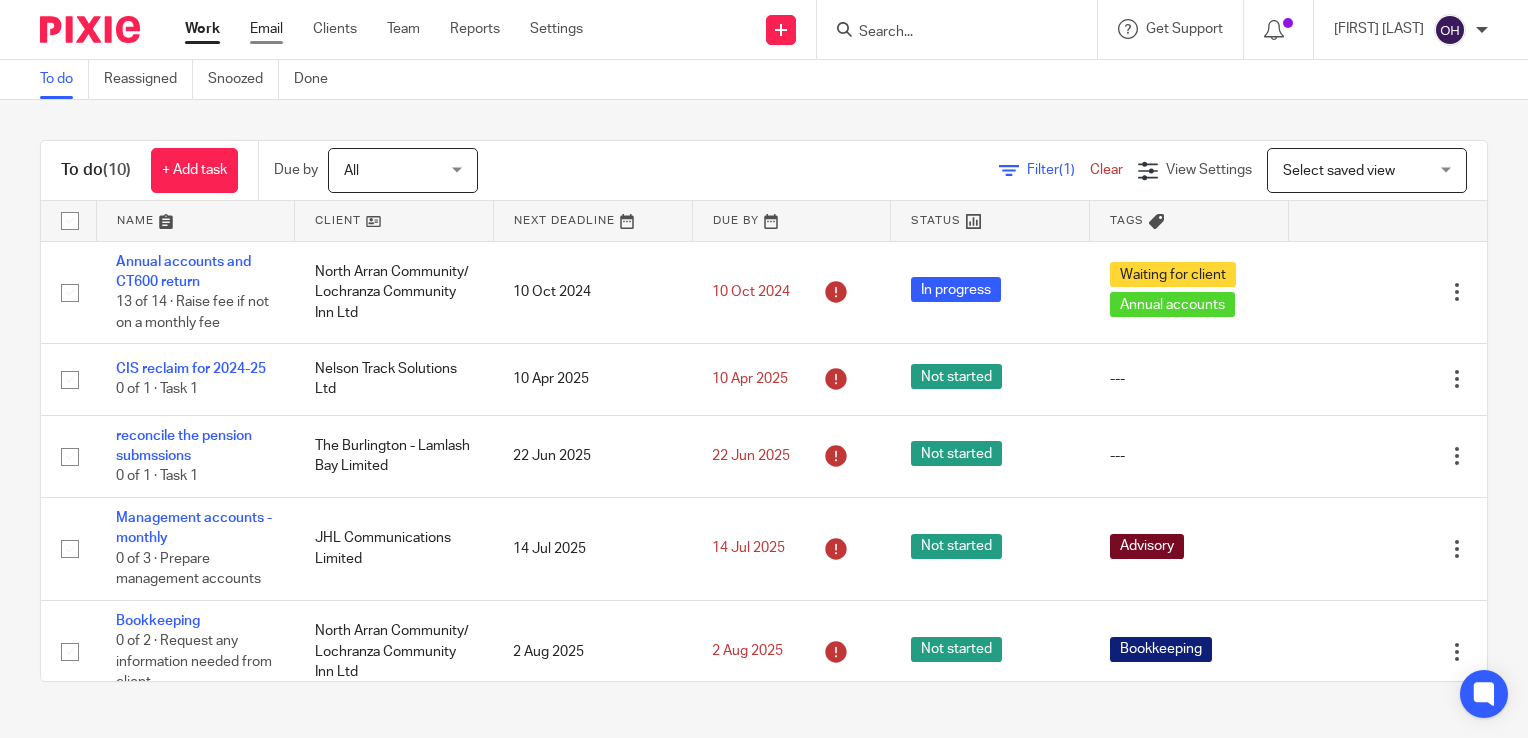 click on "Email" at bounding box center (266, 29) 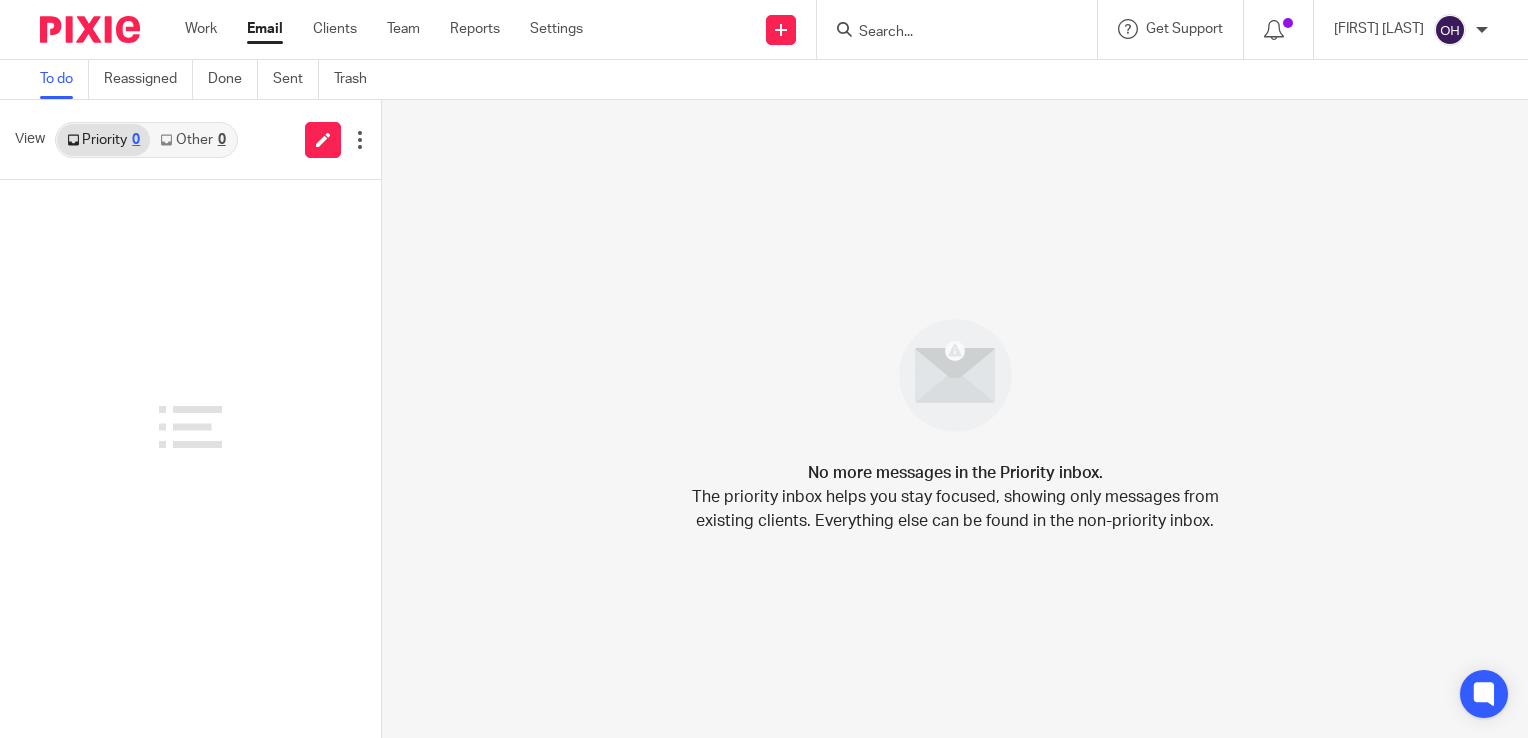 scroll, scrollTop: 0, scrollLeft: 0, axis: both 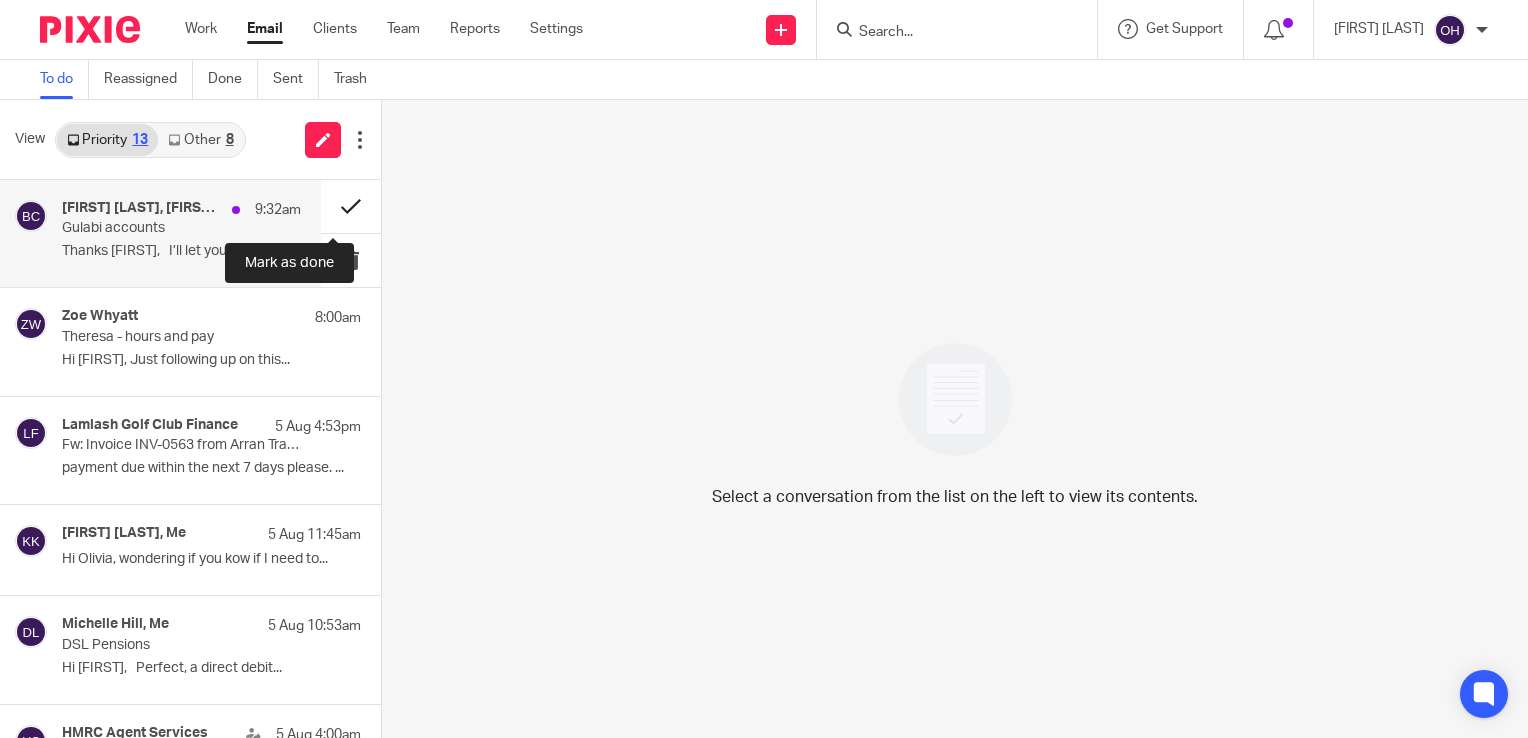 click at bounding box center (351, 206) 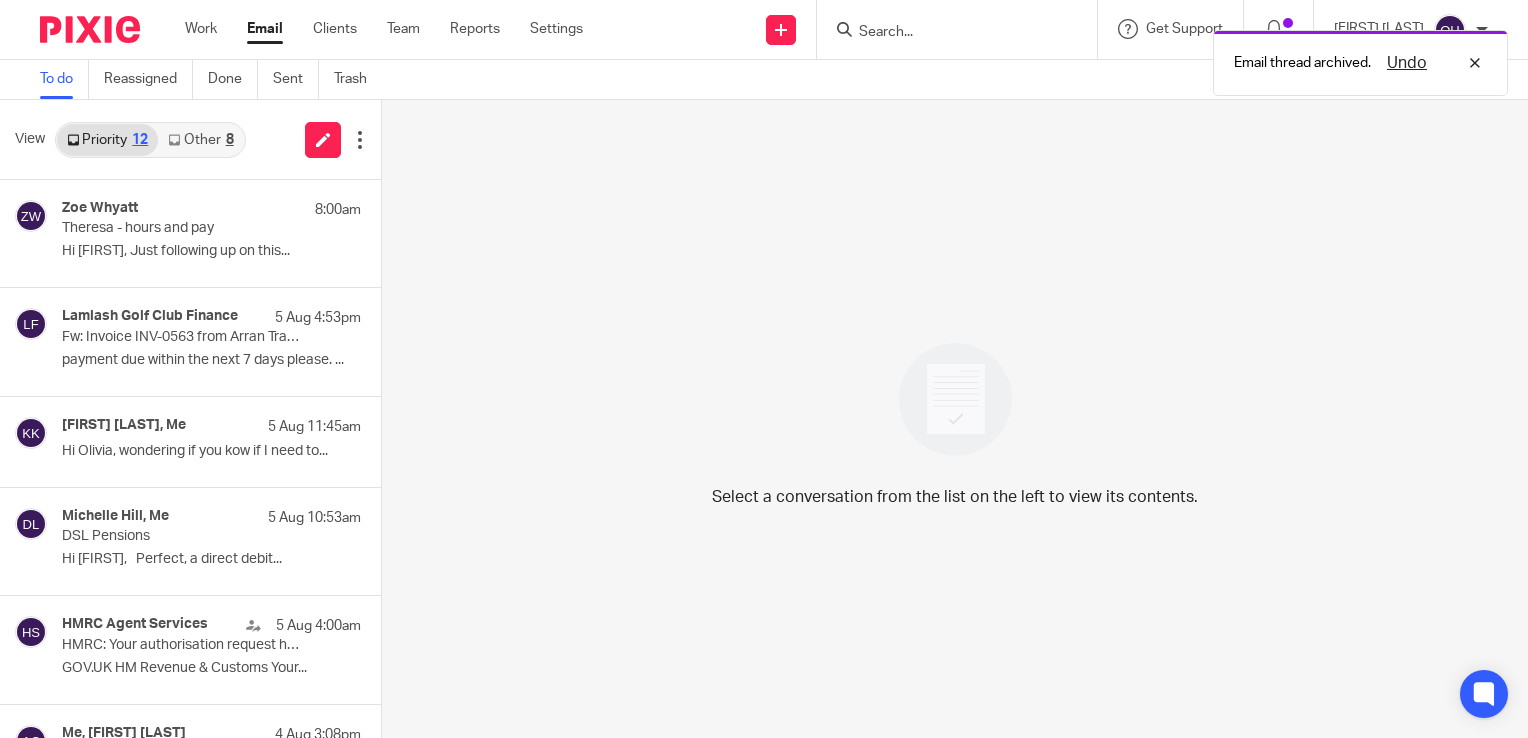 click on "Email thread archived. Undo" at bounding box center [1136, 58] 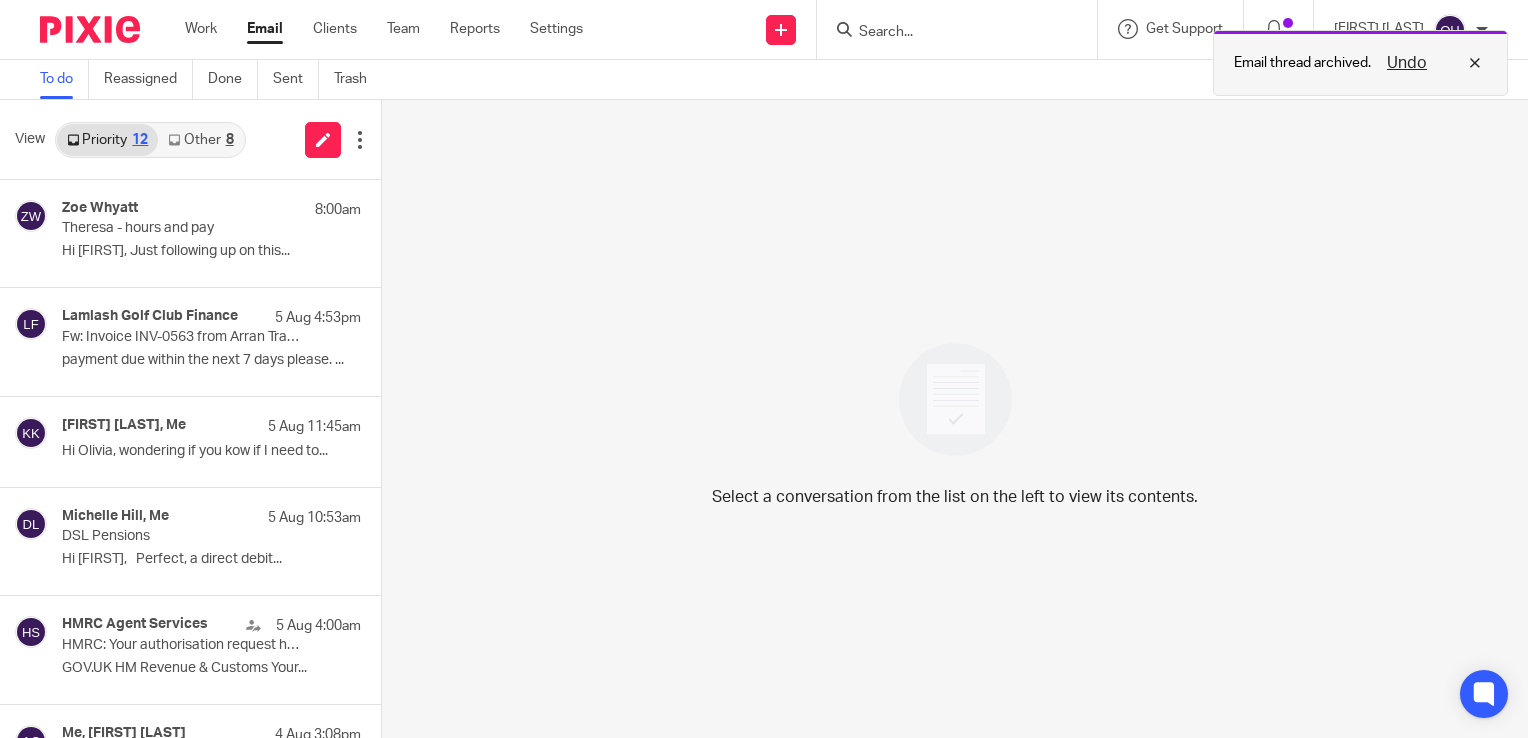 click on "Undo" at bounding box center (1429, 63) 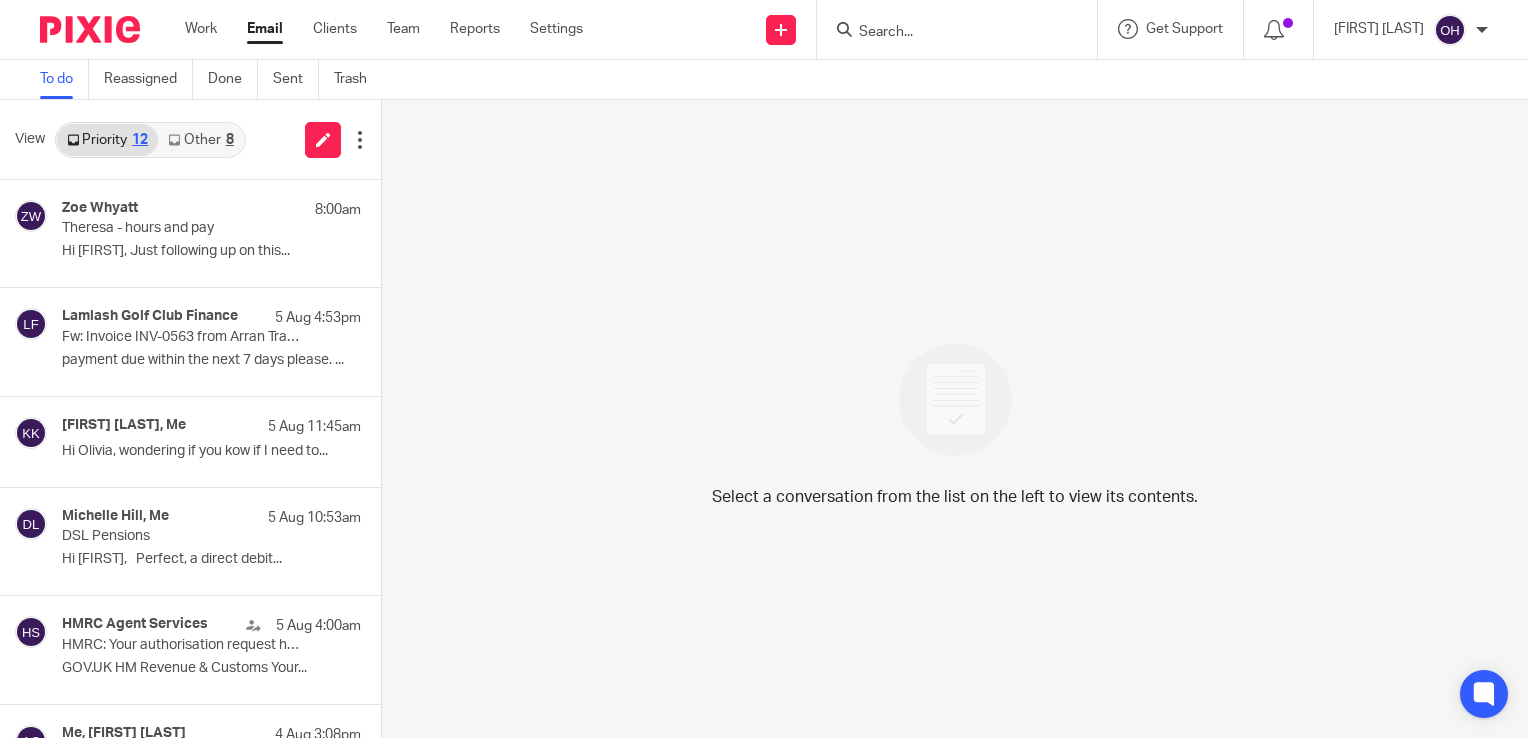 drag, startPoint x: 960, startPoint y: 30, endPoint x: 951, endPoint y: 35, distance: 10.29563 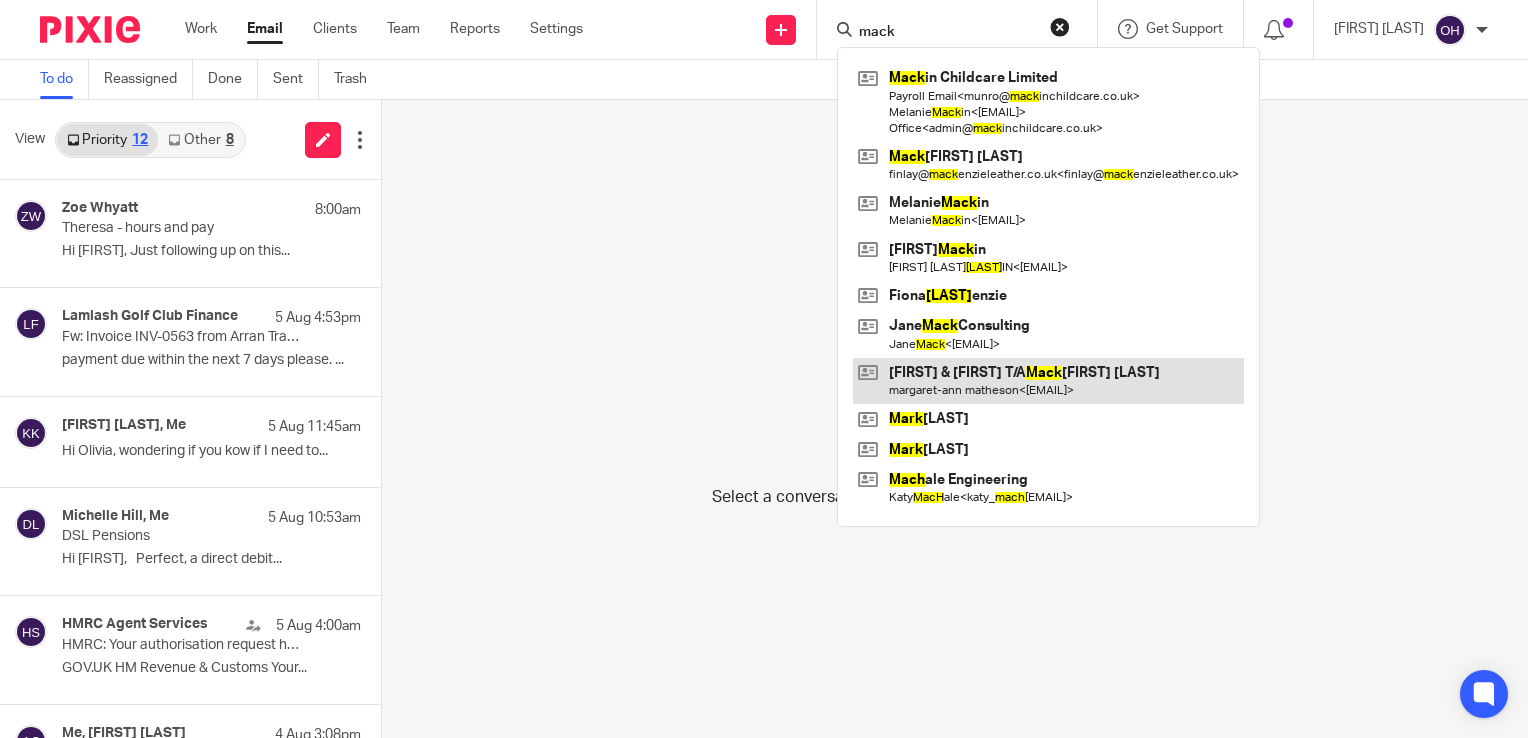 type on "mack" 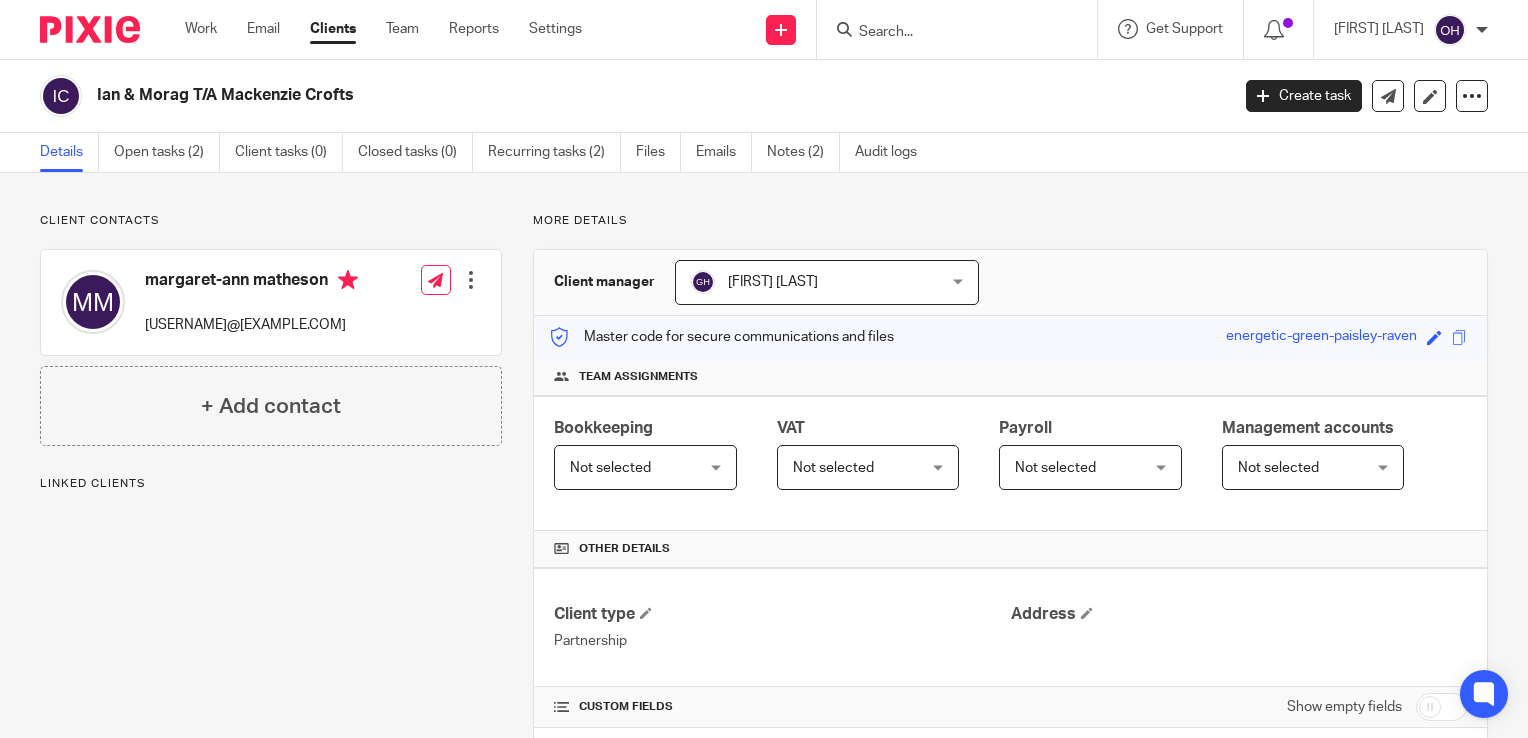 scroll, scrollTop: 0, scrollLeft: 0, axis: both 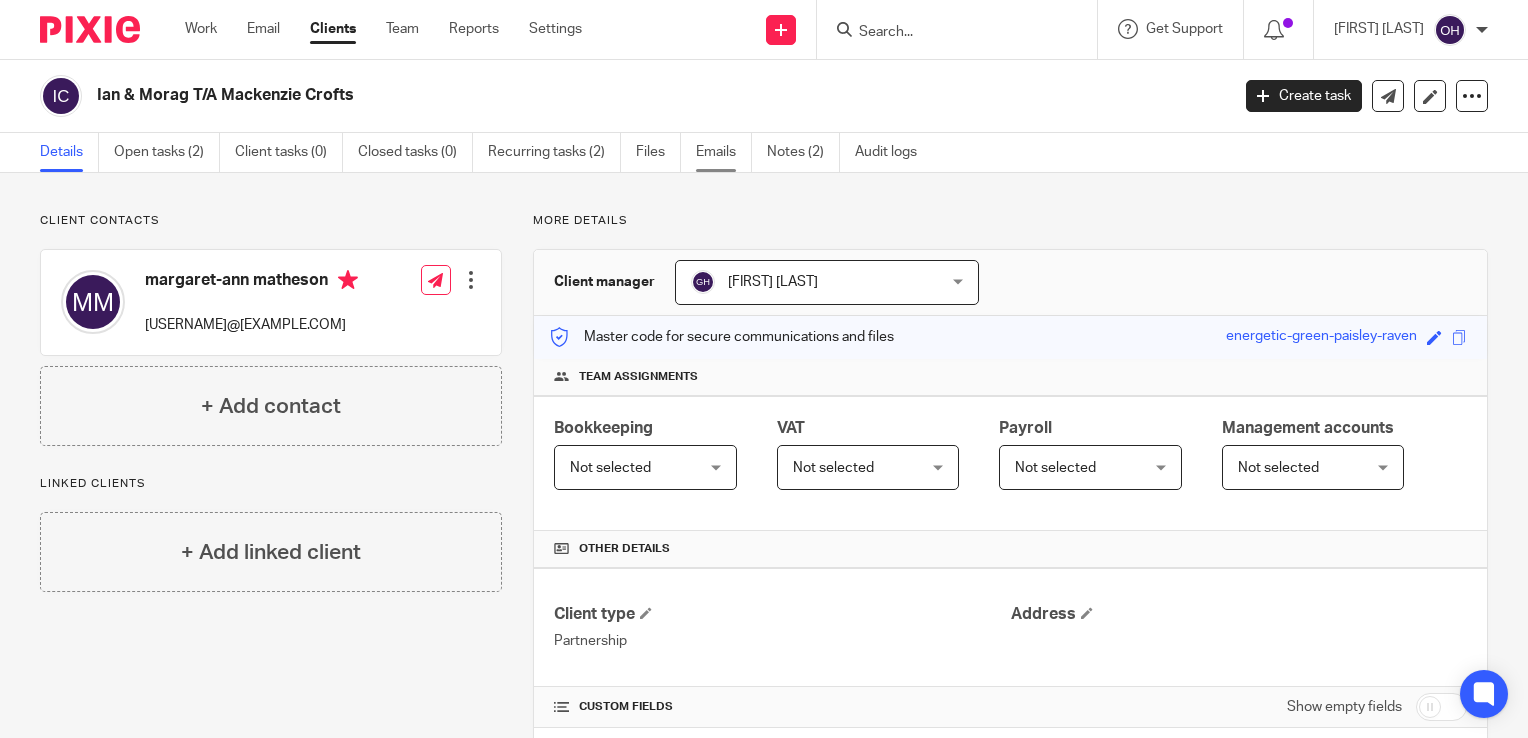 click on "Emails" at bounding box center [724, 152] 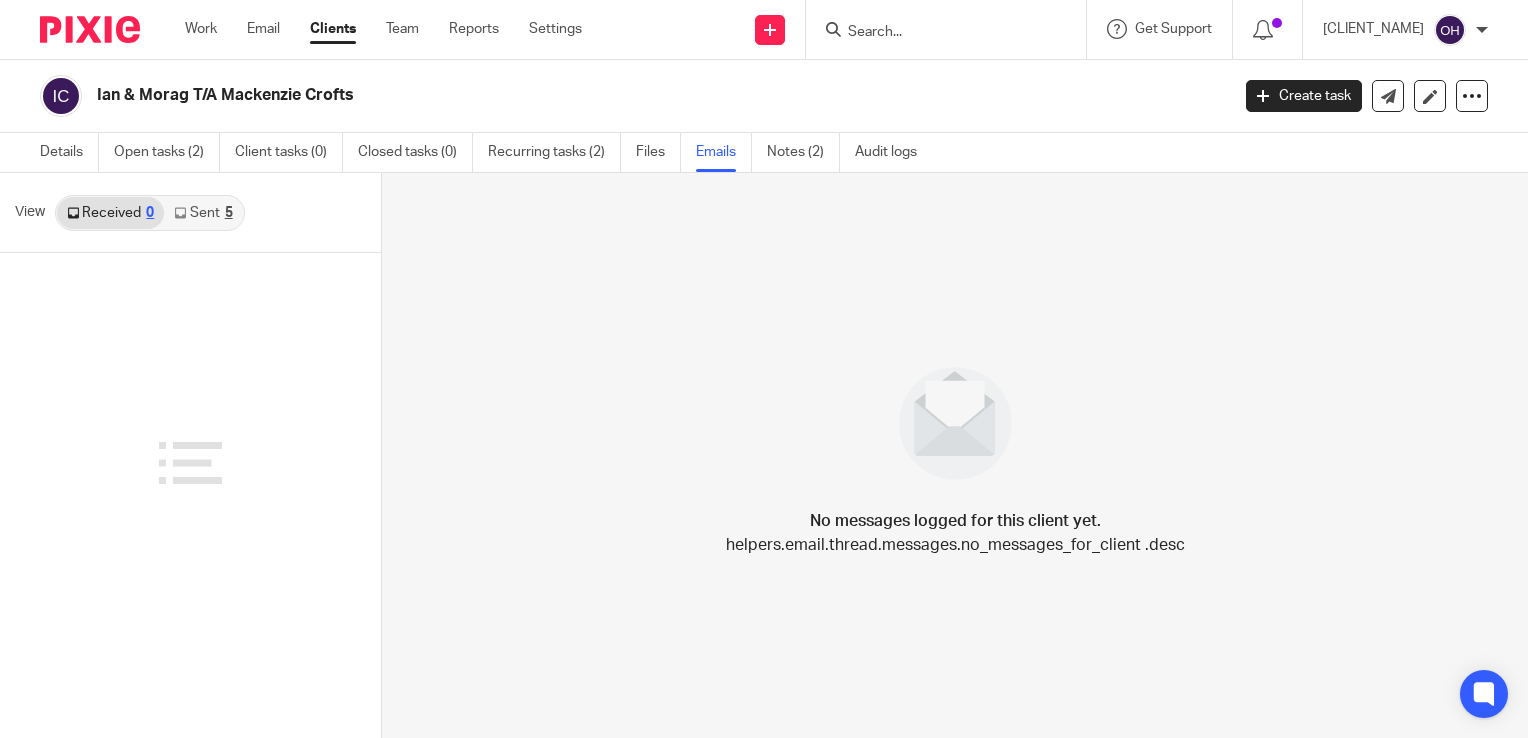 scroll, scrollTop: 0, scrollLeft: 0, axis: both 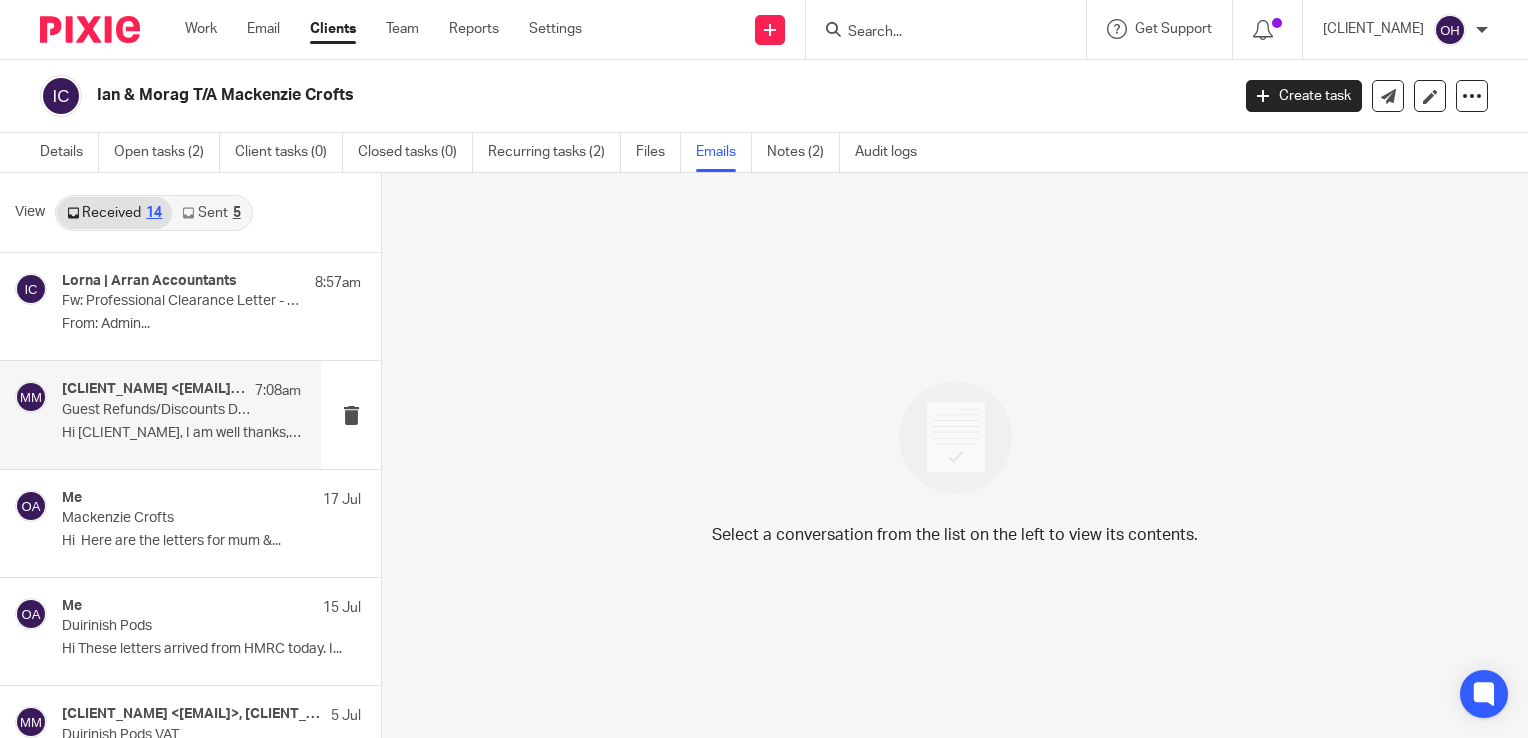 click on "Hi [CLIENT_NAME], I am well thanks, I hope..." at bounding box center (181, 433) 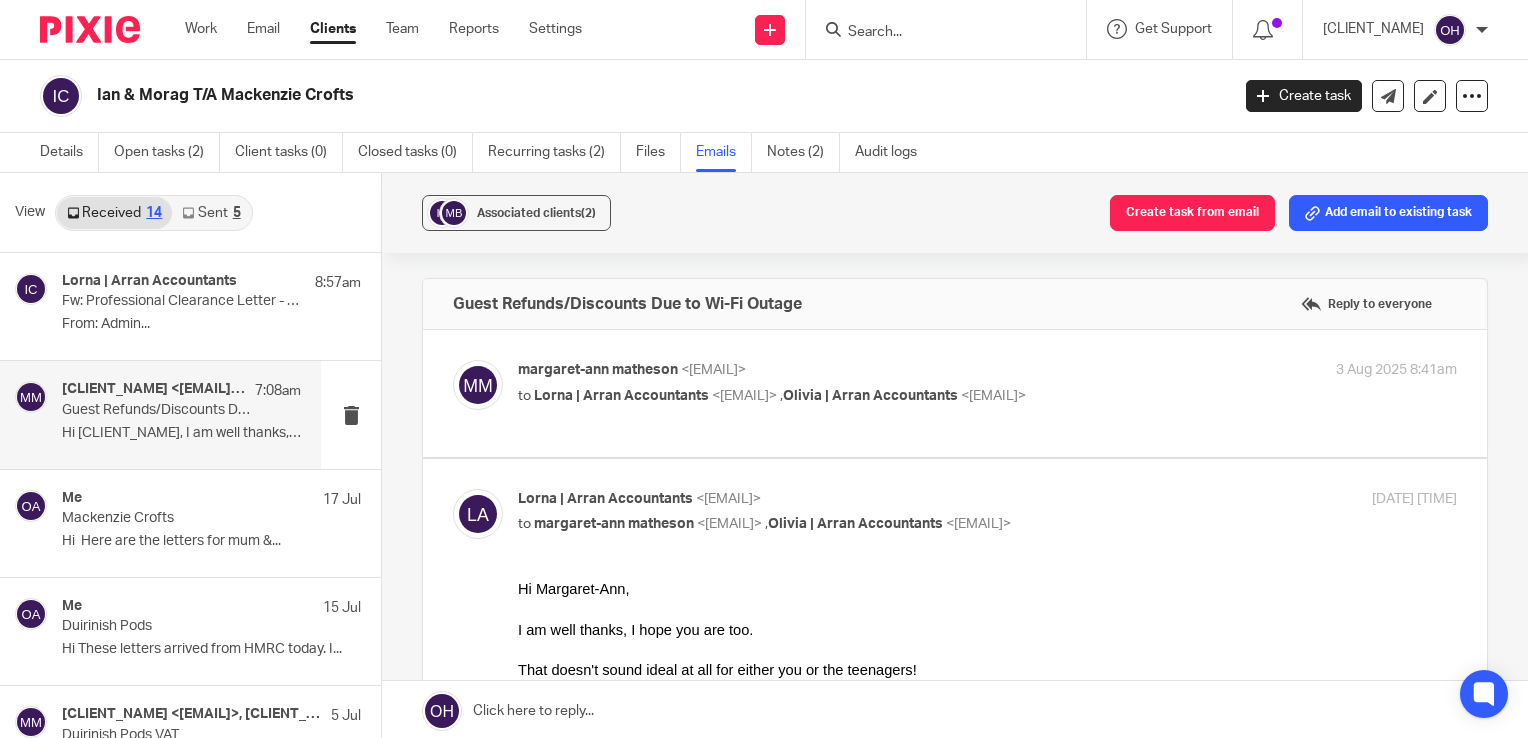 scroll, scrollTop: 0, scrollLeft: 0, axis: both 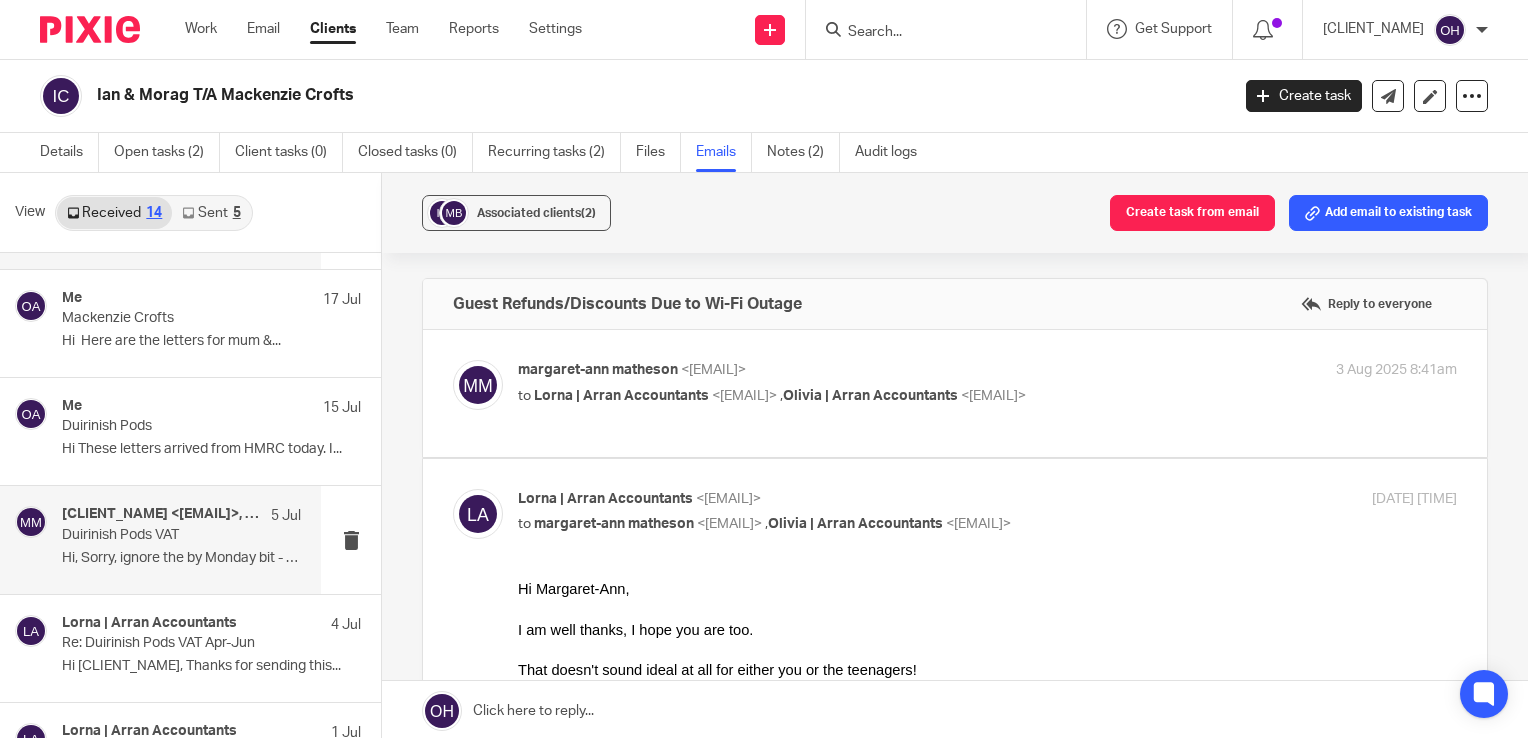 click on "Hi,     Sorry, ignore the by Monday bit - I was..." at bounding box center (181, 558) 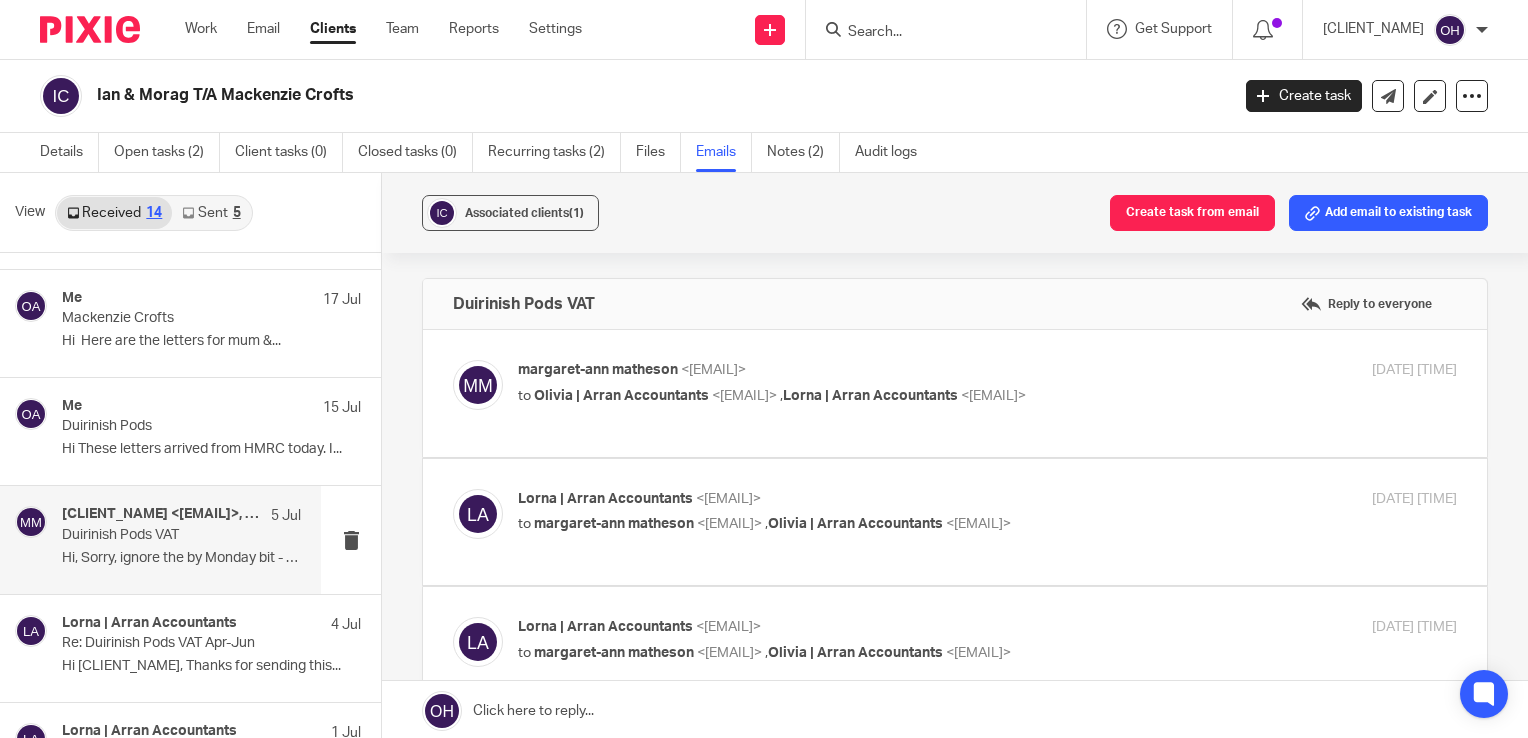 scroll, scrollTop: 0, scrollLeft: 0, axis: both 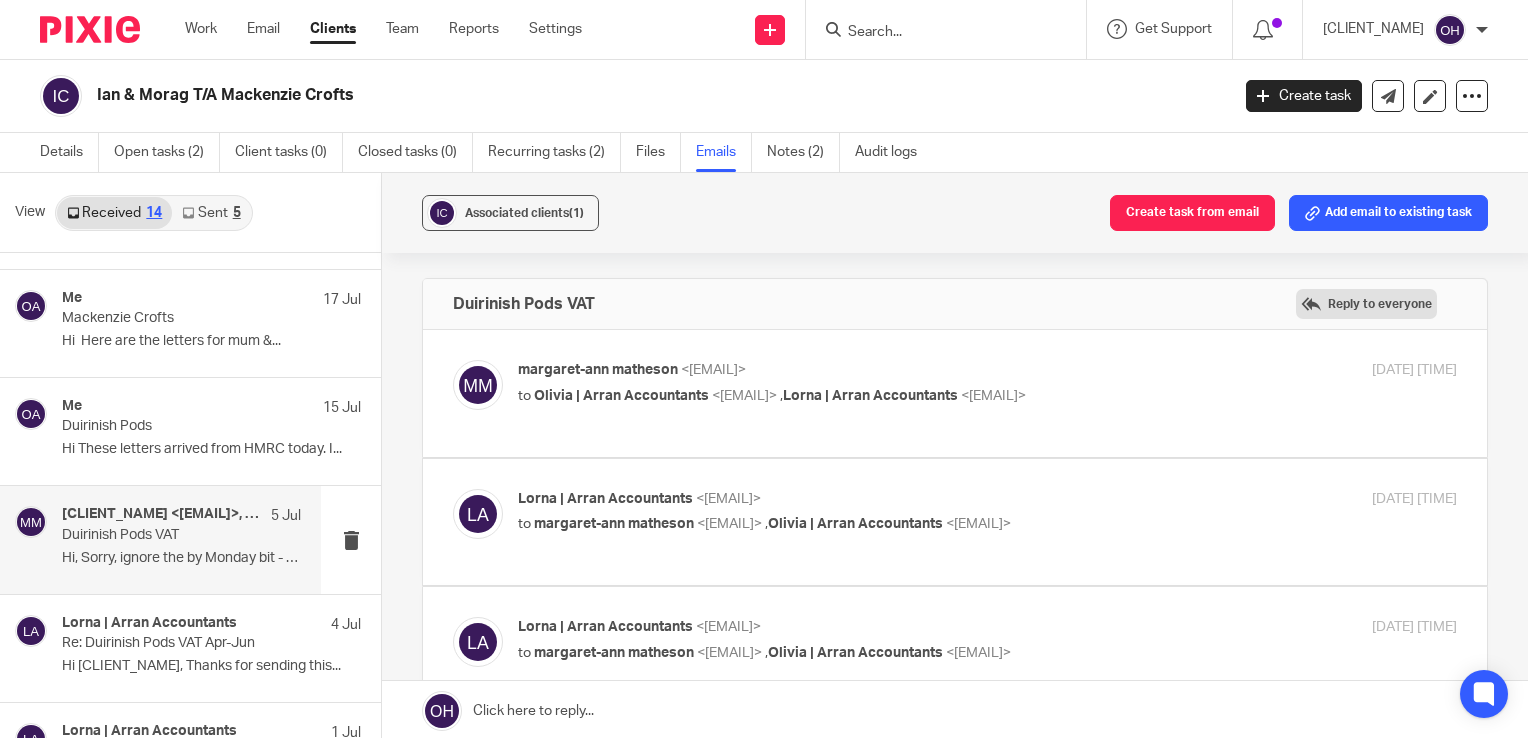 click on "Reply to everyone" at bounding box center [1366, 304] 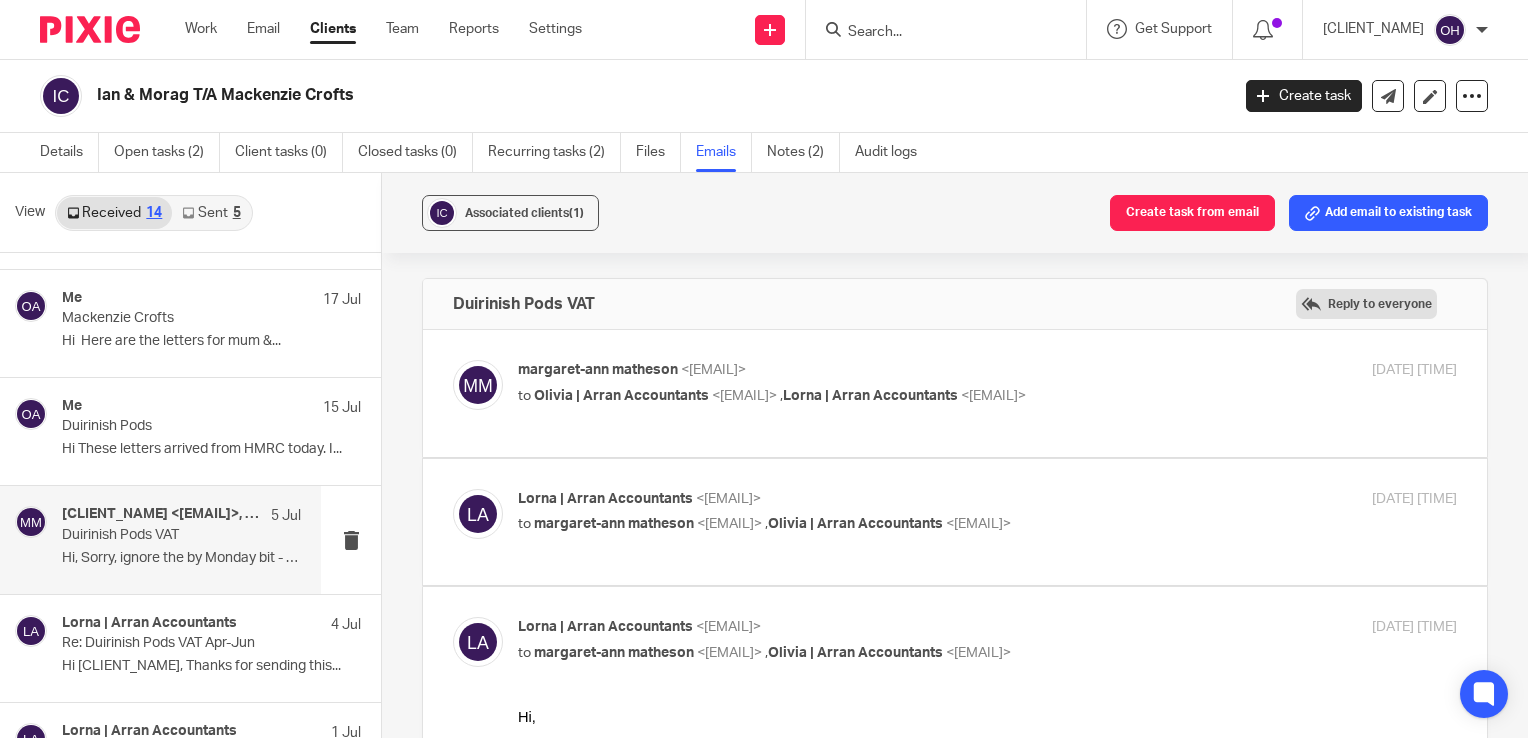 scroll, scrollTop: 0, scrollLeft: 0, axis: both 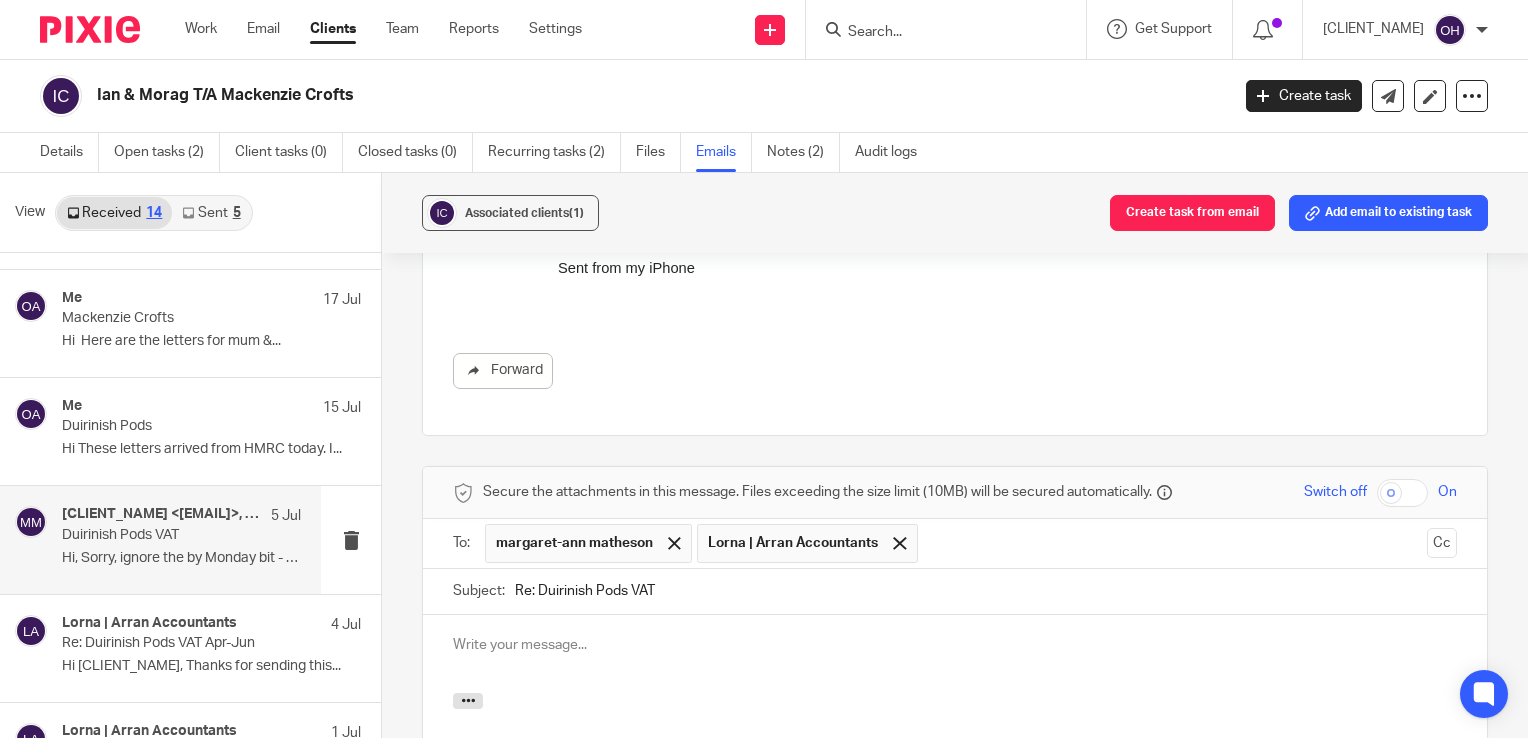 click at bounding box center (899, 543) 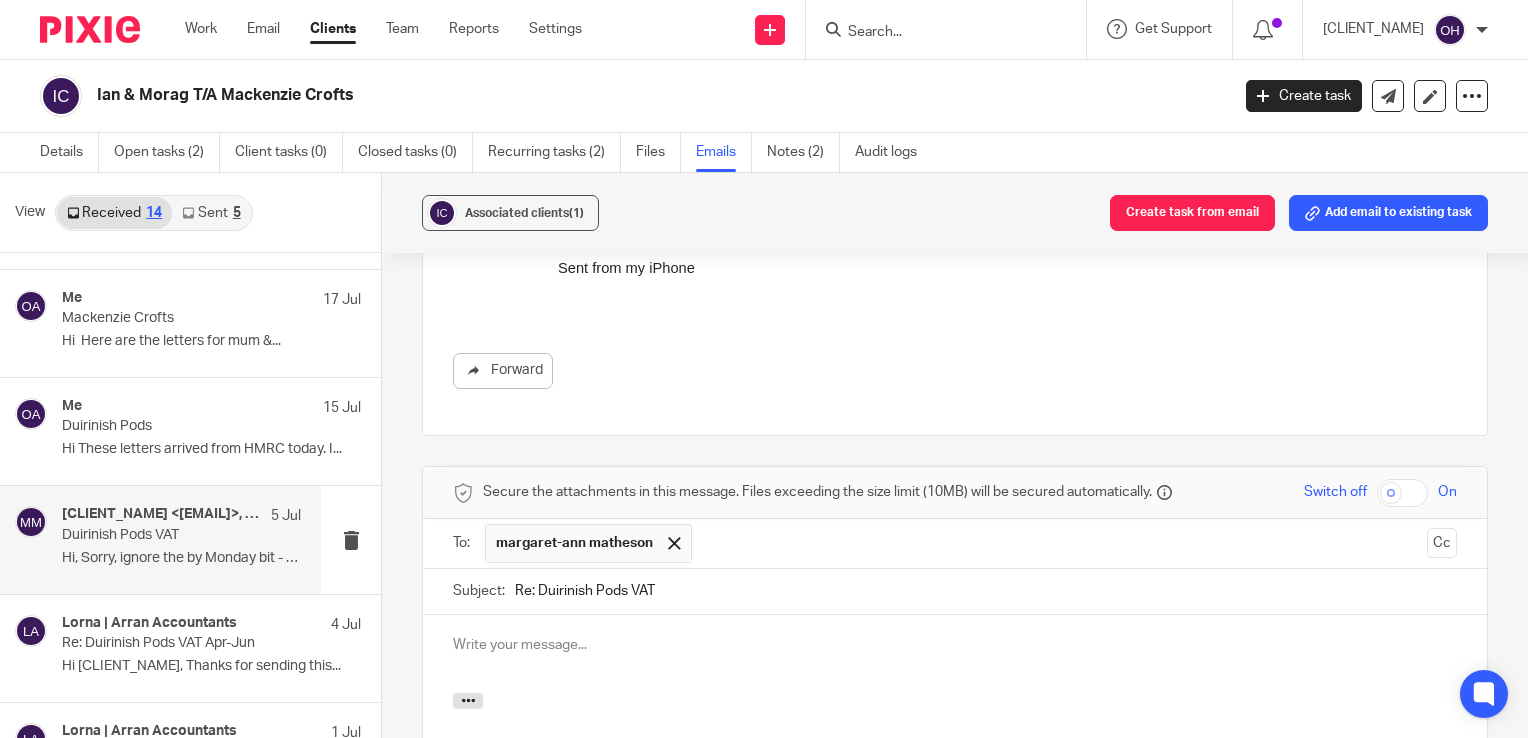 click at bounding box center [955, 645] 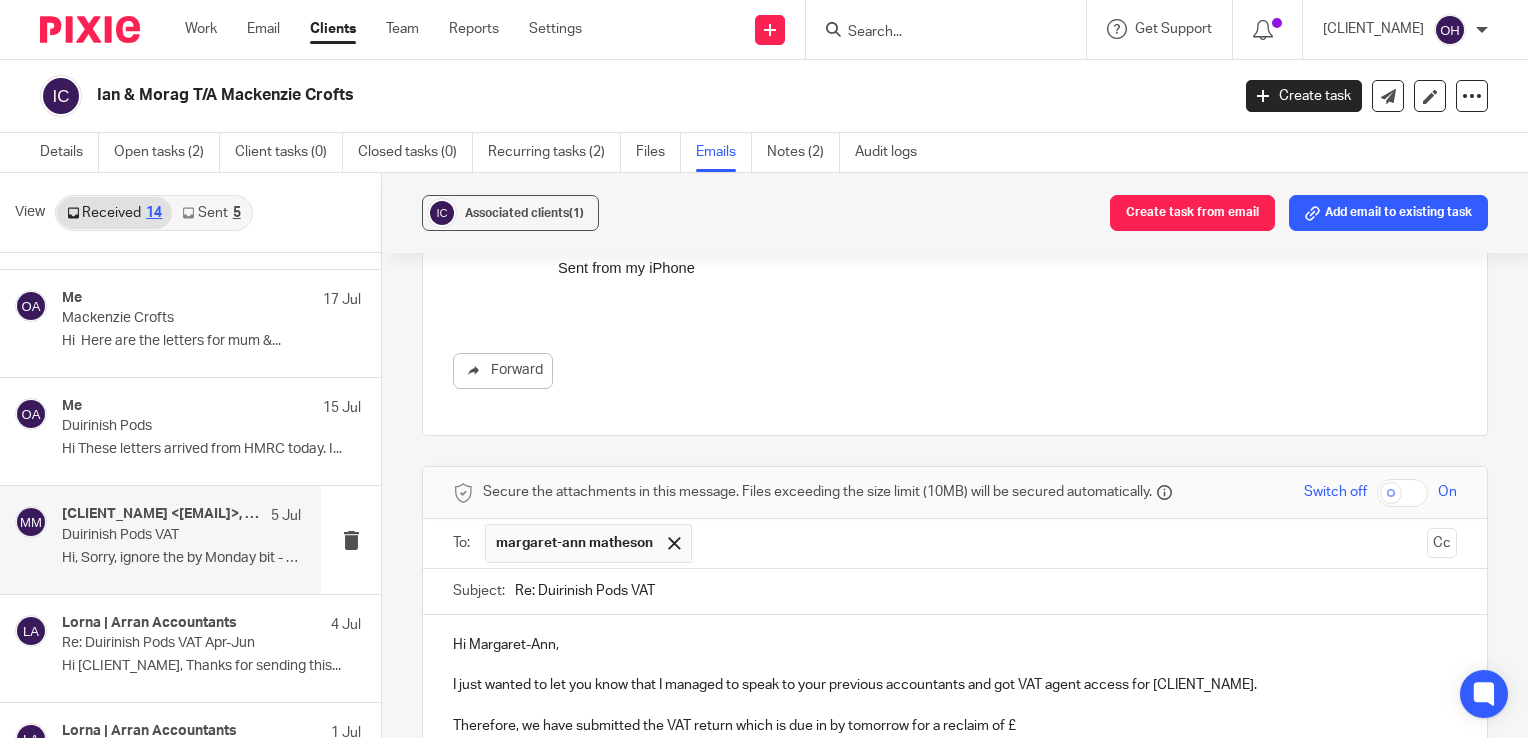 click on "Therefore, we have submitted the VAT return which is due in by tomorrow for a reclaim of £" at bounding box center [955, 726] 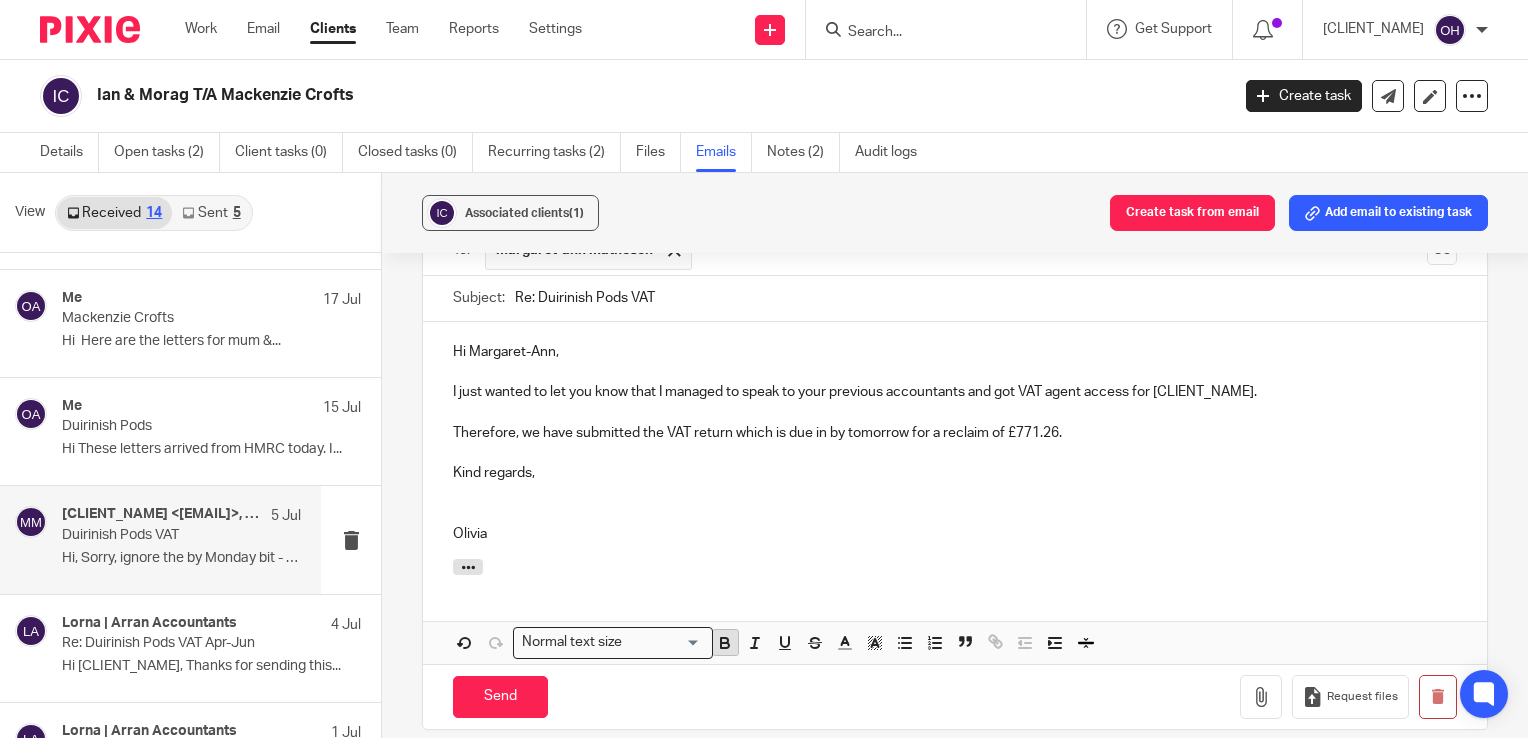 scroll, scrollTop: 1779, scrollLeft: 0, axis: vertical 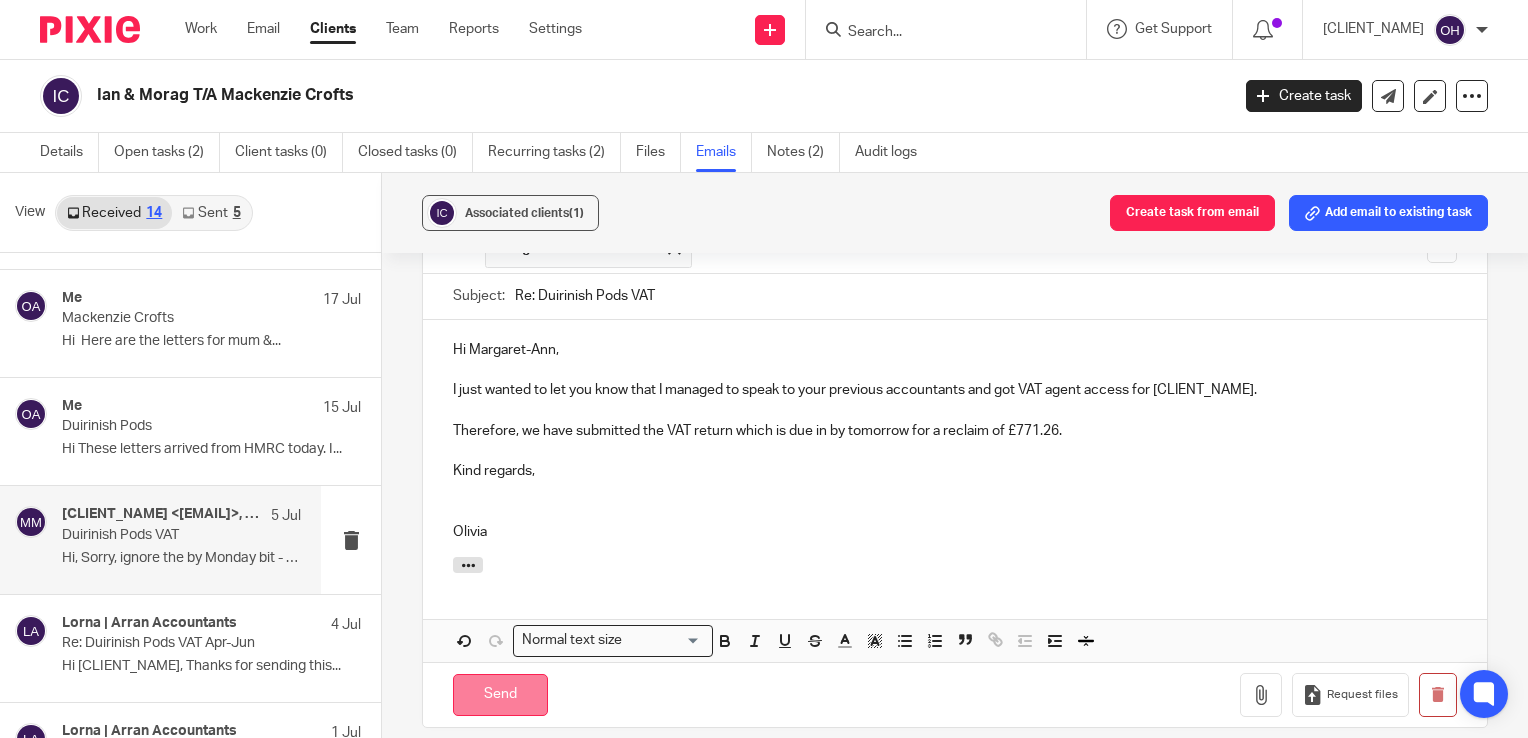 click on "Send" at bounding box center [500, 695] 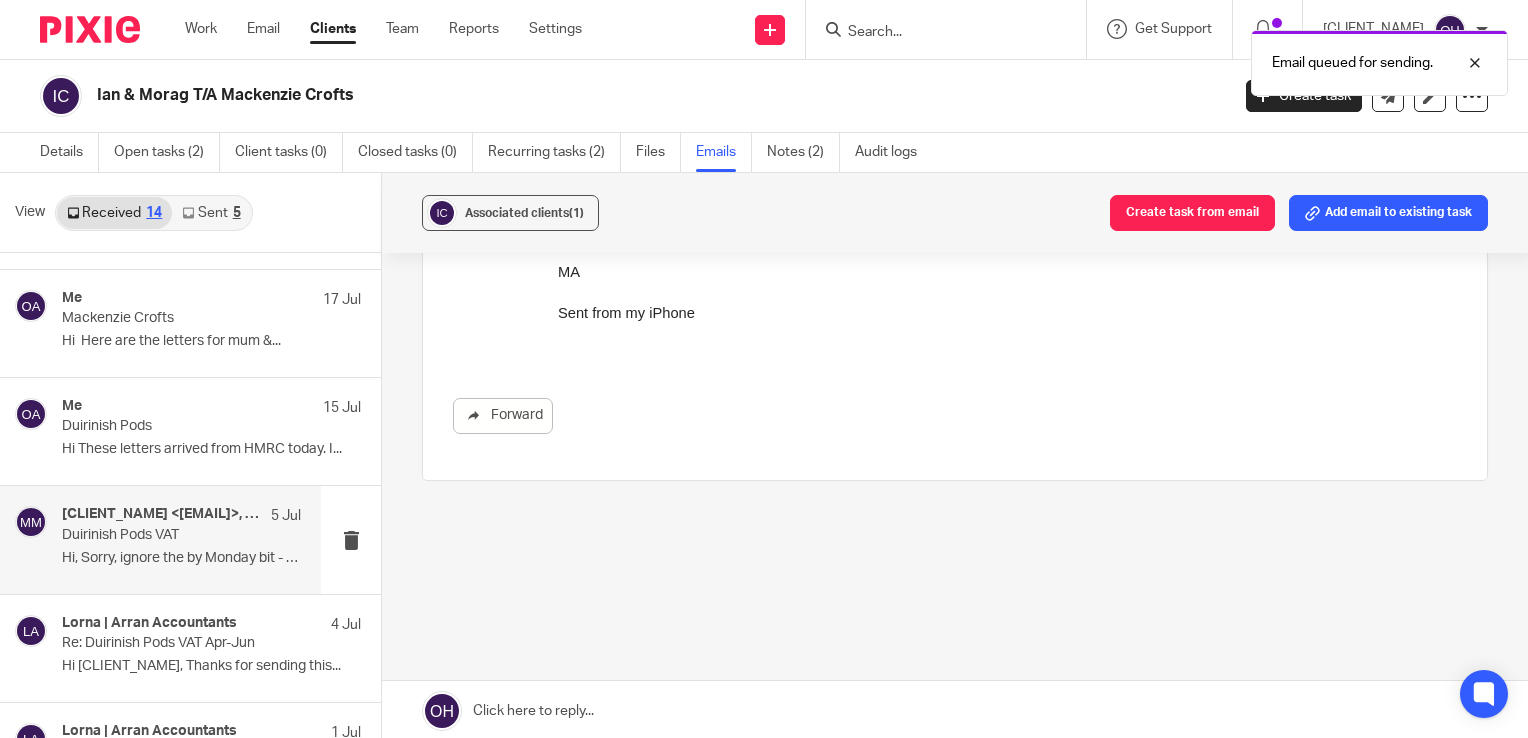 scroll, scrollTop: 1436, scrollLeft: 0, axis: vertical 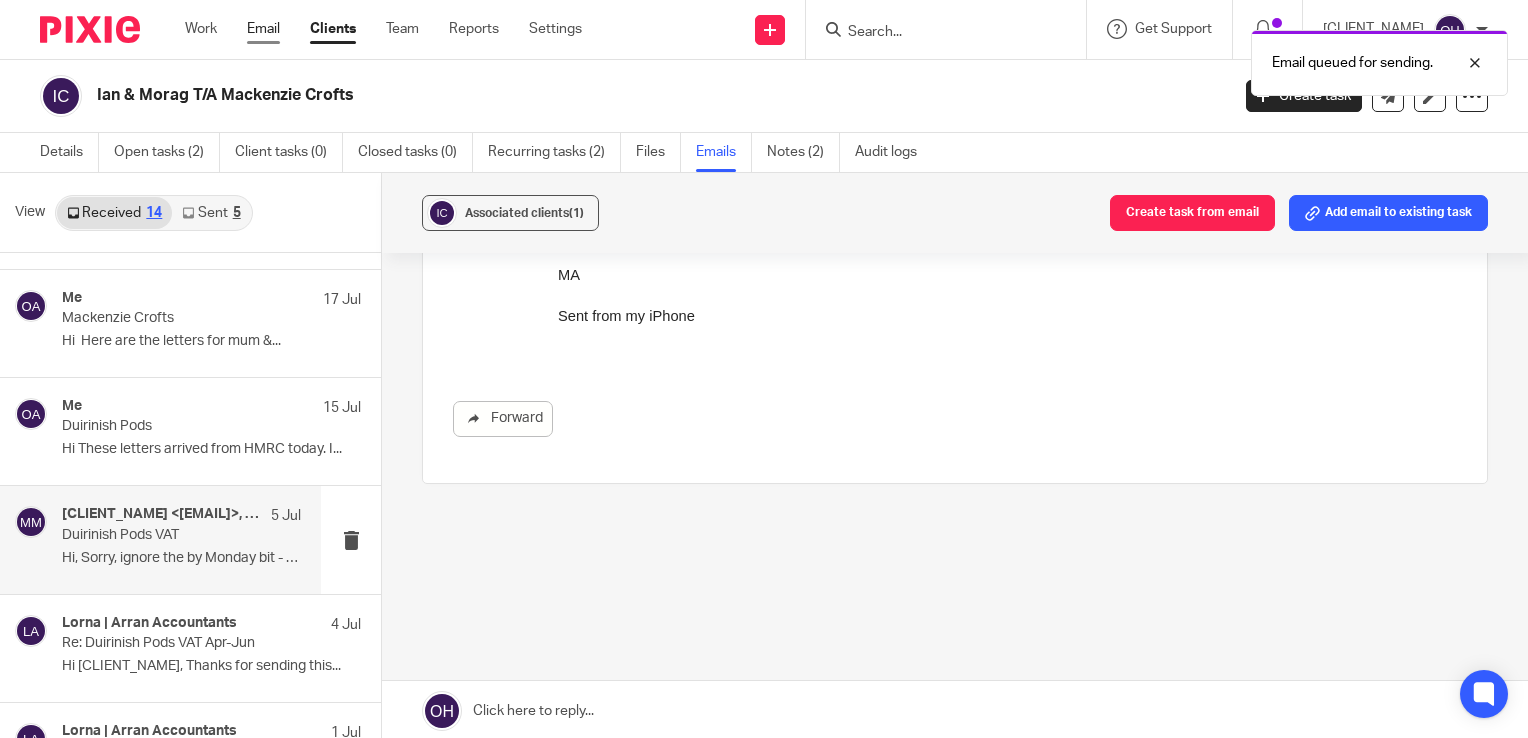 click on "Email" at bounding box center [263, 29] 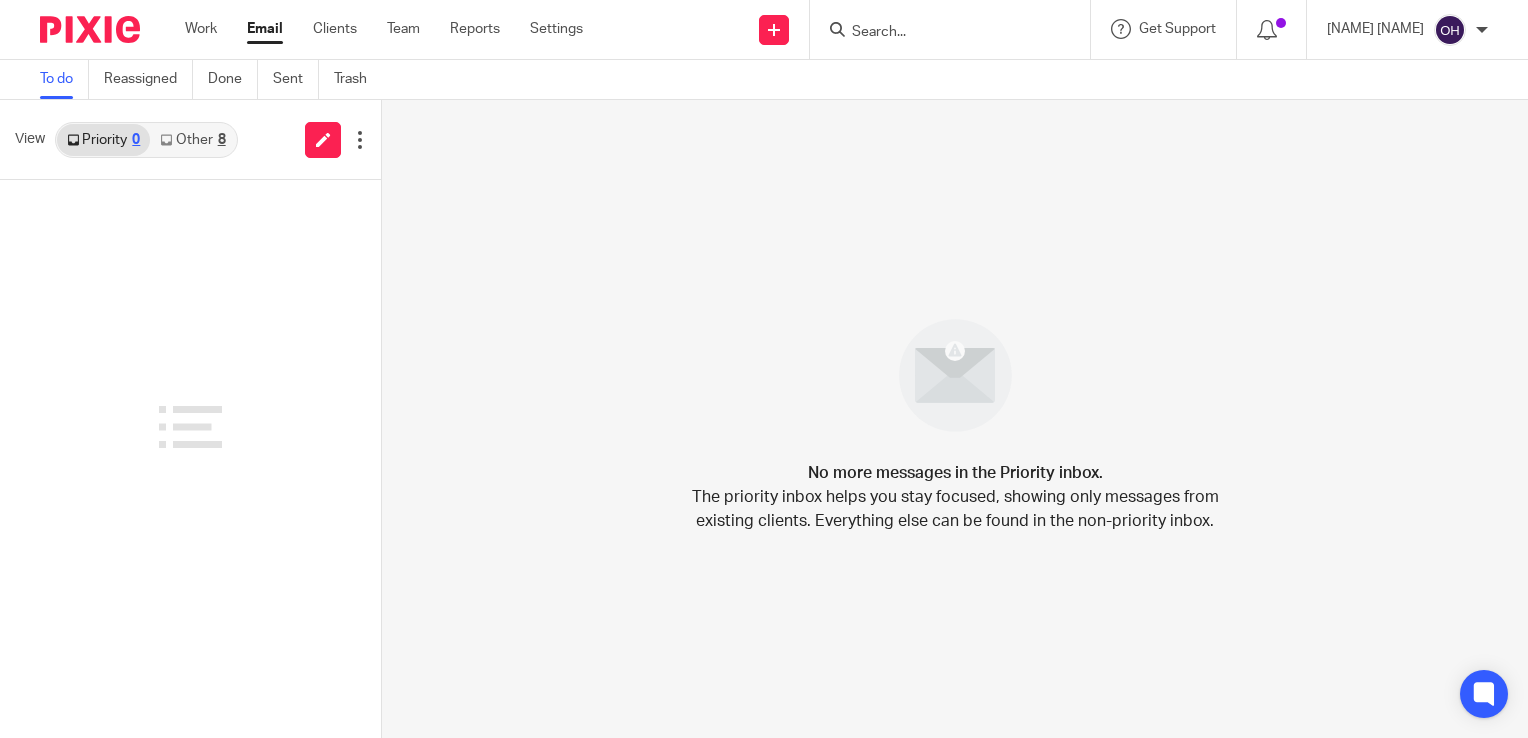 scroll, scrollTop: 0, scrollLeft: 0, axis: both 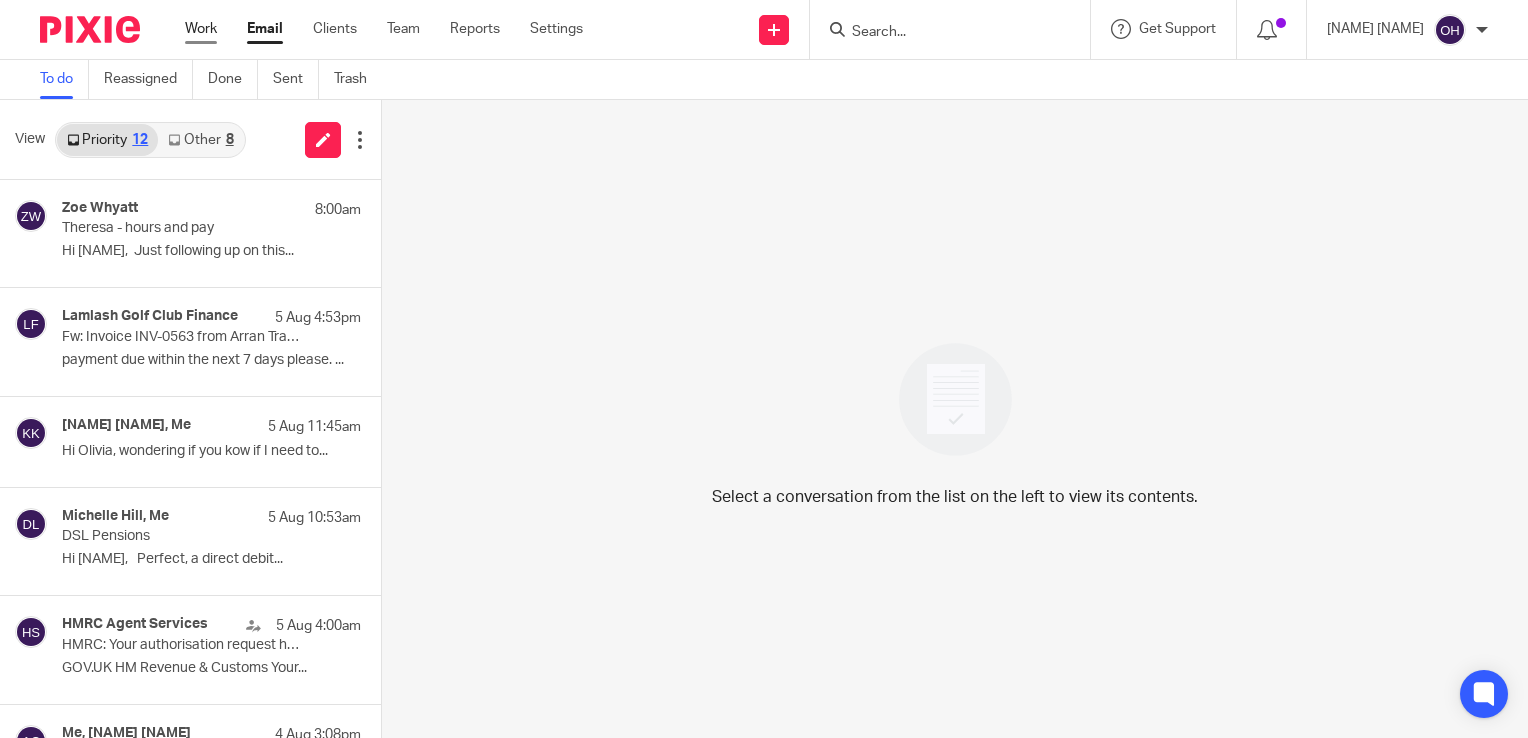 click on "Work" at bounding box center [201, 29] 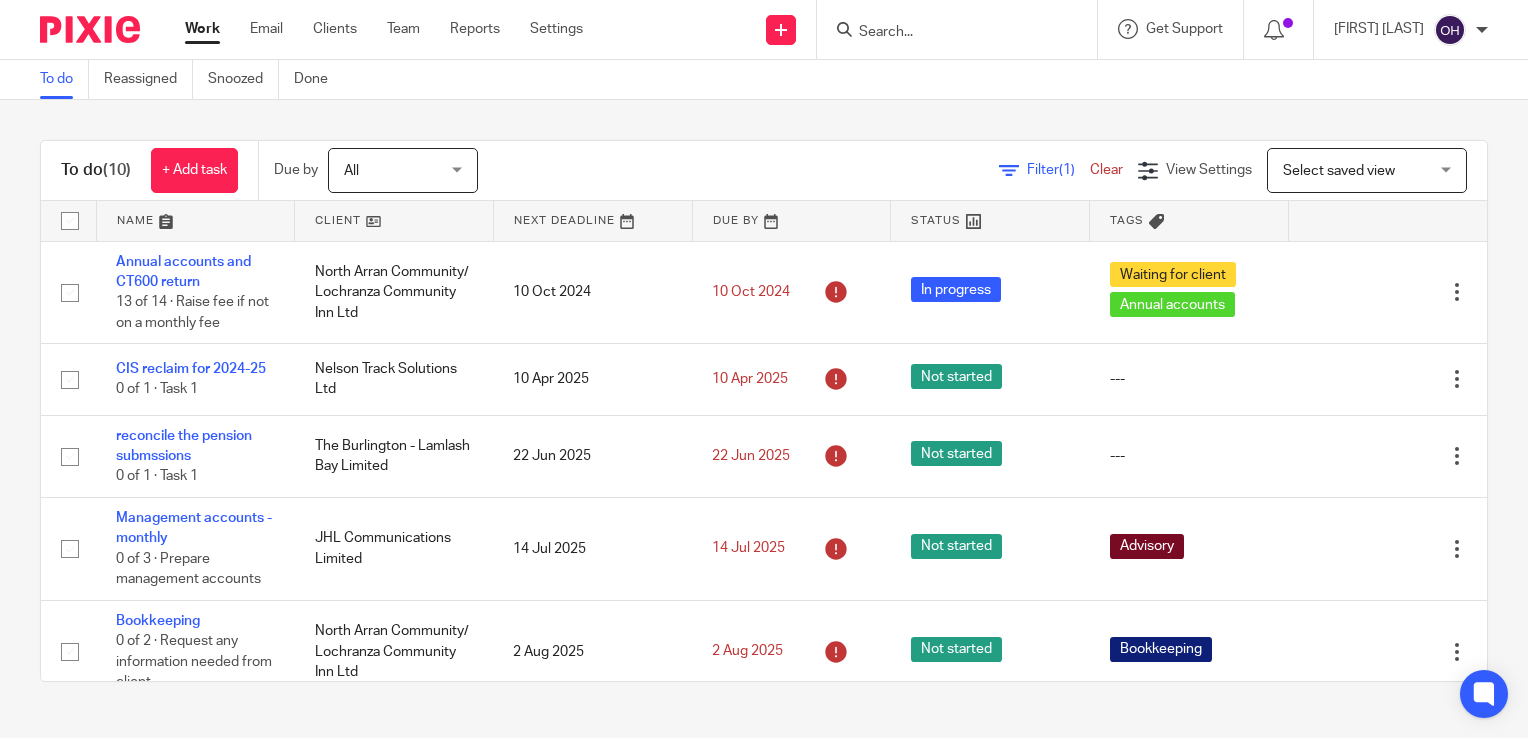 scroll, scrollTop: 0, scrollLeft: 0, axis: both 